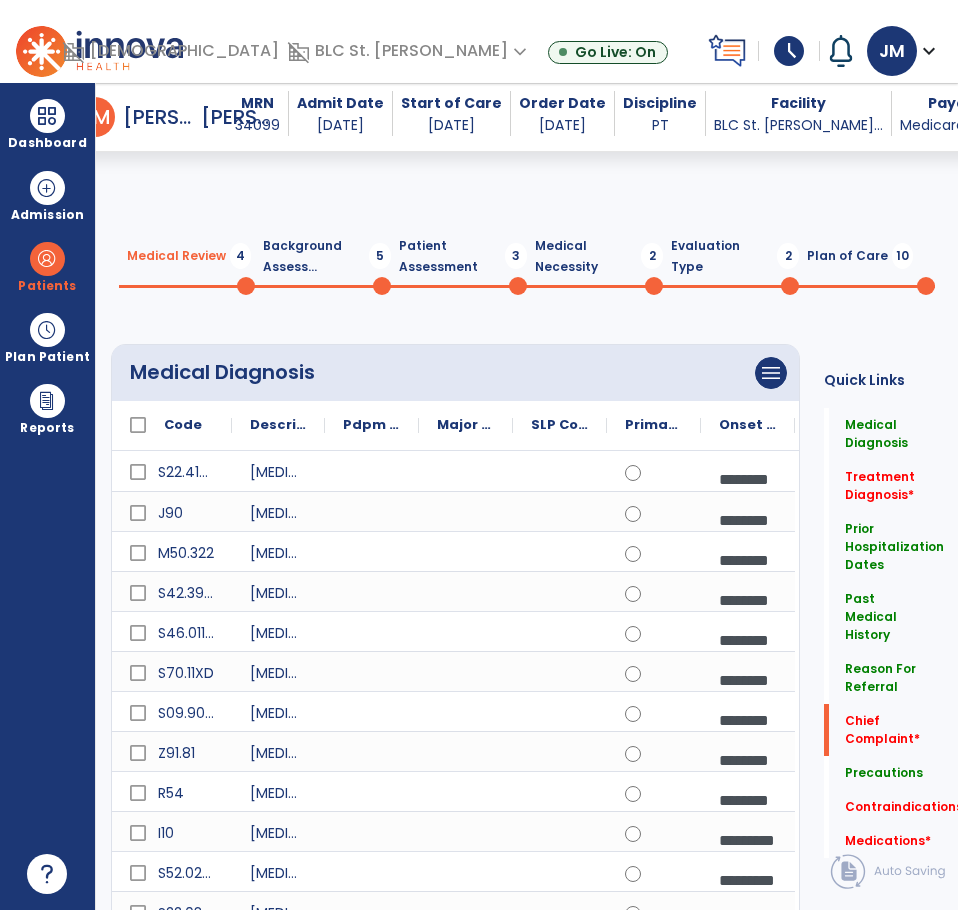 scroll, scrollTop: 0, scrollLeft: 0, axis: both 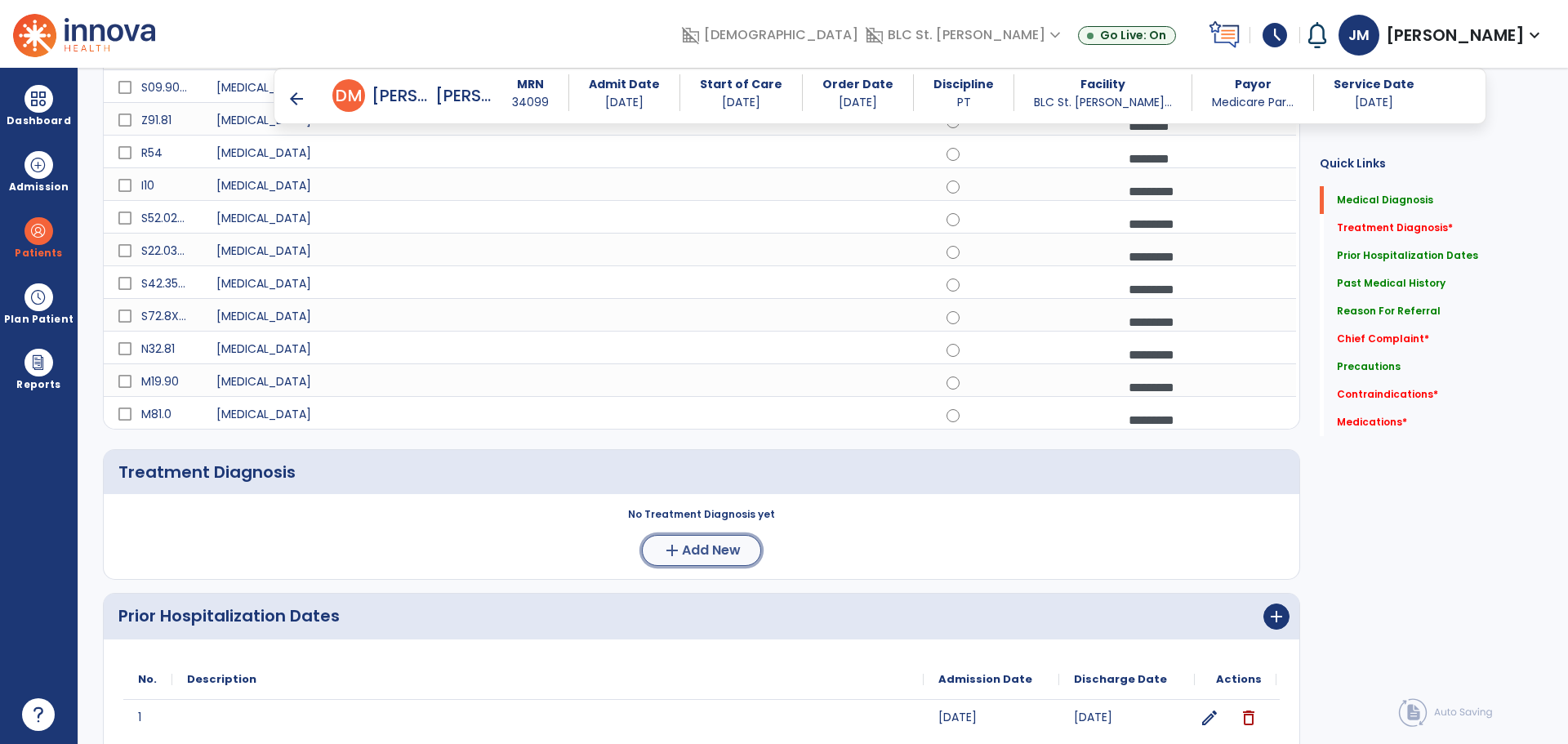 click on "add" 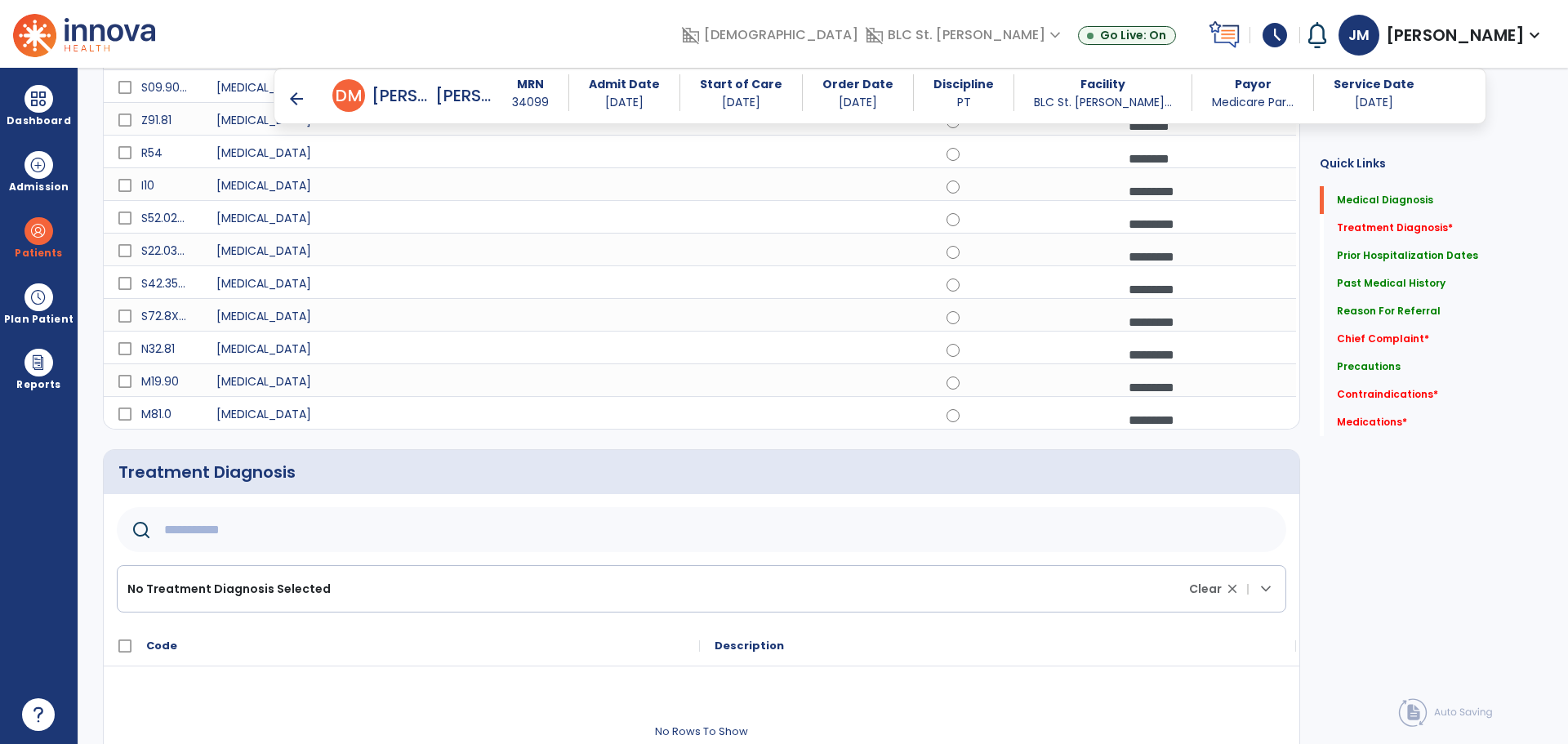 click 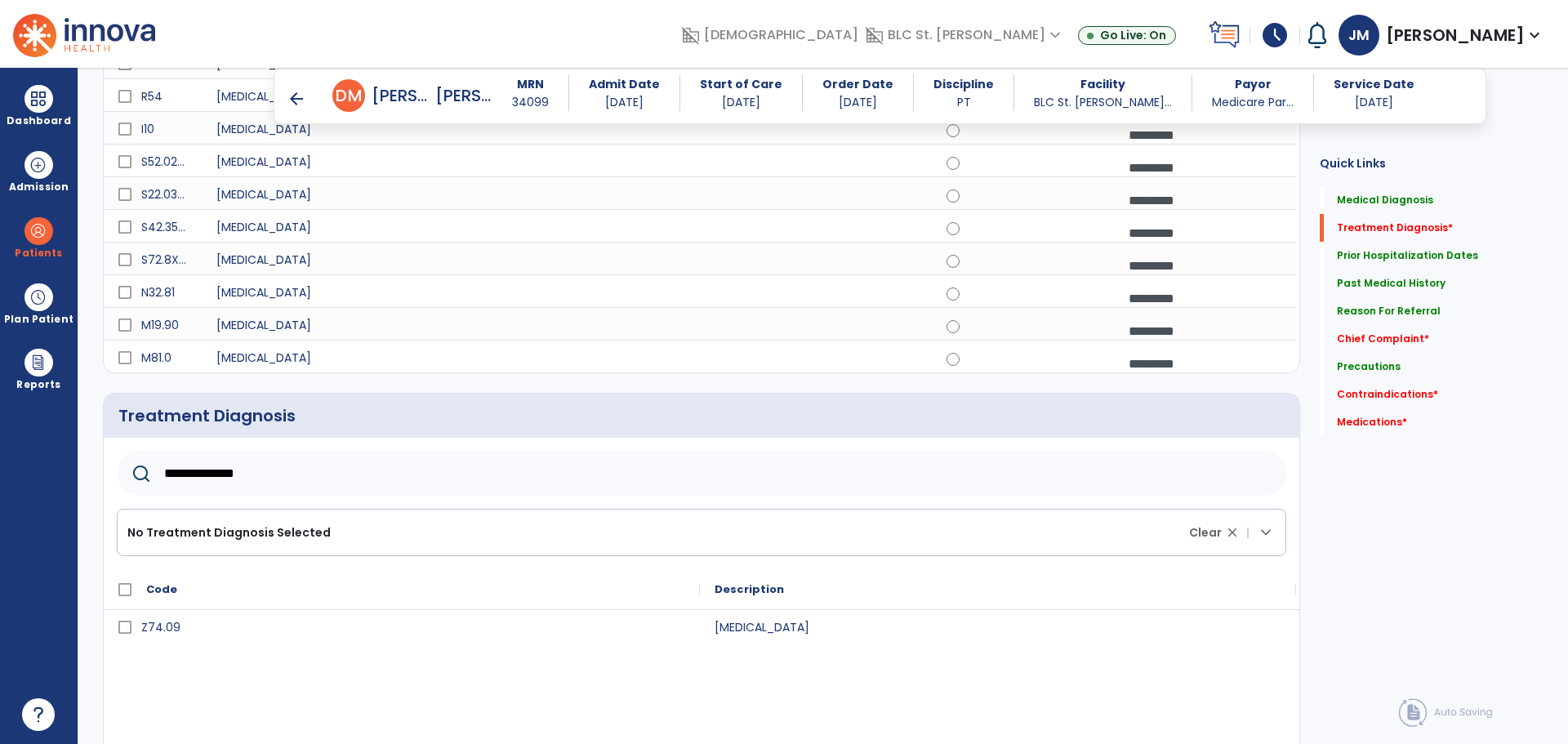scroll, scrollTop: 572, scrollLeft: 0, axis: vertical 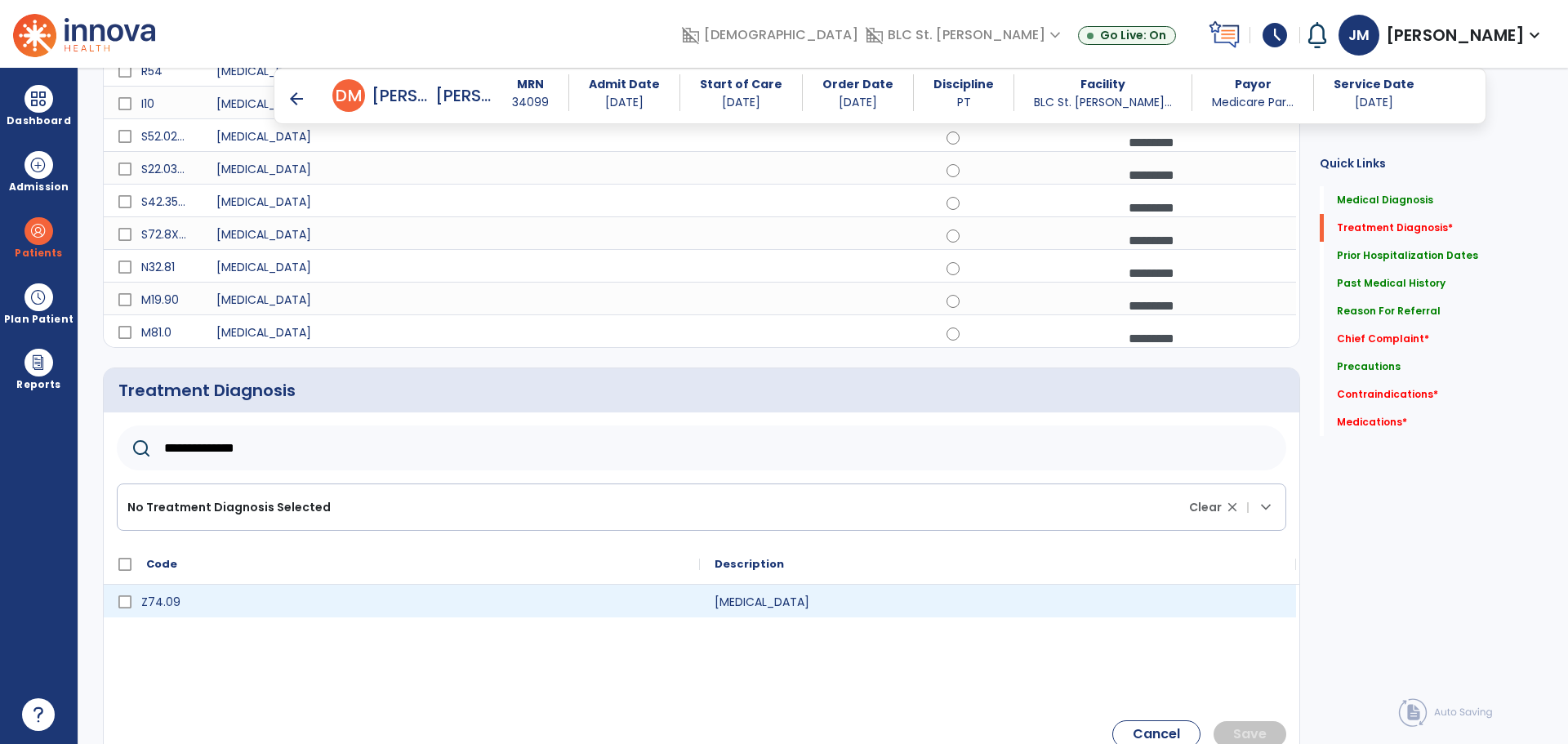 type on "**********" 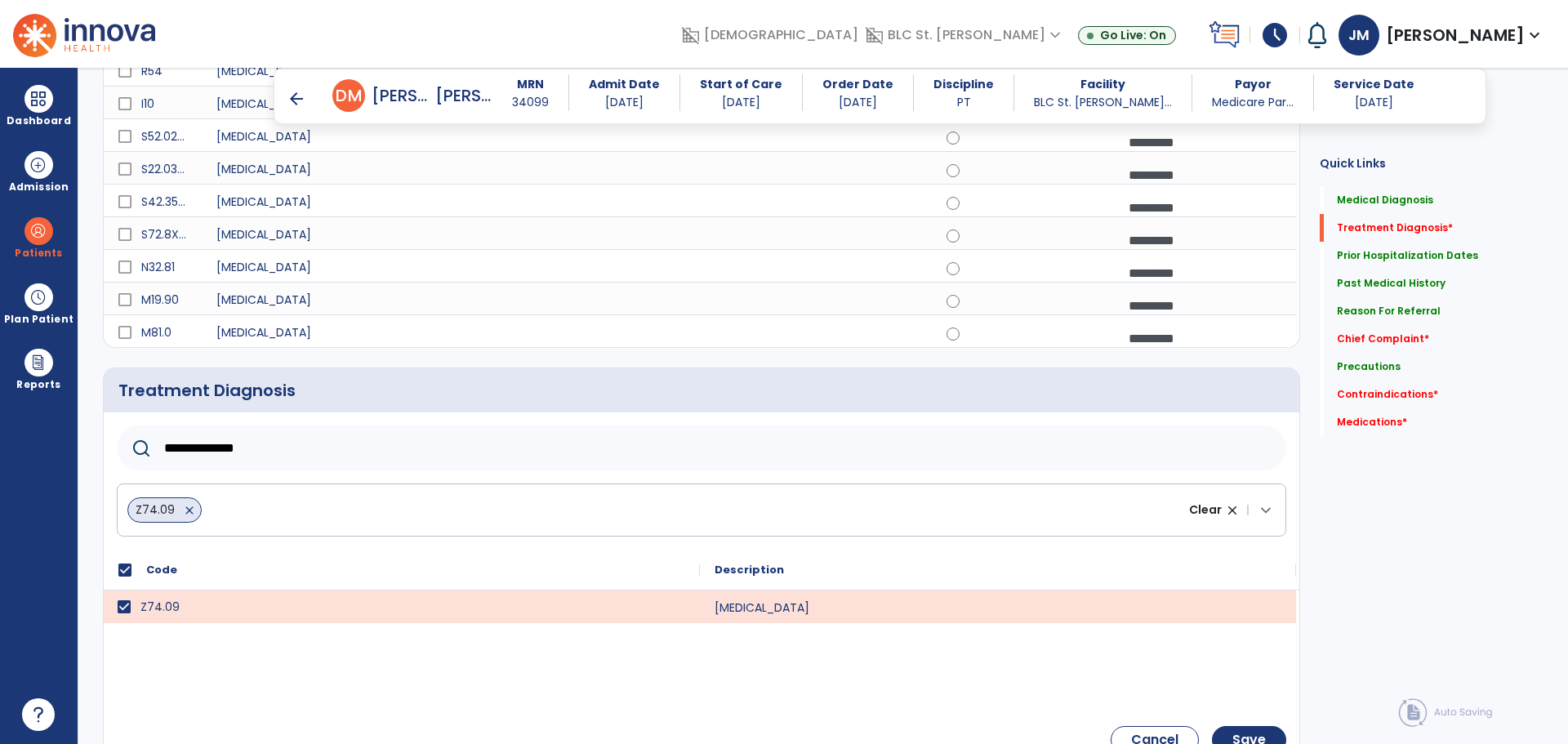drag, startPoint x: 318, startPoint y: 457, endPoint x: 140, endPoint y: 448, distance: 178.22738 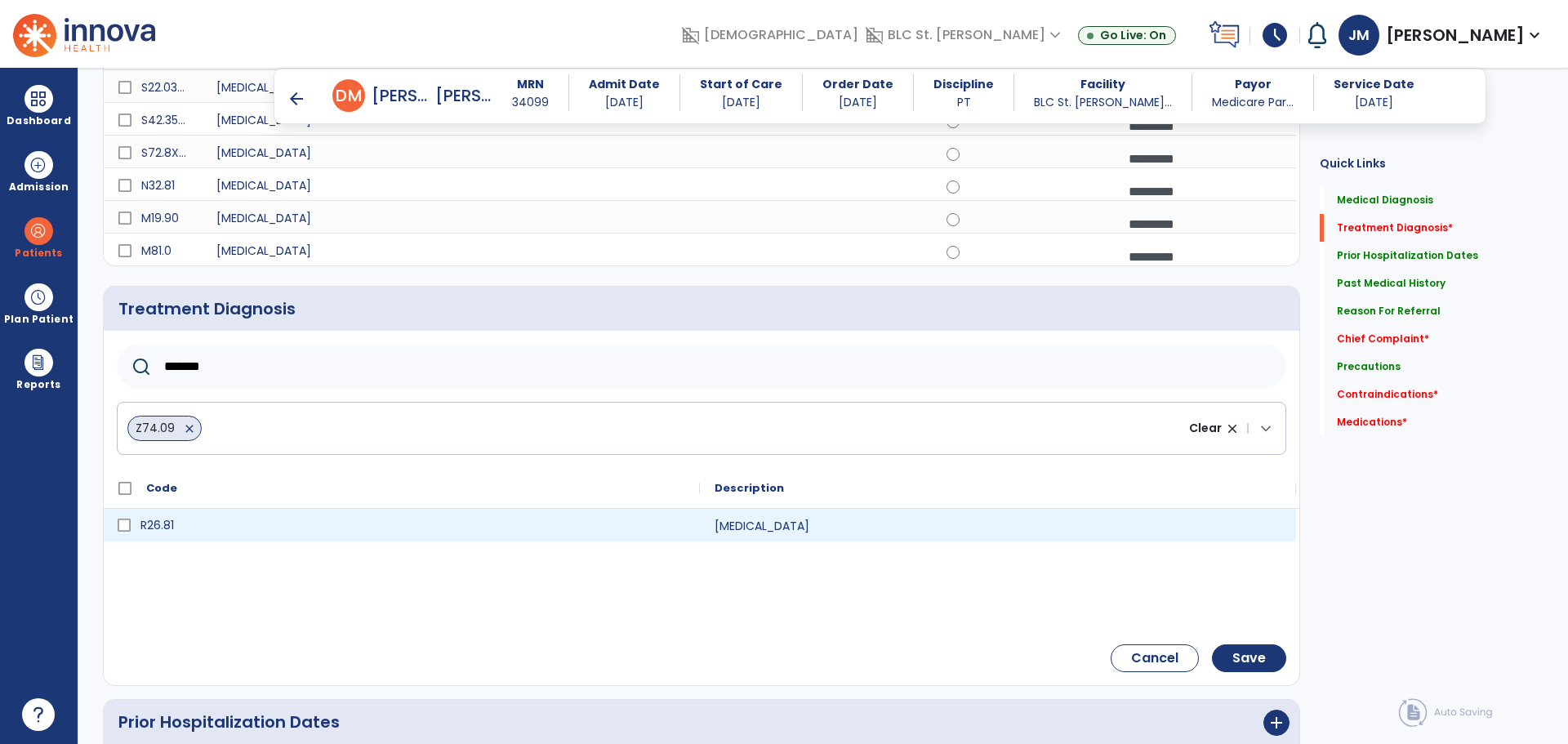 type on "*******" 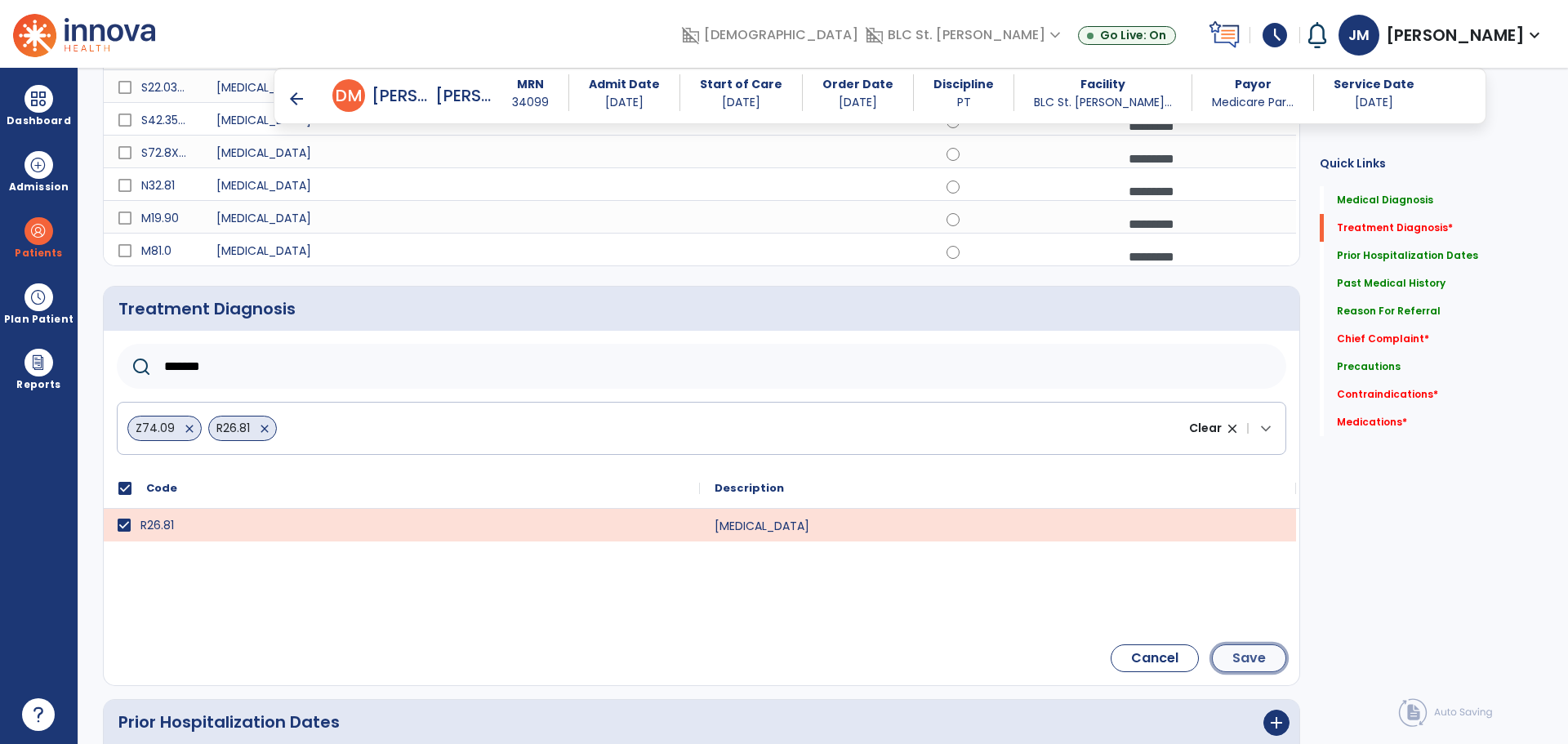 click on "Save" 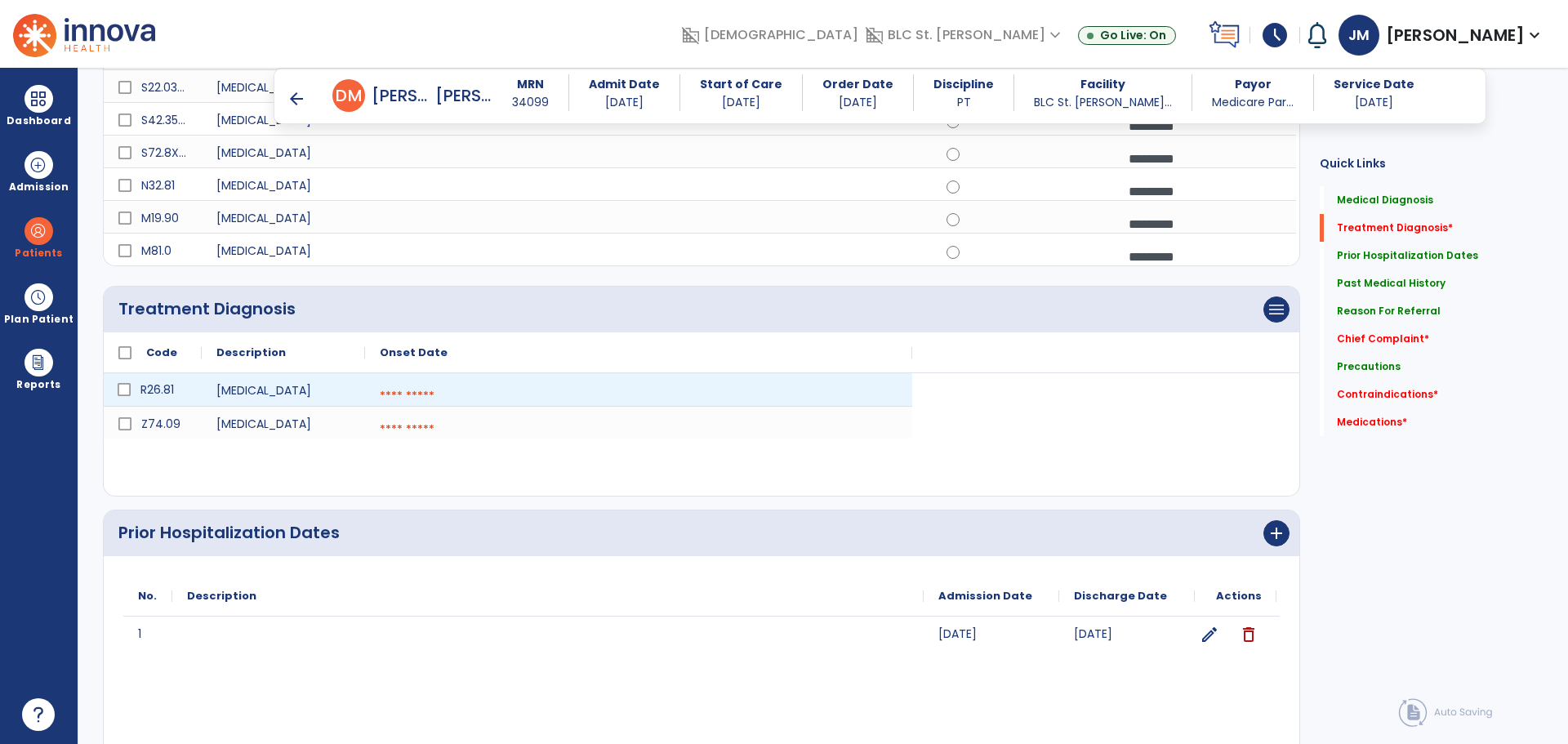 click at bounding box center (639, 396) 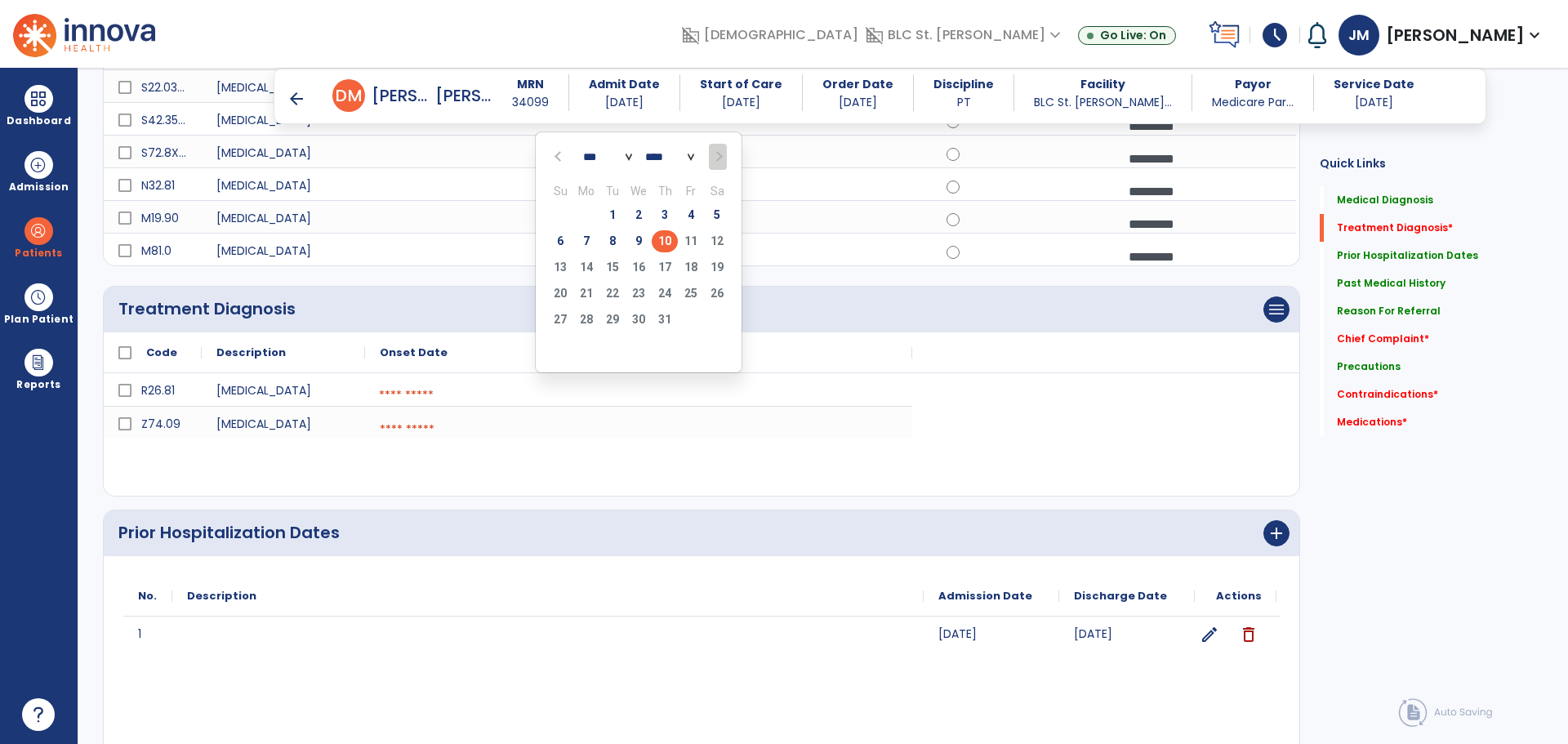 click on "10" 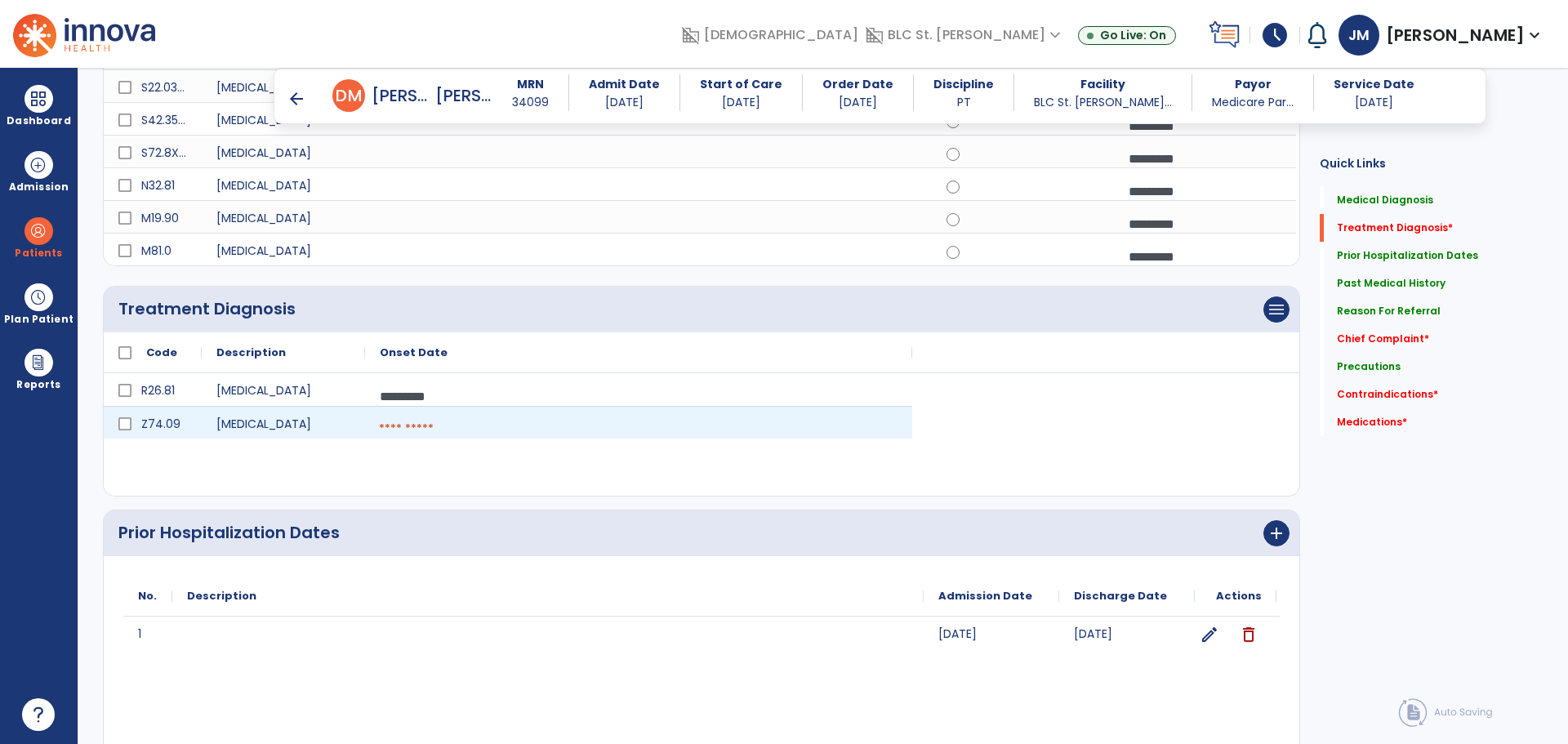 drag, startPoint x: 450, startPoint y: 426, endPoint x: 521, endPoint y: 391, distance: 79.15807 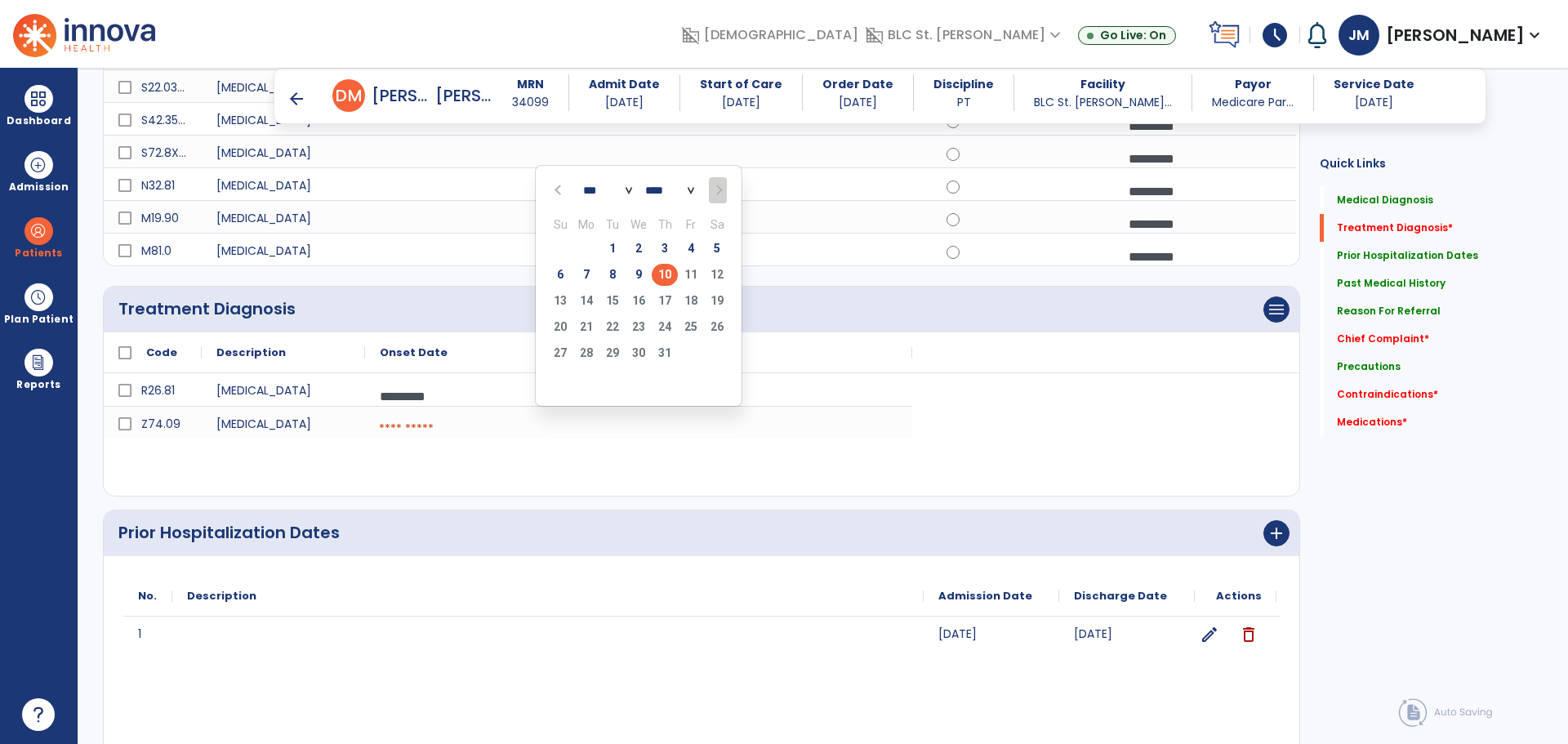 click on "10" 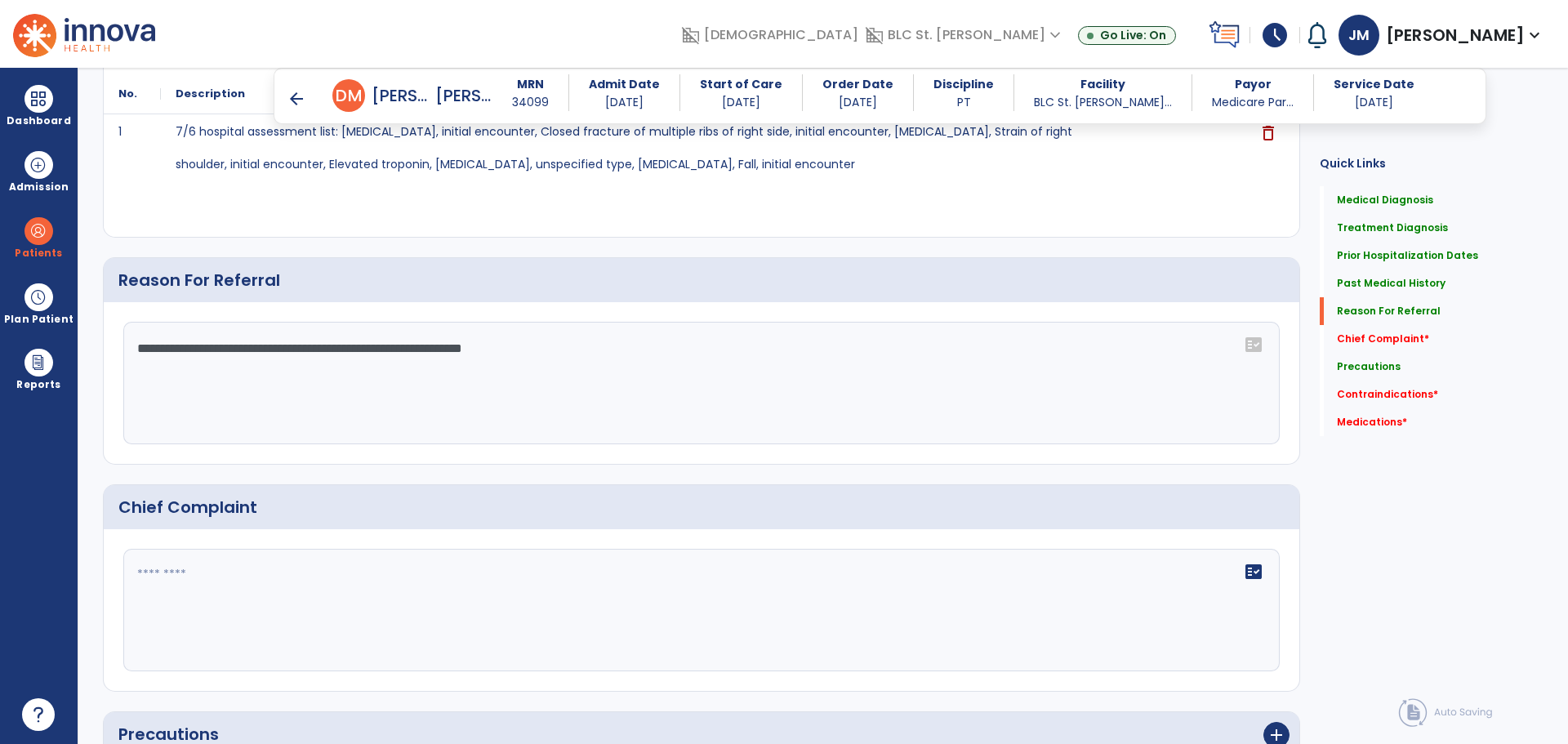 scroll, scrollTop: 1552, scrollLeft: 0, axis: vertical 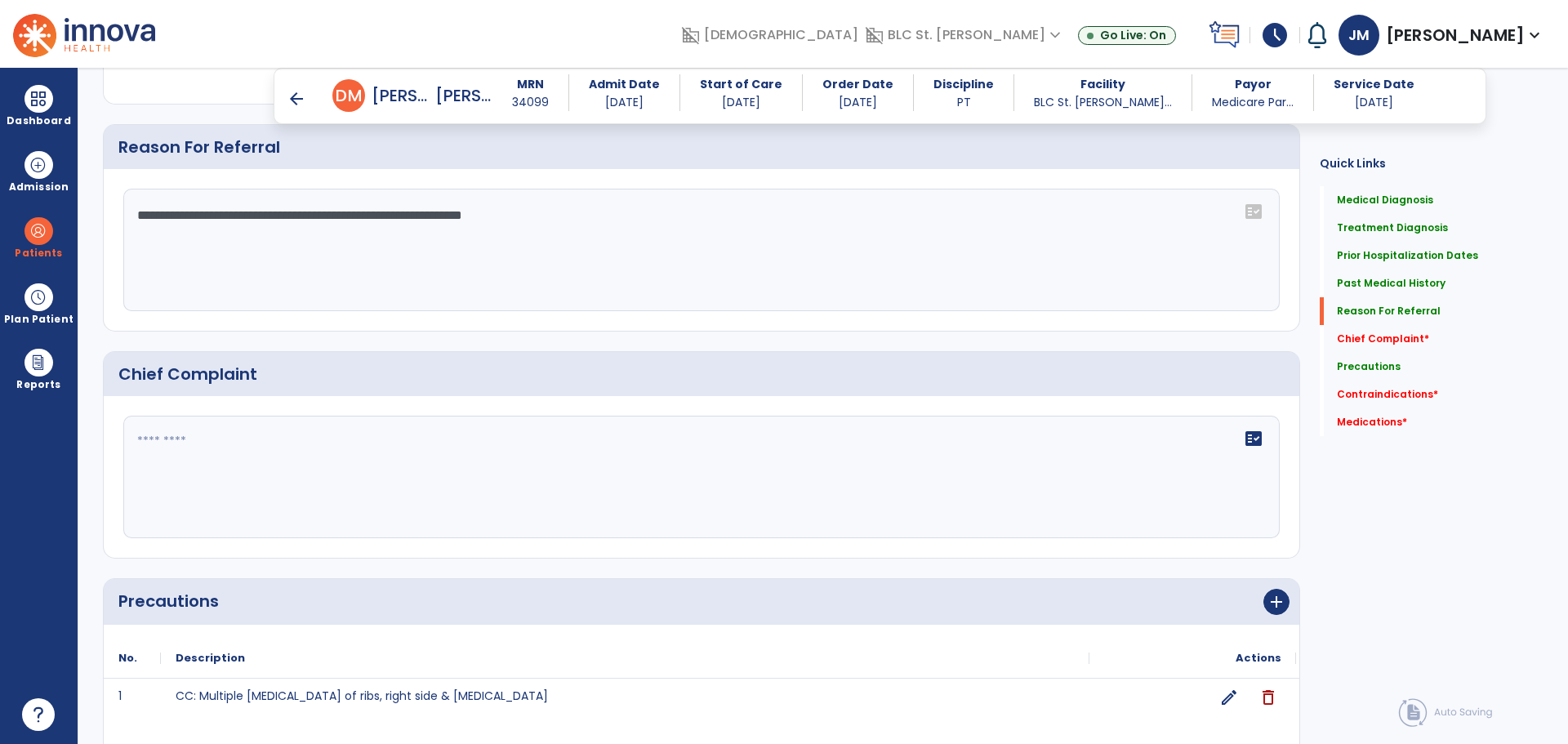 click on "fact_check" 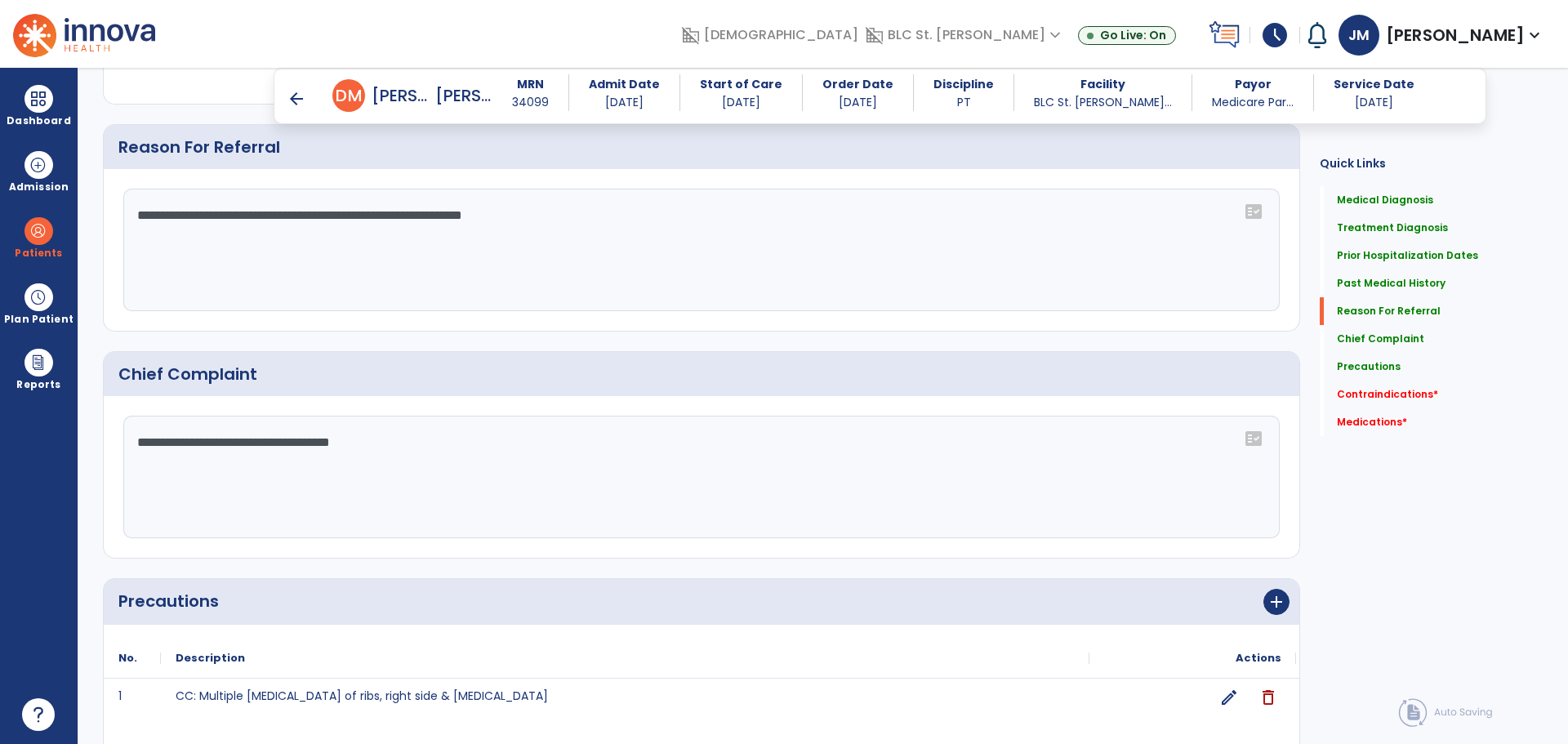 click on "**********" 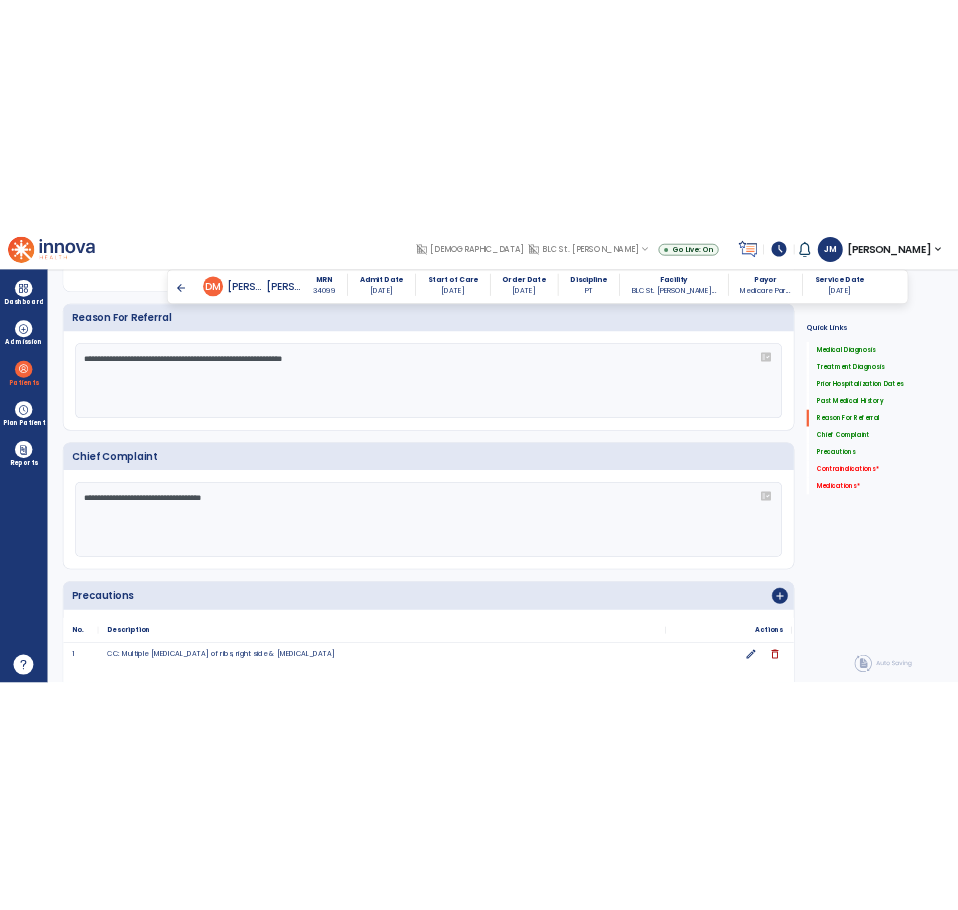 scroll, scrollTop: 1800, scrollLeft: 0, axis: vertical 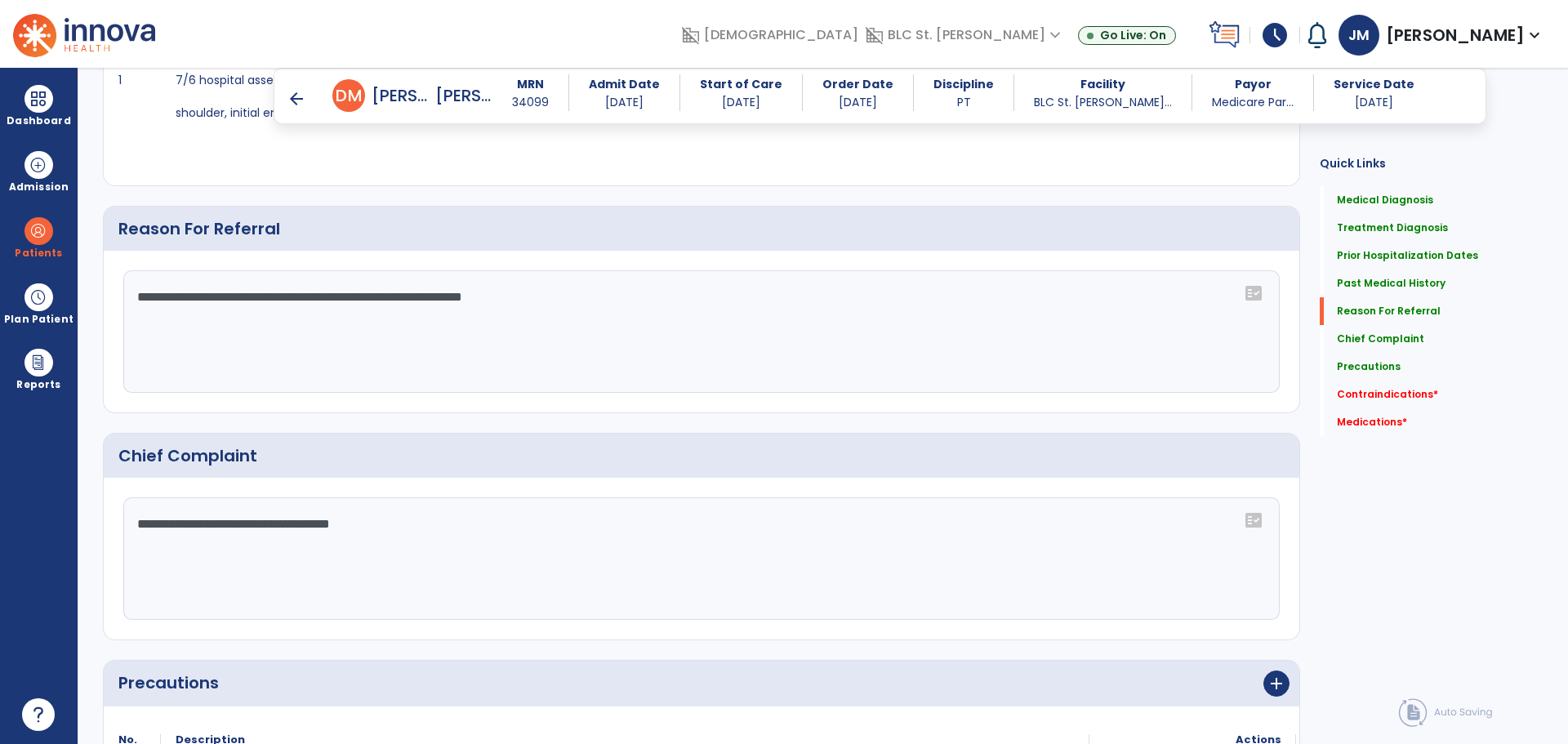 type on "**********" 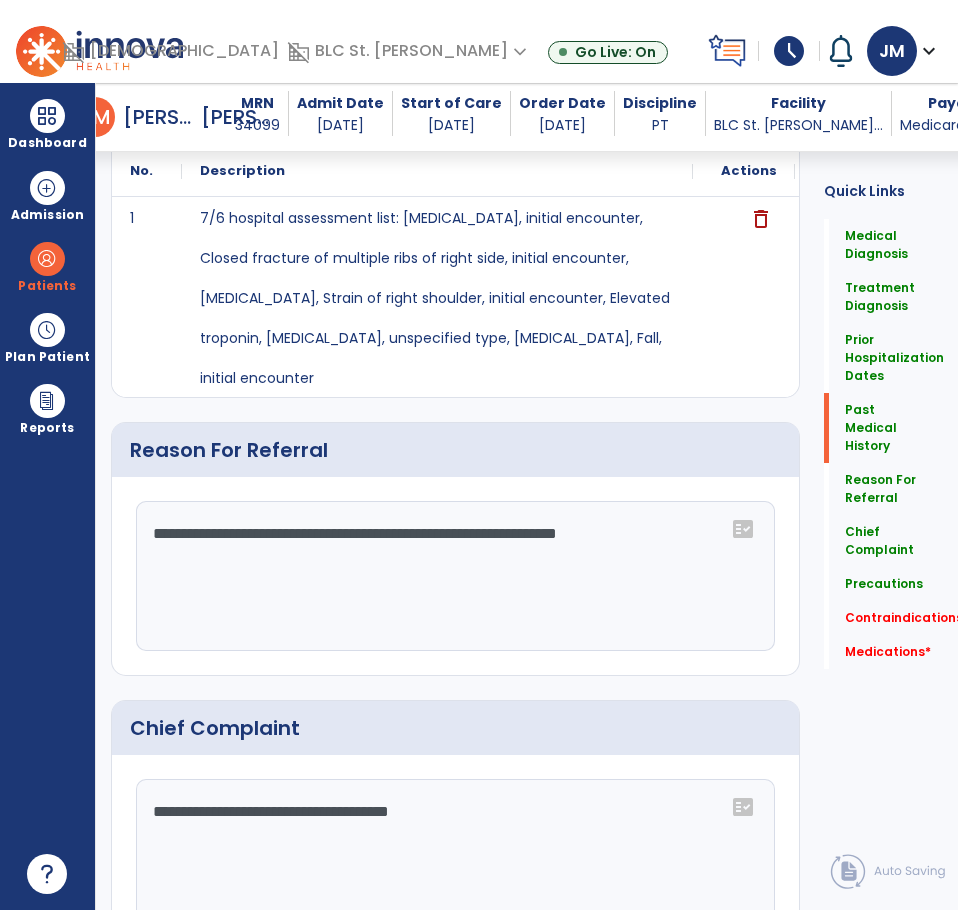 scroll, scrollTop: 1700, scrollLeft: 0, axis: vertical 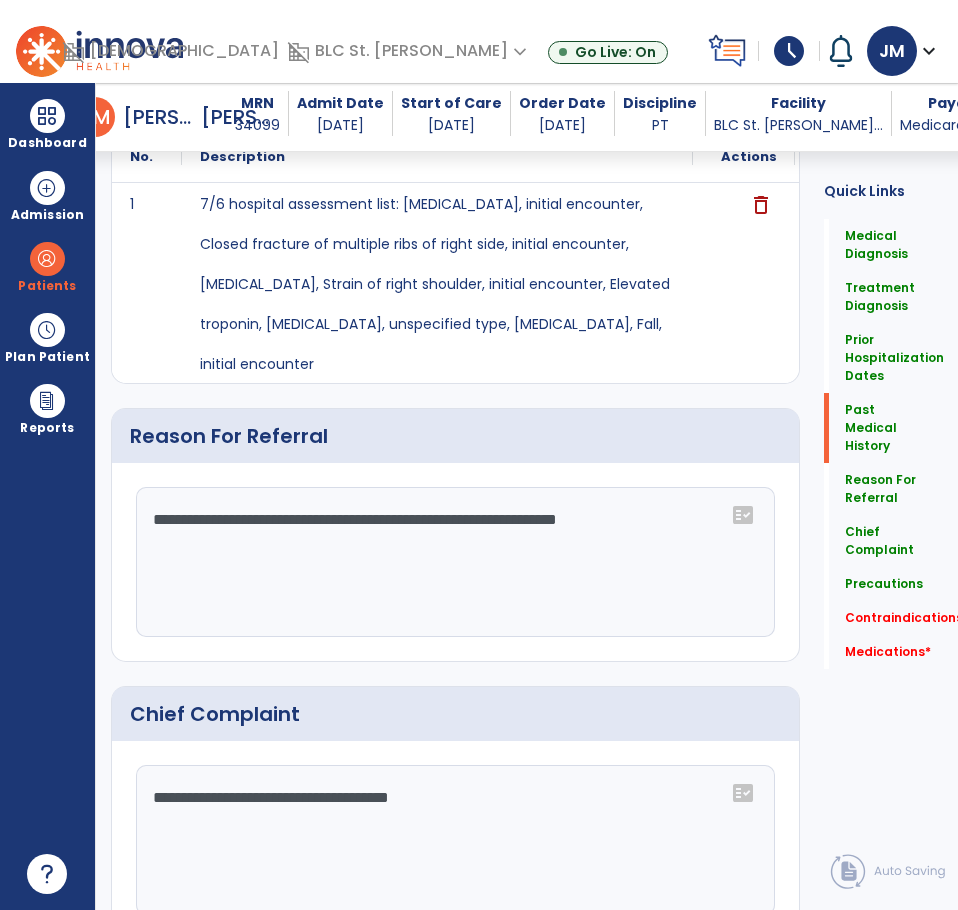 click on "**********" 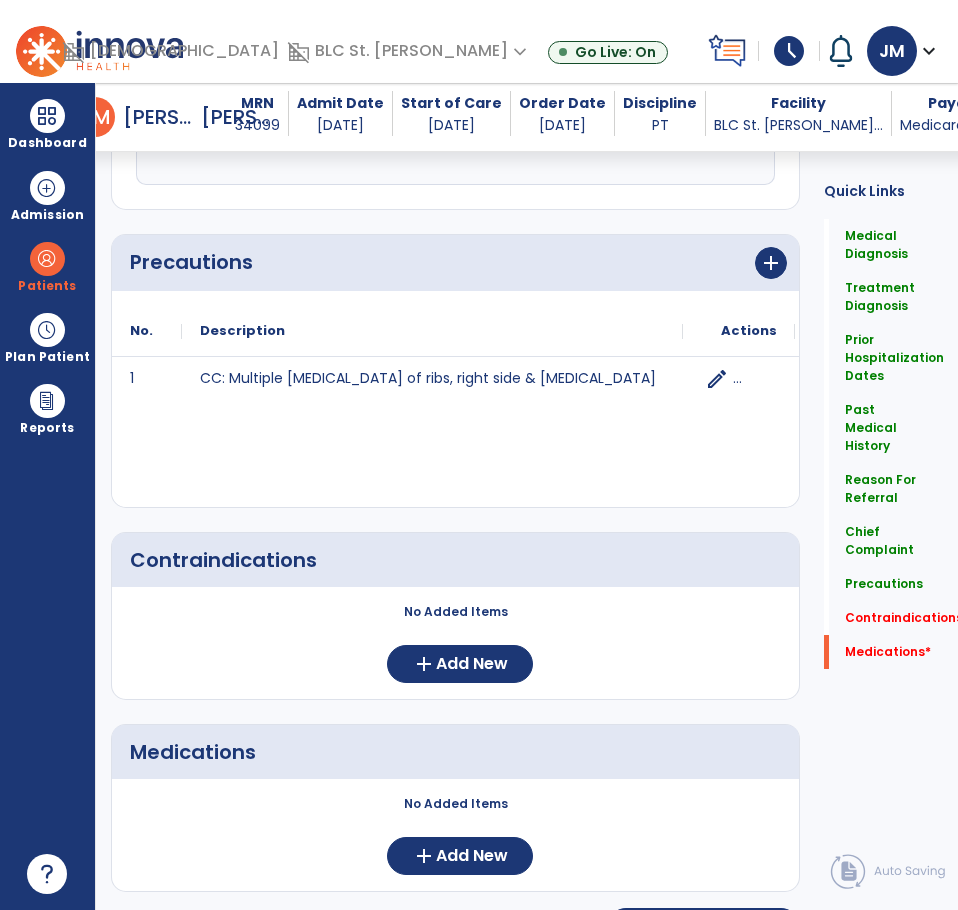 scroll, scrollTop: 2480, scrollLeft: 0, axis: vertical 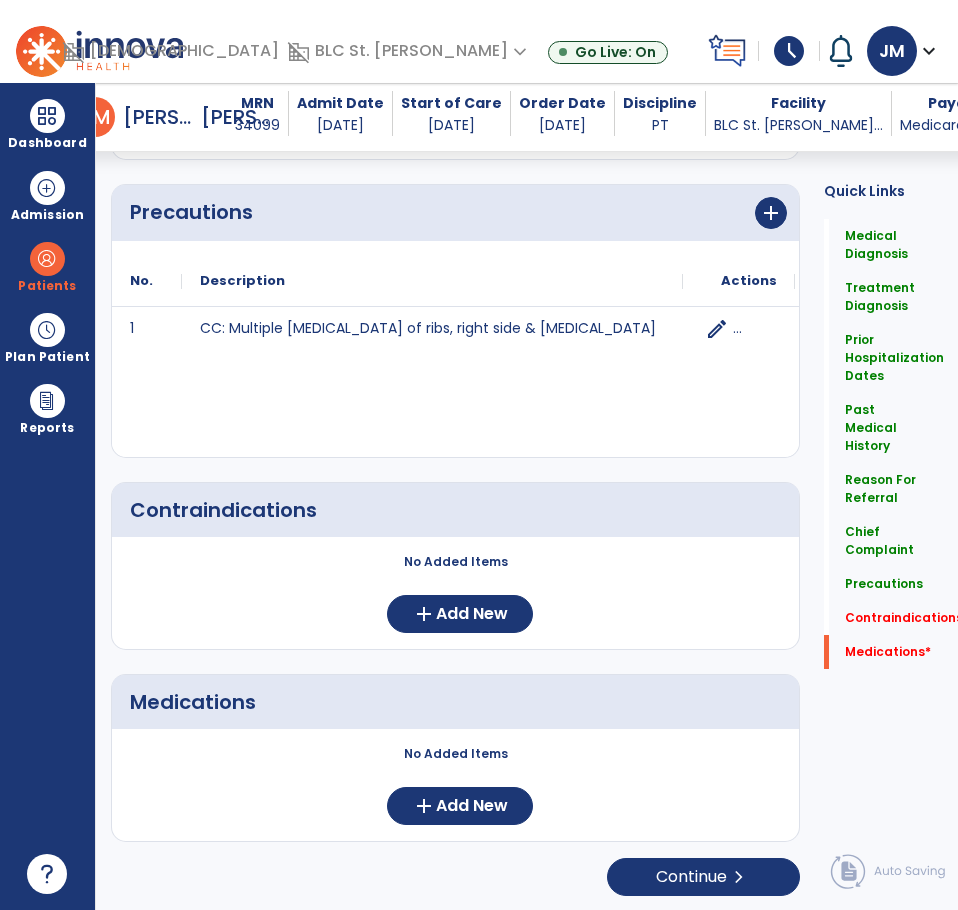 type on "**********" 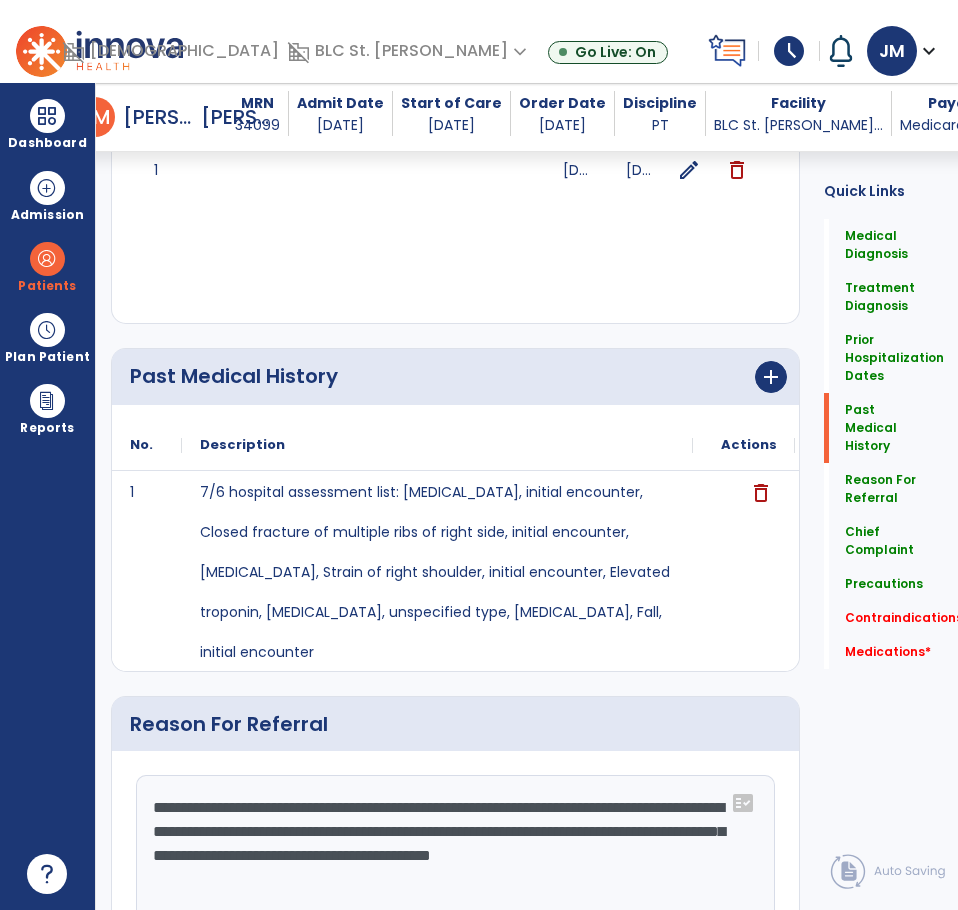 scroll, scrollTop: 1382, scrollLeft: 0, axis: vertical 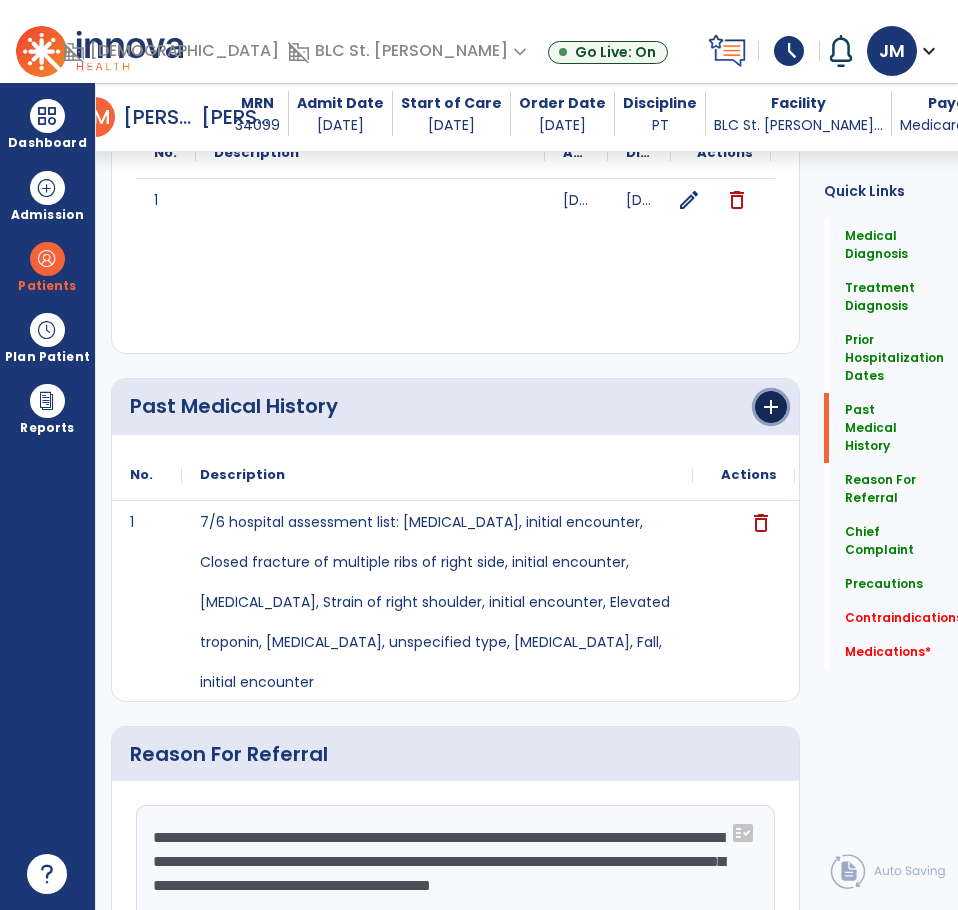 click on "add" 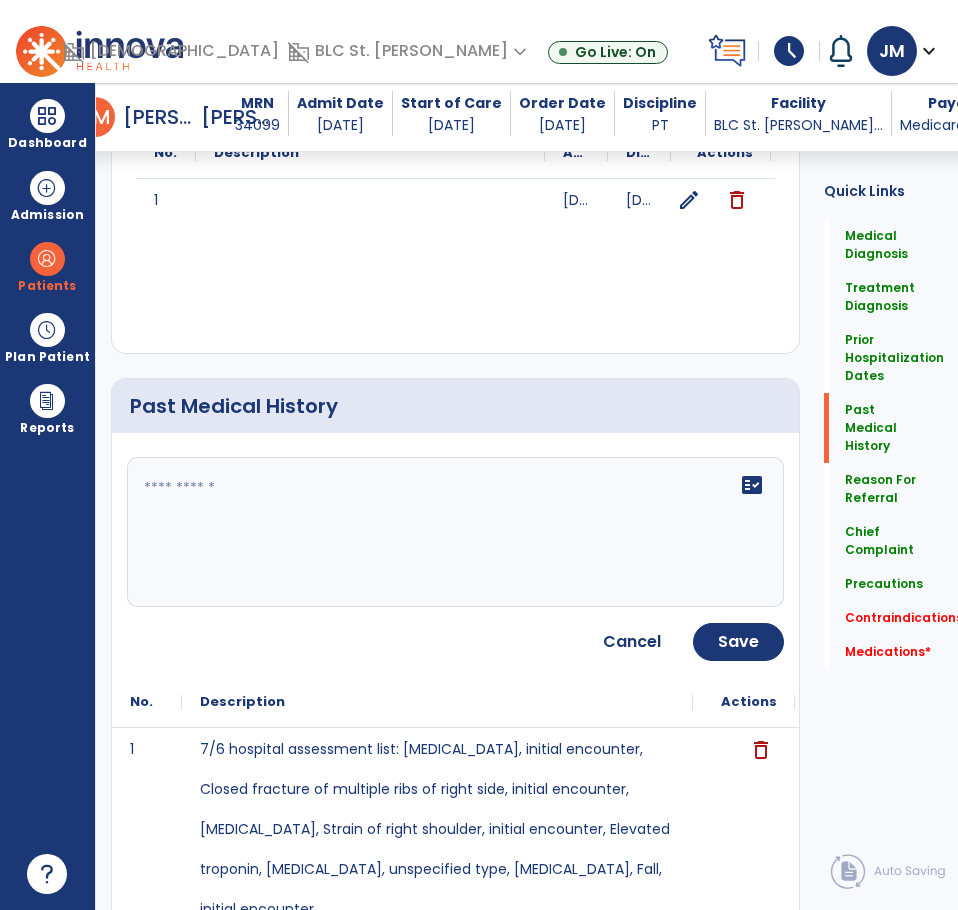 click on "fact_check" 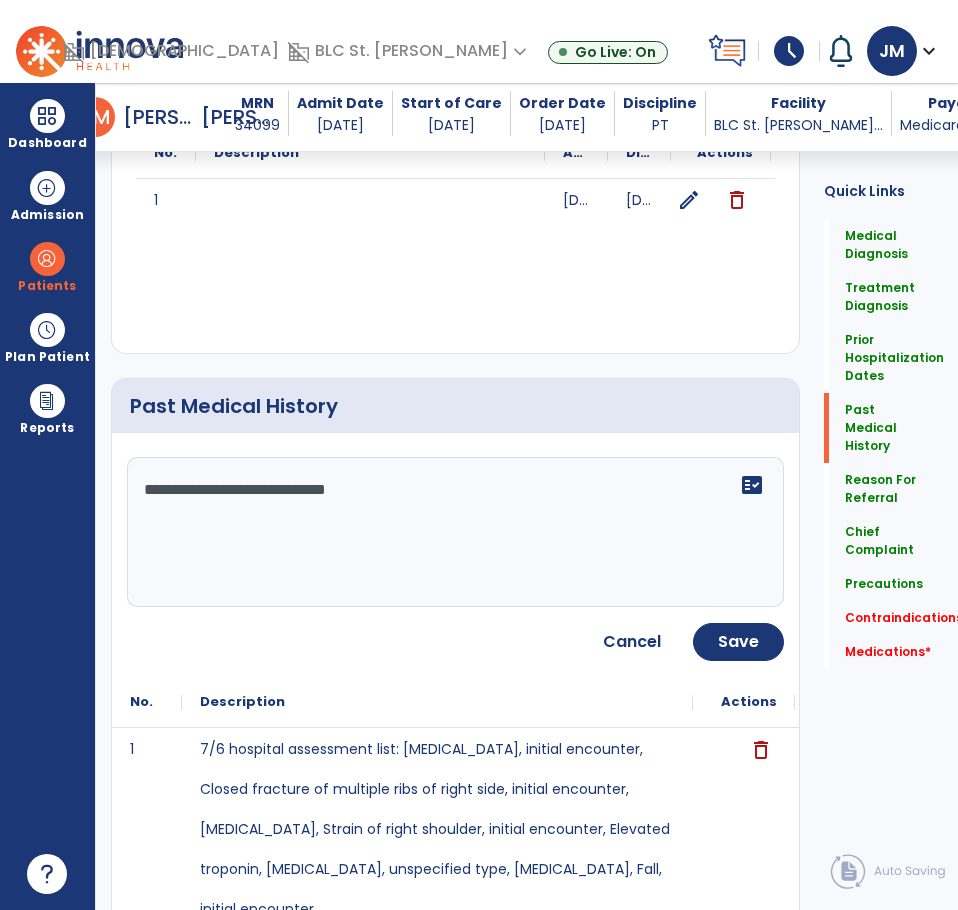 paste on "**********" 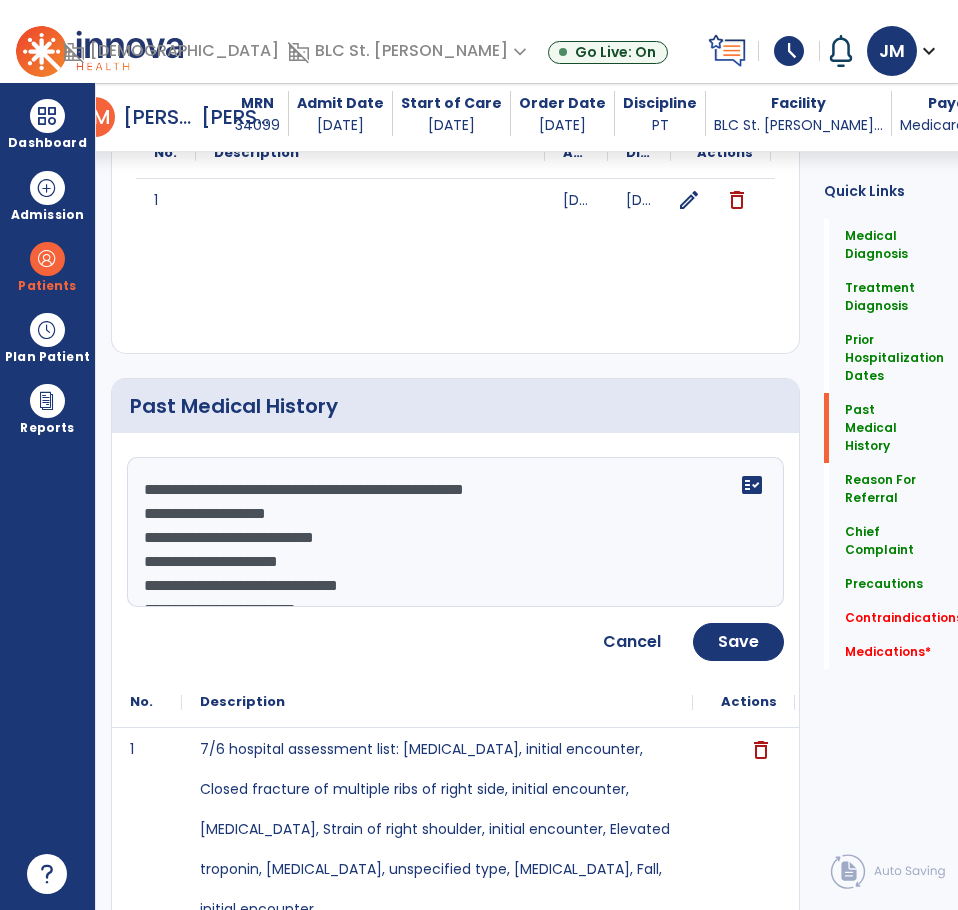 scroll, scrollTop: 207, scrollLeft: 0, axis: vertical 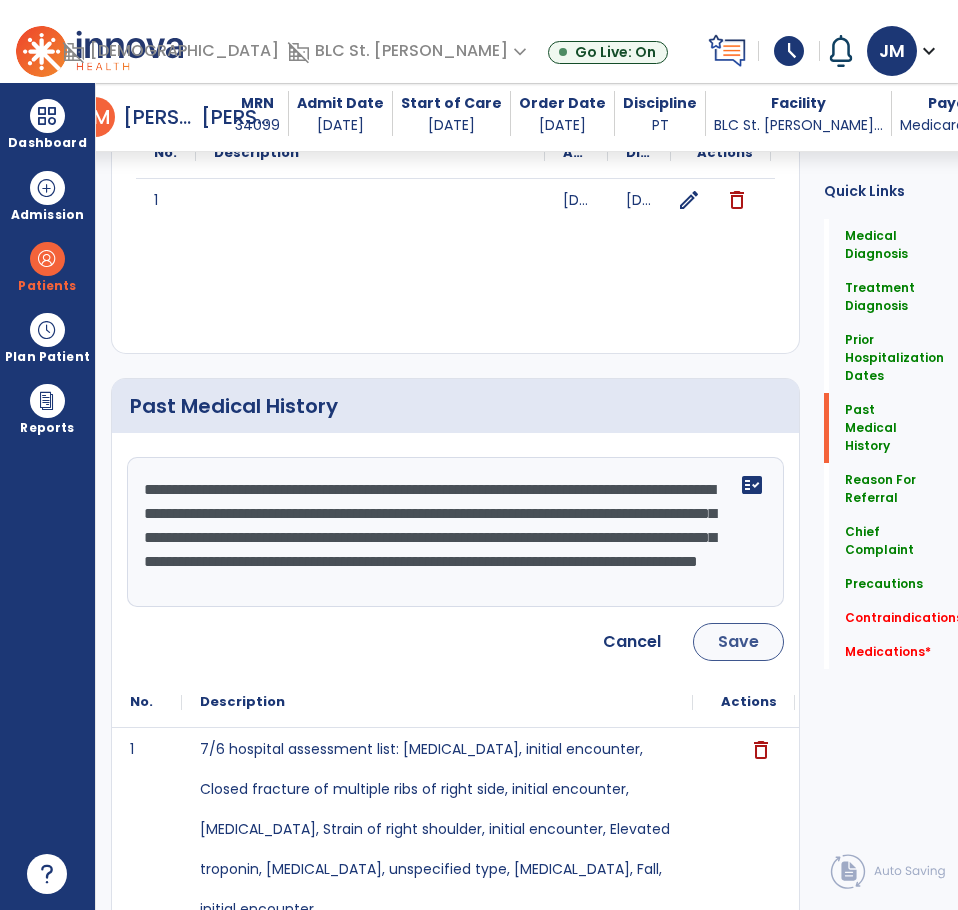 type on "**********" 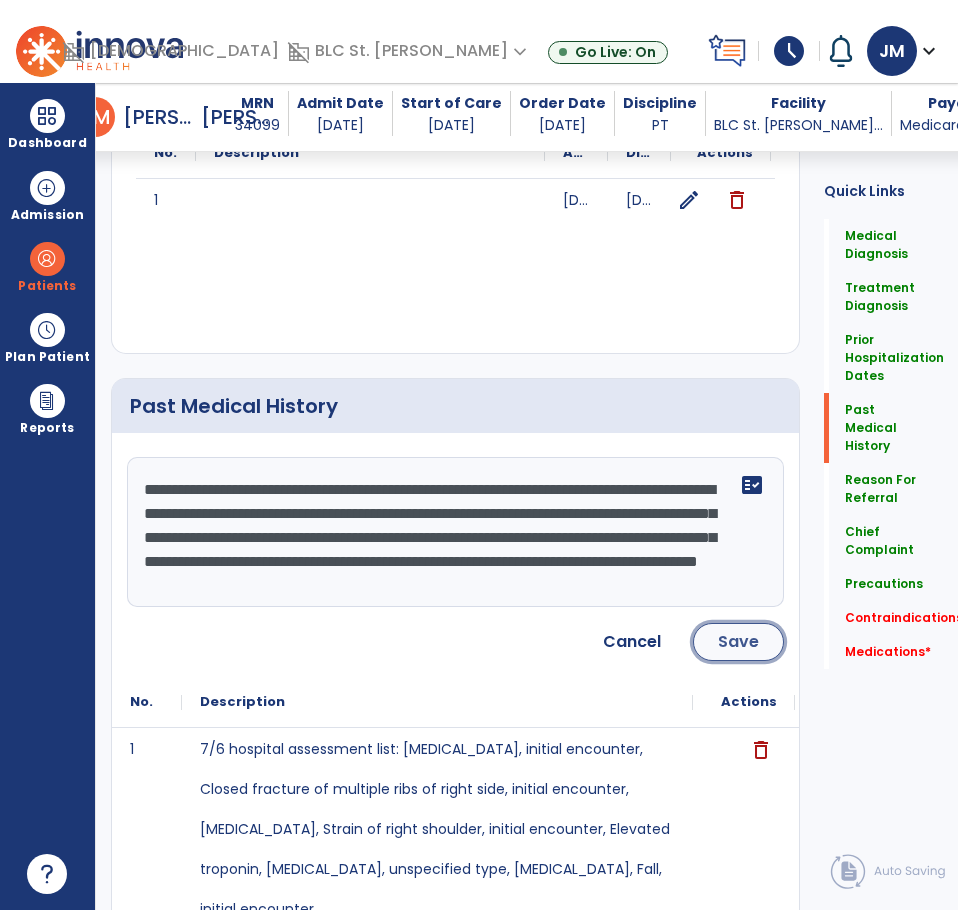 click on "Save" 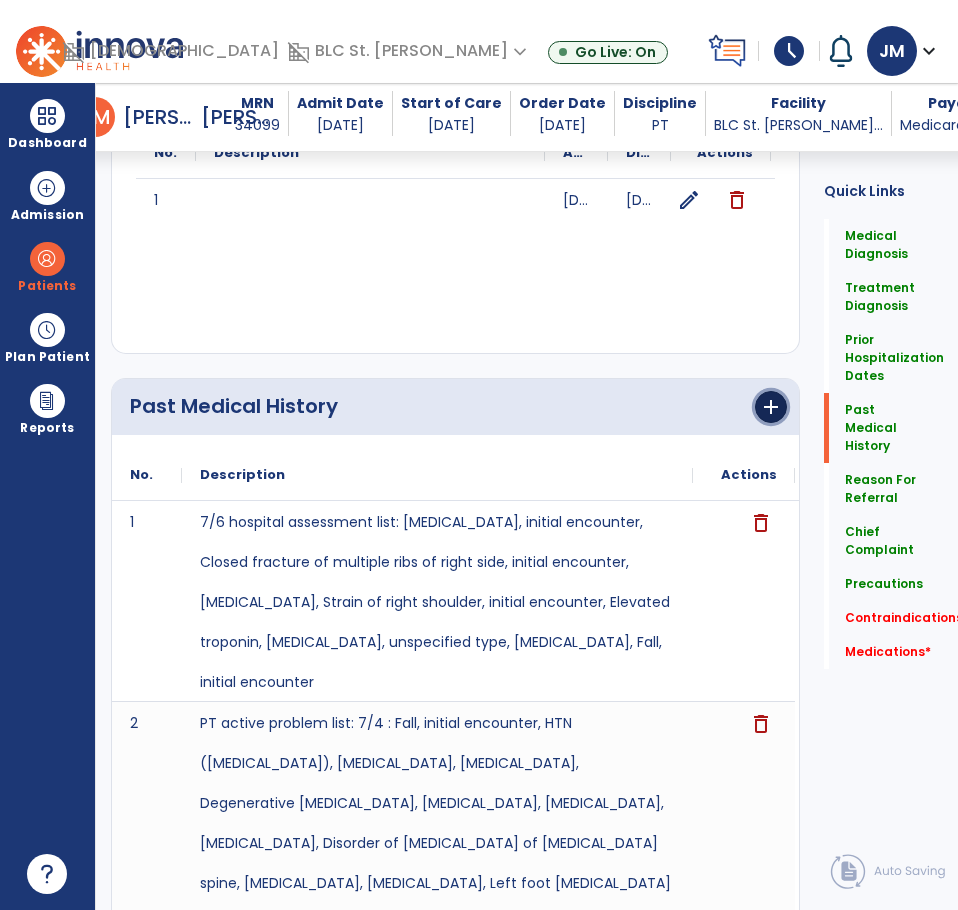 click on "add" 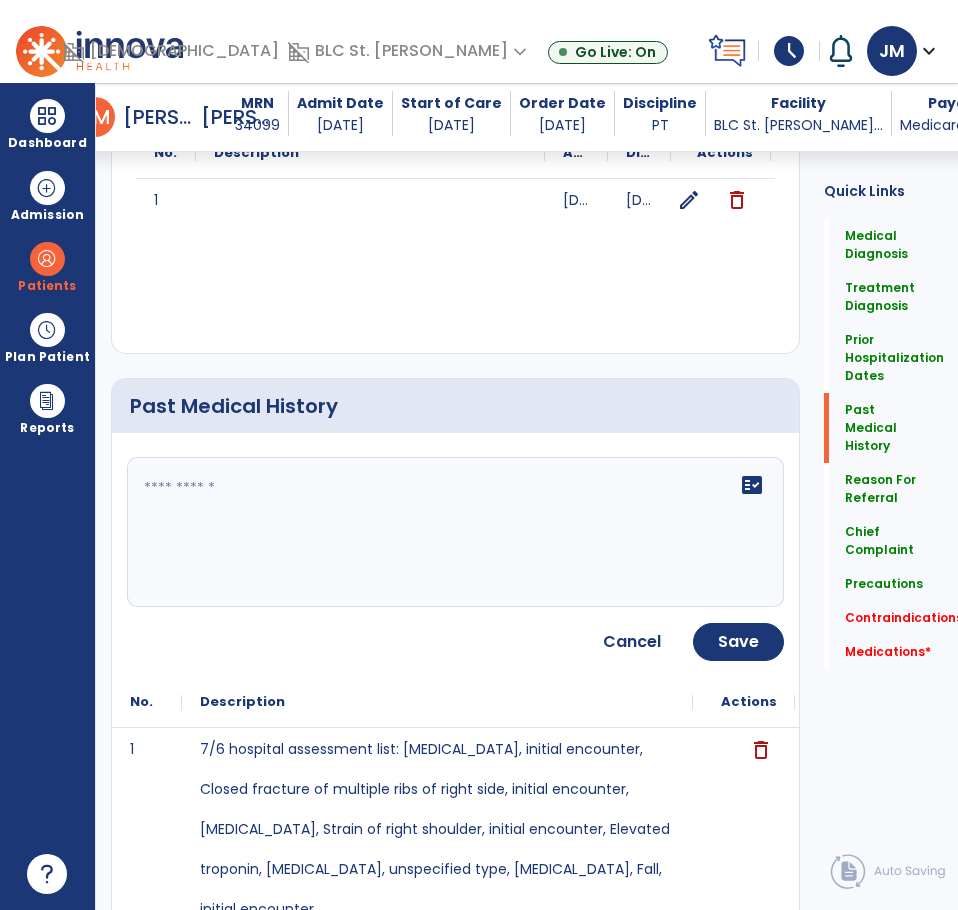 click 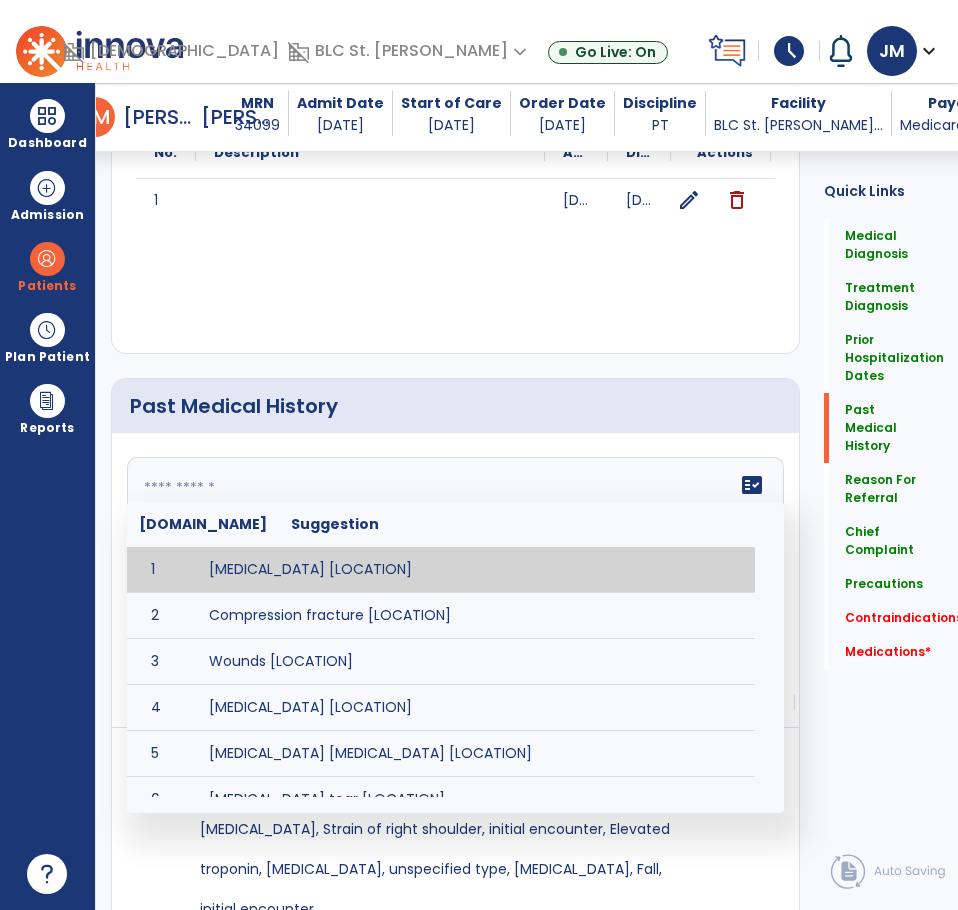 paste on "**********" 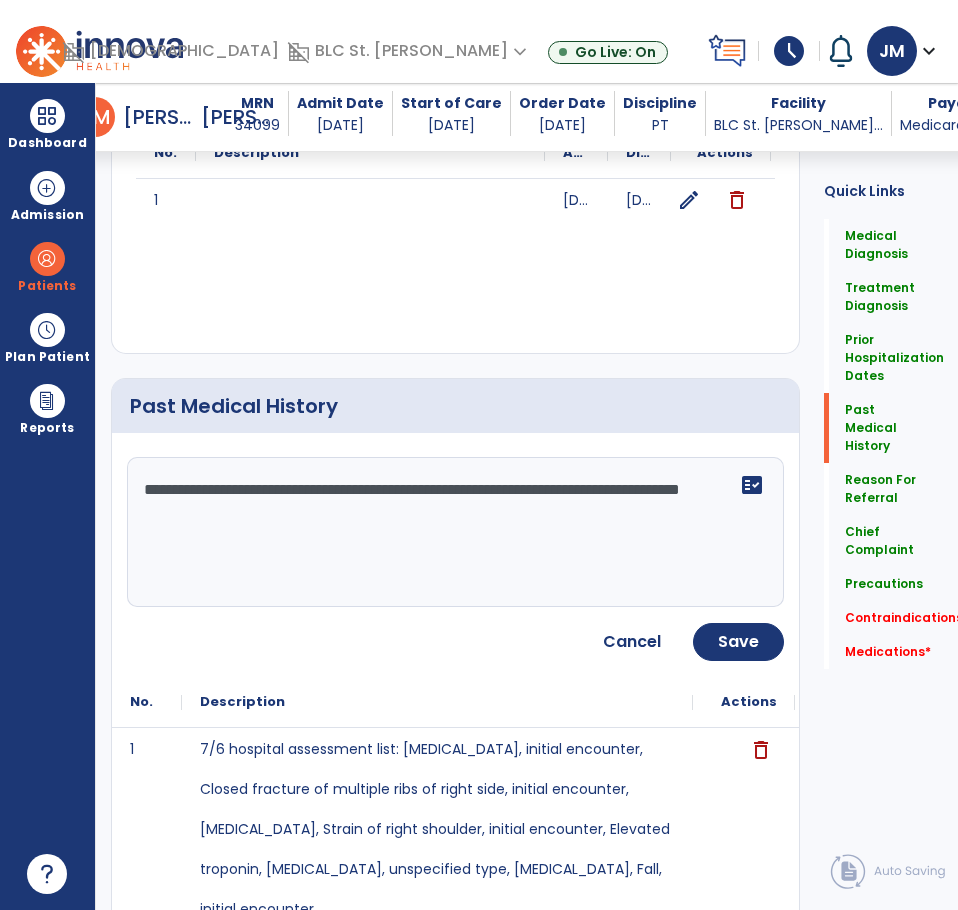 drag, startPoint x: 650, startPoint y: 498, endPoint x: 749, endPoint y: 506, distance: 99.32271 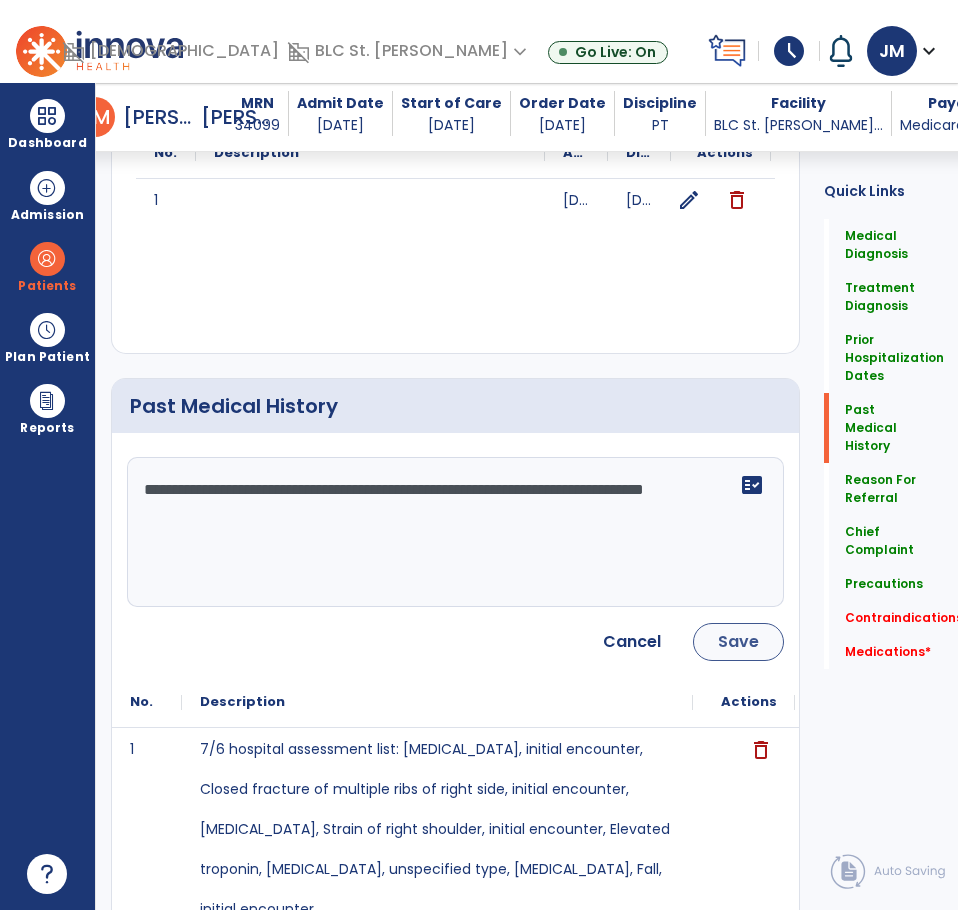 type on "**********" 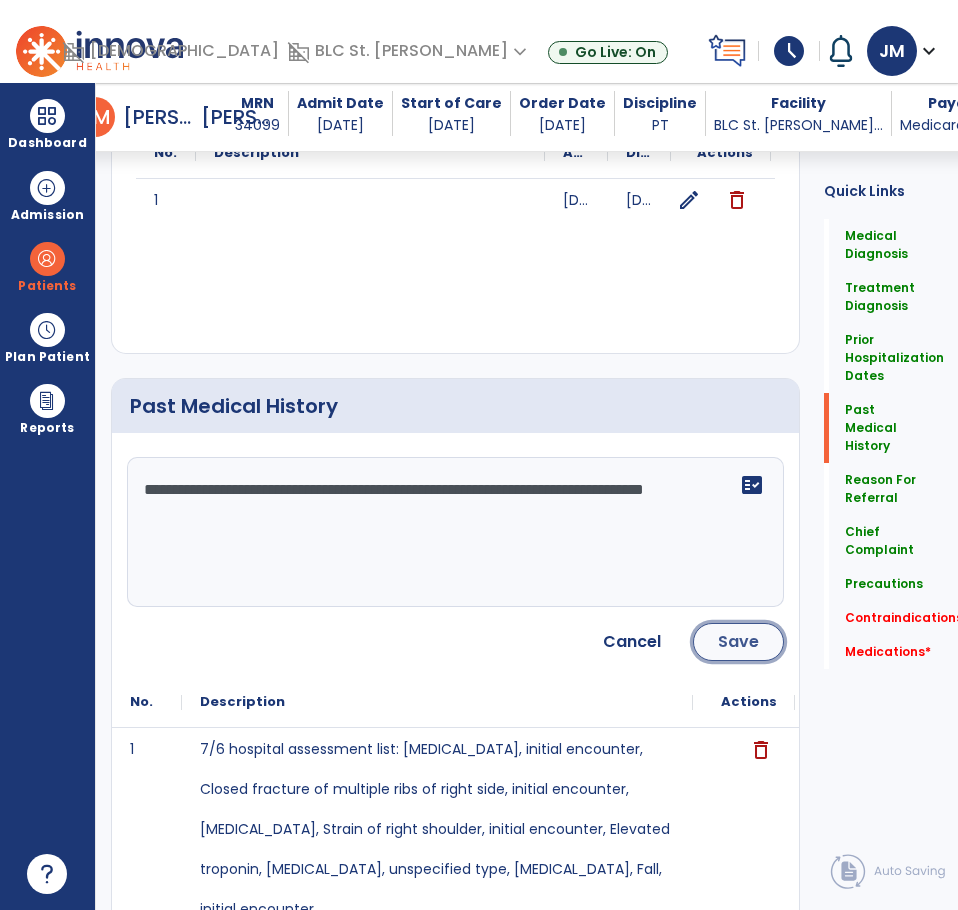 click on "Save" 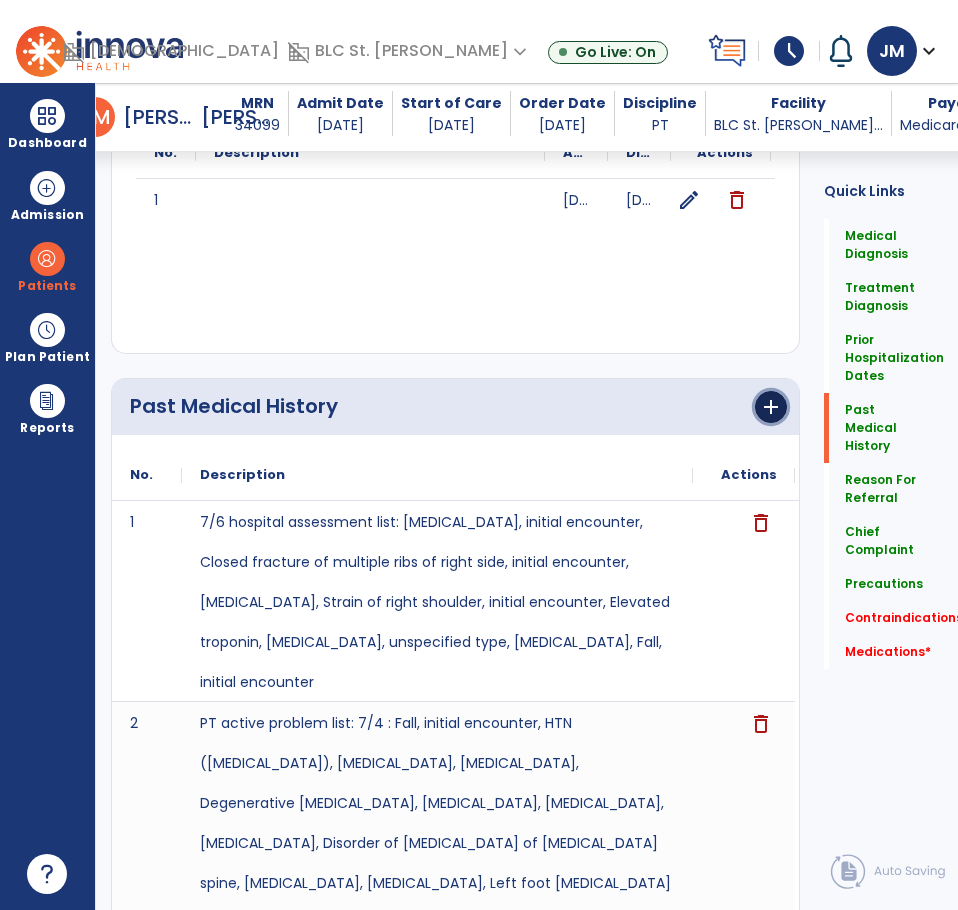 click on "add" 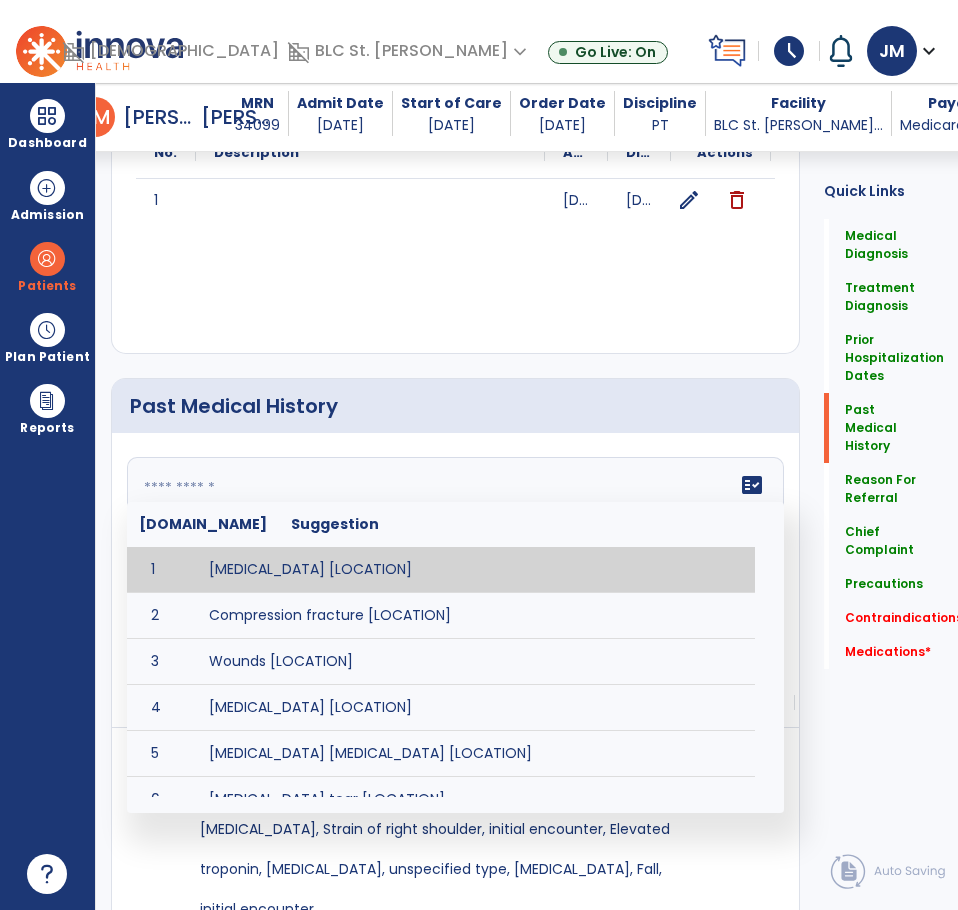 click 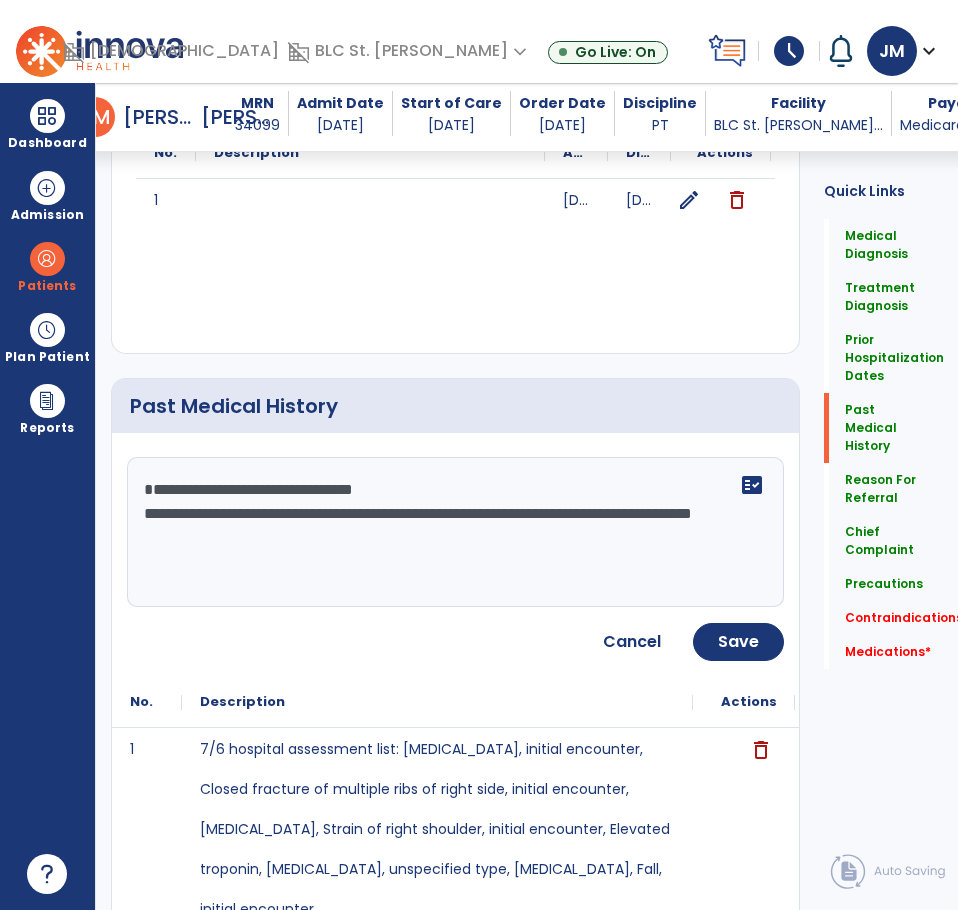 click on "**********" 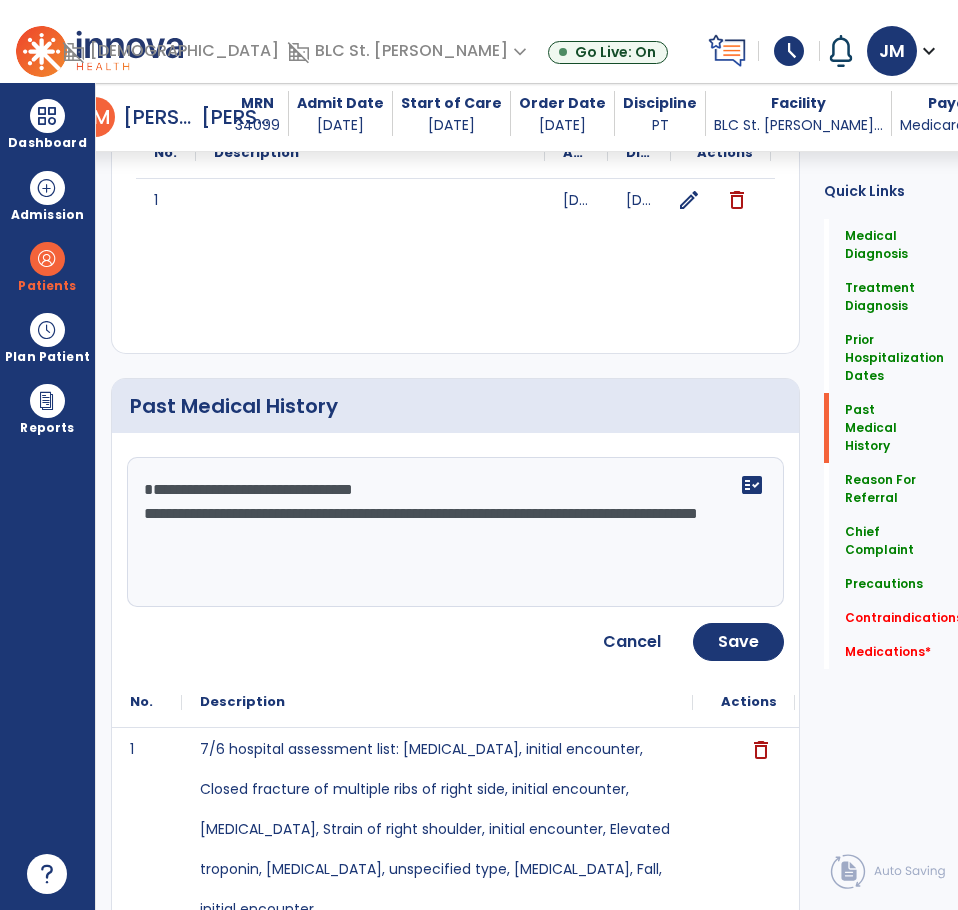 paste on "**********" 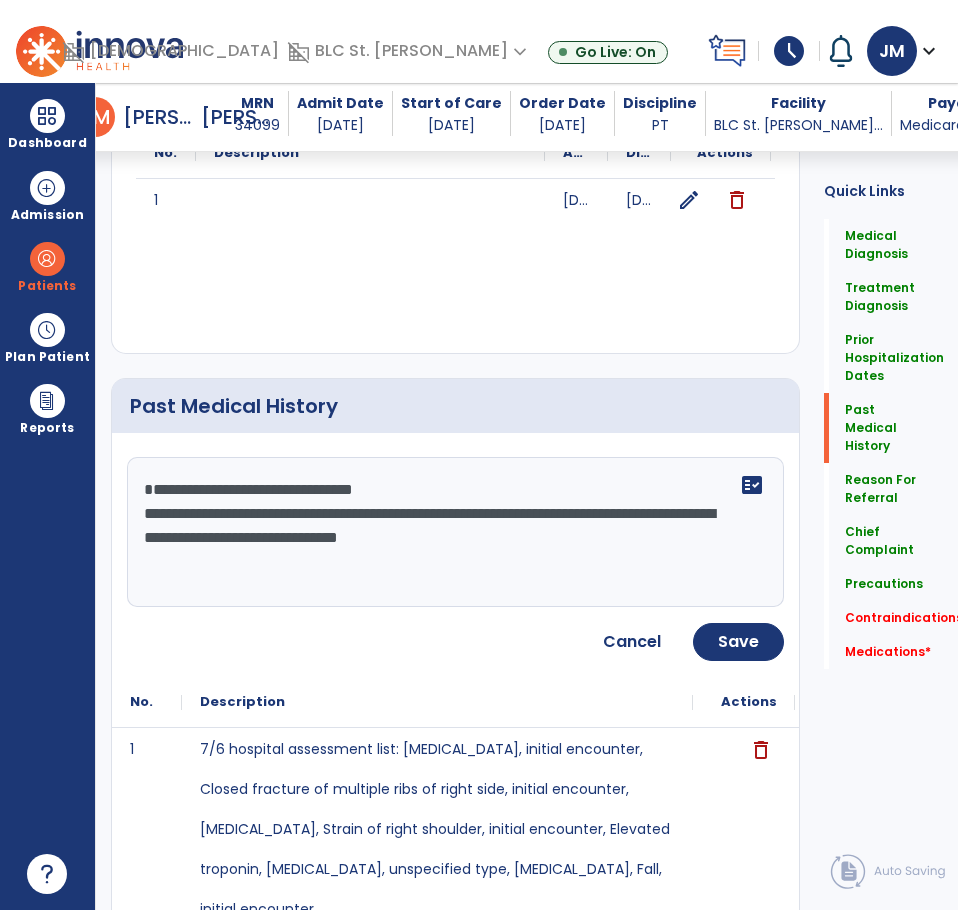 click on "**********" 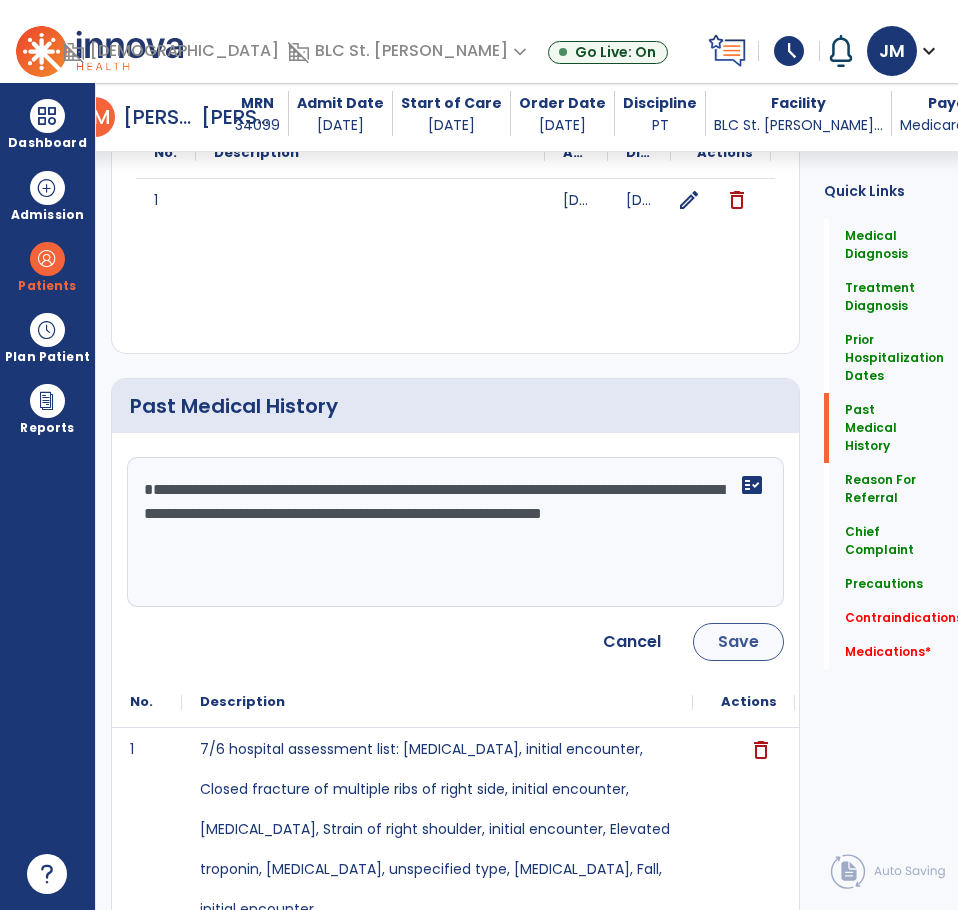 type on "**********" 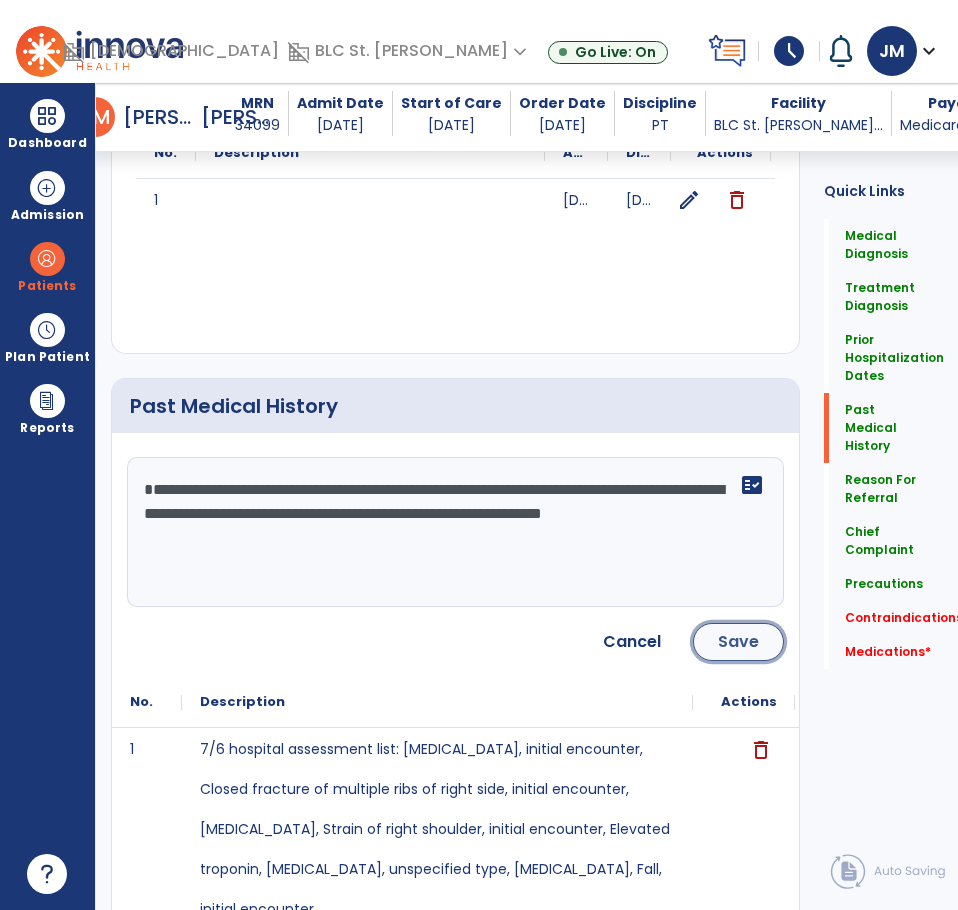 click on "Save" 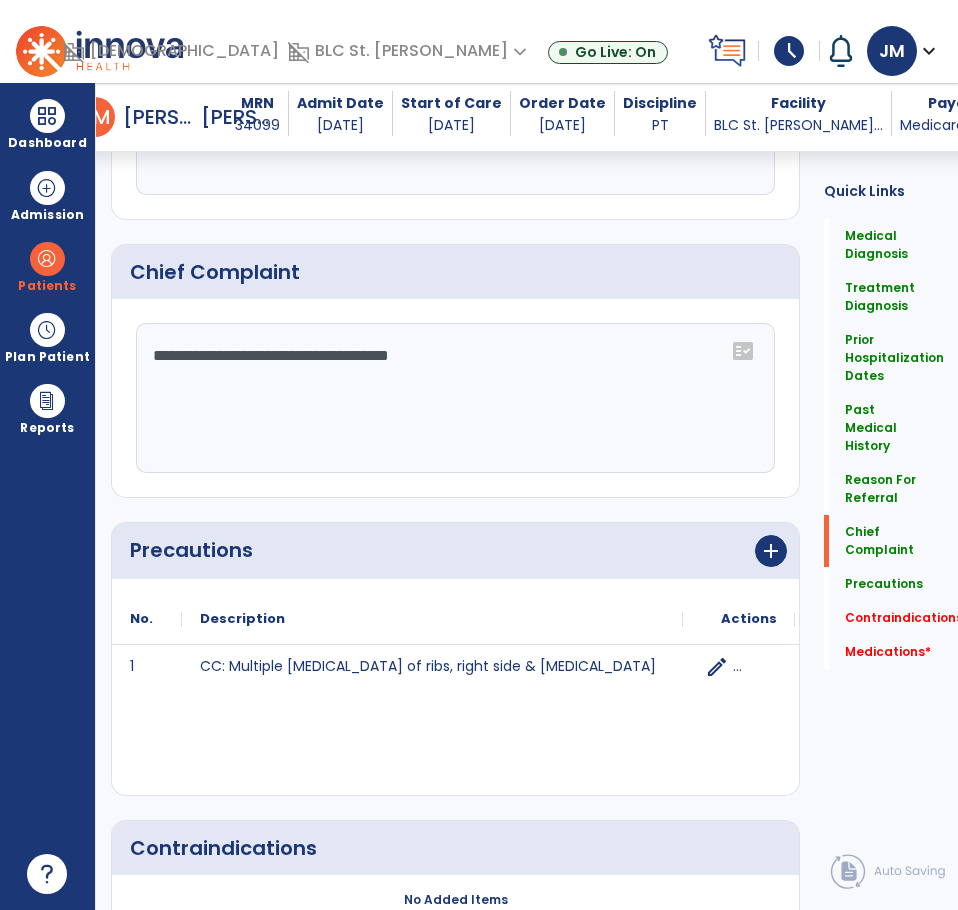 scroll, scrollTop: 2922, scrollLeft: 0, axis: vertical 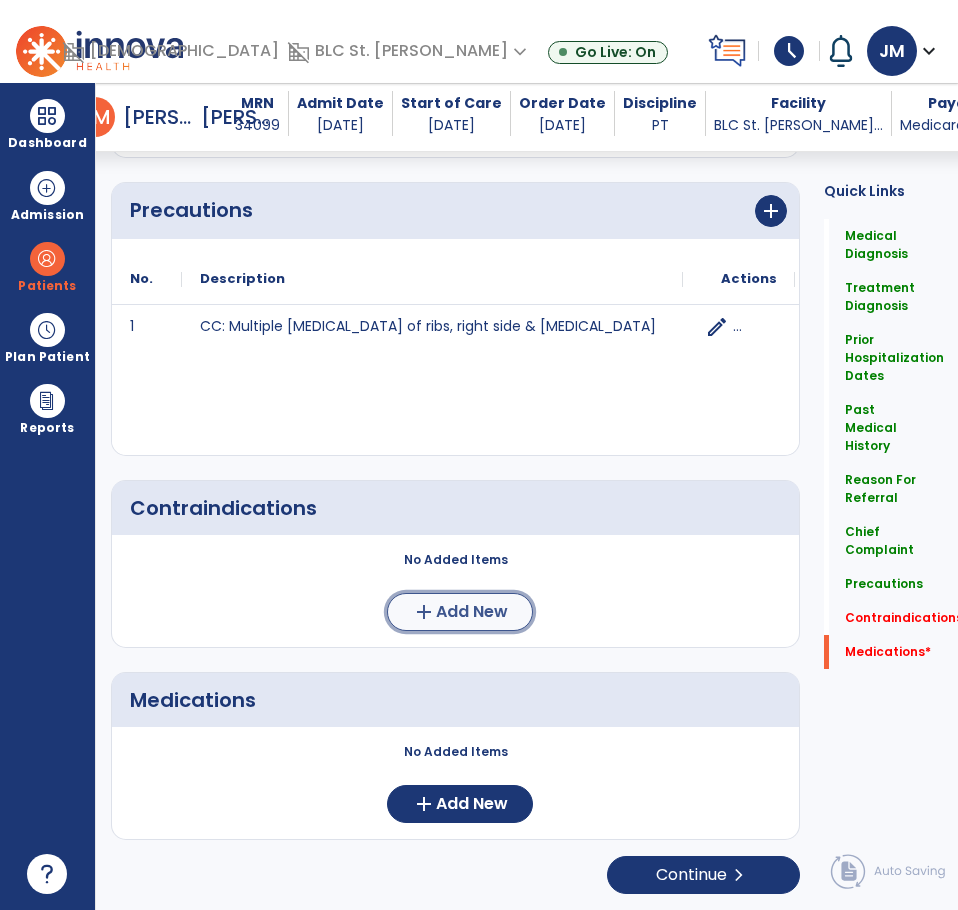 click on "Add New" 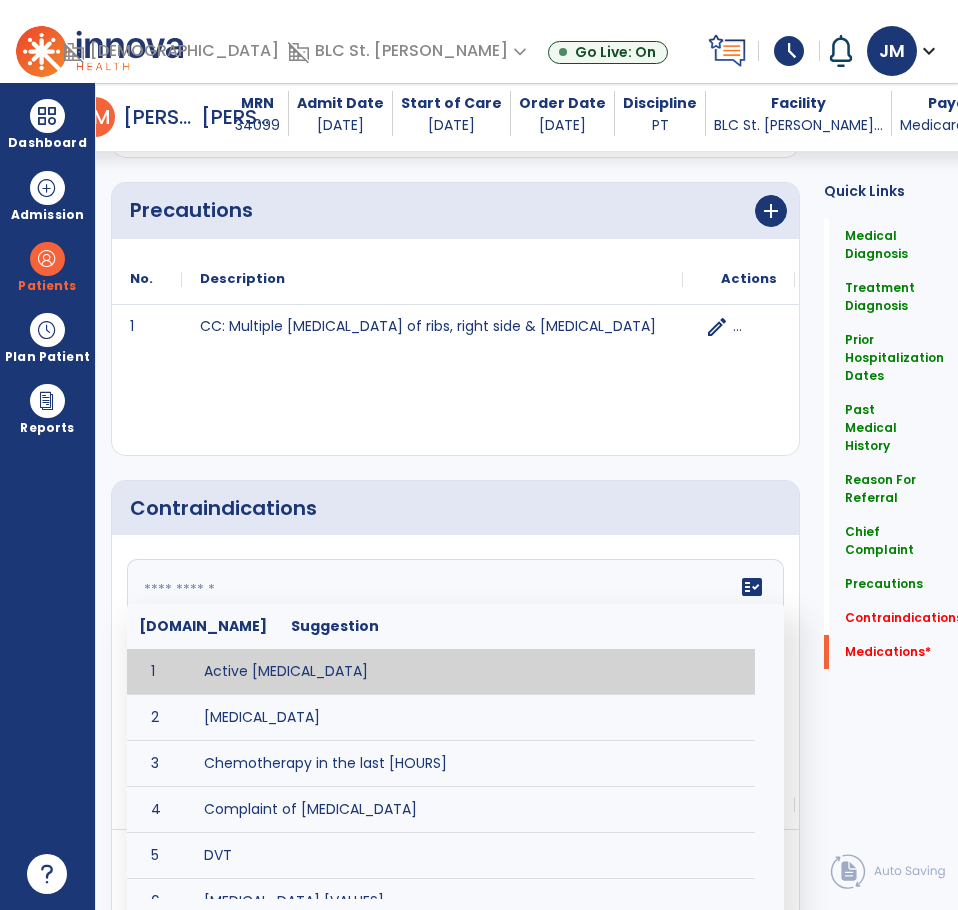 click on "fact_check  [DOMAIN_NAME] Suggestion 1 Active [MEDICAL_DATA] 2 [MEDICAL_DATA] 3 Chemotherapy in the last [HOURS] 4 Complaint of [MEDICAL_DATA] 5 DVT 6 [MEDICAL_DATA] [VALUES] 7 Inflammation or infection in the heart. 8 [MEDICAL_DATA] lower than [VALUE] 9 [MEDICAL_DATA] 10 Pulmonary [MEDICAL_DATA] 11 Recent changes in EKG 12 Severe [MEDICAL_DATA] 13 Severe dehydration 14 Severe diaphoresis 15 Severe [MEDICAL_DATA] 16 Severe shortness of breath/dyspnea 17 Significantly elevated potassium levels 18 Significantly [MEDICAL_DATA] levels 19 Suspected or known [MEDICAL_DATA] 20 [MEDICAL_DATA] 21 Uncontrolled [MEDICAL_DATA] with blood sugar levels greater than [VALUE] or less than [Value]  22 [MEDICAL_DATA] 23 Untreated [MEDICAL_DATA]" 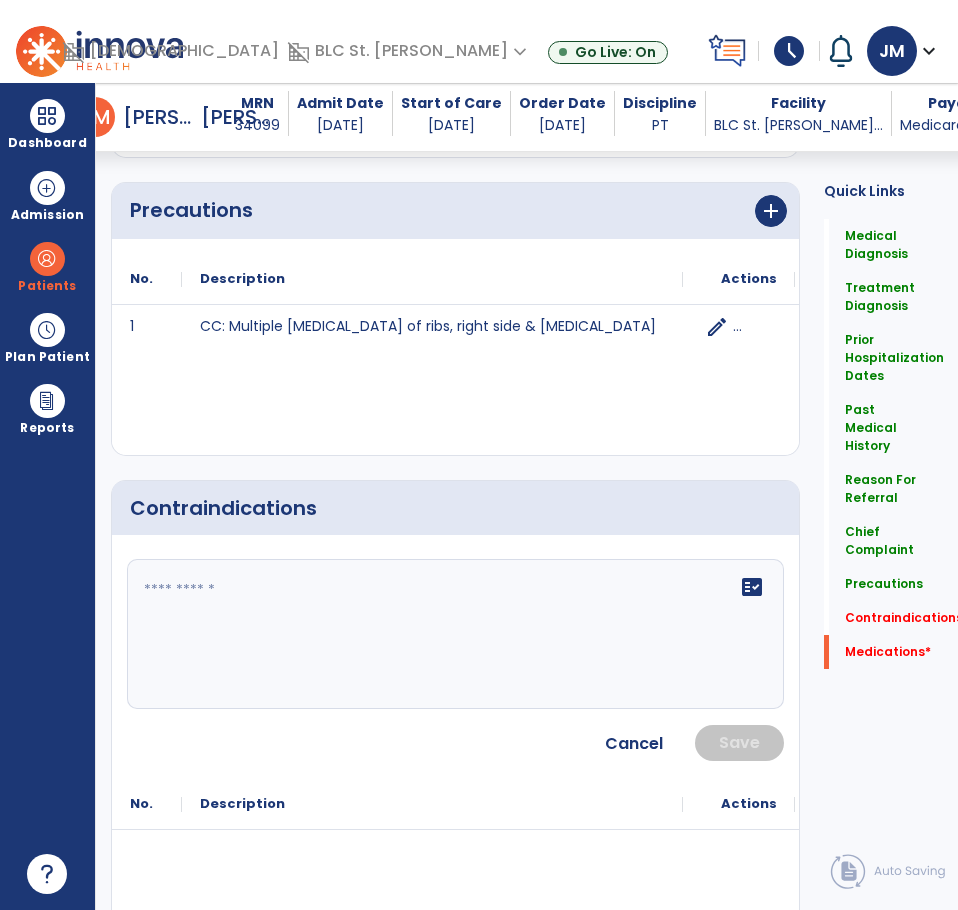 click 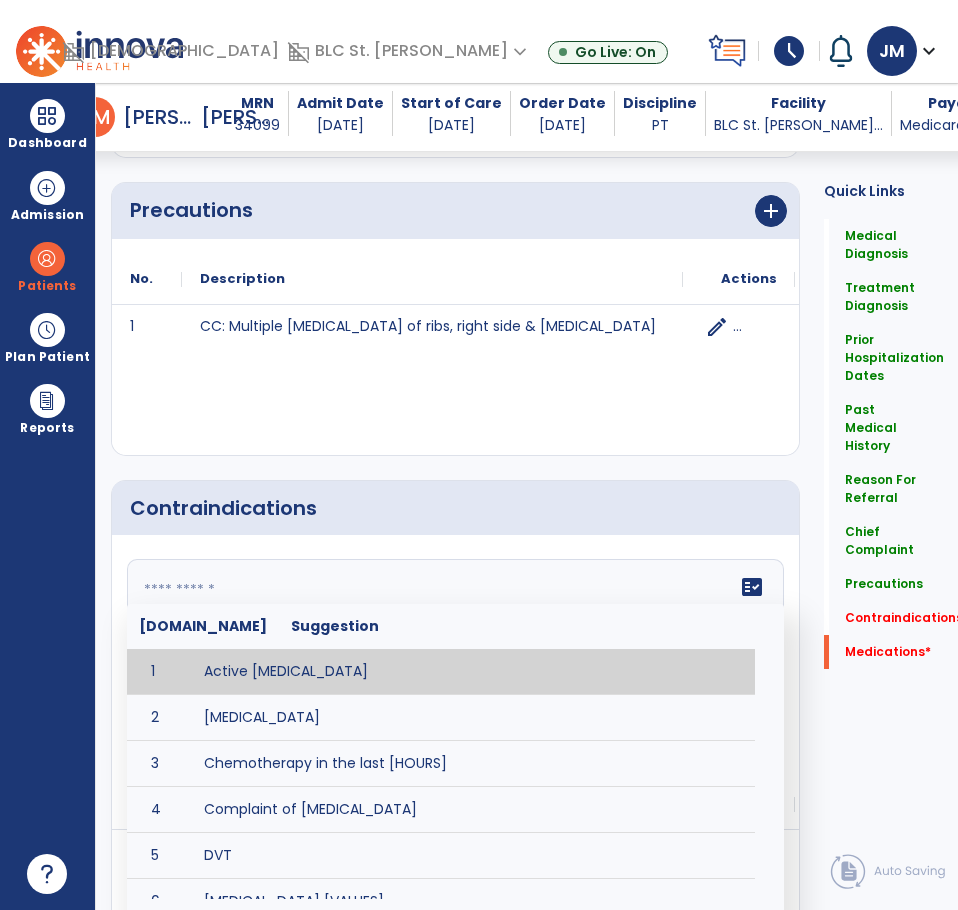 paste on "**********" 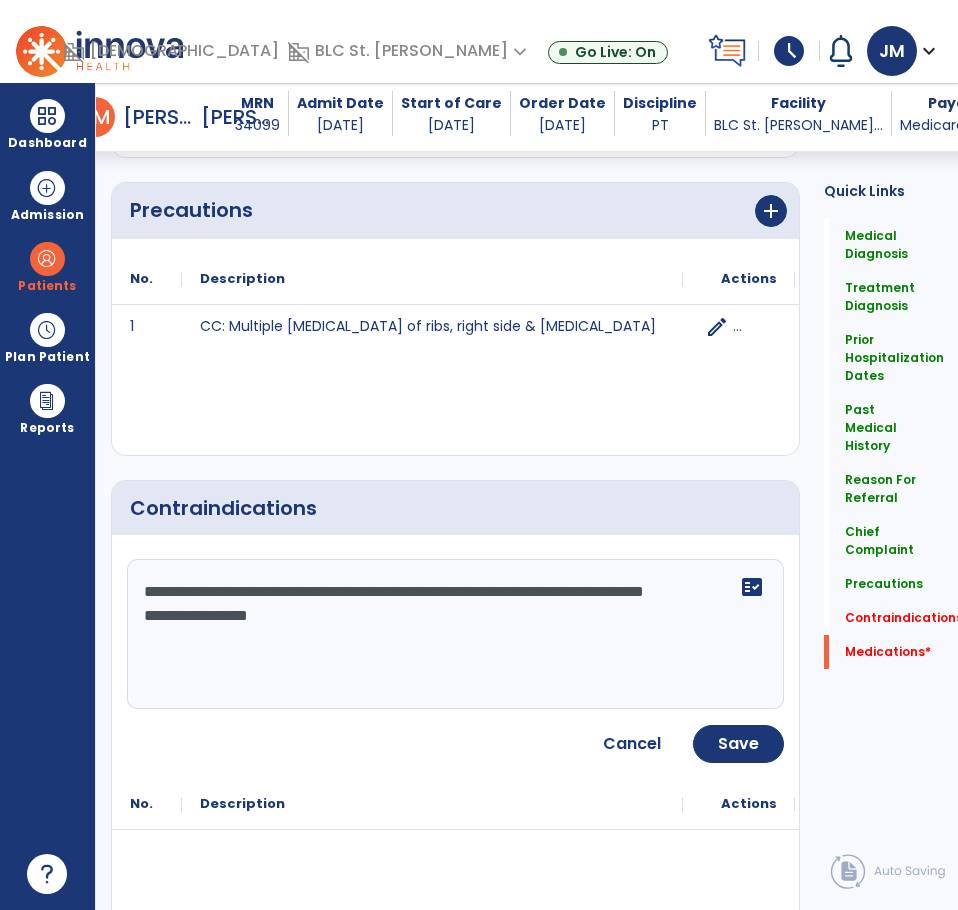 drag, startPoint x: 521, startPoint y: 594, endPoint x: 638, endPoint y: 596, distance: 117.01709 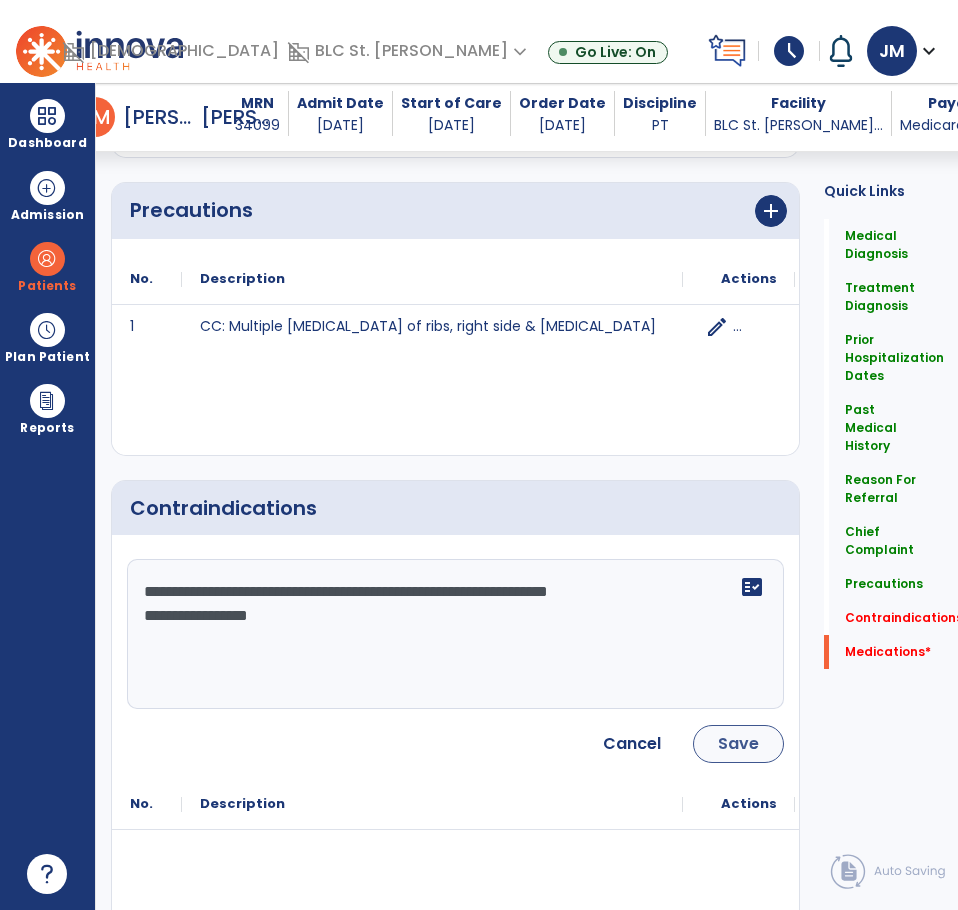 type on "**********" 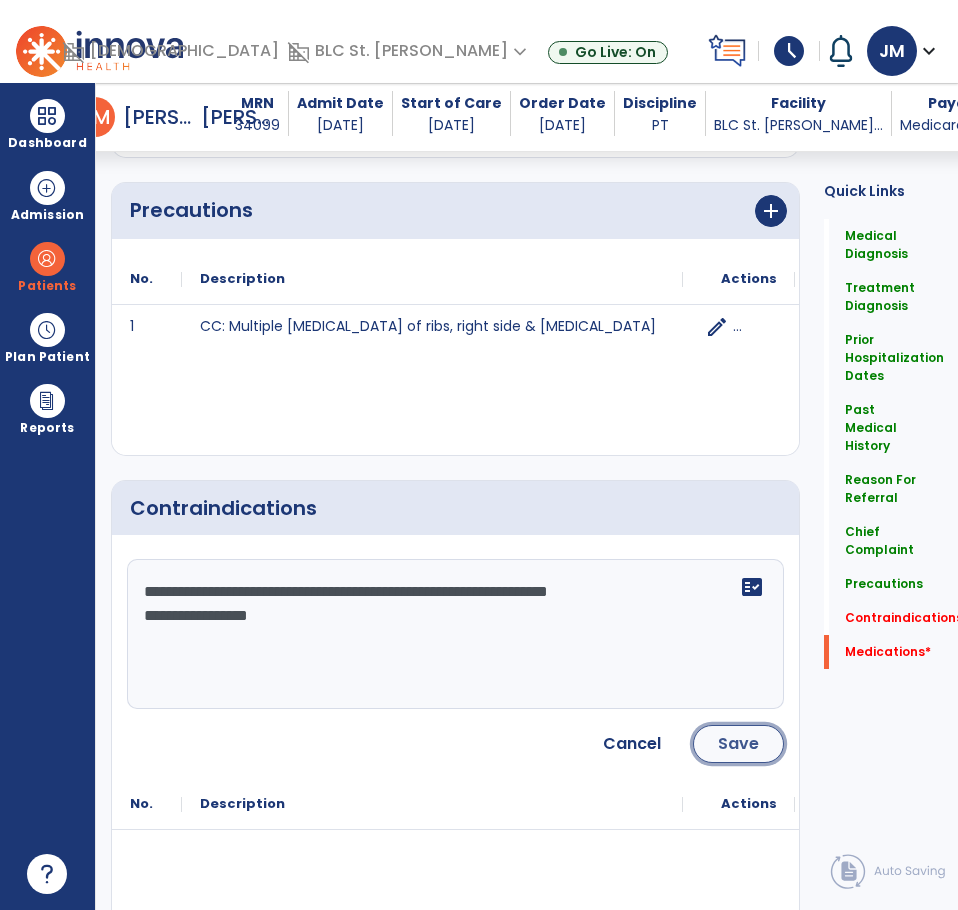 click on "Save" 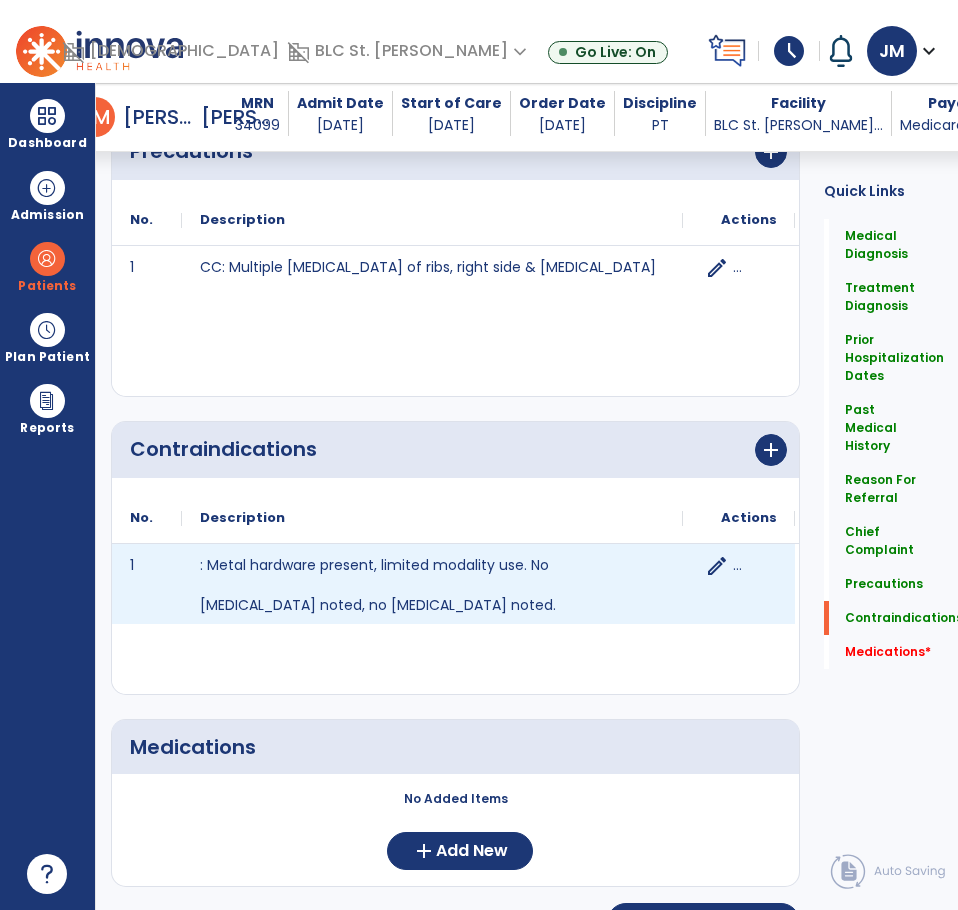scroll, scrollTop: 3028, scrollLeft: 0, axis: vertical 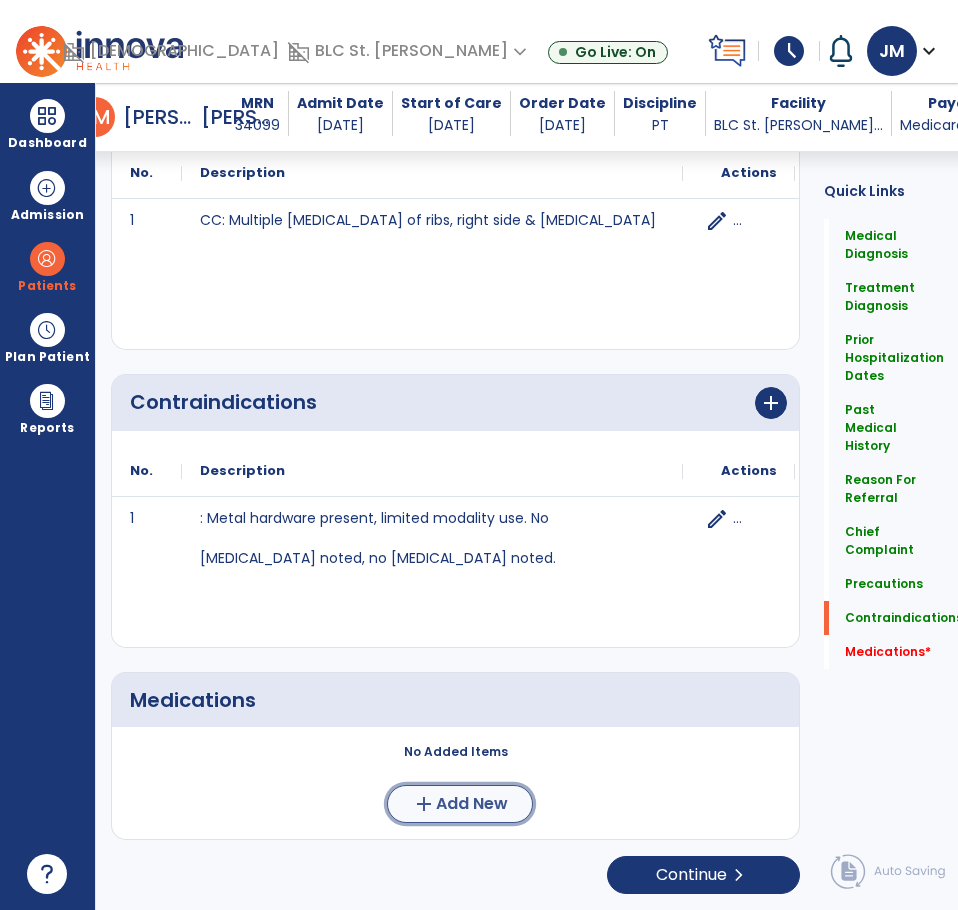click on "Add New" 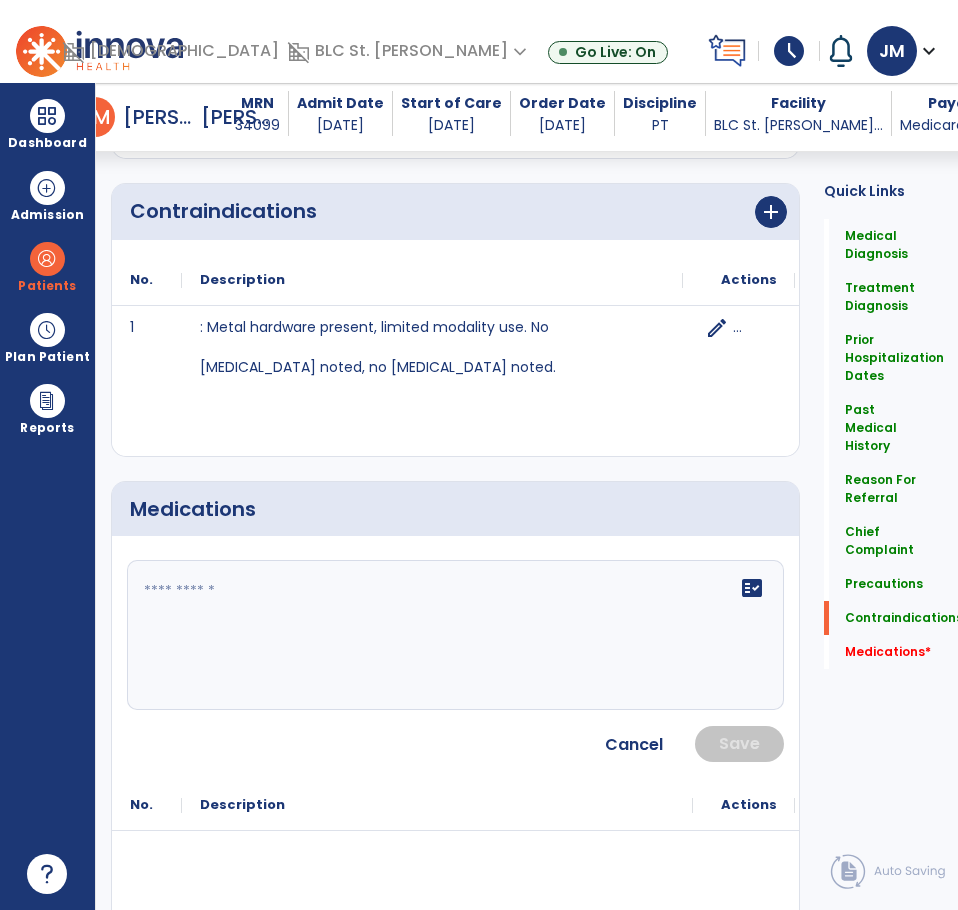 scroll, scrollTop: 3228, scrollLeft: 0, axis: vertical 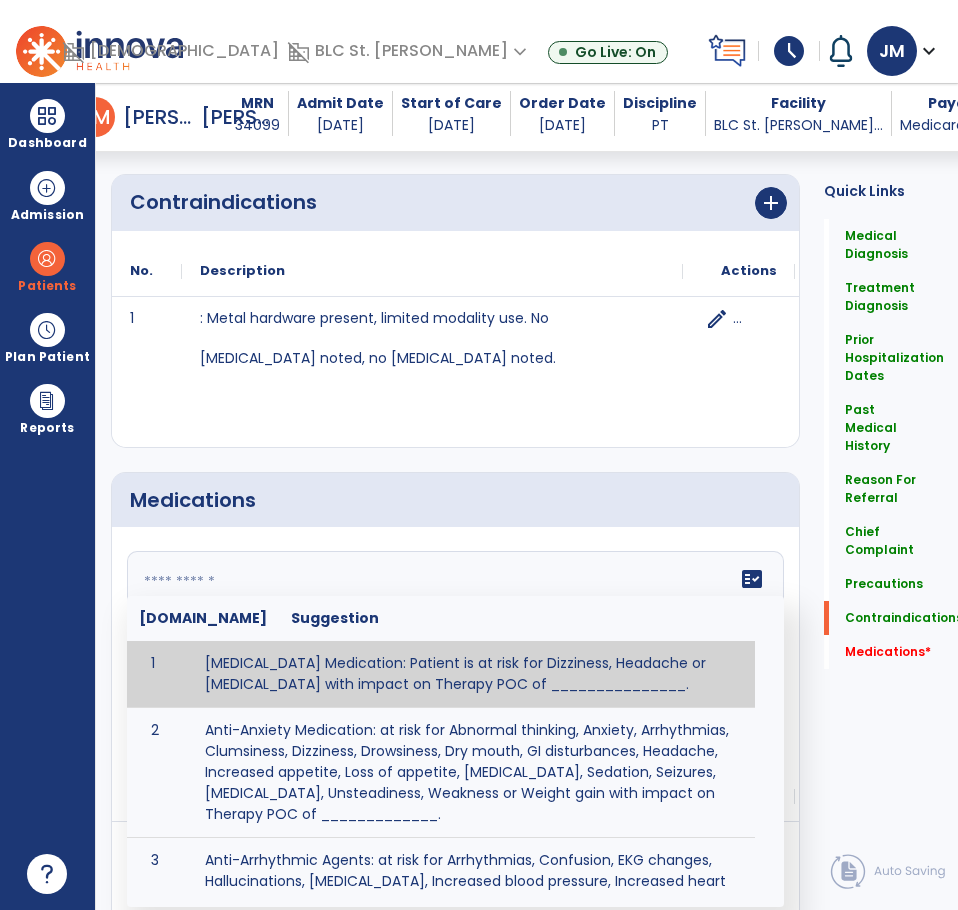 click on "fact_check  [DOMAIN_NAME] Suggestion 1 [MEDICAL_DATA] Medication: Patient is at risk for Dizziness, Headache or [MEDICAL_DATA] with impact on Therapy POC of _______________. 2 Anti-Anxiety Medication: at risk for Abnormal thinking, Anxiety, Arrhythmias, Clumsiness, Dizziness, Drowsiness, Dry mouth, GI disturbances, Headache, Increased appetite, Loss of appetite, [MEDICAL_DATA], Sedation, Seizures, [MEDICAL_DATA], Unsteadiness, Weakness or Weight gain with impact on Therapy POC of _____________. 3 Anti-Arrhythmic Agents: at risk for Arrhythmias, Confusion, EKG changes, Hallucinations, [MEDICAL_DATA], Increased blood pressure, Increased heart rate, [MEDICAL_DATA] or Toxicity with impact on Therapy POC of 4 Anti-Coagulant medications: with potential risk for hemorrhage (including [MEDICAL_DATA] and coughing up blood), and [MEDICAL_DATA] syndrome). Potential impact on therapy progress includes _________. 5 6 7 8 [MEDICAL_DATA] for ______________. 9 10 11 12 13 14 15 16 17 18 19 20 21 22 23 24" 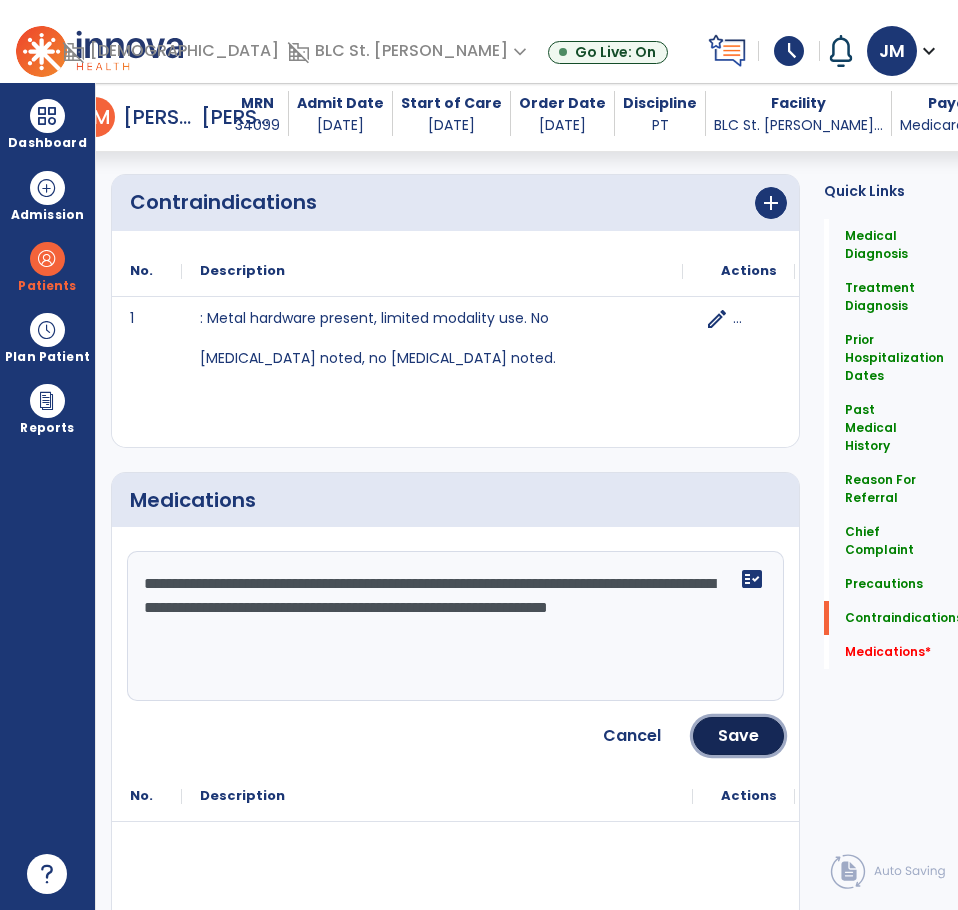 drag, startPoint x: 740, startPoint y: 728, endPoint x: 226, endPoint y: 567, distance: 538.6251 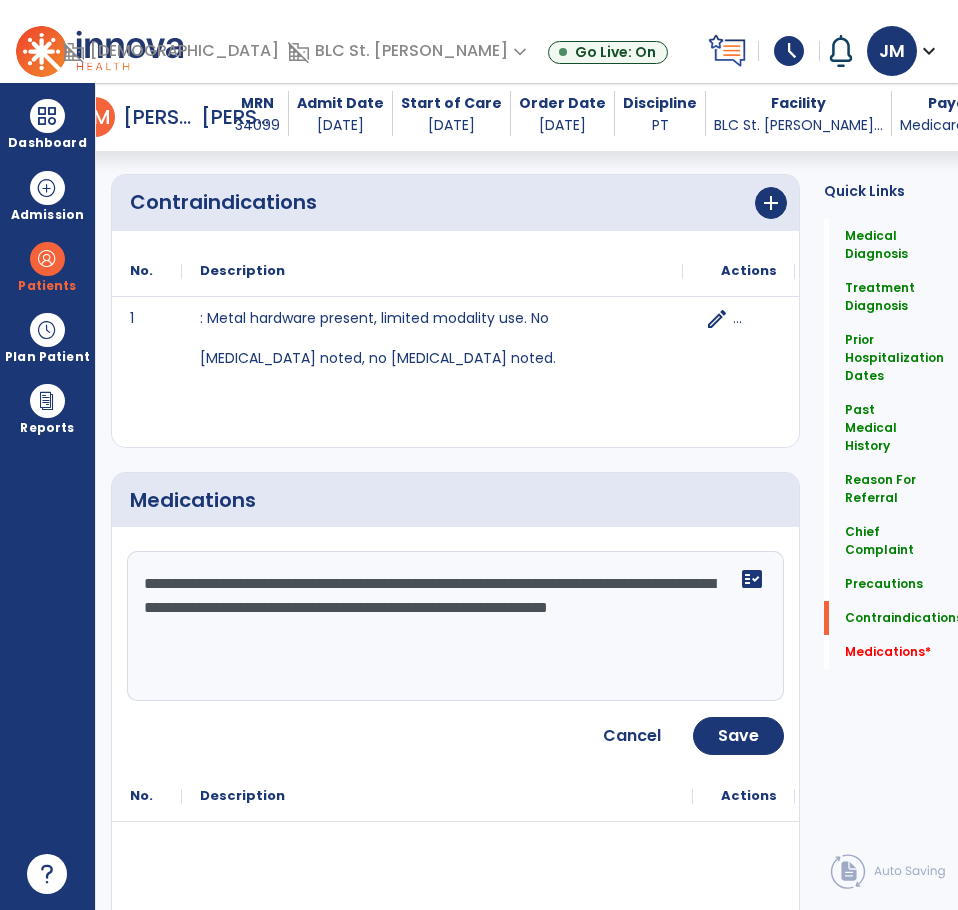 click on "**********" 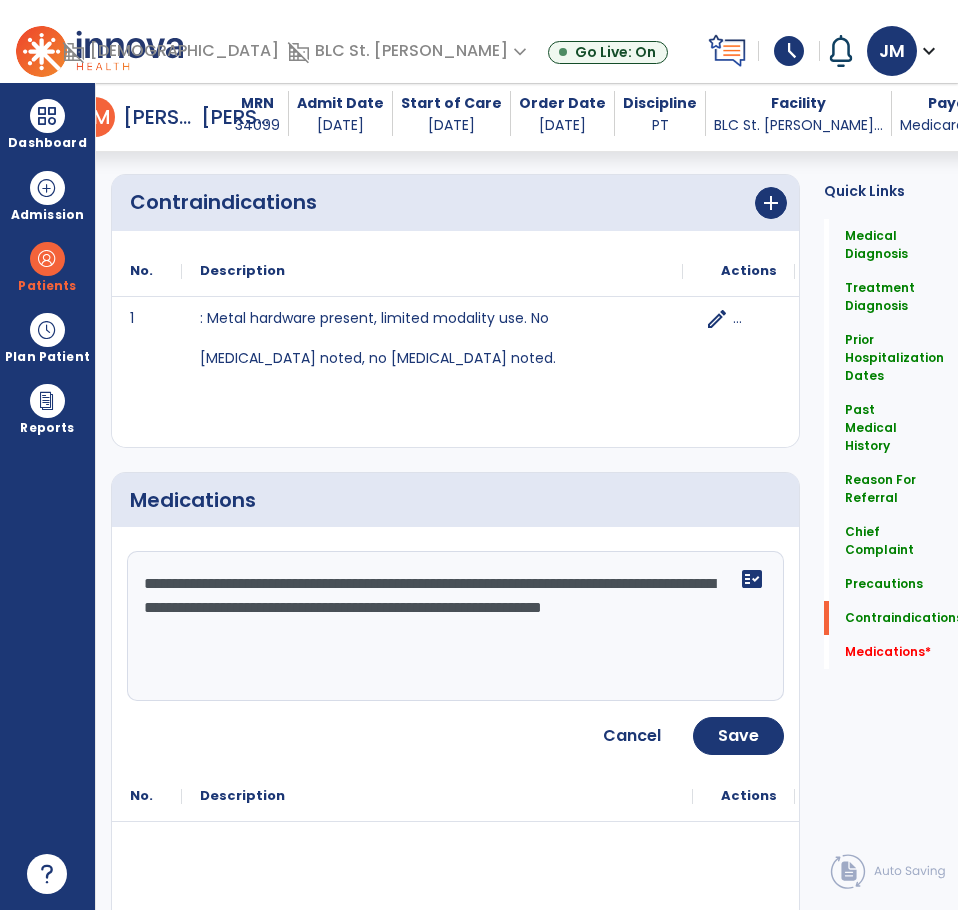 type on "**********" 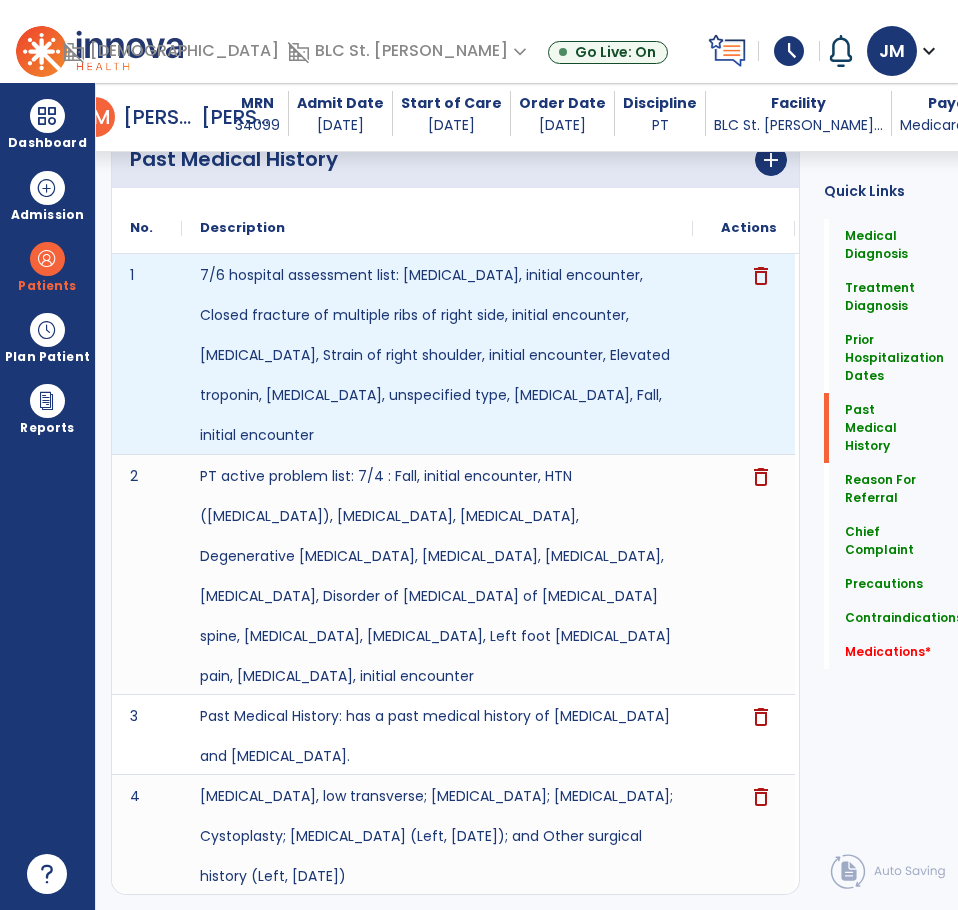 scroll, scrollTop: 1528, scrollLeft: 0, axis: vertical 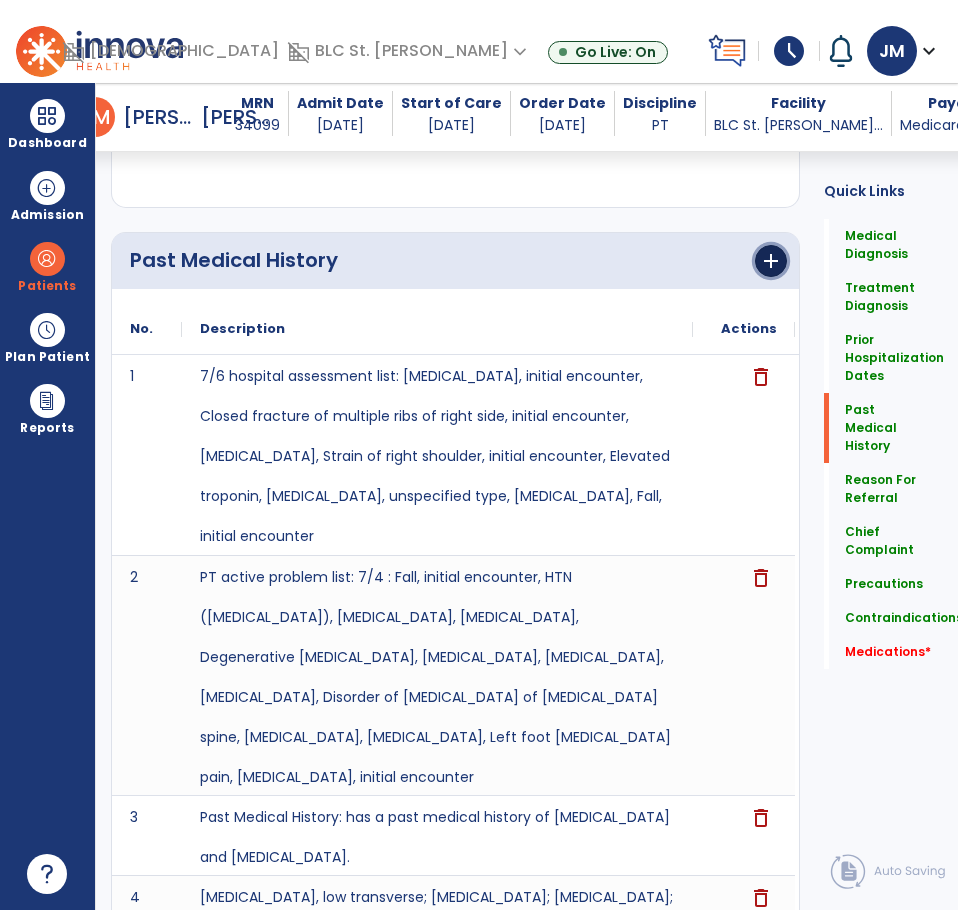 click on "add" 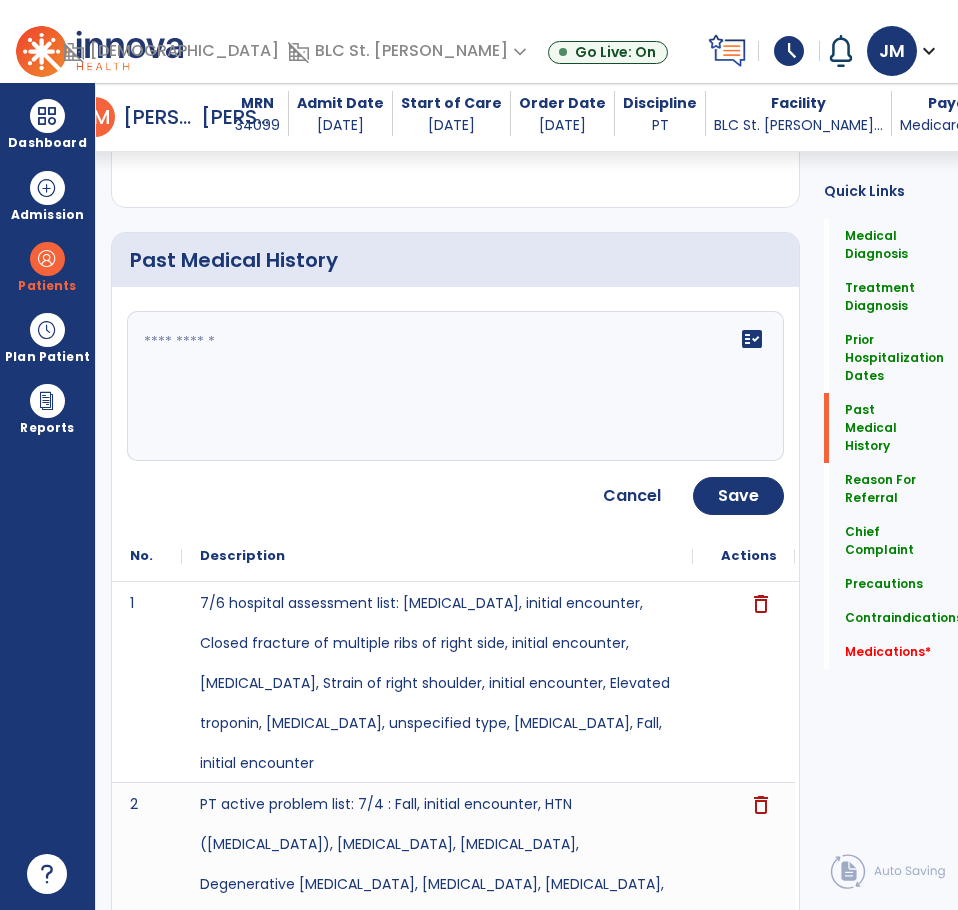 click on "fact_check" 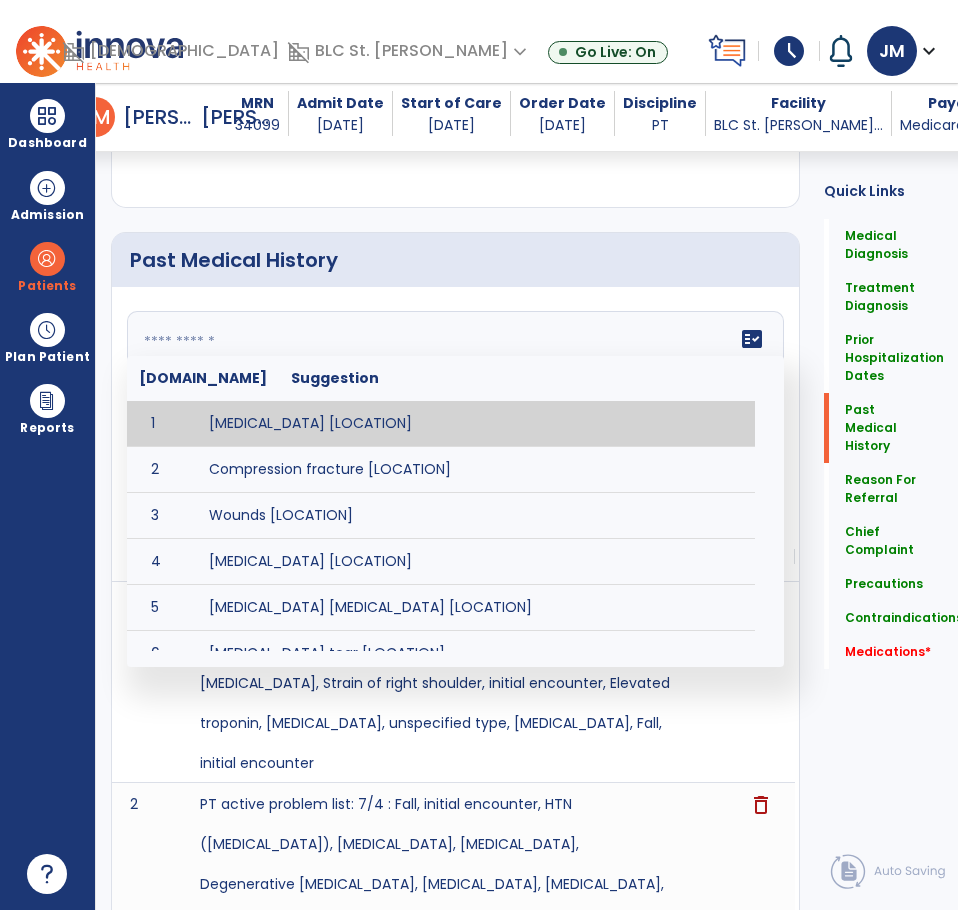 paste on "**********" 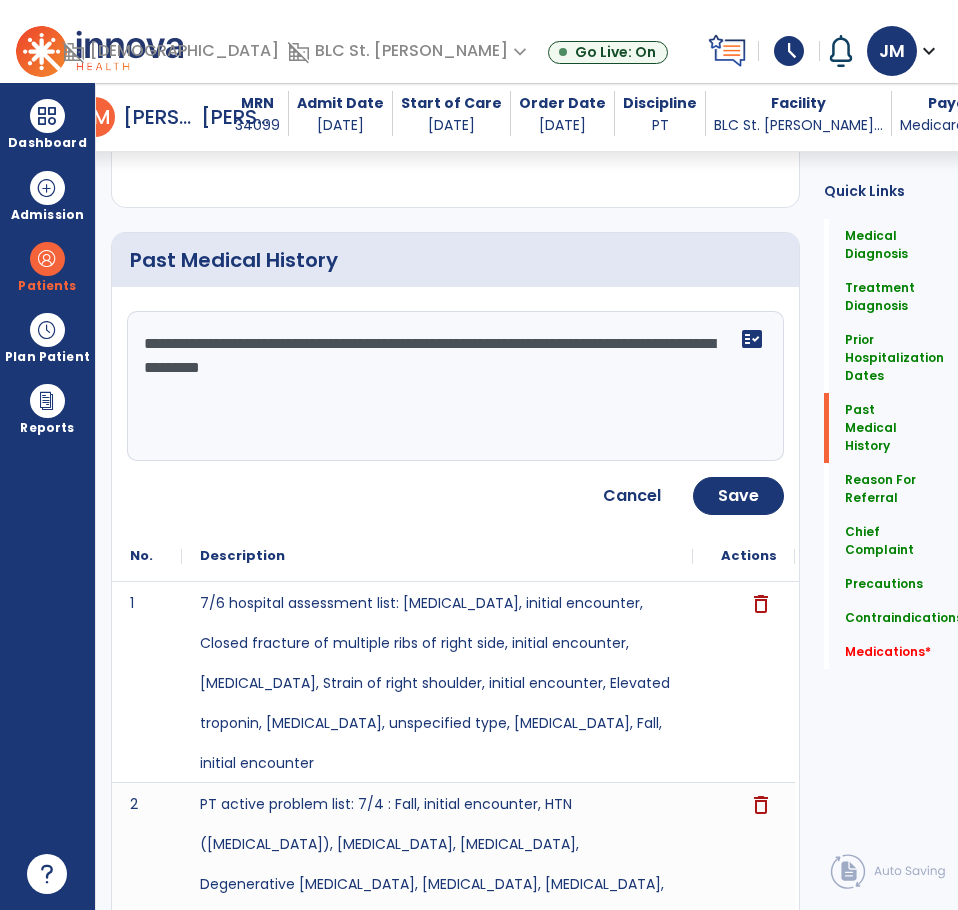 type on "**********" 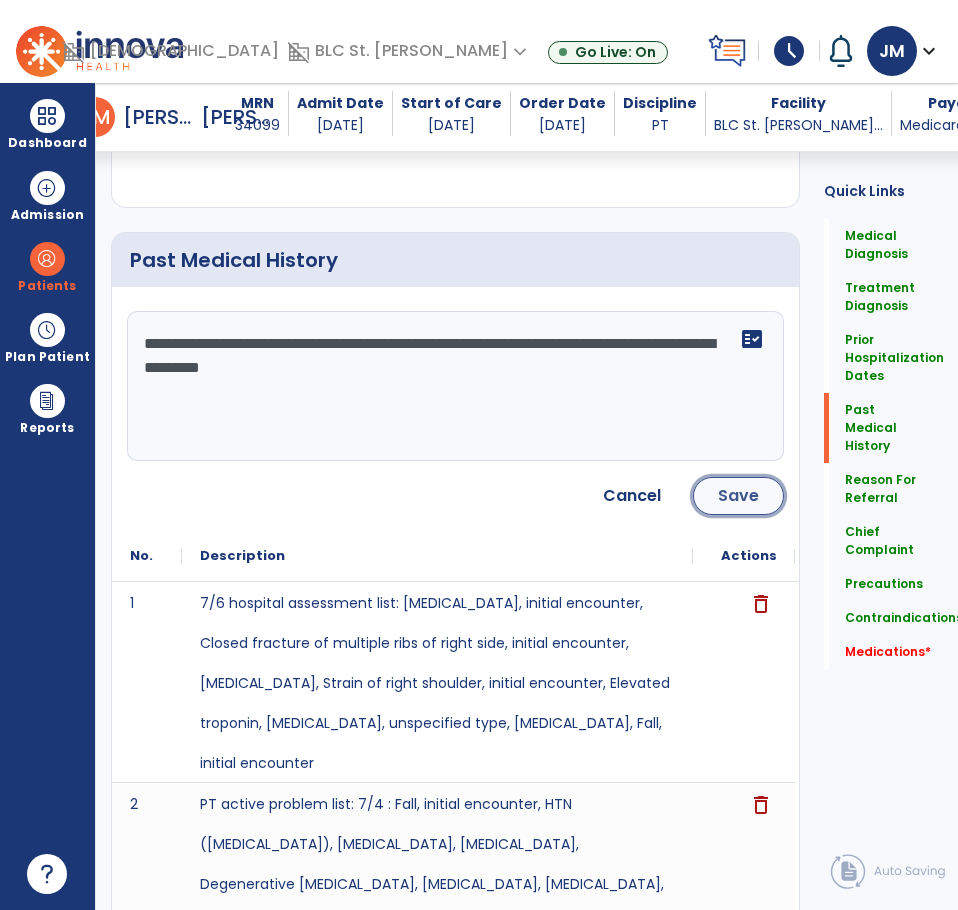 click on "Save" 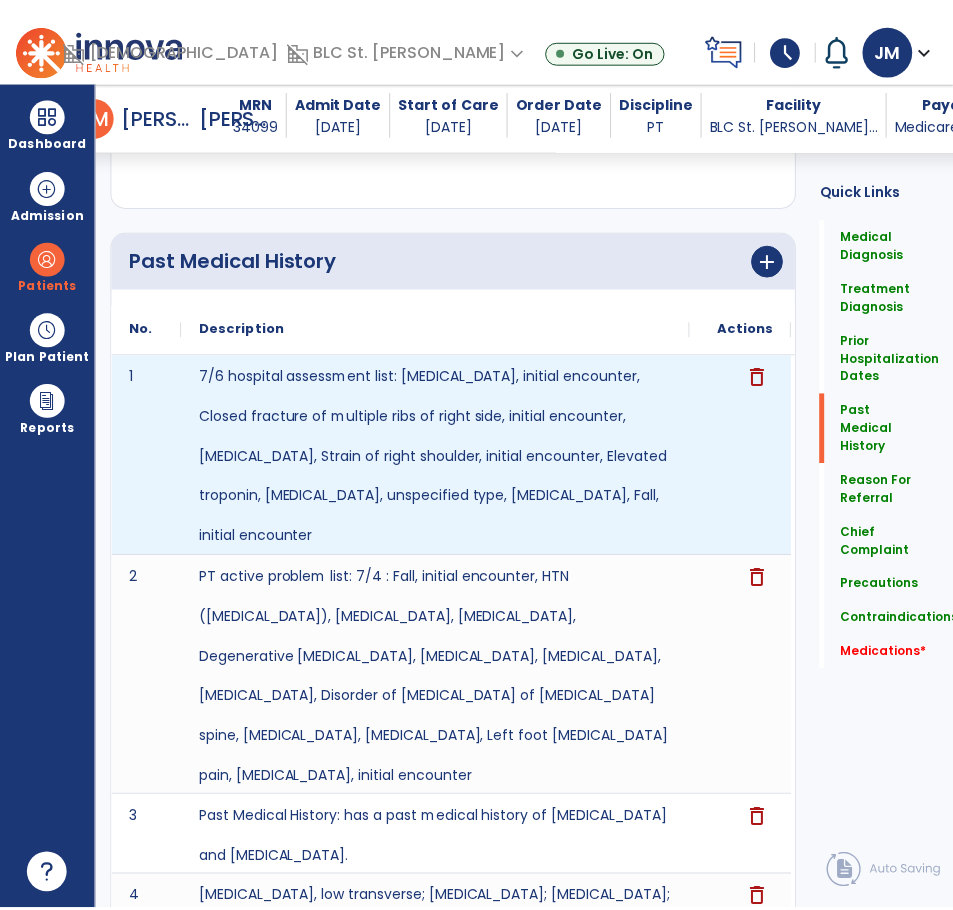 scroll, scrollTop: 2028, scrollLeft: 0, axis: vertical 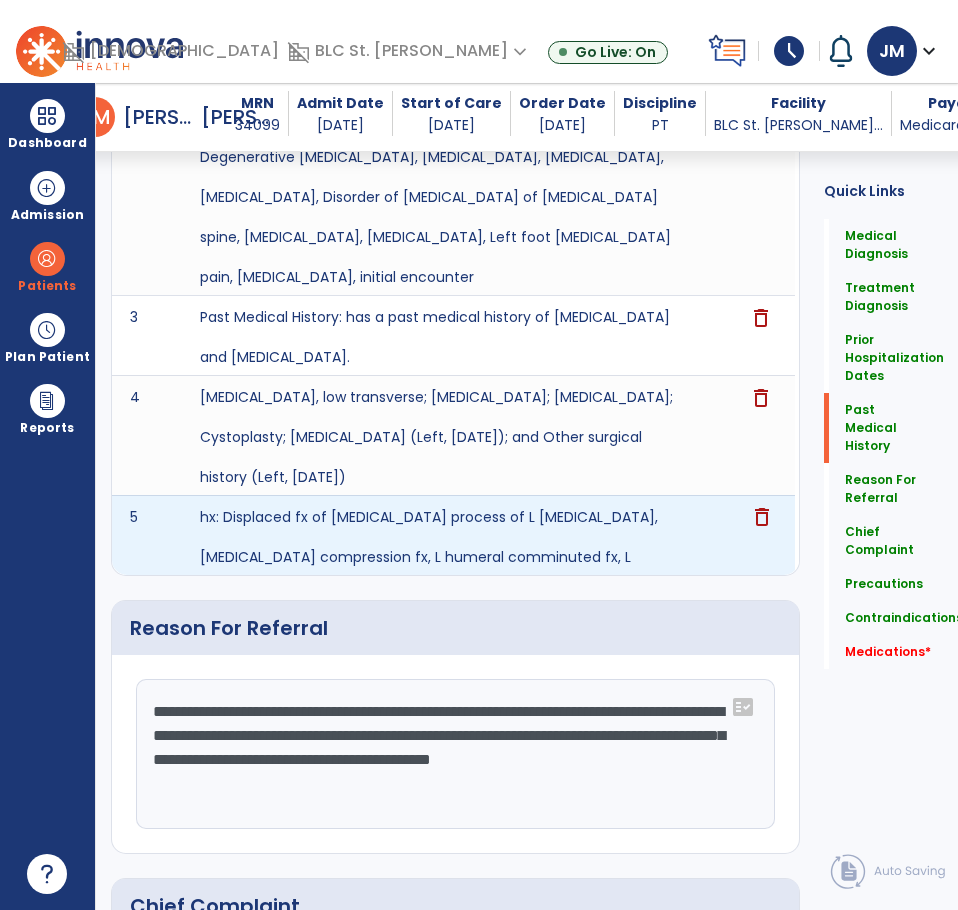 click on "delete" 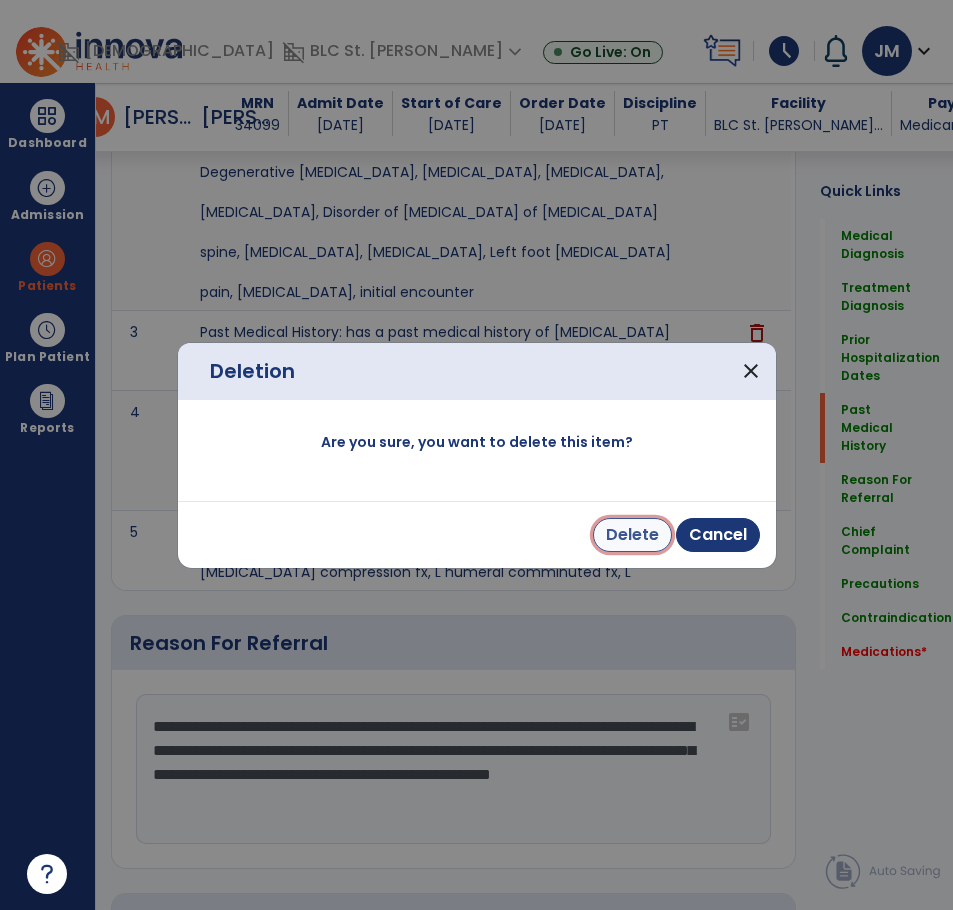 click on "Delete" at bounding box center [632, 535] 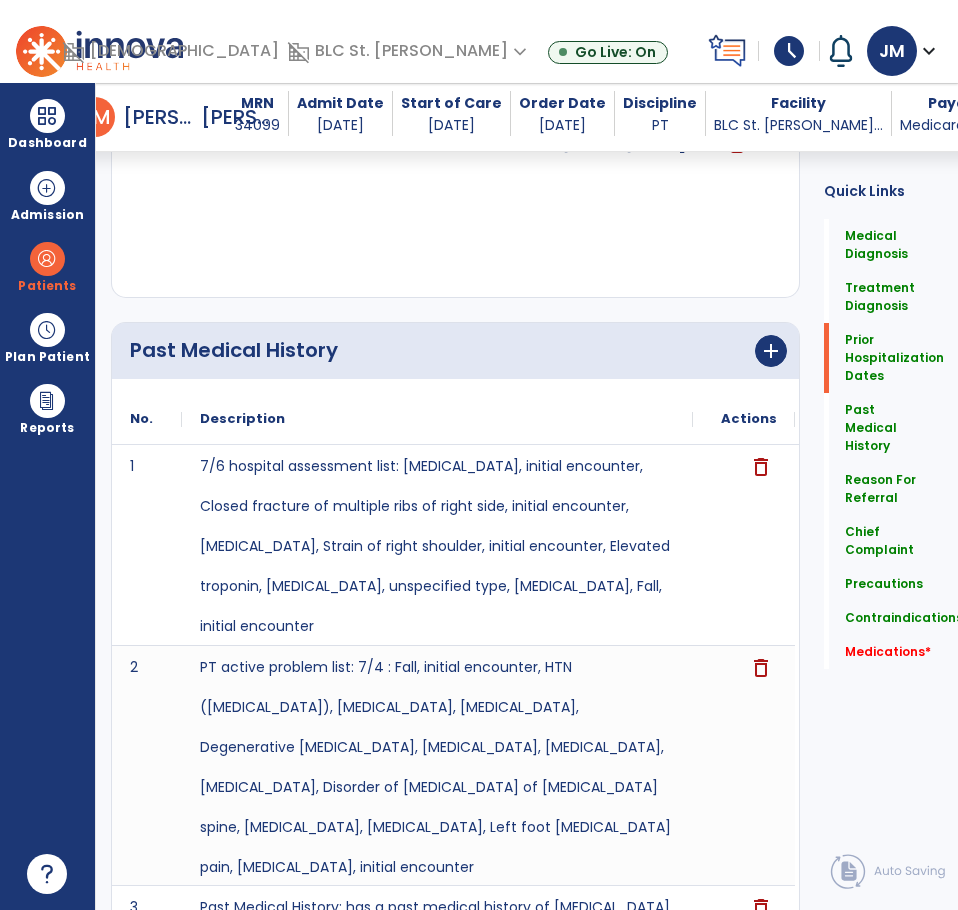 scroll, scrollTop: 1193, scrollLeft: 0, axis: vertical 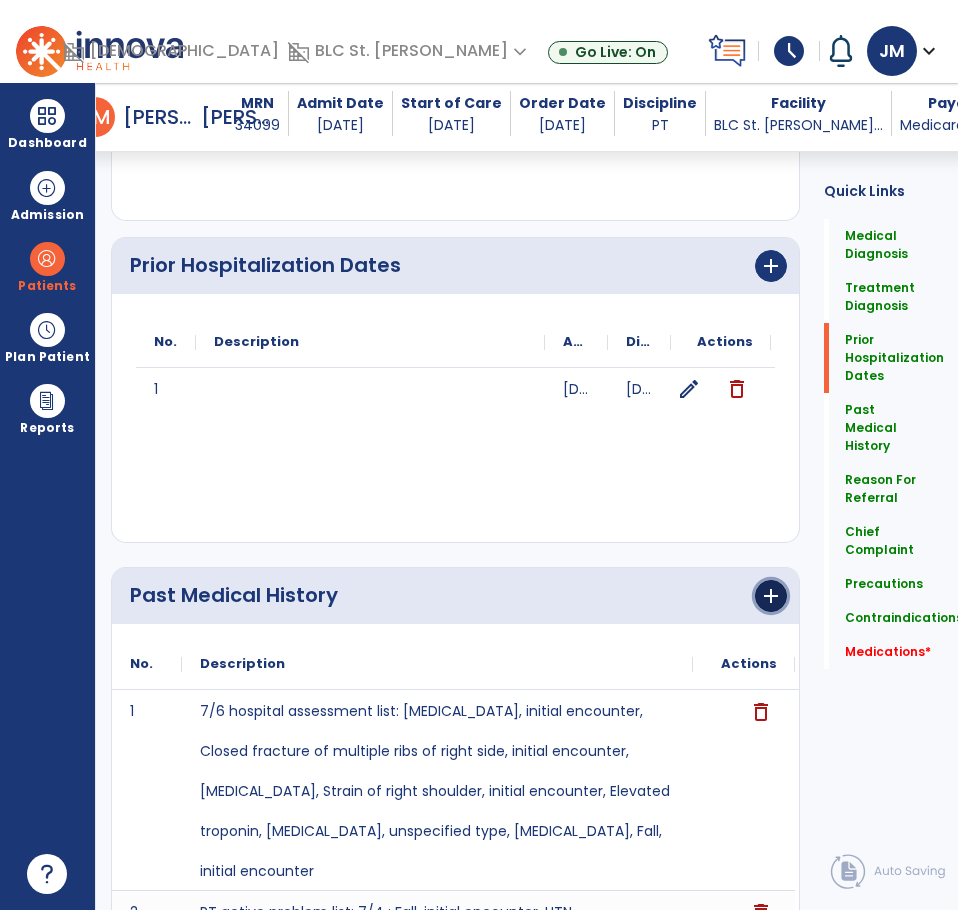 click on "add" 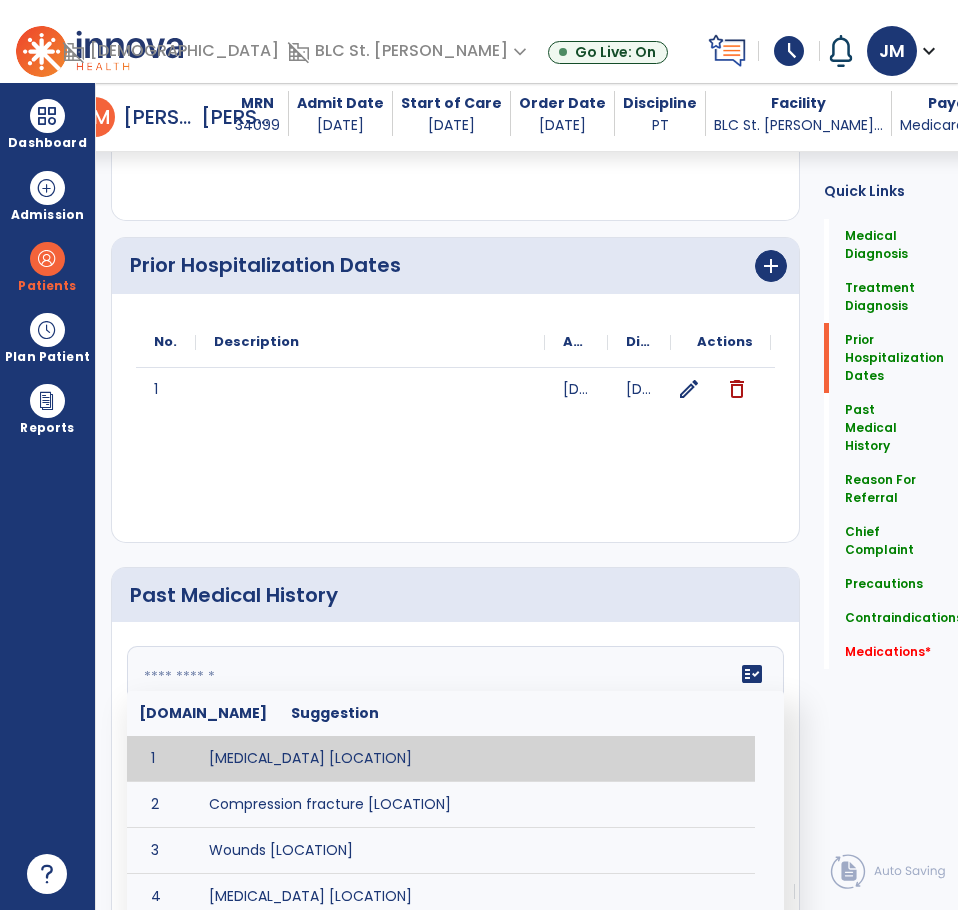click 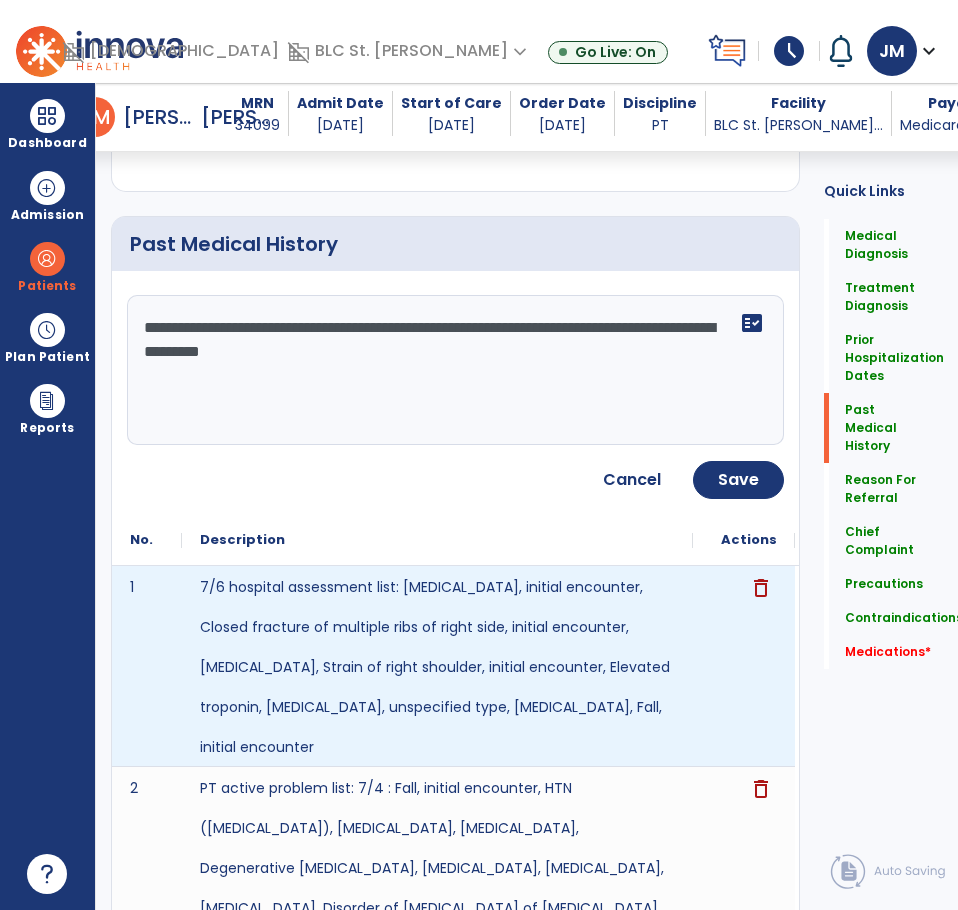 scroll, scrollTop: 1493, scrollLeft: 0, axis: vertical 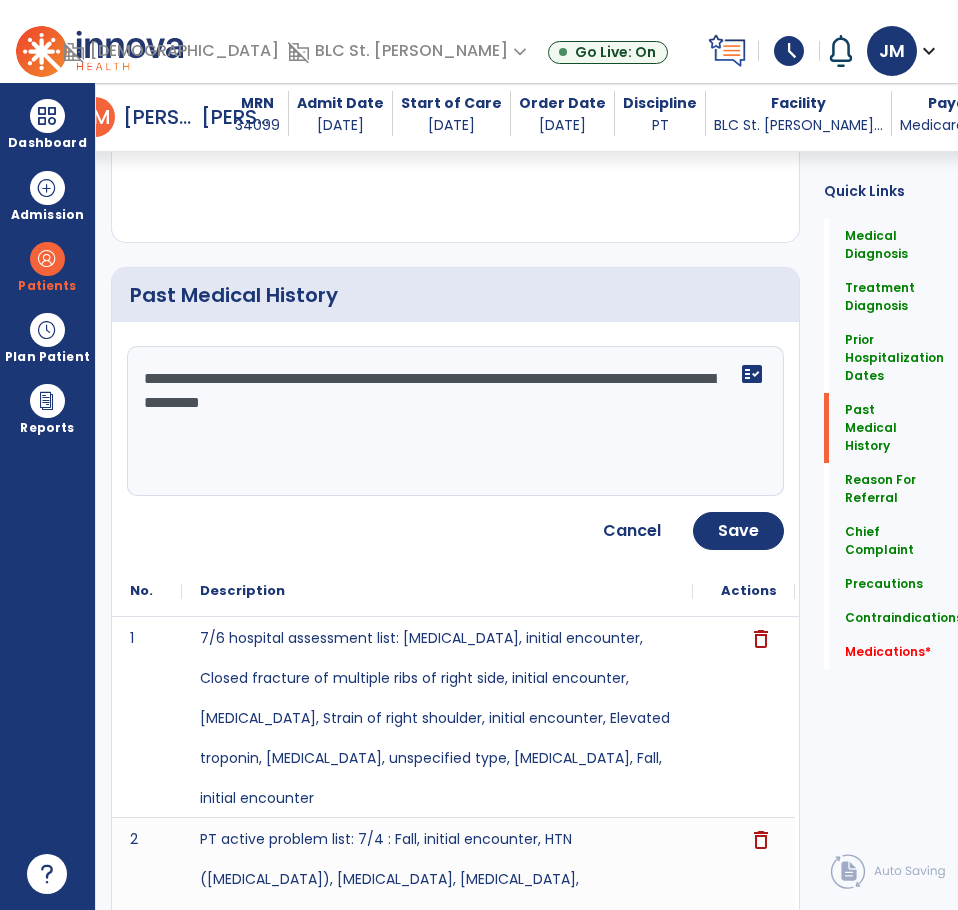 drag, startPoint x: 144, startPoint y: 378, endPoint x: 171, endPoint y: 378, distance: 27 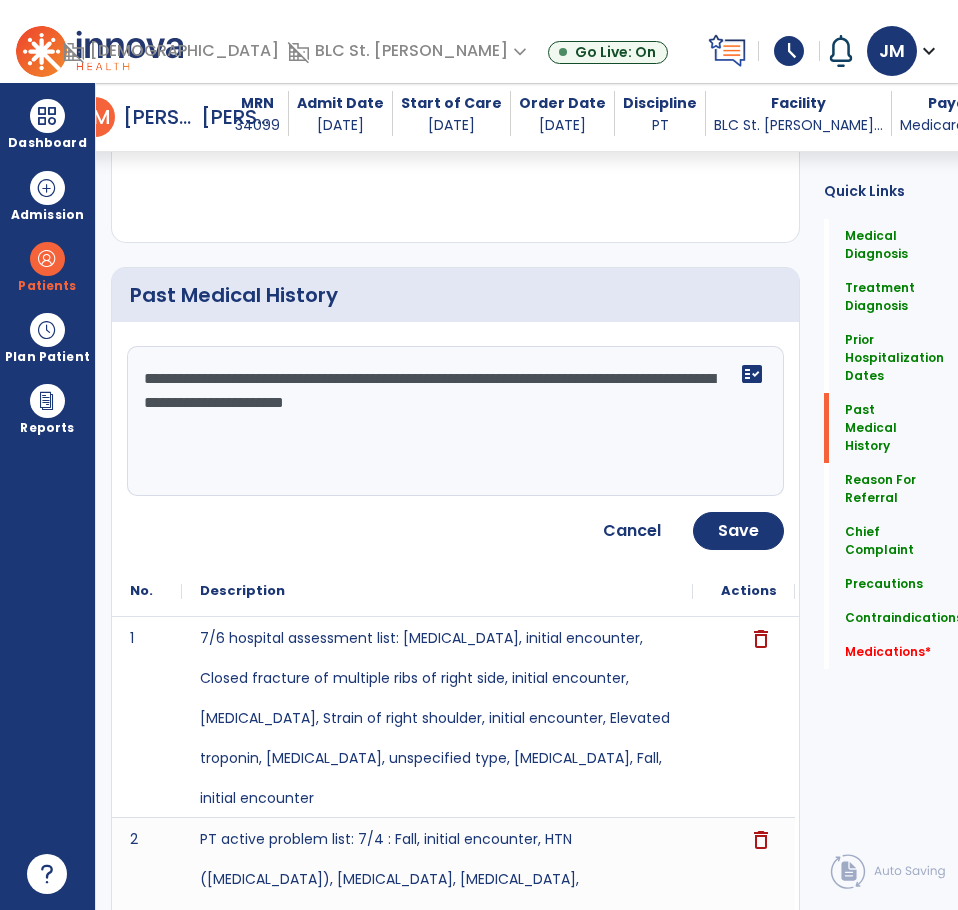 drag, startPoint x: 171, startPoint y: 375, endPoint x: 271, endPoint y: 378, distance: 100.04499 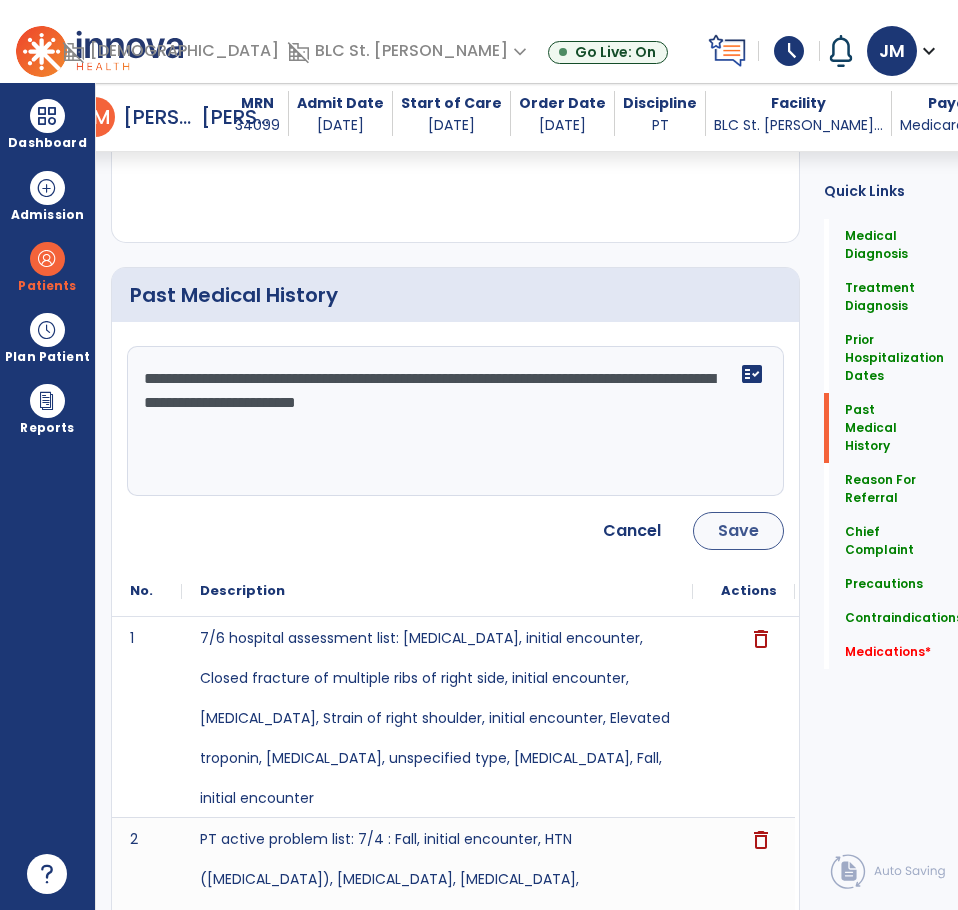 type on "**********" 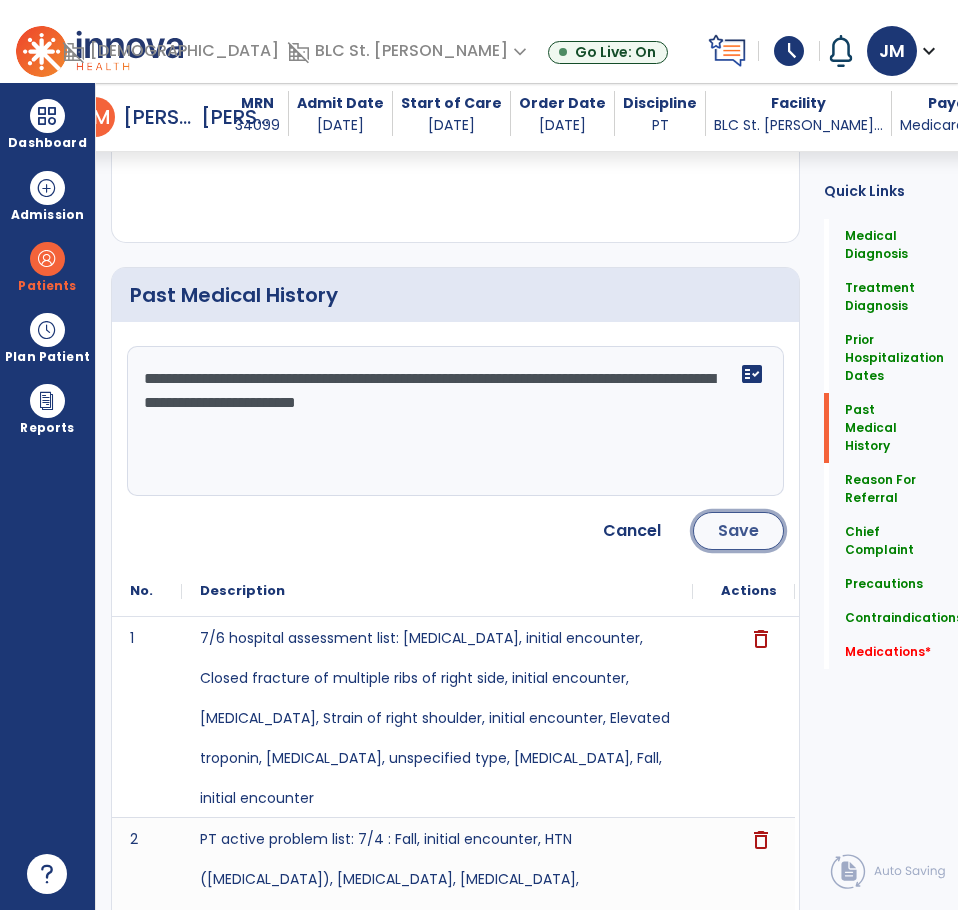 click on "Save" 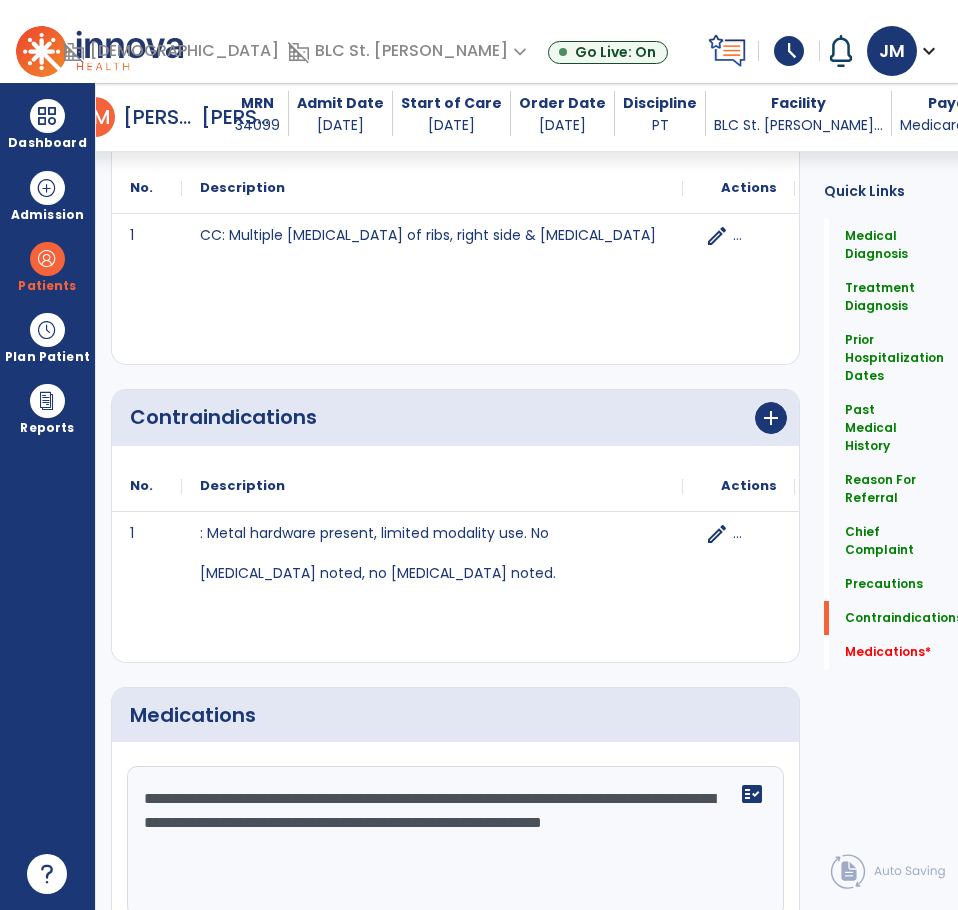 scroll, scrollTop: 3441, scrollLeft: 0, axis: vertical 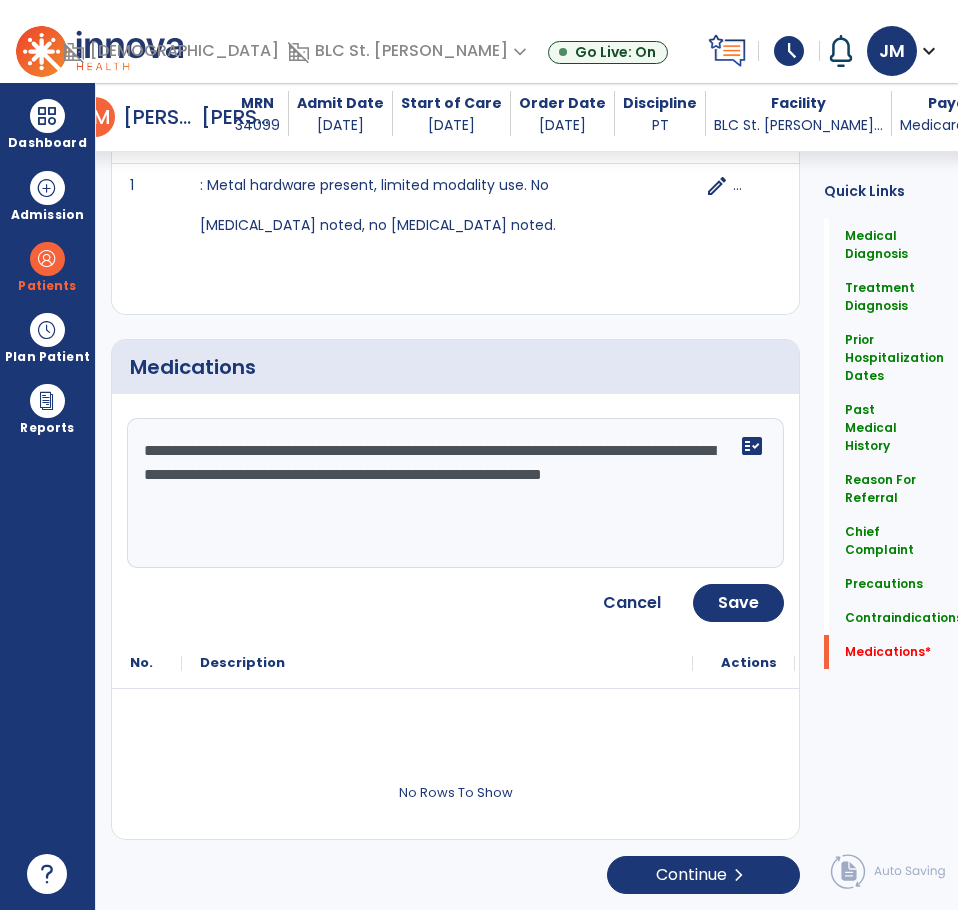 drag, startPoint x: 246, startPoint y: 449, endPoint x: 264, endPoint y: 450, distance: 18.027756 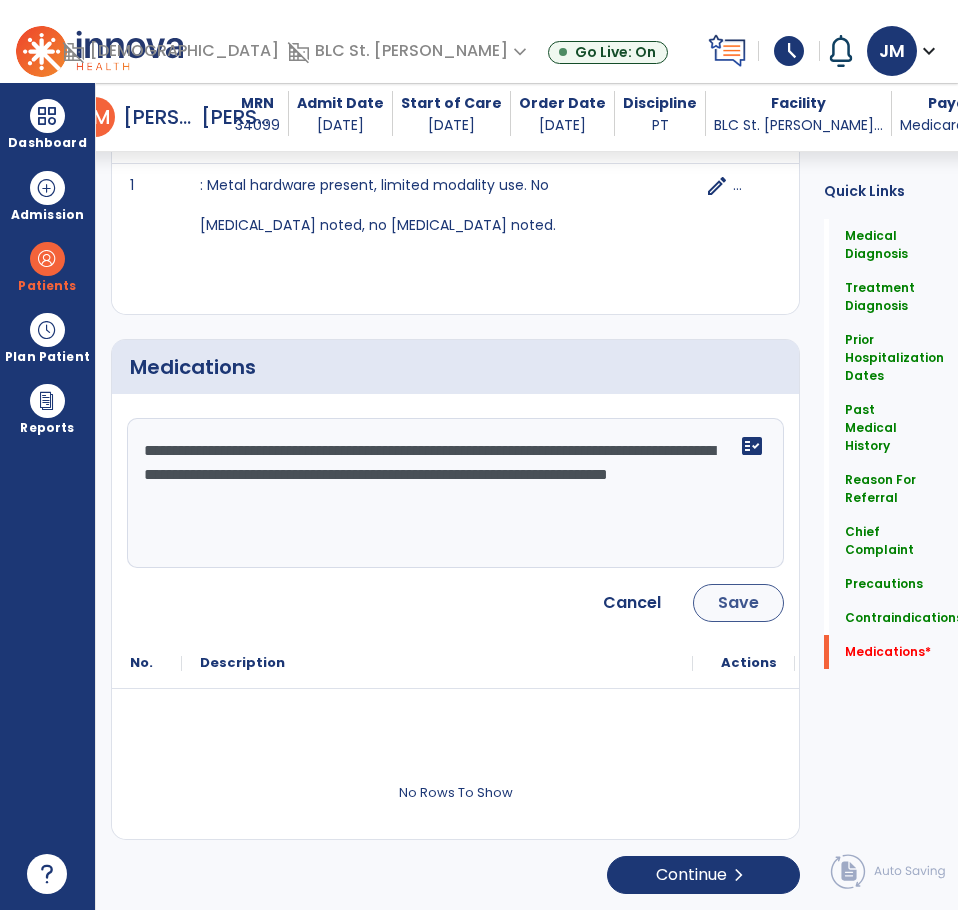 type on "**********" 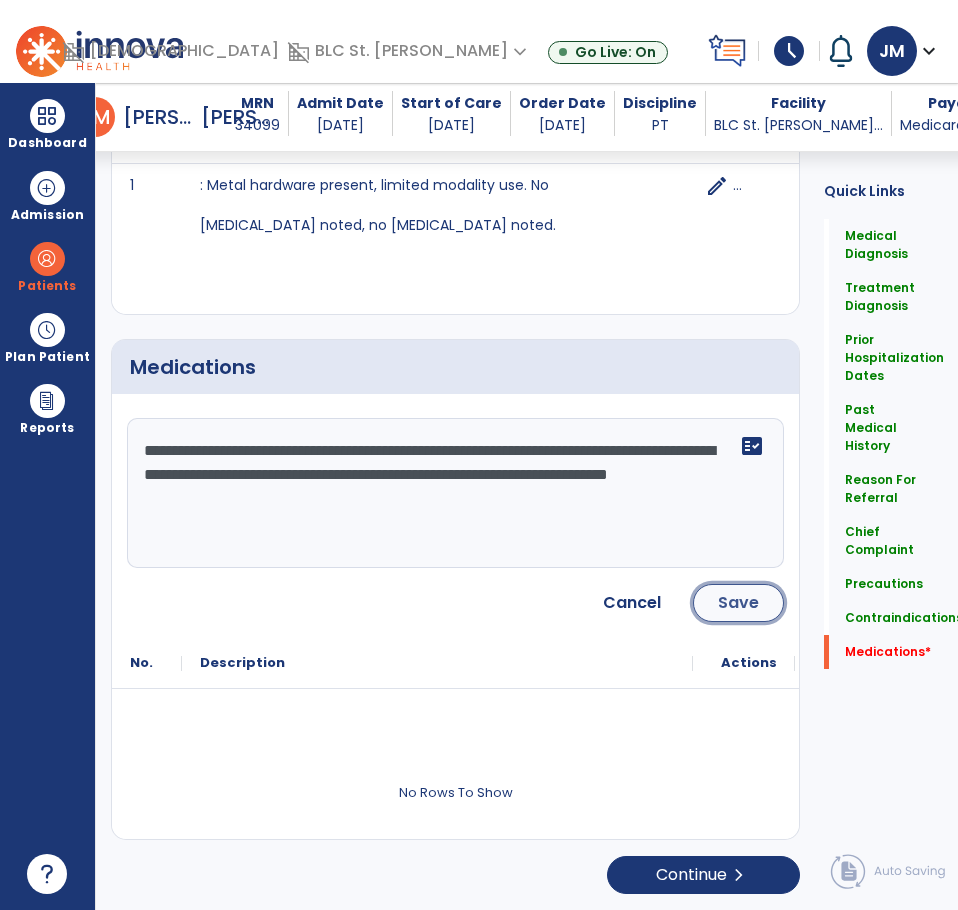 click on "Save" 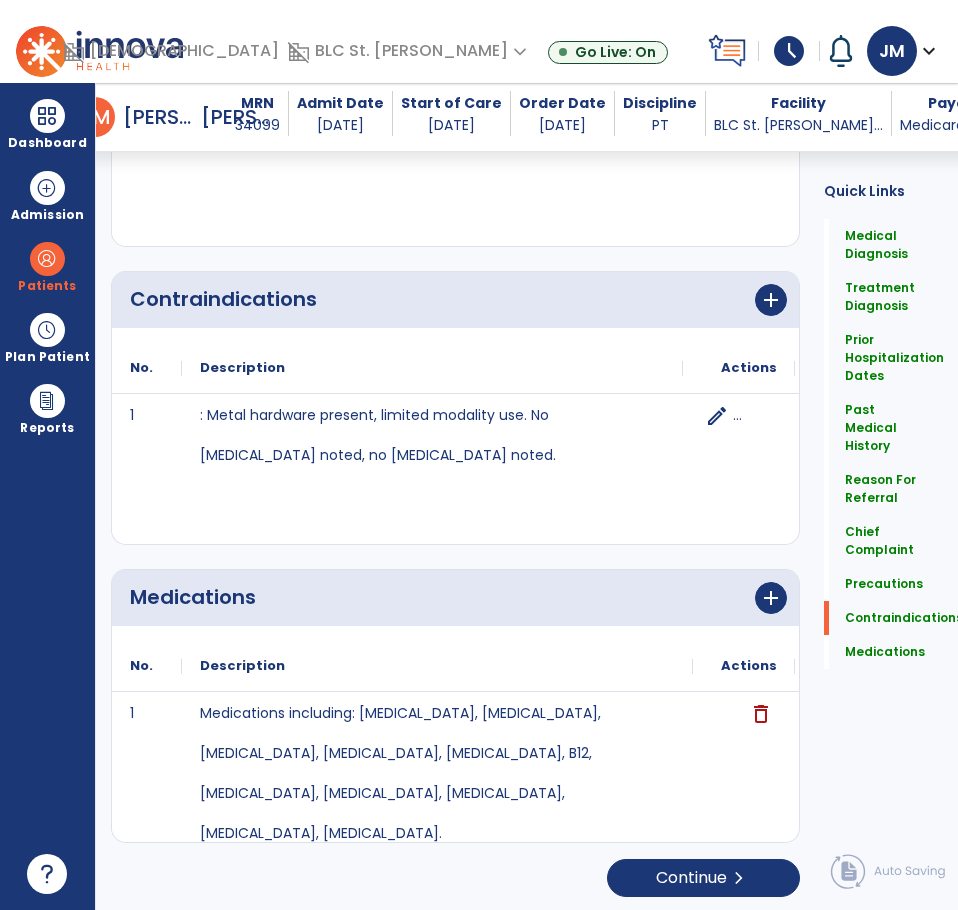 scroll, scrollTop: 3214, scrollLeft: 0, axis: vertical 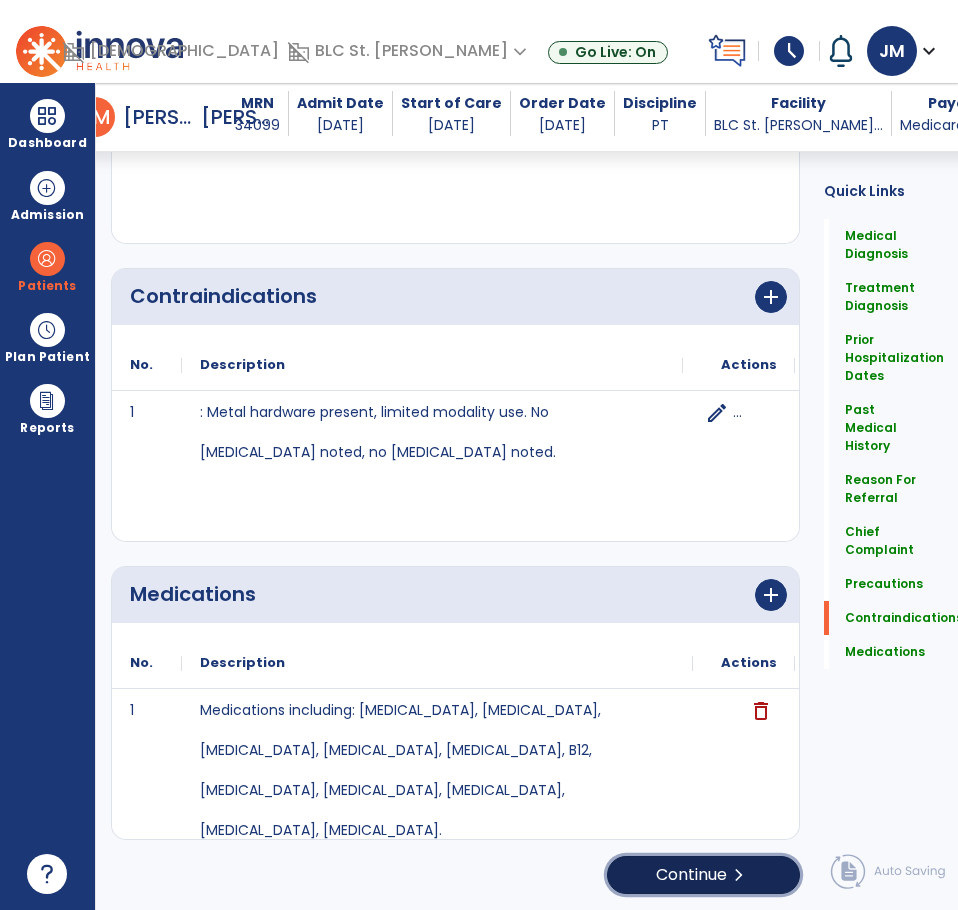 click on "Continue  chevron_right" 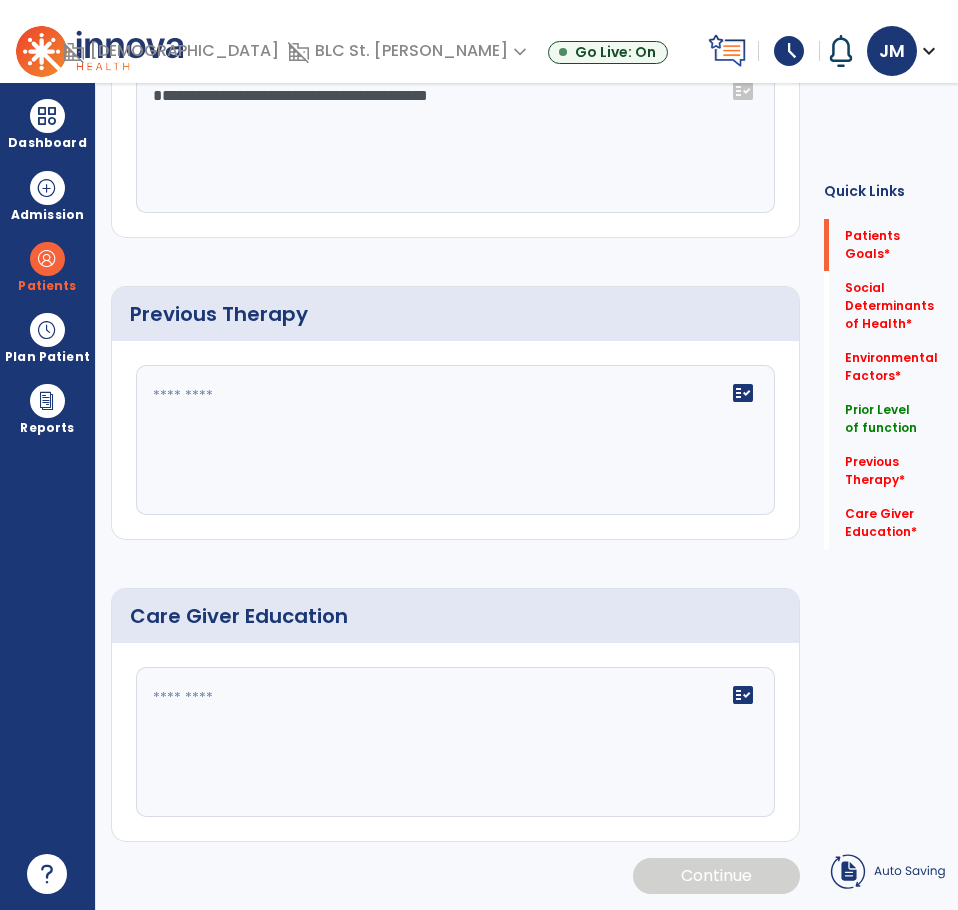 scroll, scrollTop: 10, scrollLeft: 0, axis: vertical 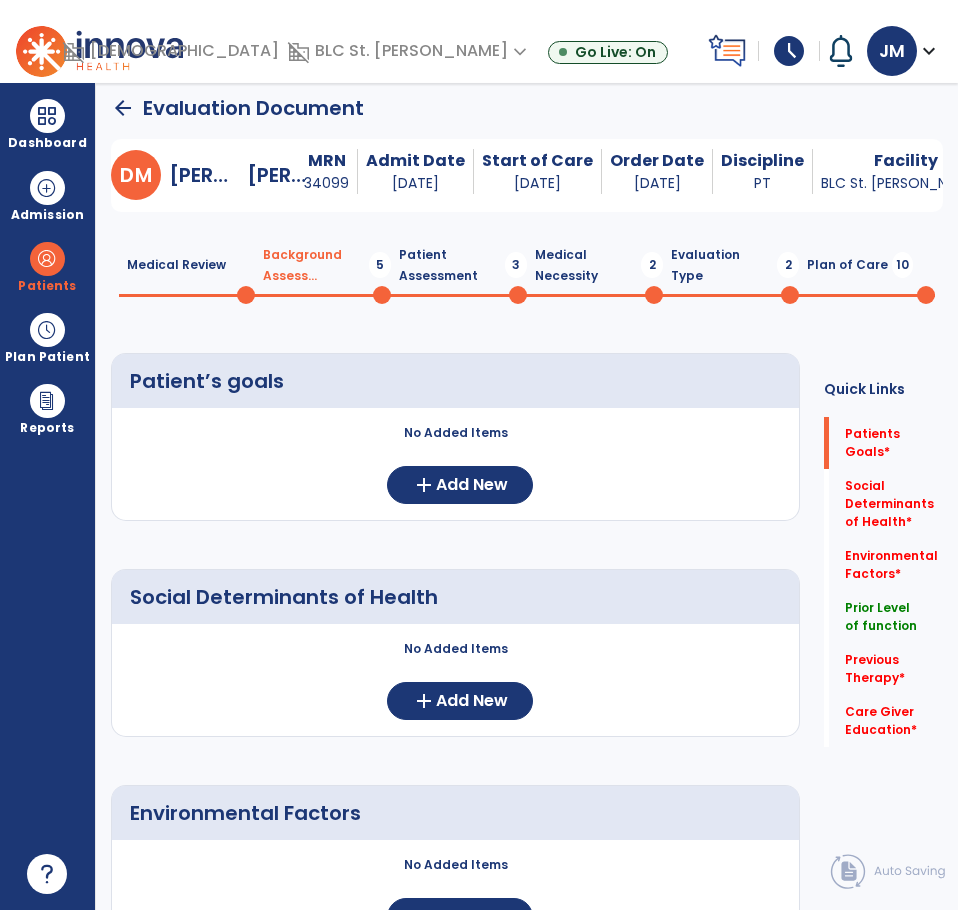 click on "arrow_back" 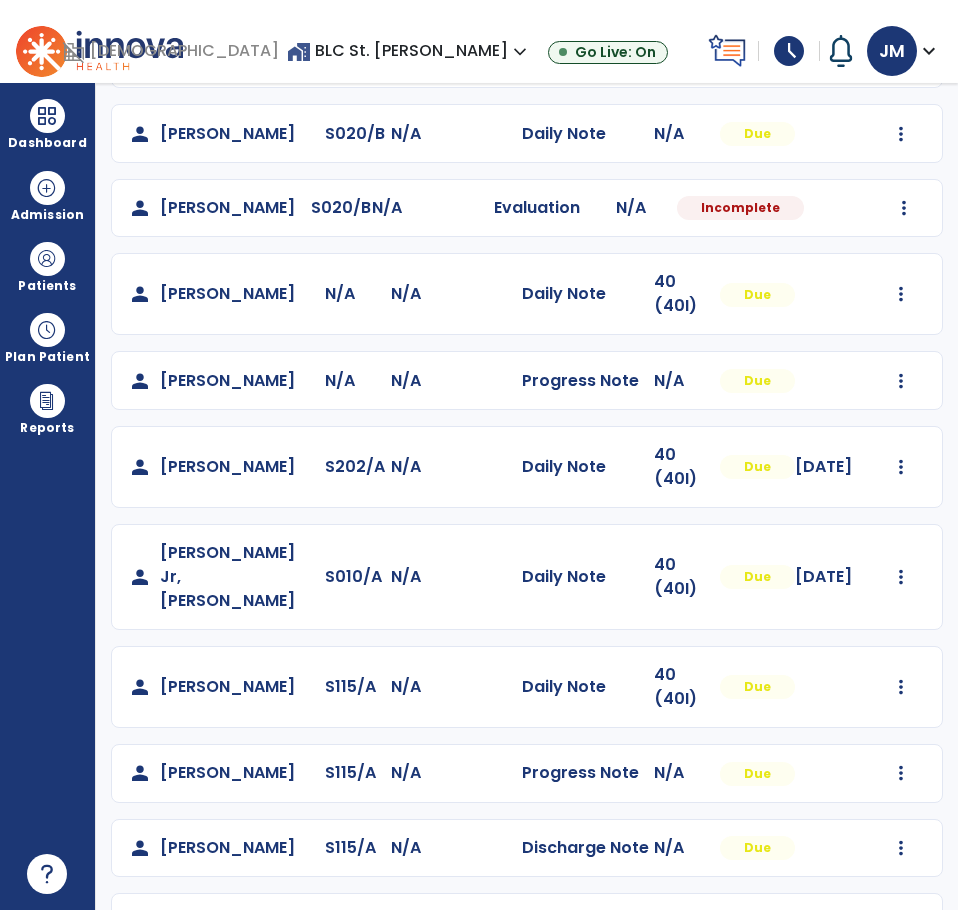 scroll, scrollTop: 589, scrollLeft: 0, axis: vertical 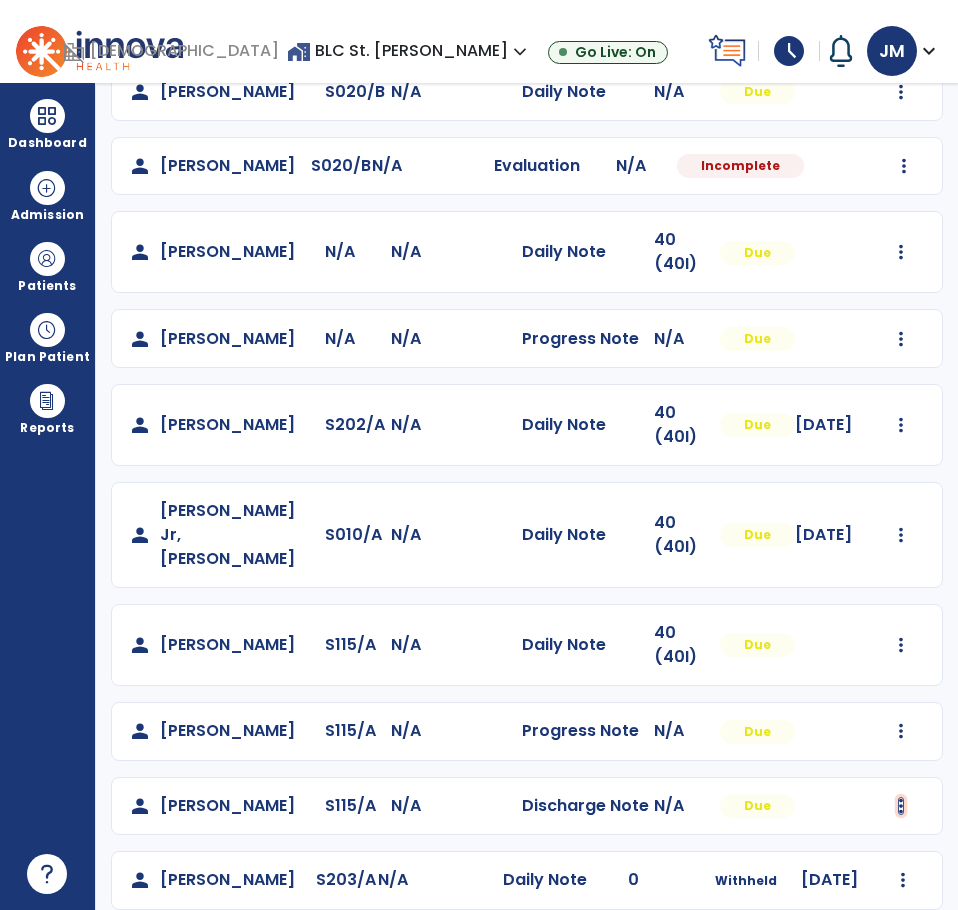 click at bounding box center [901, -265] 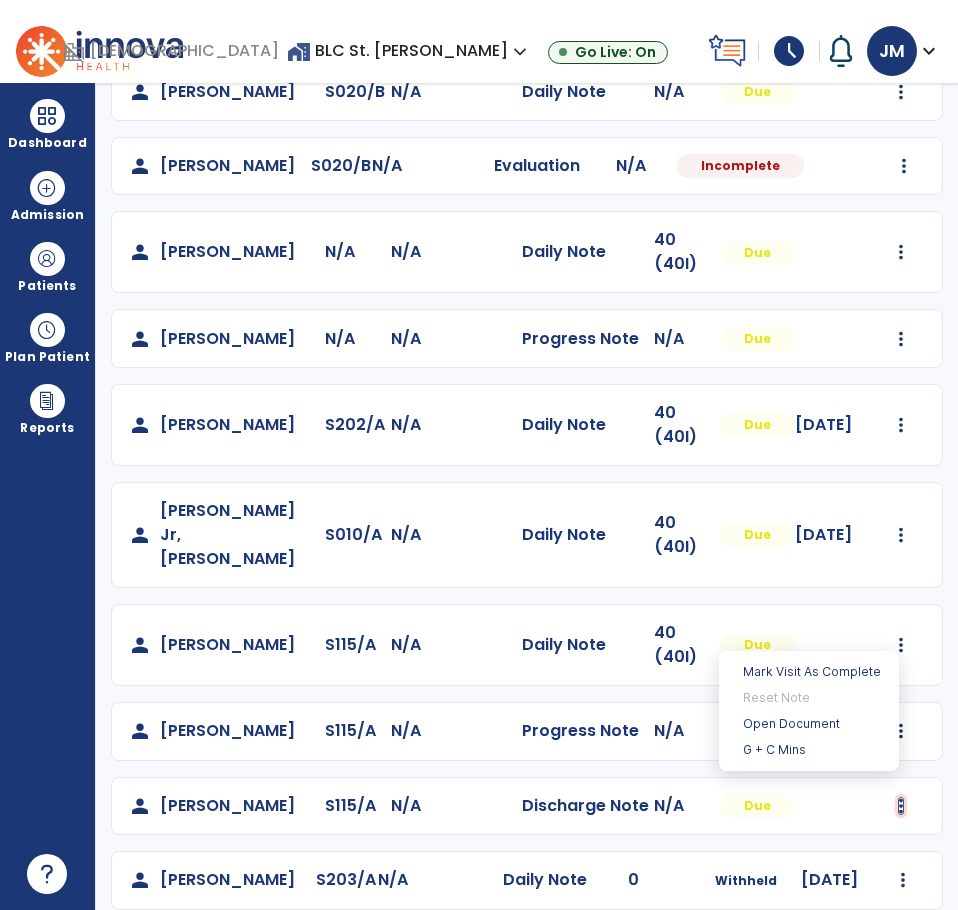 click at bounding box center (901, 806) 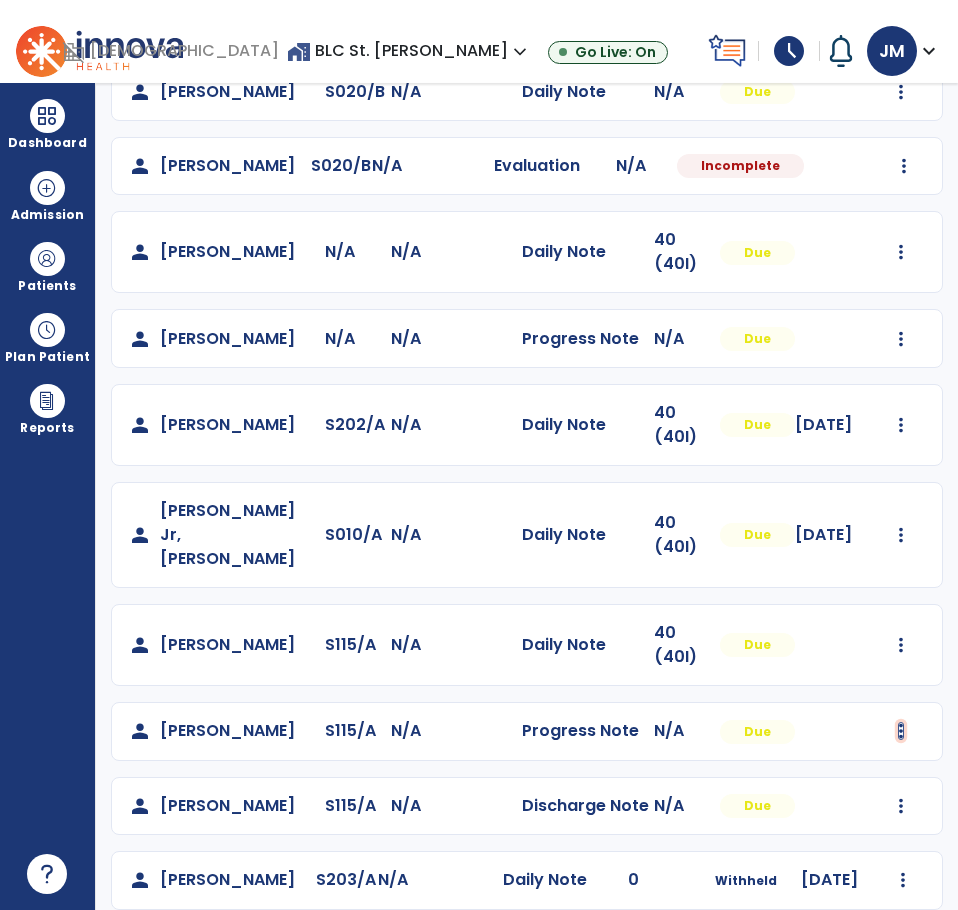 click at bounding box center [901, -265] 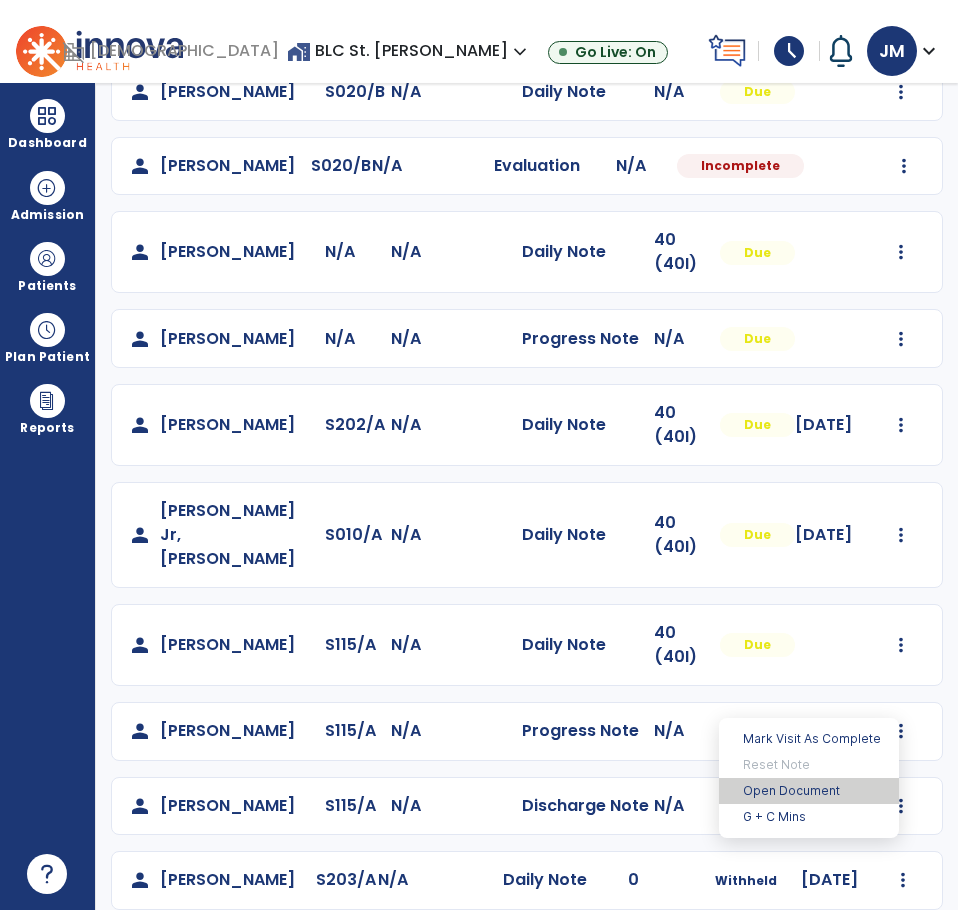 drag, startPoint x: 855, startPoint y: 784, endPoint x: 821, endPoint y: 693, distance: 97.144226 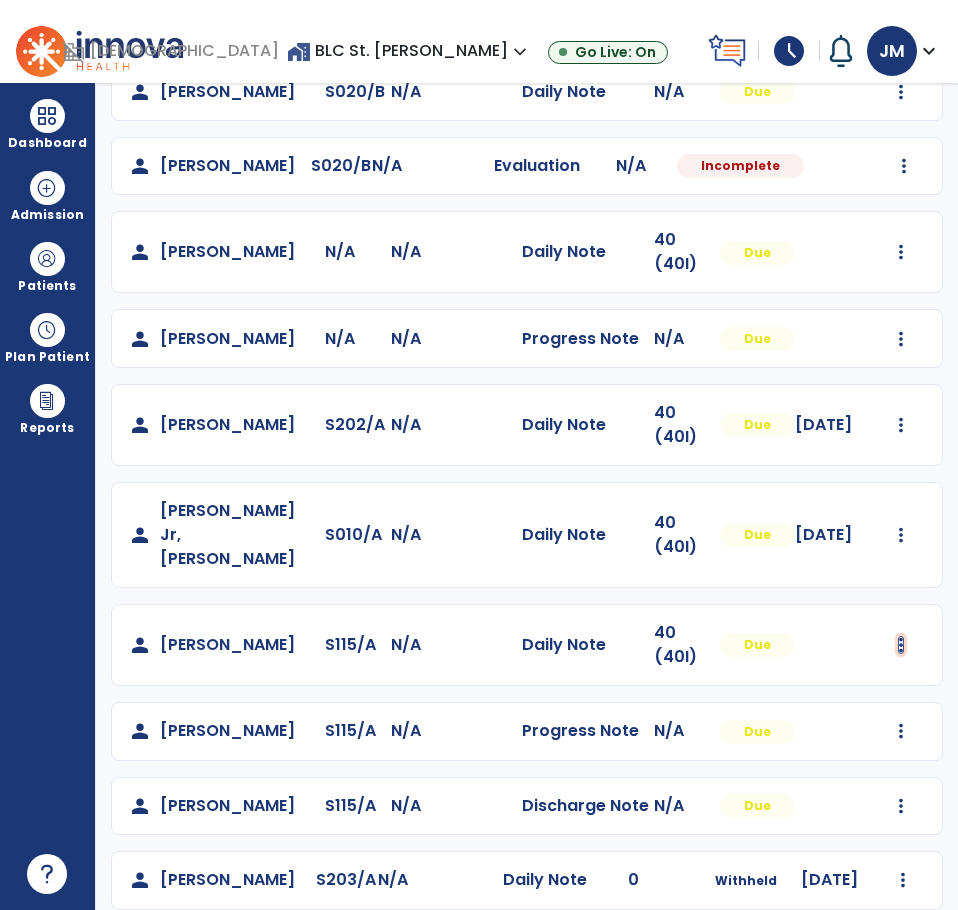 click at bounding box center (901, -265) 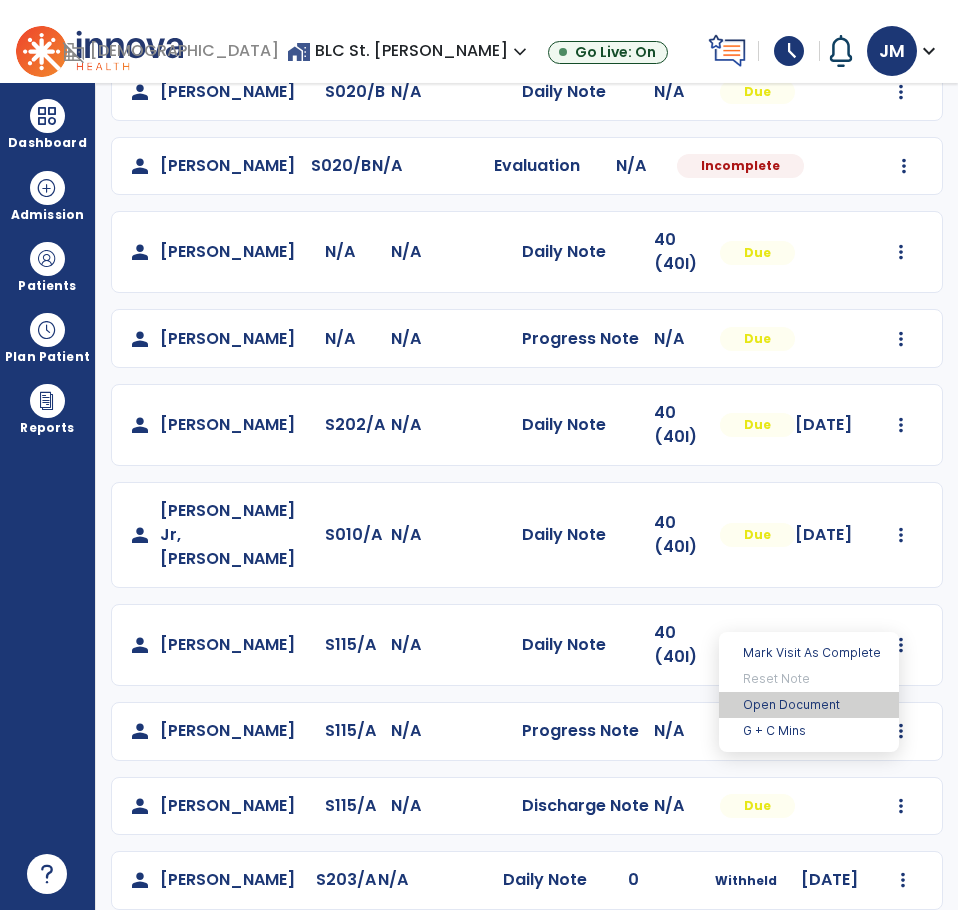 click on "Open Document" at bounding box center (809, 705) 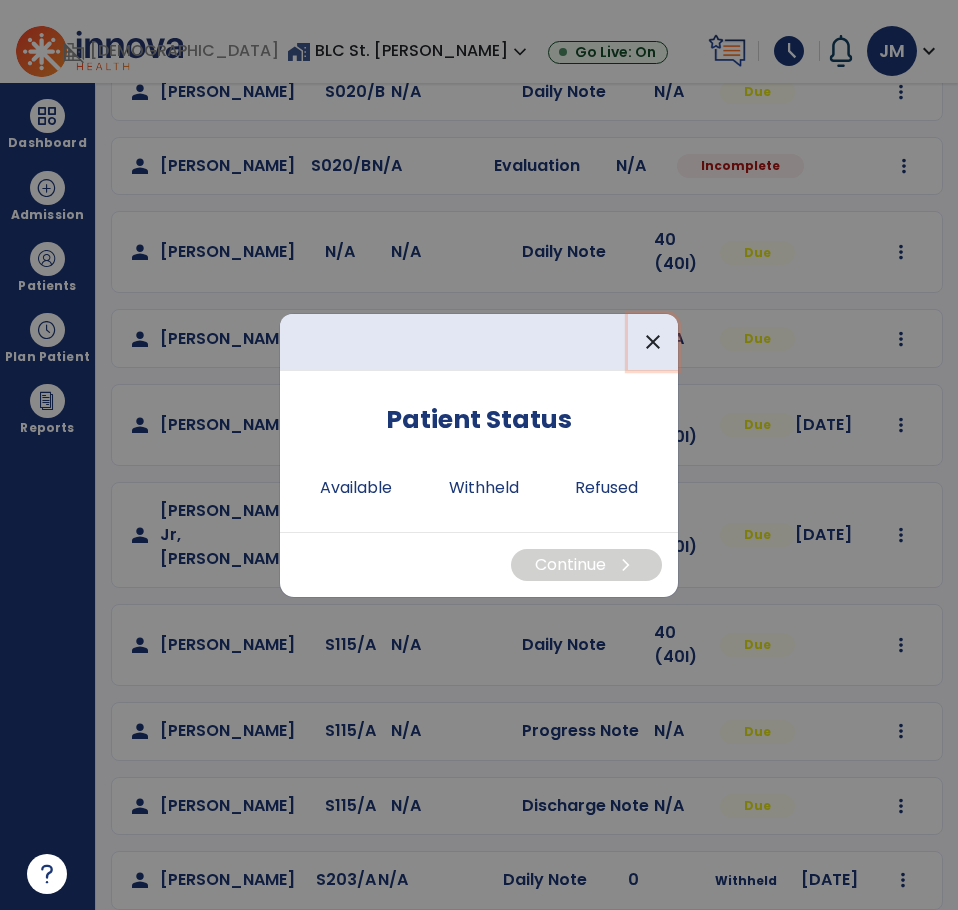 drag, startPoint x: 655, startPoint y: 321, endPoint x: 657, endPoint y: 331, distance: 10.198039 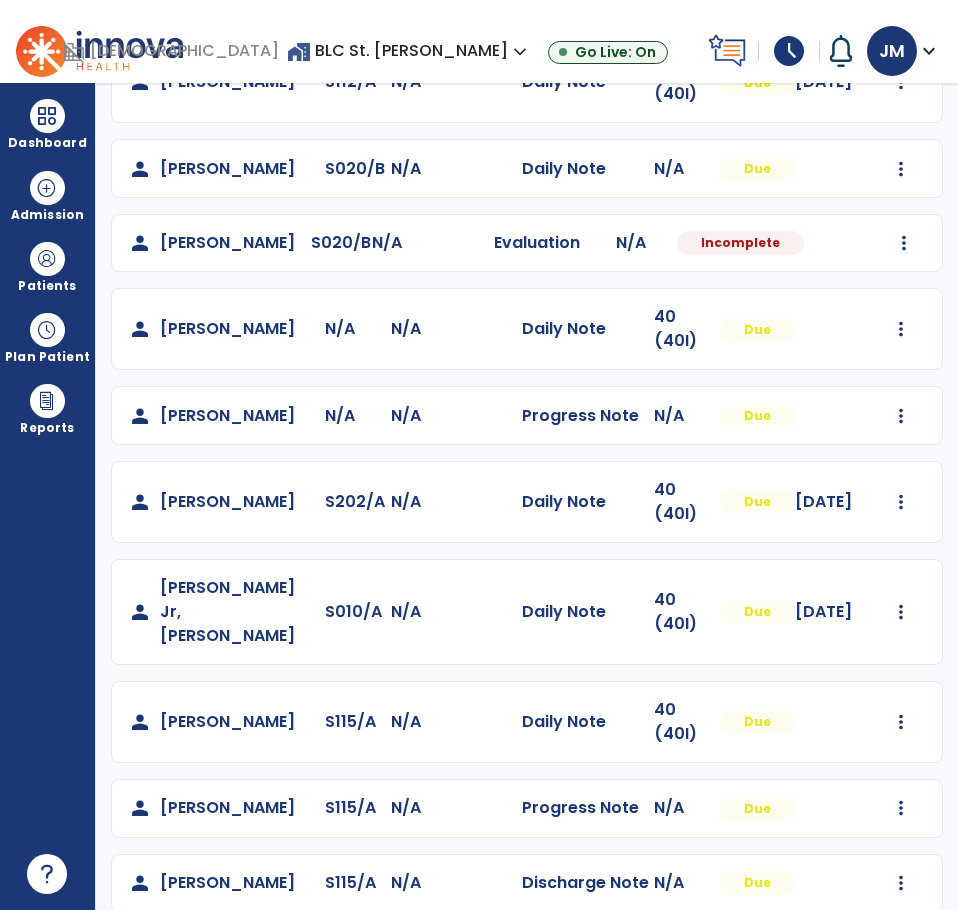 scroll, scrollTop: 489, scrollLeft: 0, axis: vertical 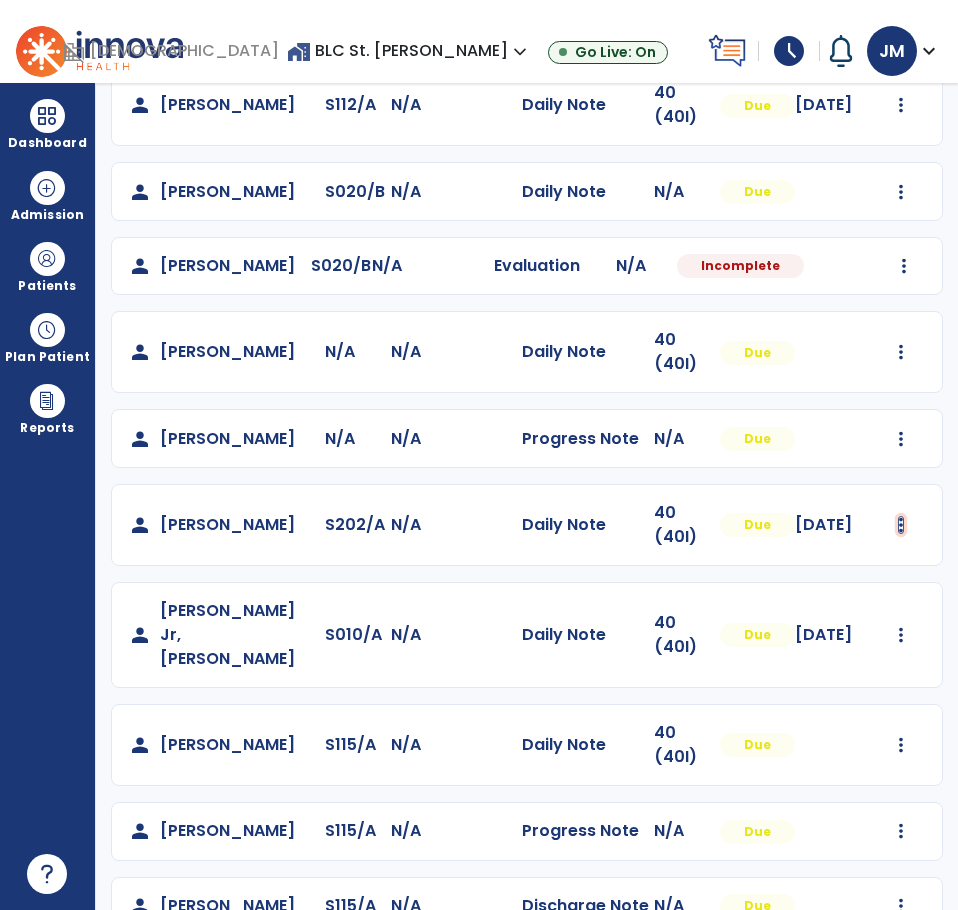 click at bounding box center [901, -165] 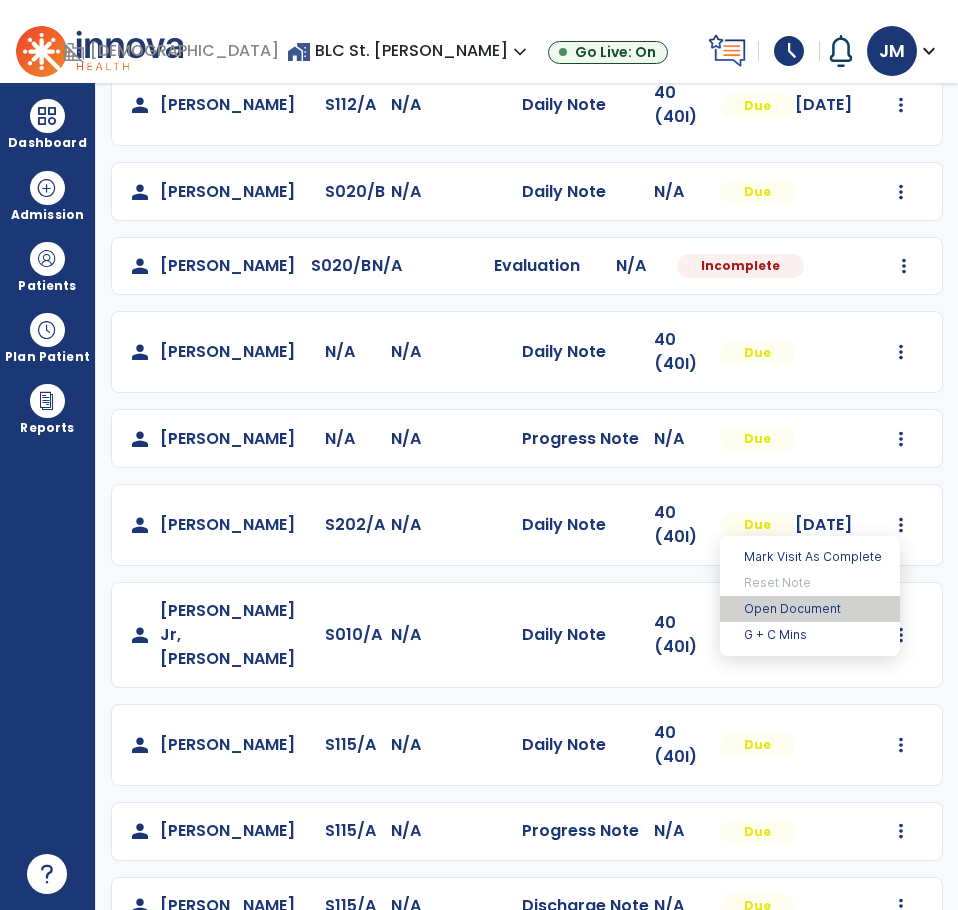 click on "Open Document" at bounding box center [810, 609] 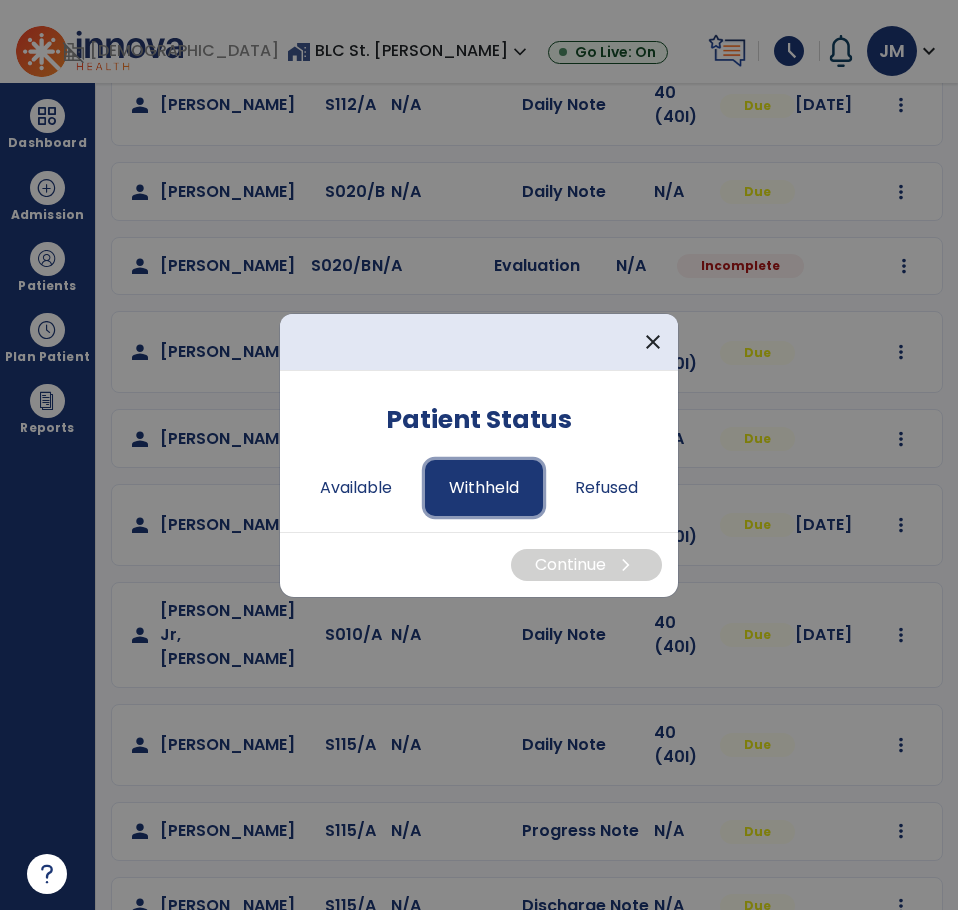 click on "Withheld" at bounding box center (484, 488) 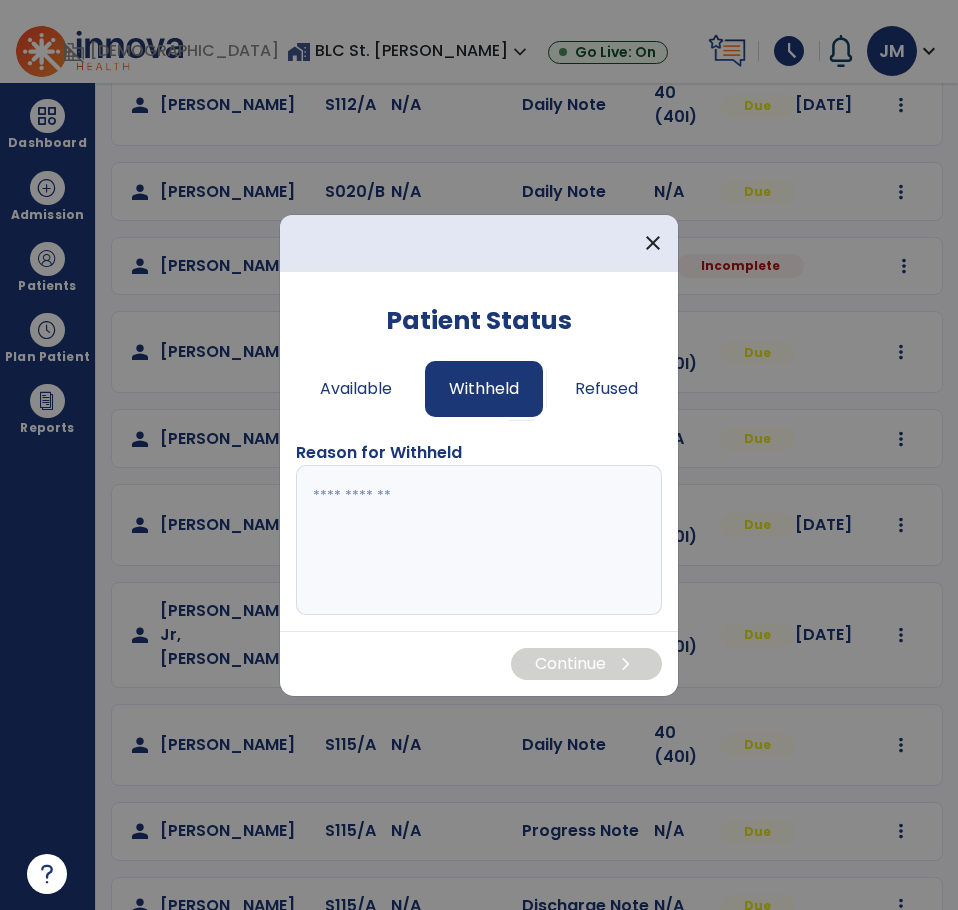 click at bounding box center (479, 540) 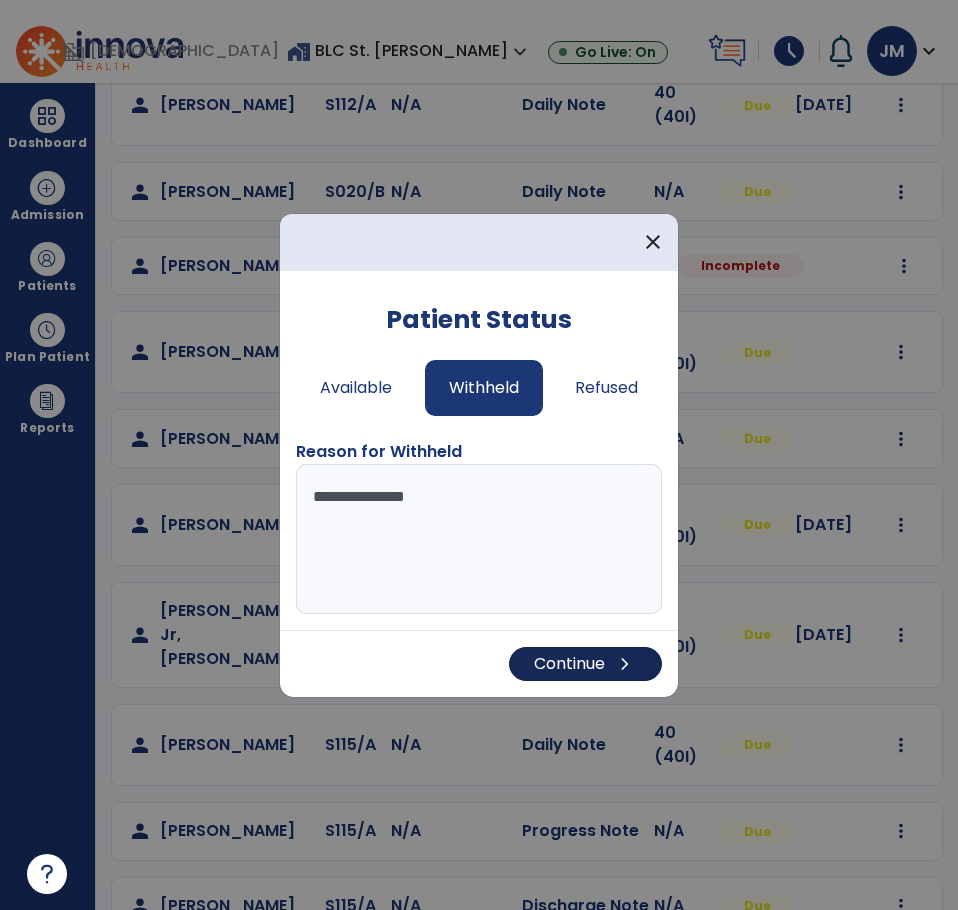 type on "**********" 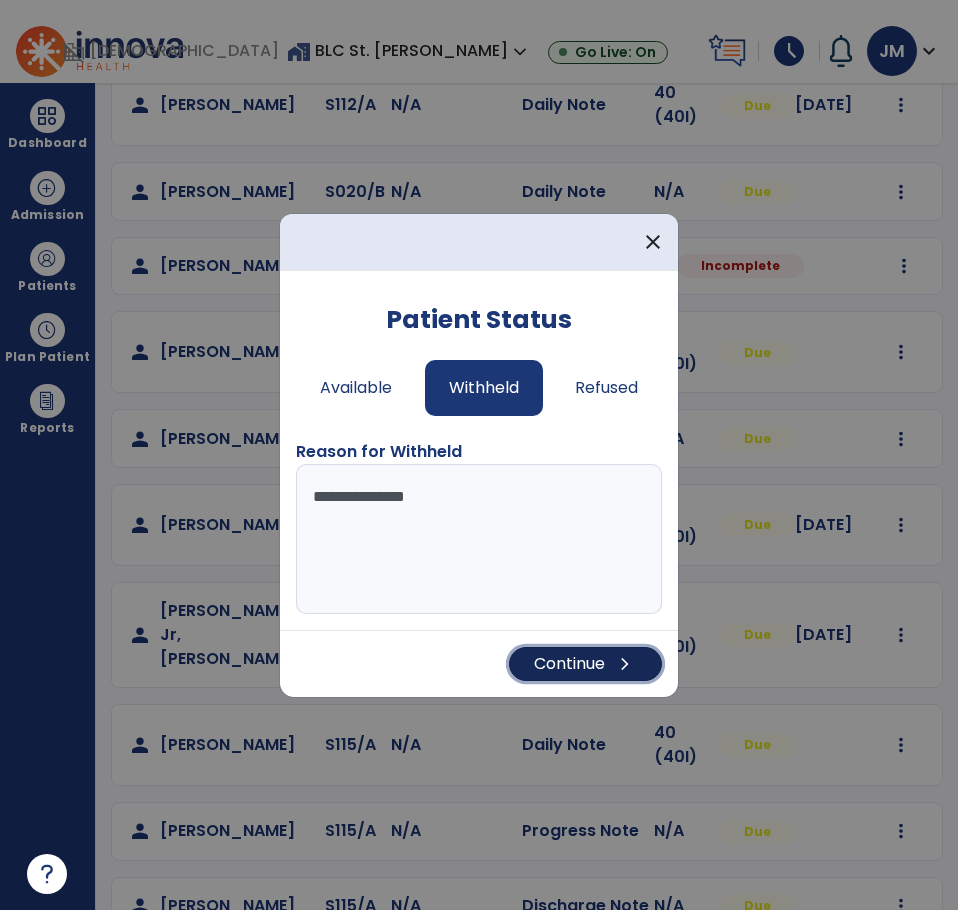 click on "Continue   chevron_right" at bounding box center (585, 664) 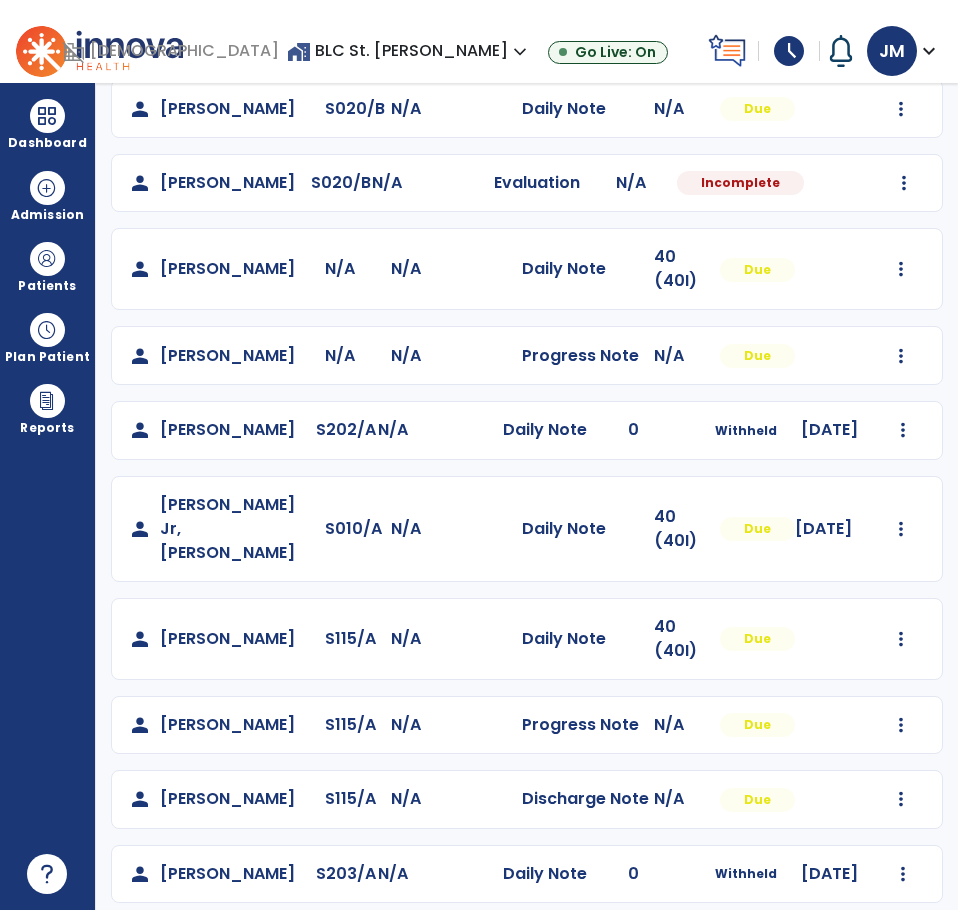scroll, scrollTop: 589, scrollLeft: 0, axis: vertical 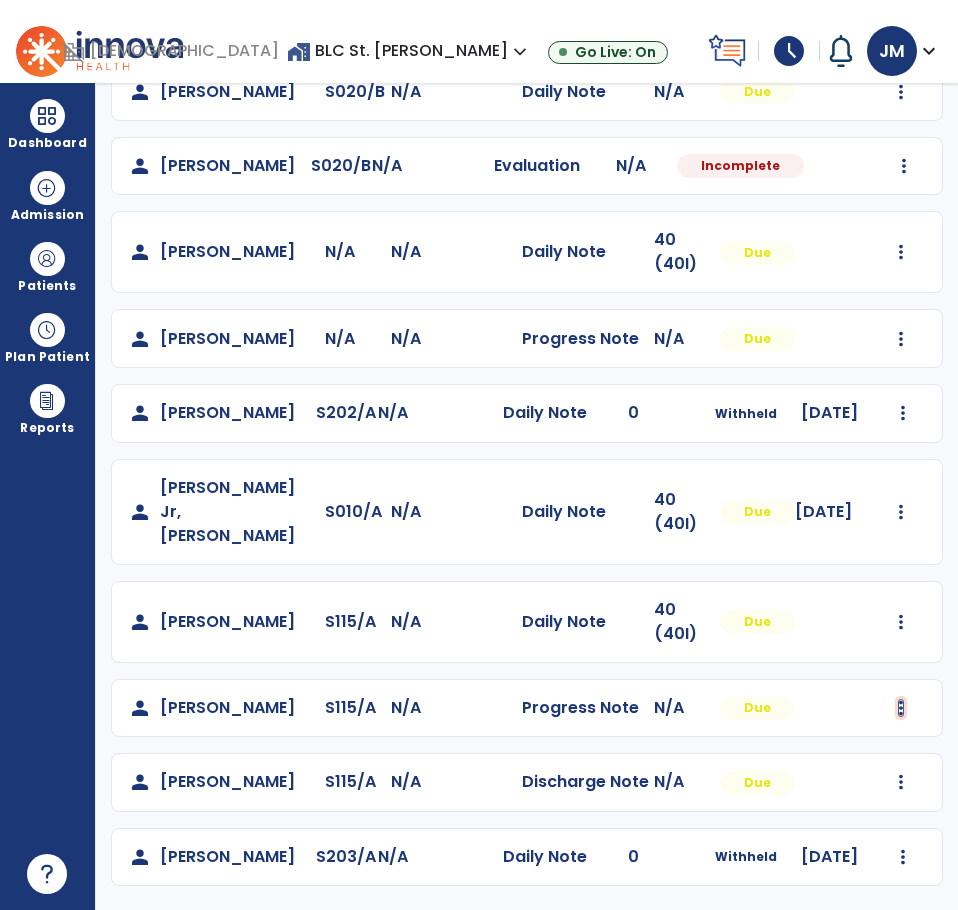 click at bounding box center [901, -265] 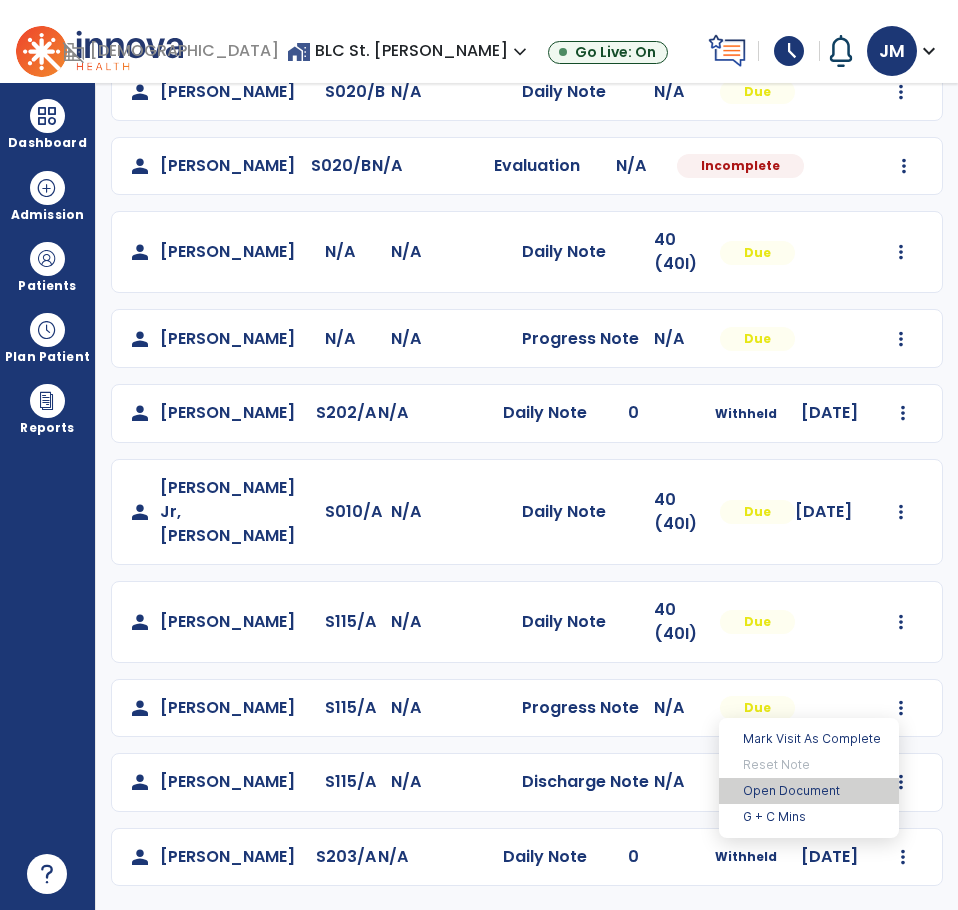 click on "Open Document" at bounding box center [809, 791] 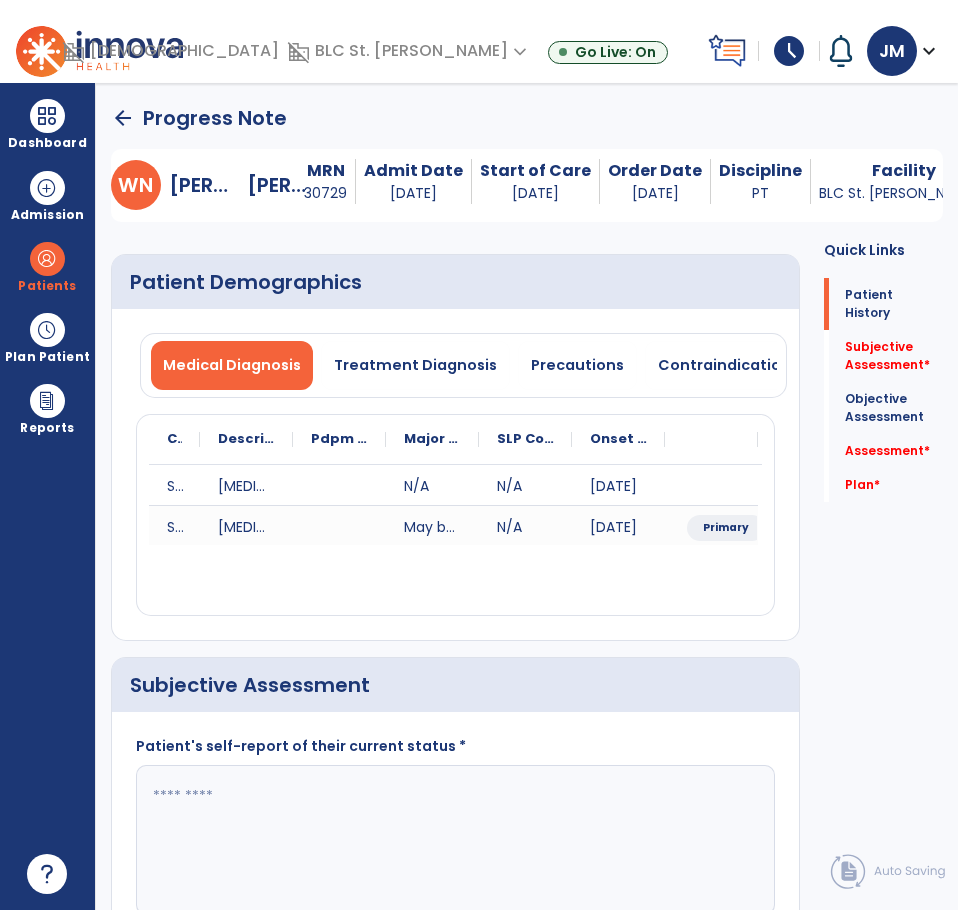scroll, scrollTop: 400, scrollLeft: 0, axis: vertical 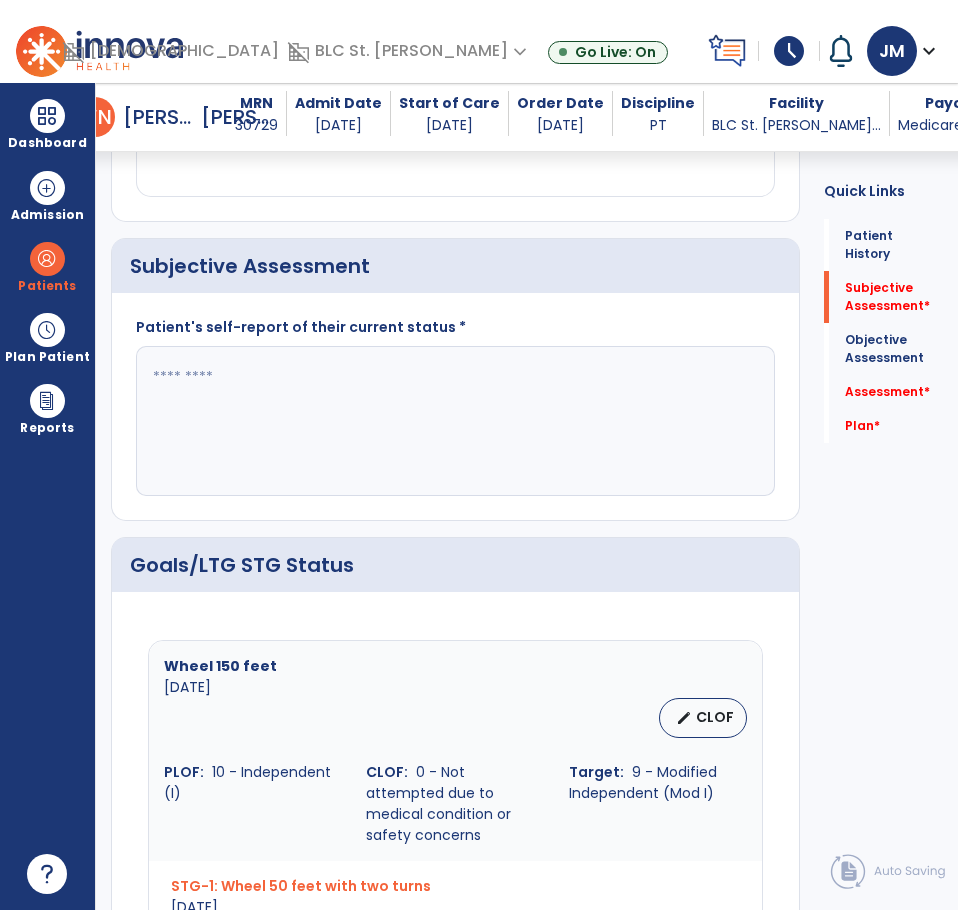 click 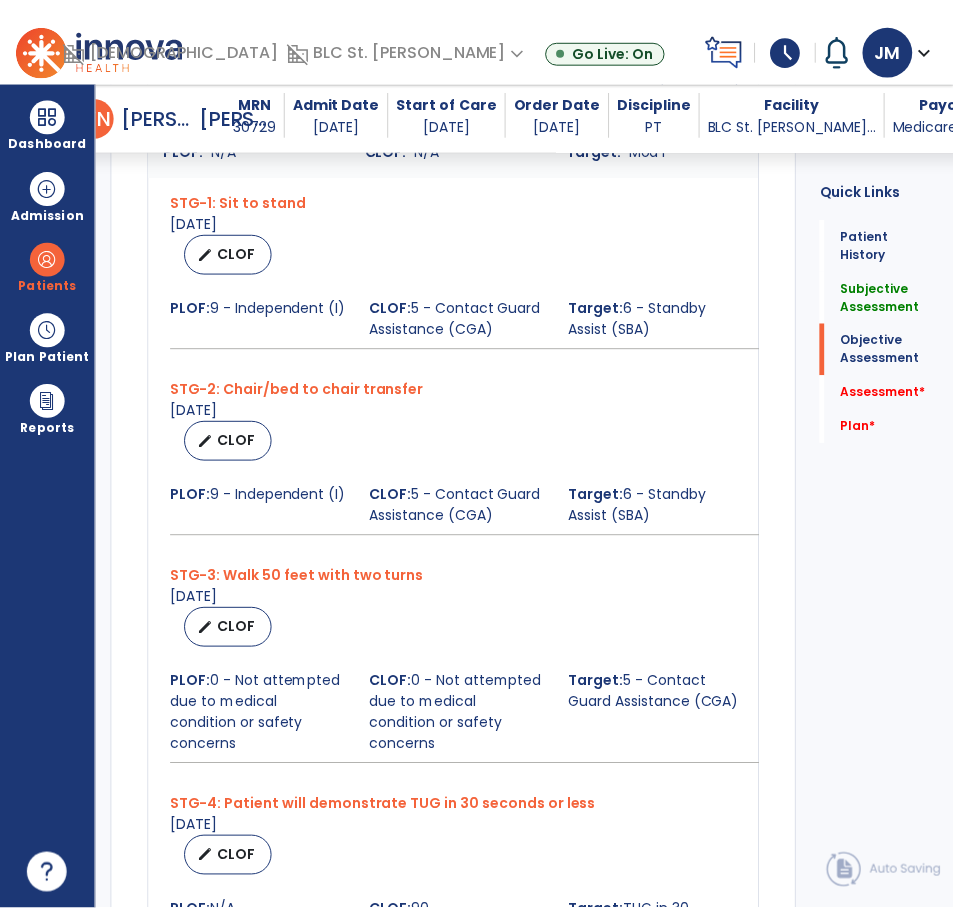 scroll, scrollTop: 1800, scrollLeft: 0, axis: vertical 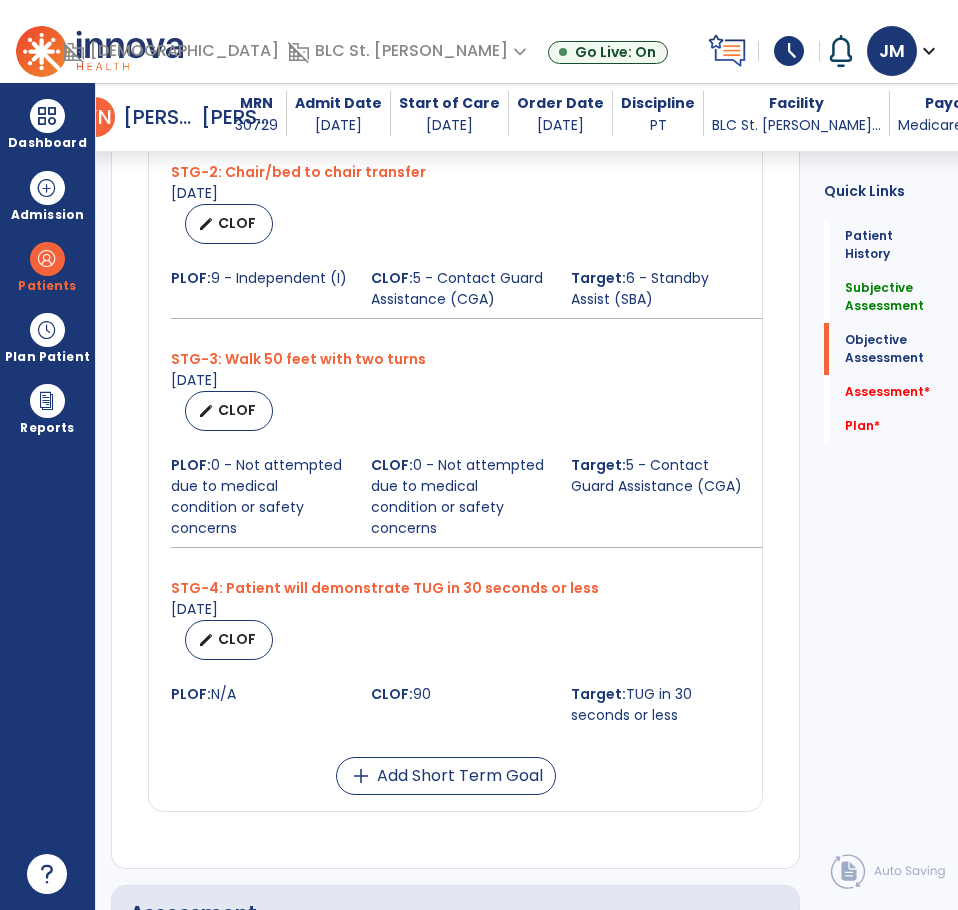 type on "**********" 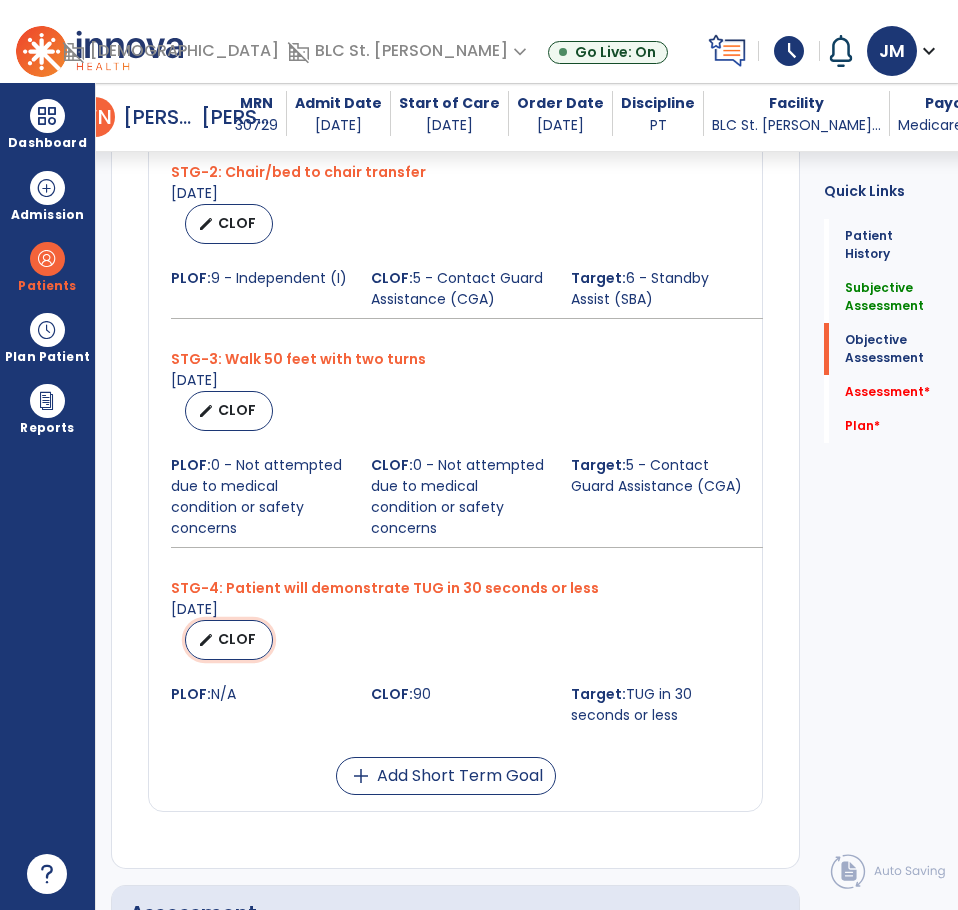 click on "edit   CLOF" at bounding box center (229, 640) 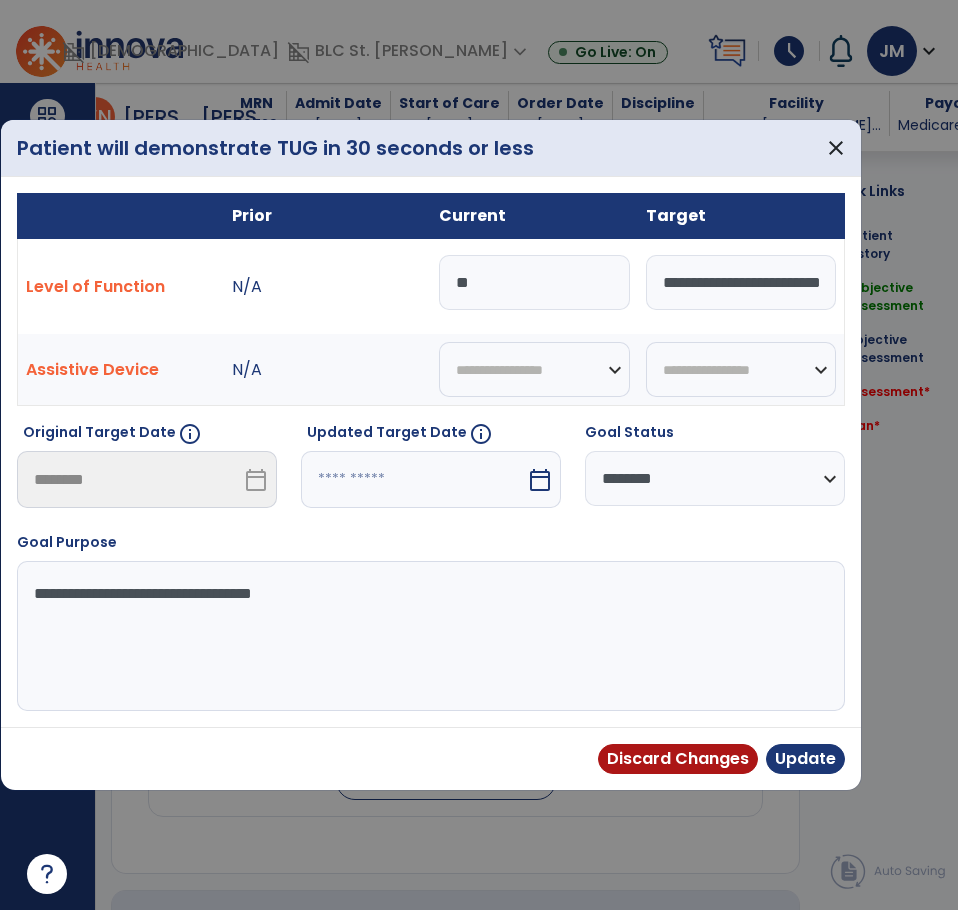 scroll, scrollTop: 1800, scrollLeft: 0, axis: vertical 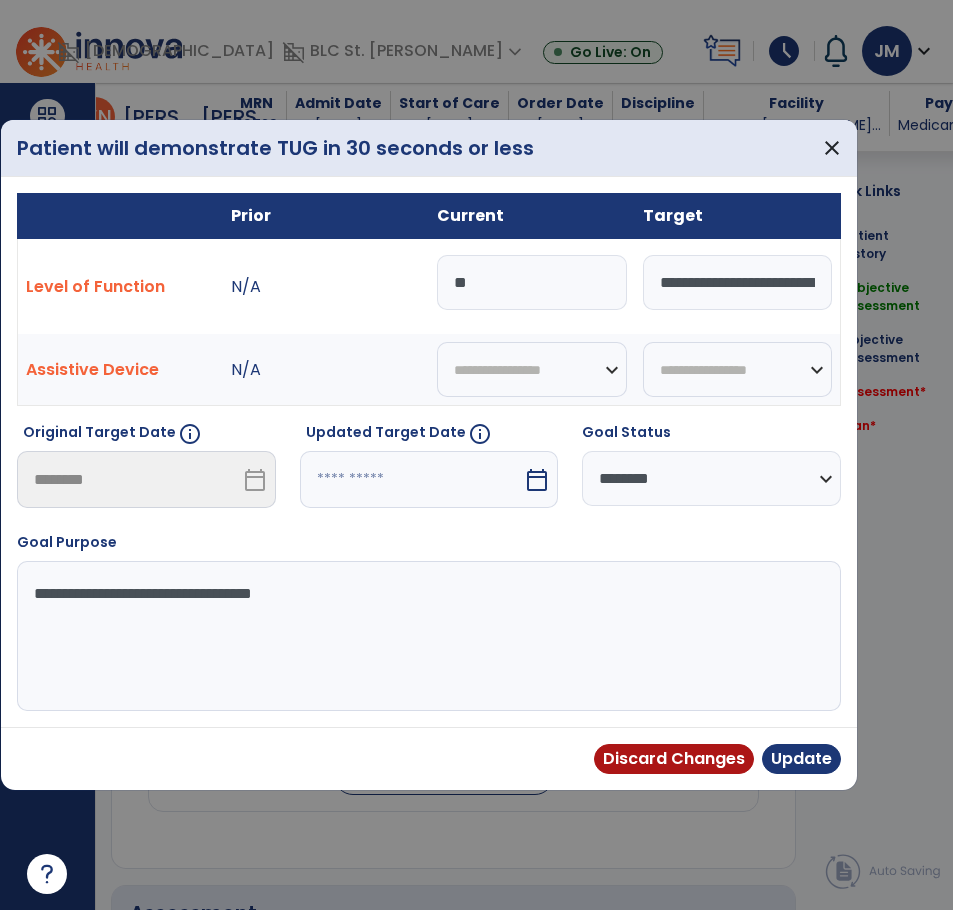 drag, startPoint x: 485, startPoint y: 285, endPoint x: 399, endPoint y: 273, distance: 86.833176 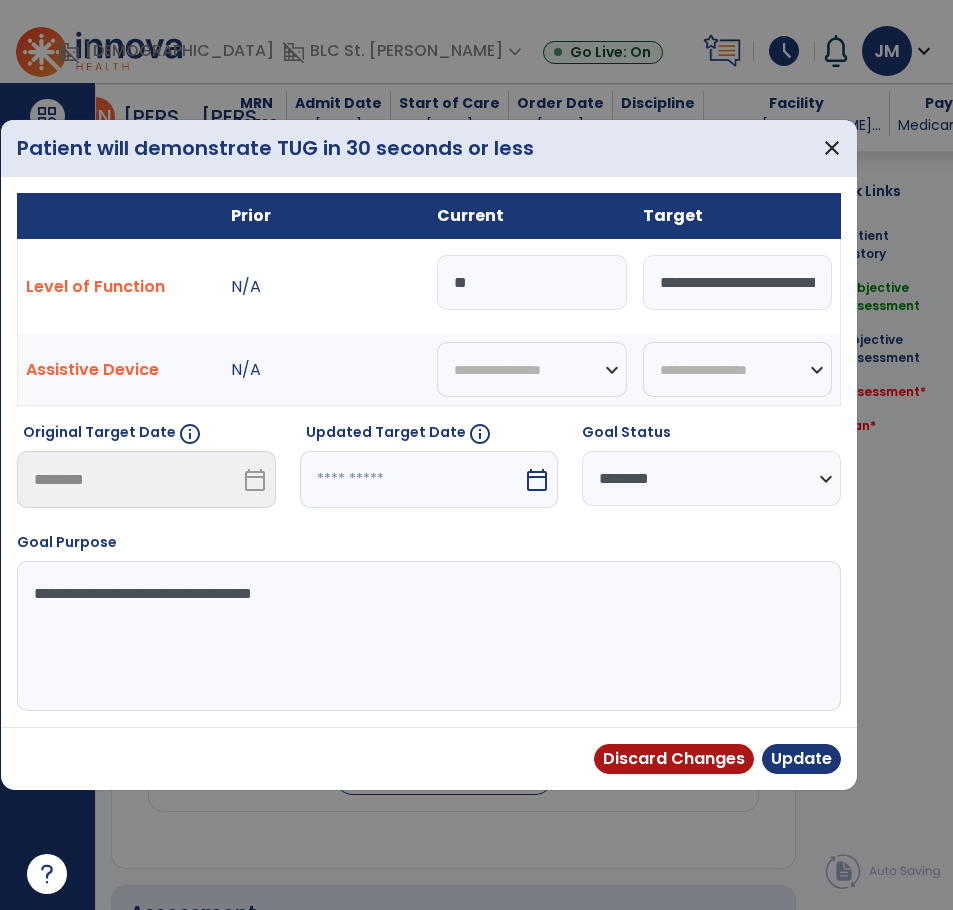 type on "**" 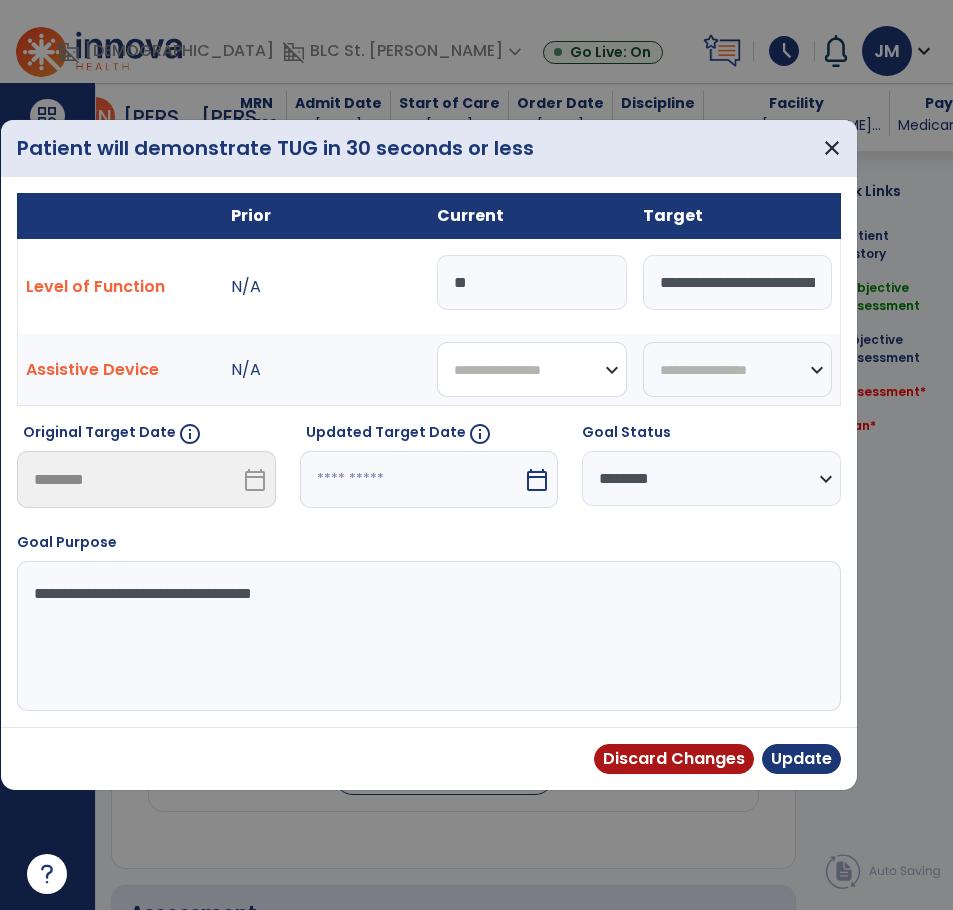 click on "**********" at bounding box center (532, 369) 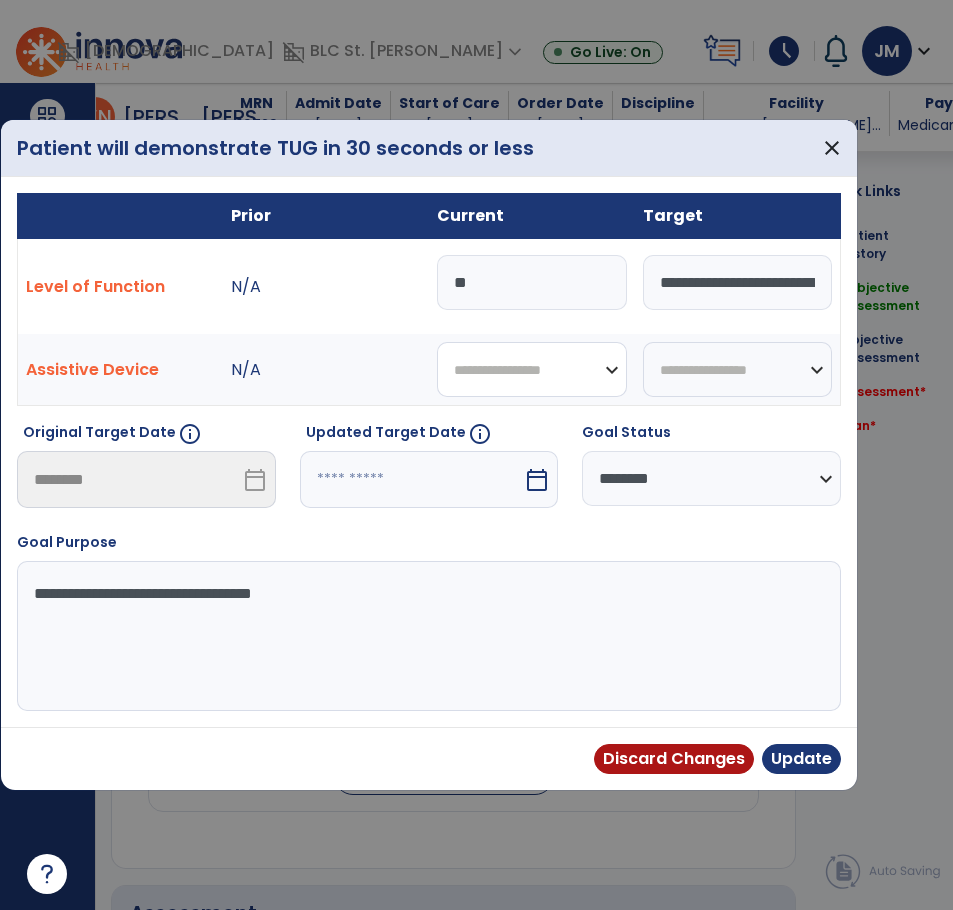 select on "*********" 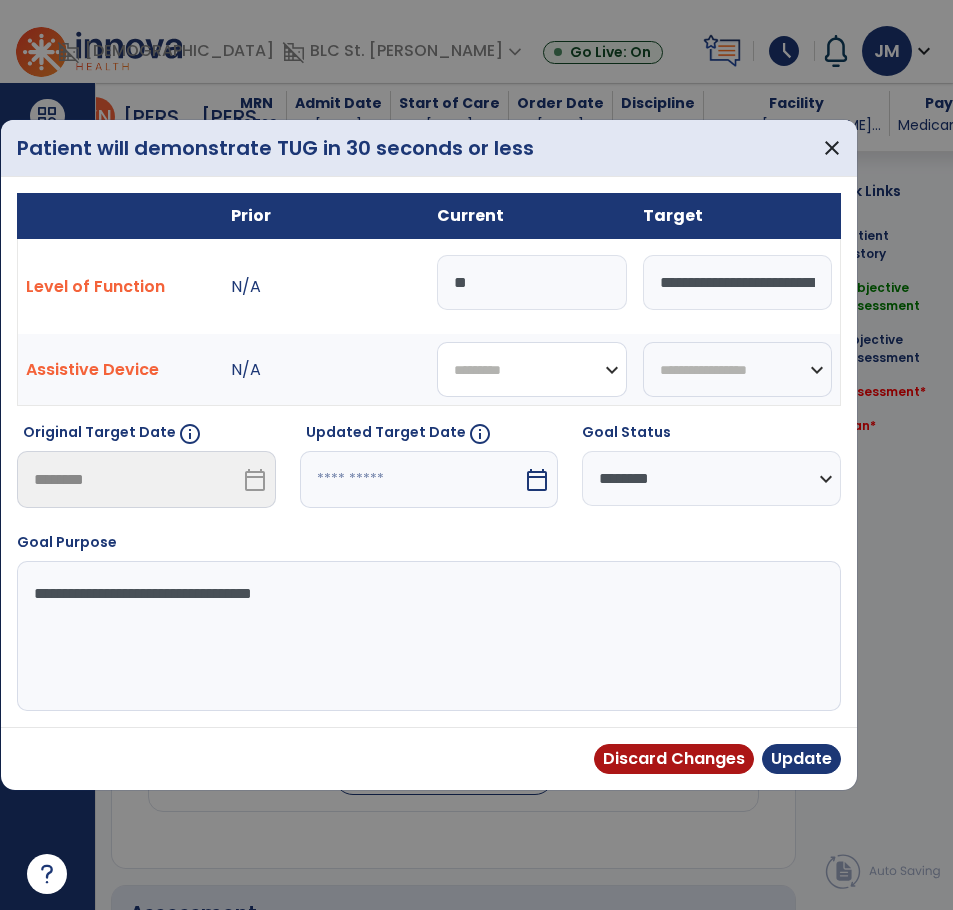 click on "**********" at bounding box center (532, 369) 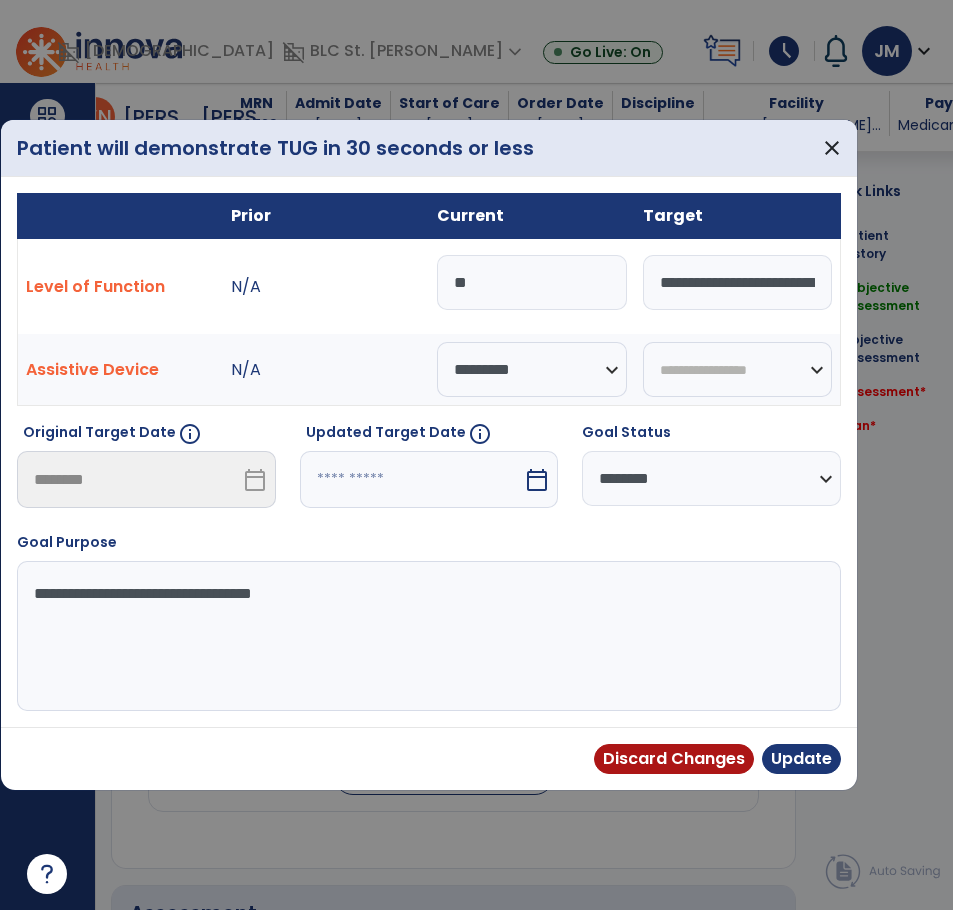 click at bounding box center (412, 479) 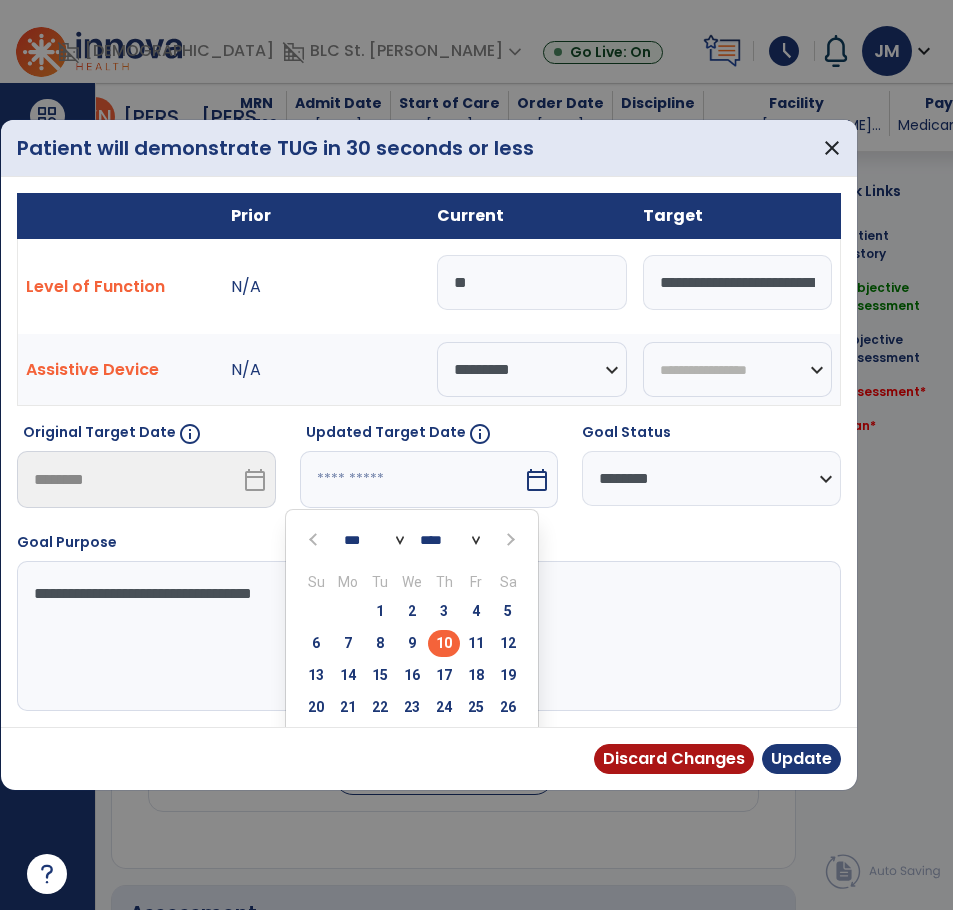 click on "calendar_today" at bounding box center (537, 480) 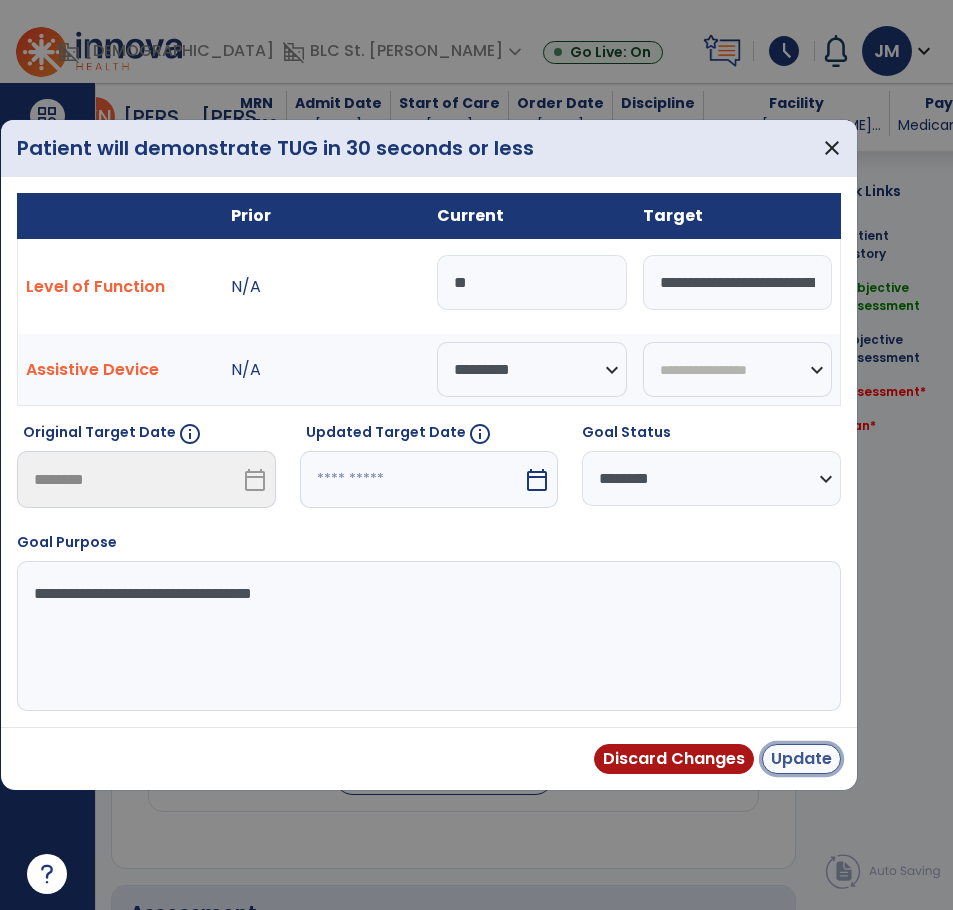 click on "Update" at bounding box center [801, 759] 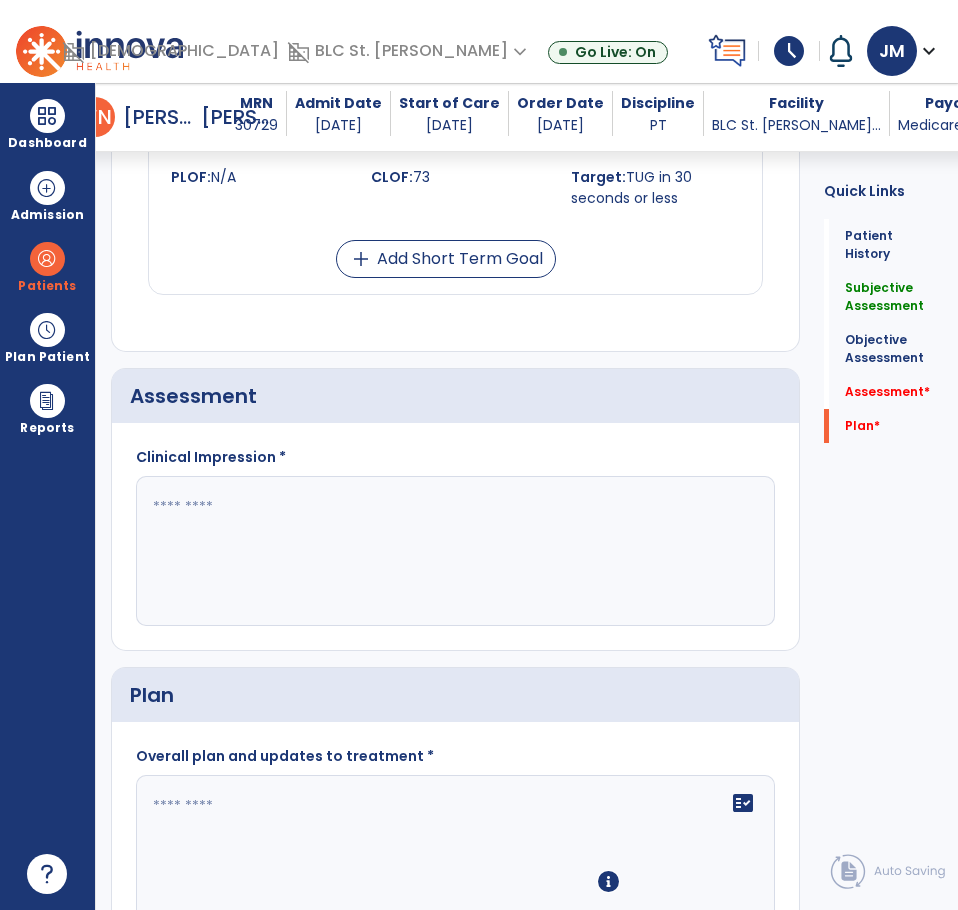 scroll, scrollTop: 2400, scrollLeft: 0, axis: vertical 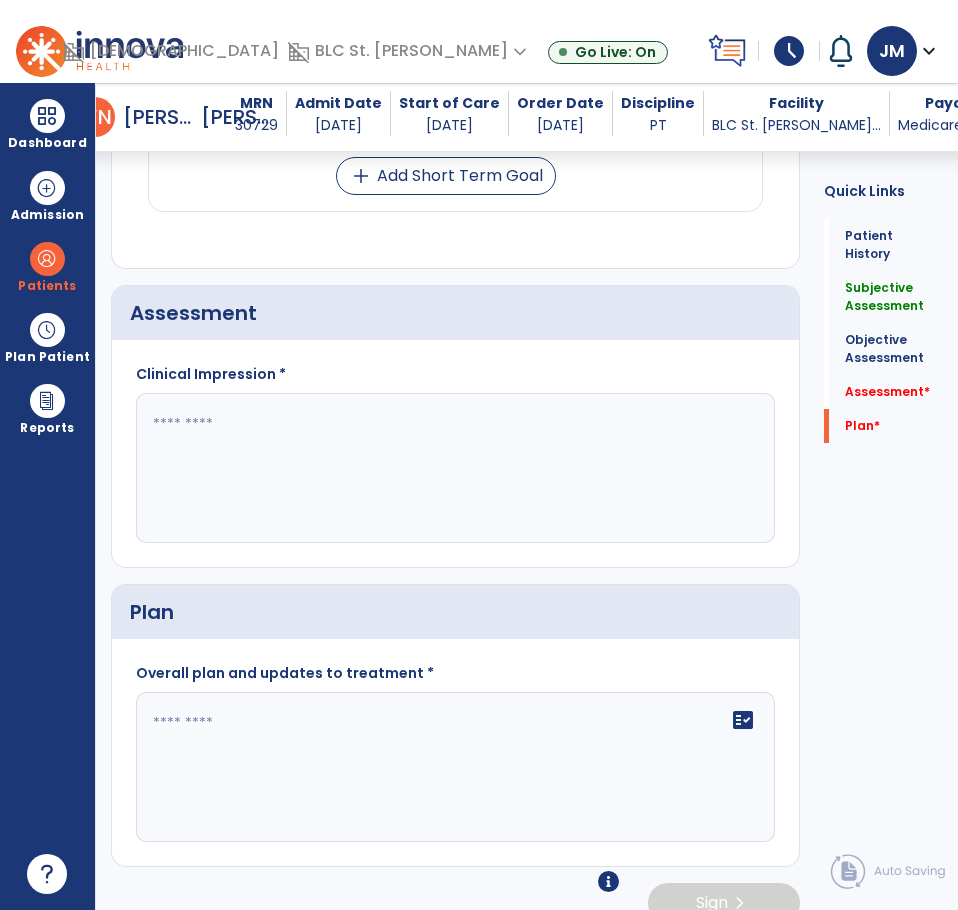 click 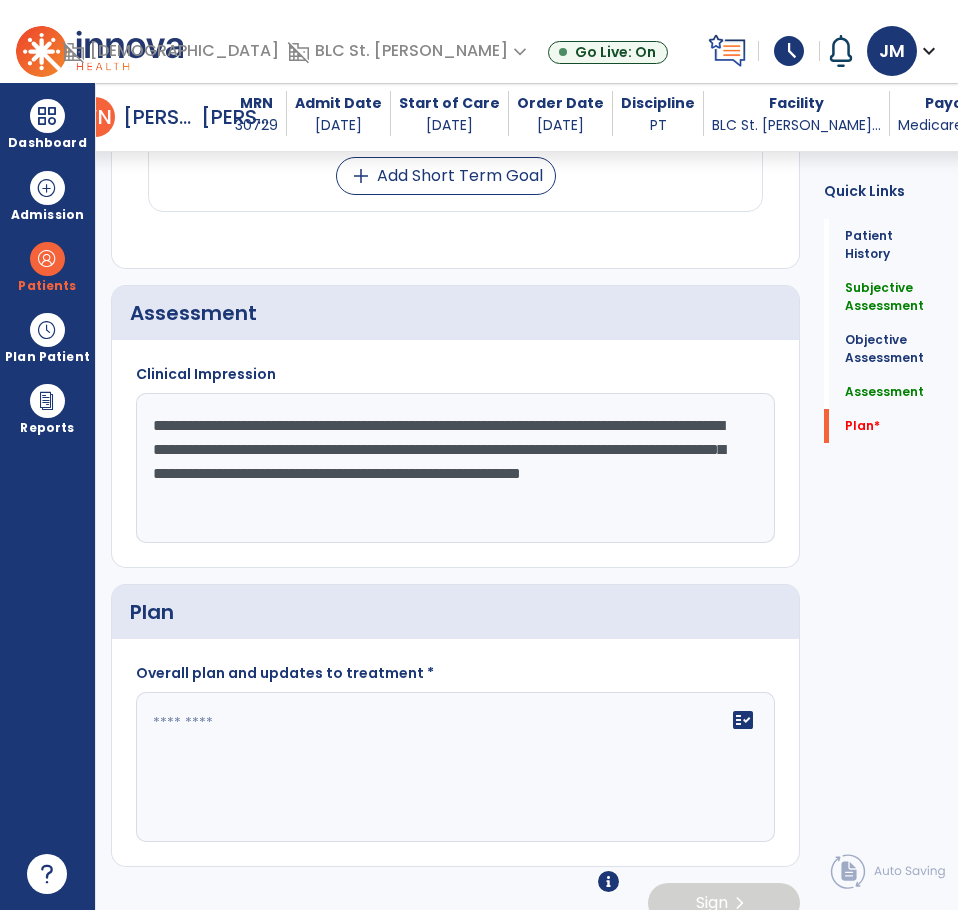 type on "**********" 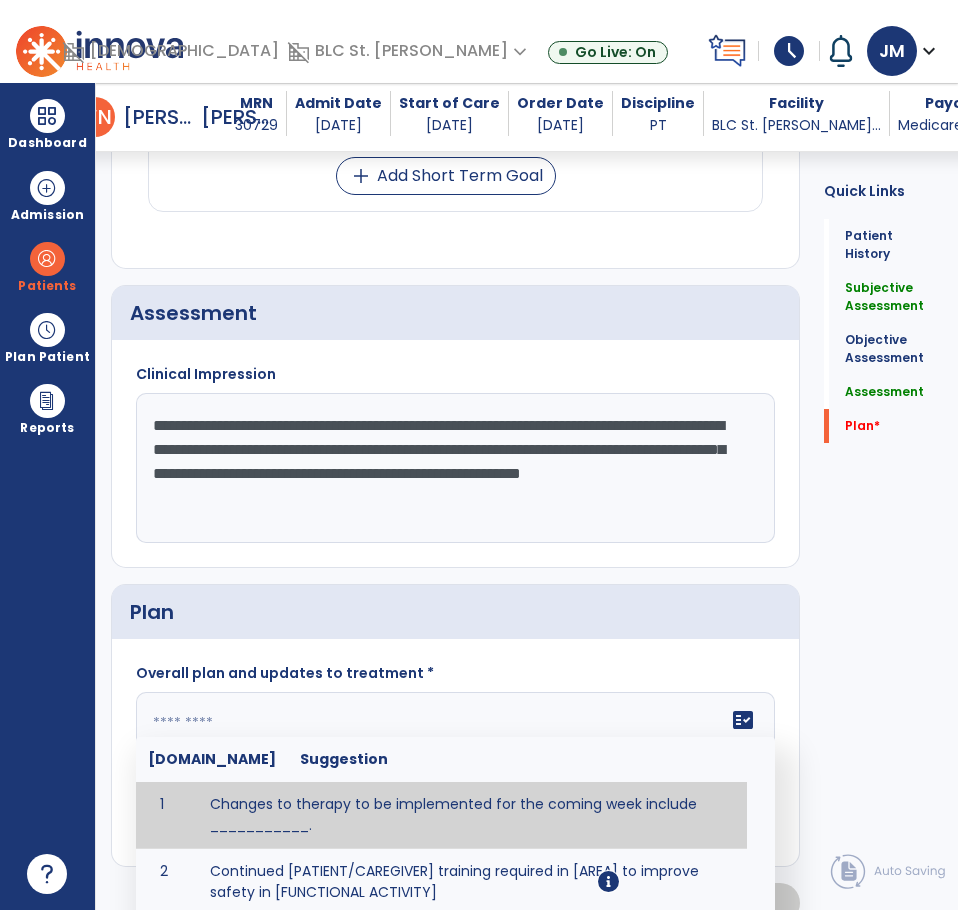 click 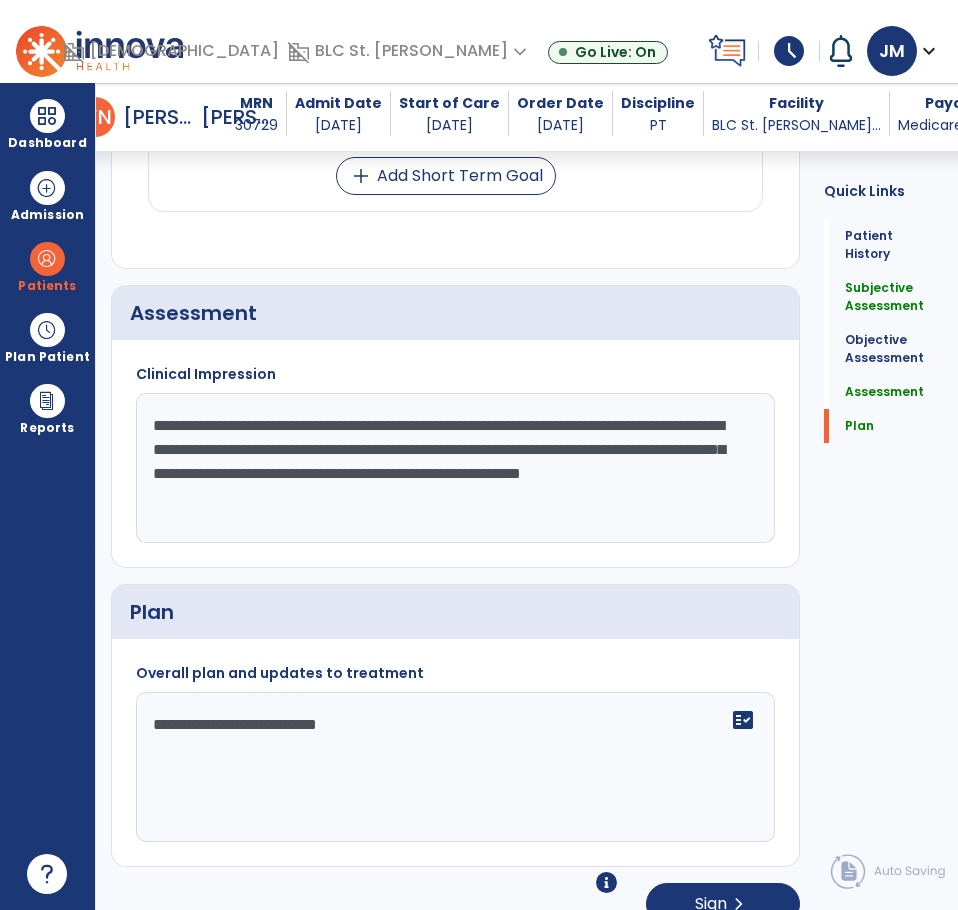 type on "**********" 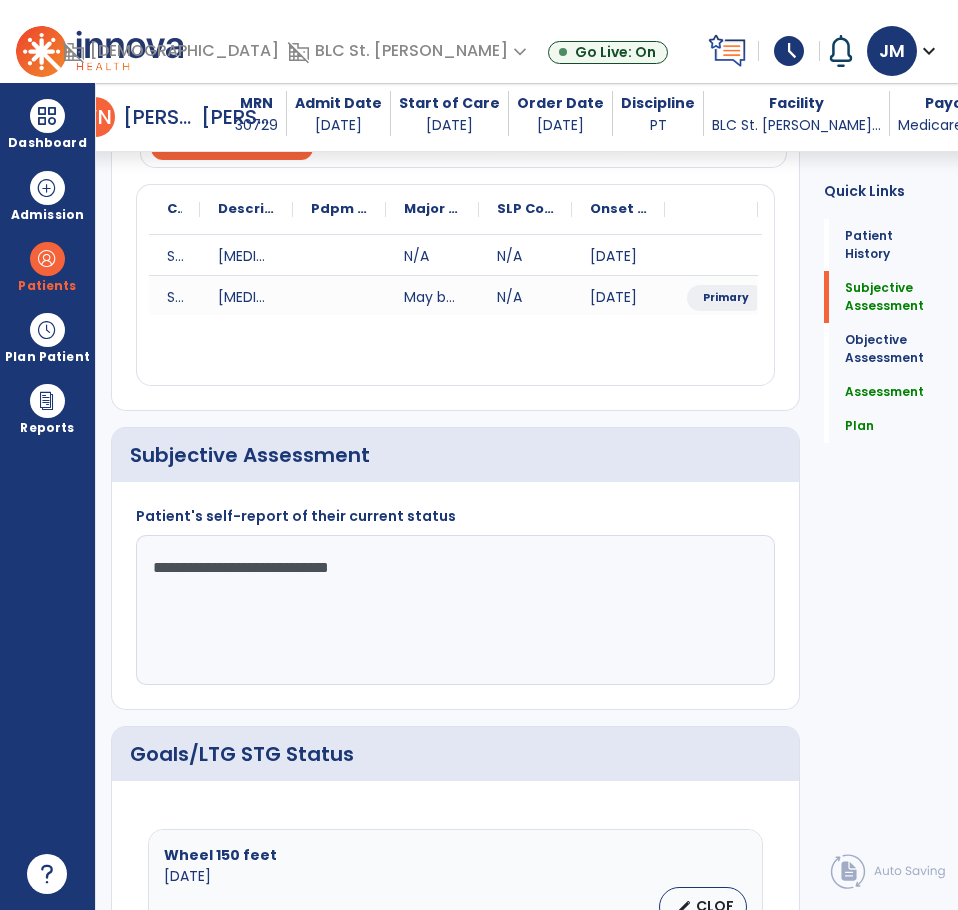 scroll, scrollTop: 0, scrollLeft: 0, axis: both 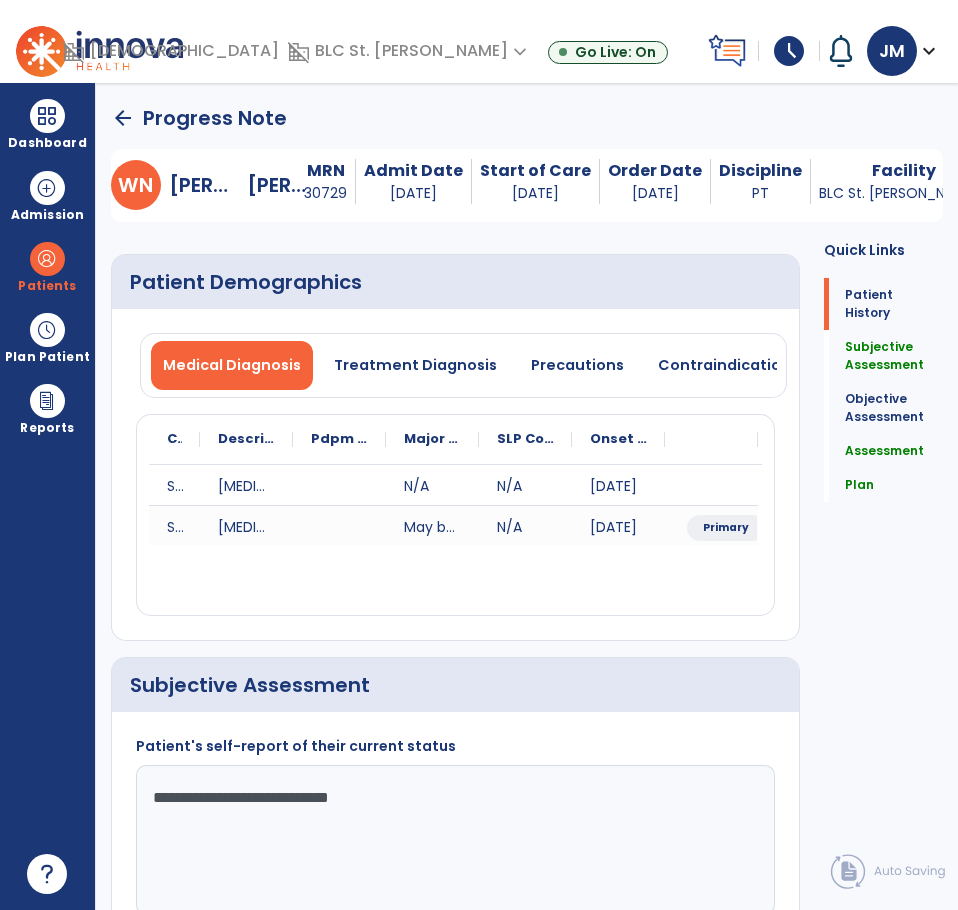 type on "**********" 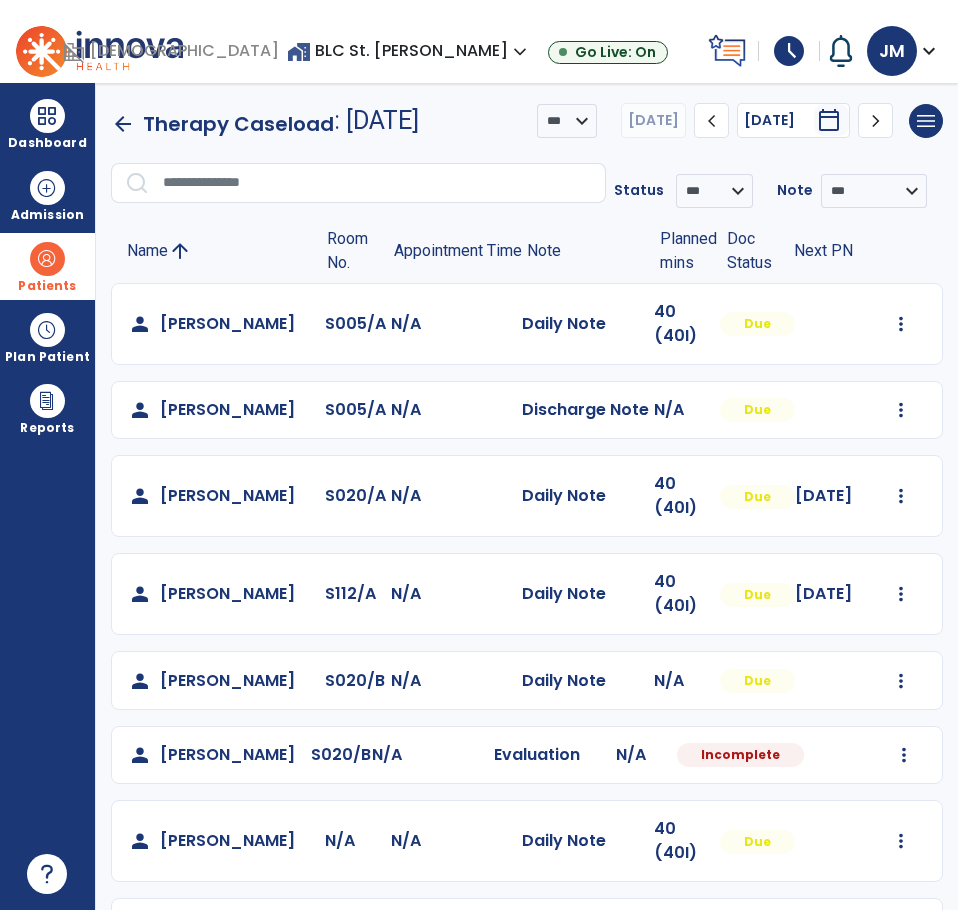 click at bounding box center (47, 259) 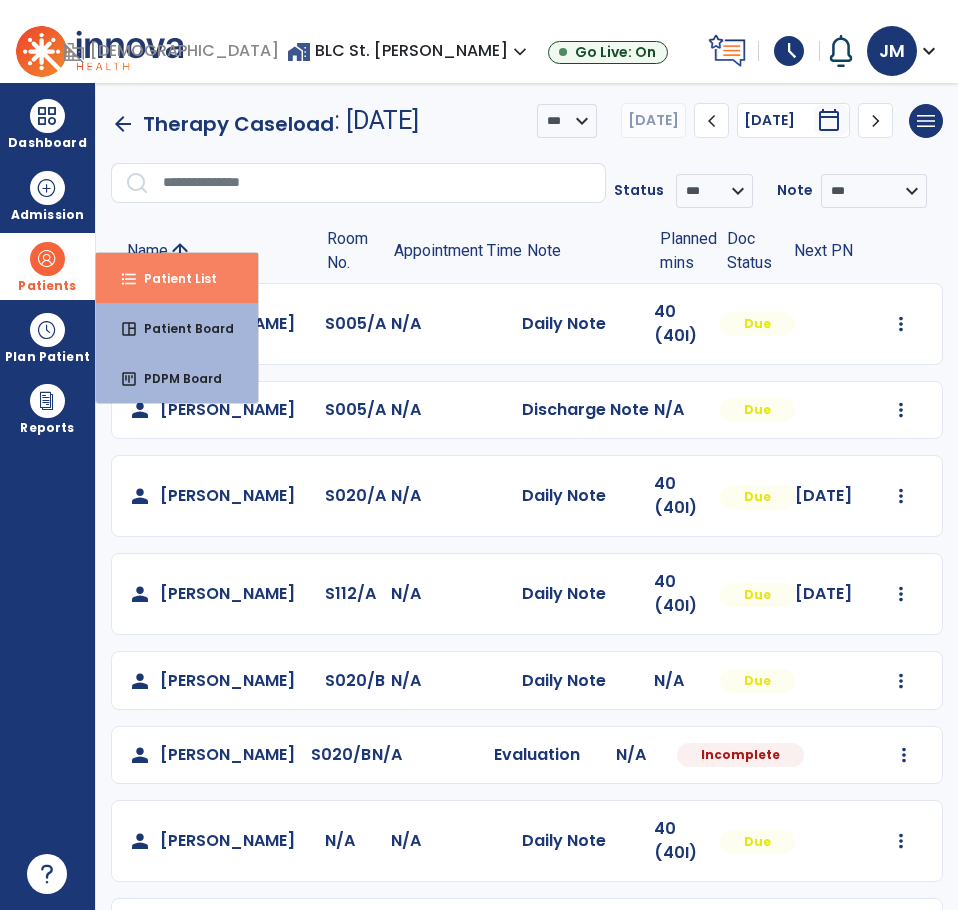 click on "Patient List" at bounding box center (172, 278) 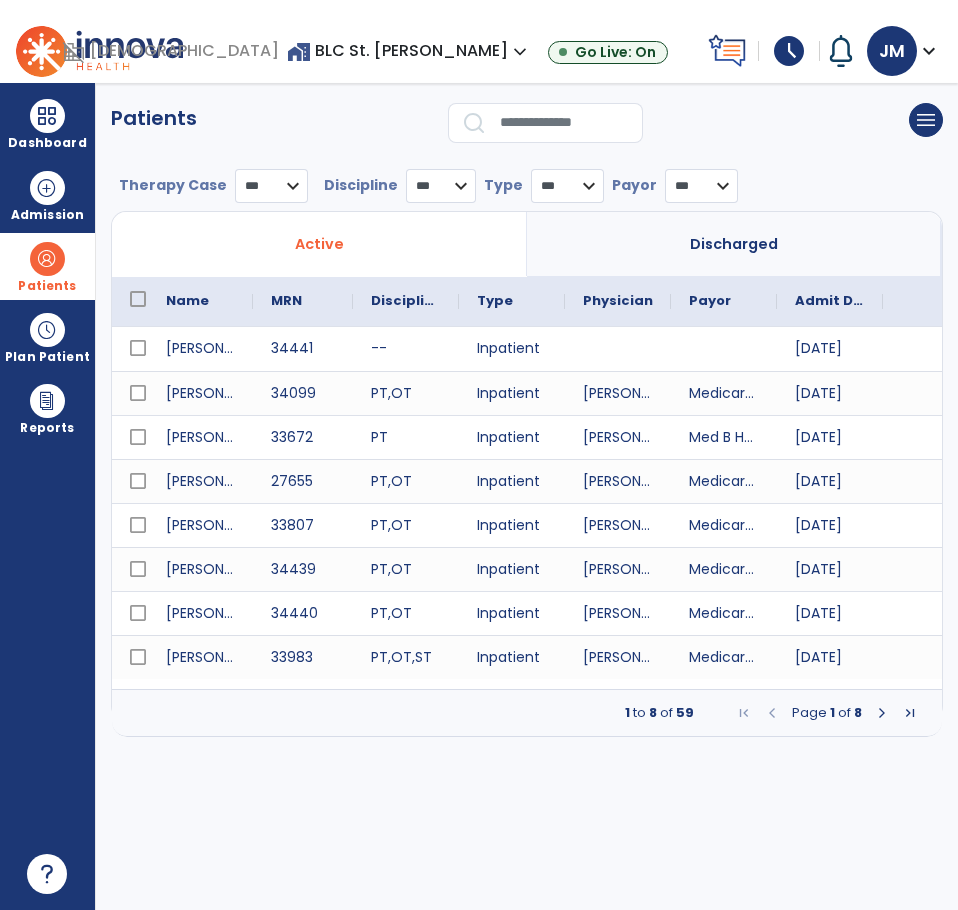 select on "***" 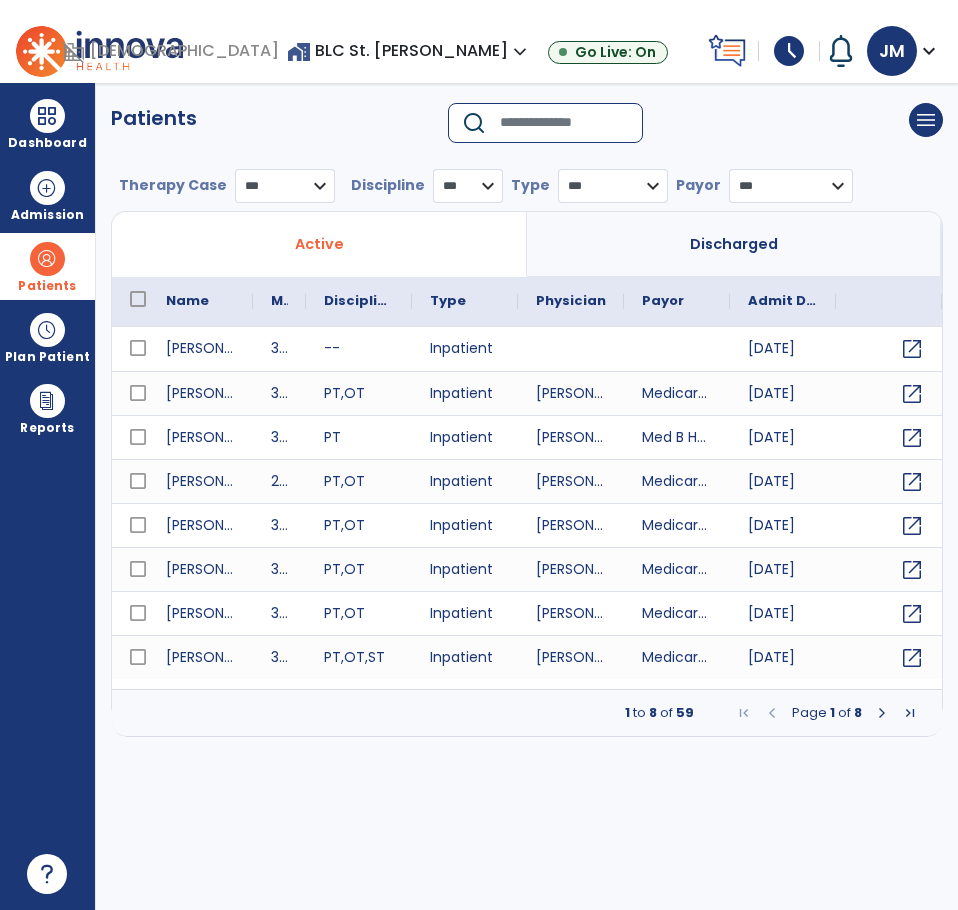 click at bounding box center (564, 123) 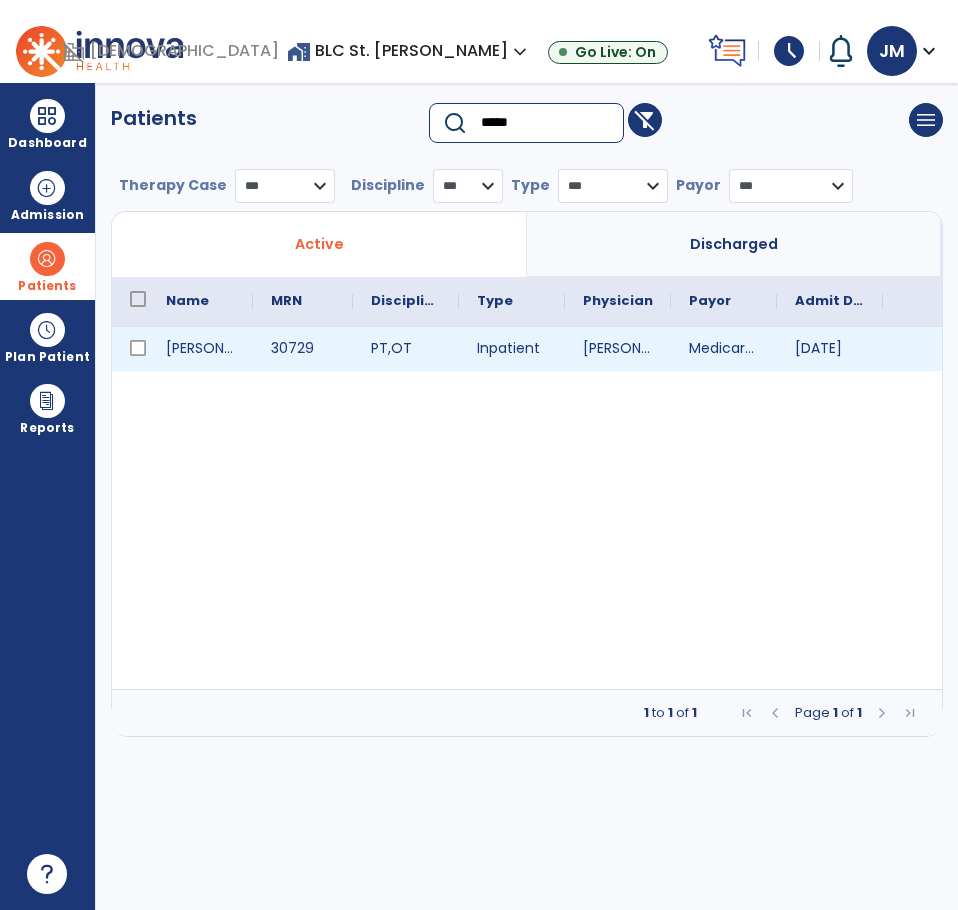 type on "*****" 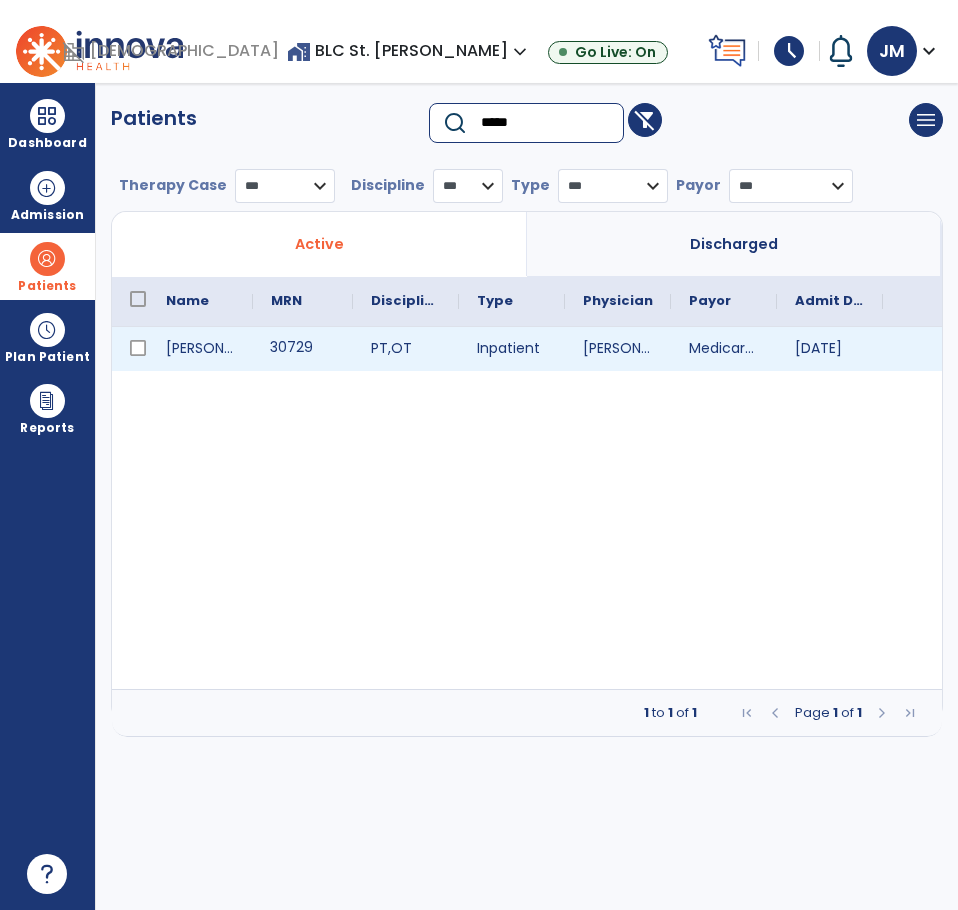click on "30729" at bounding box center (303, 349) 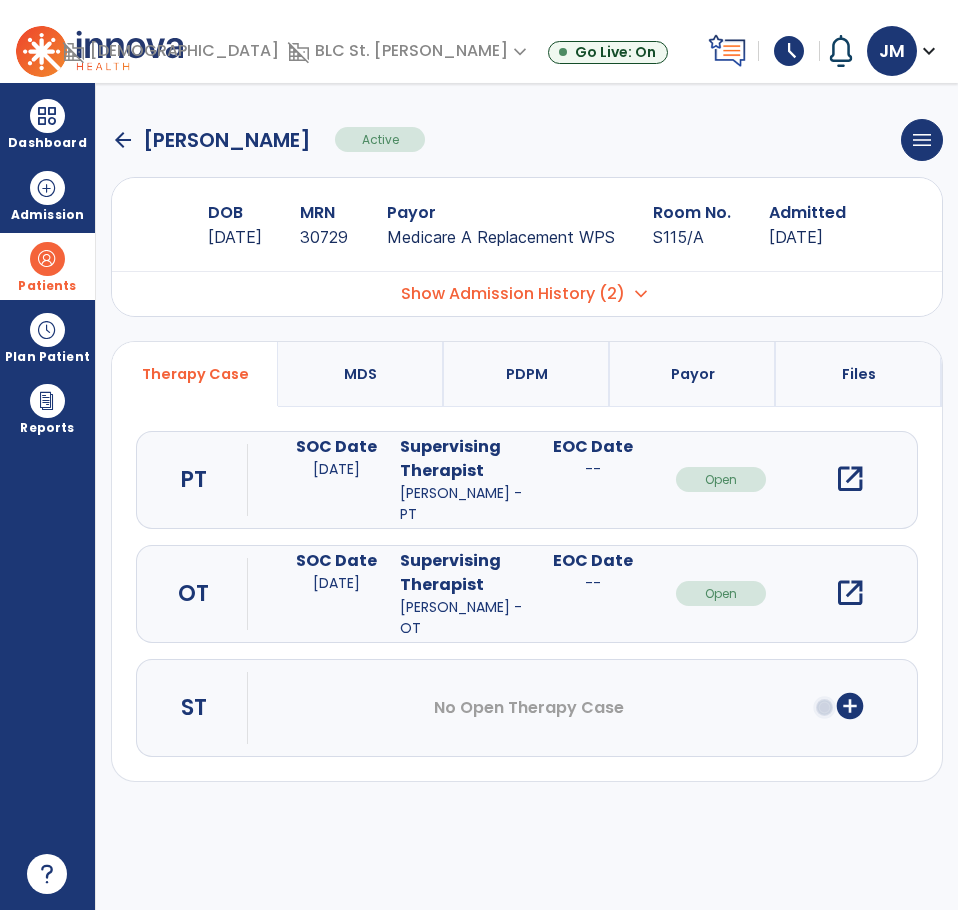 click on "open_in_new" at bounding box center [850, 479] 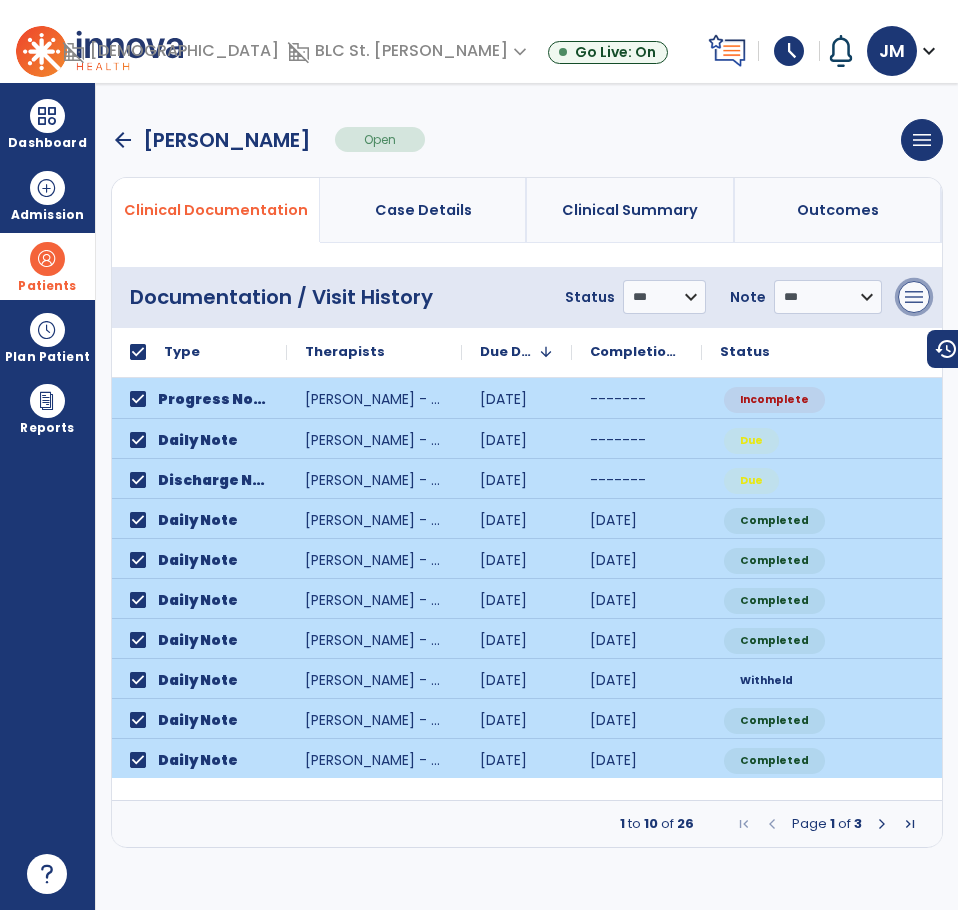 click on "menu" at bounding box center (914, 297) 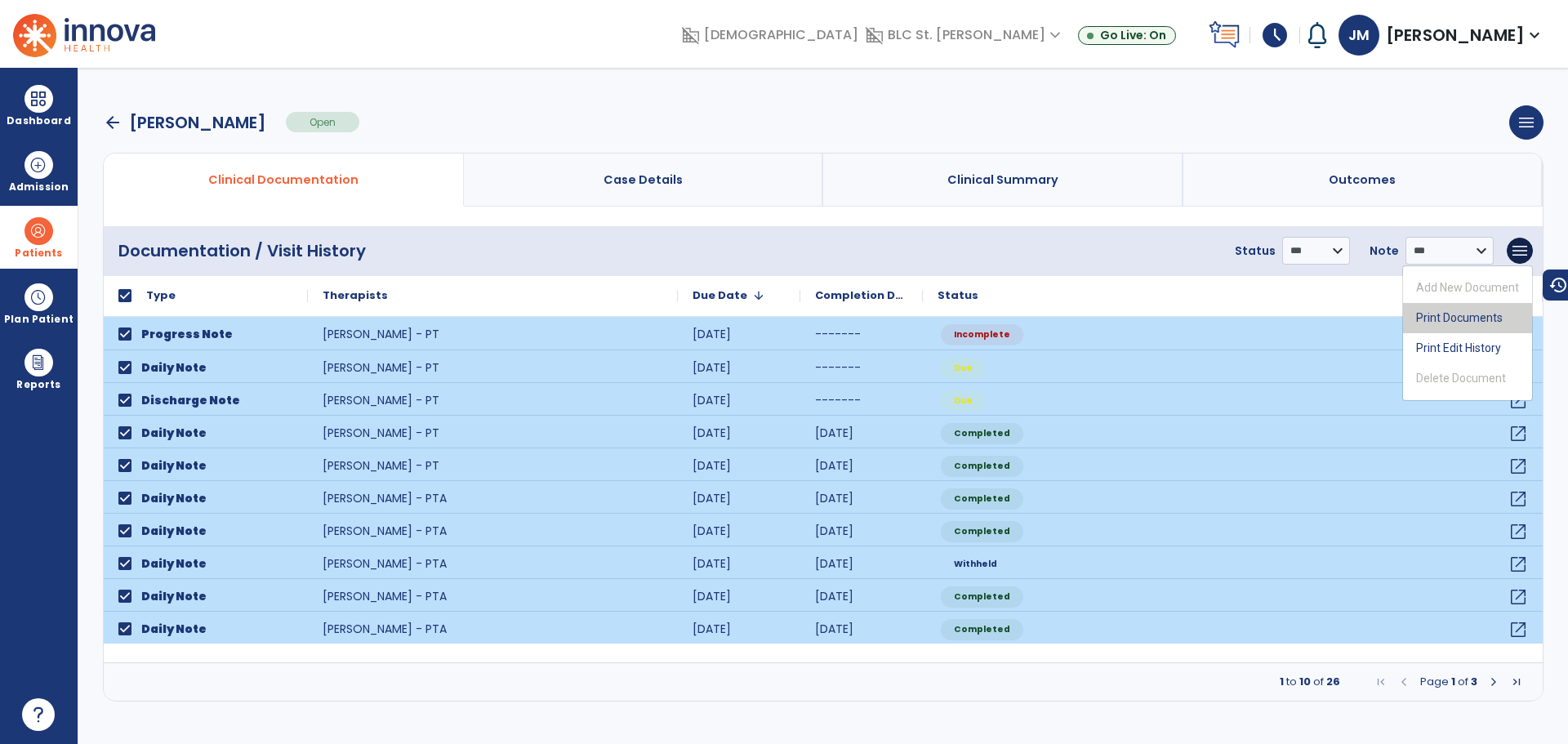 click on "Print Documents" at bounding box center [1468, 318] 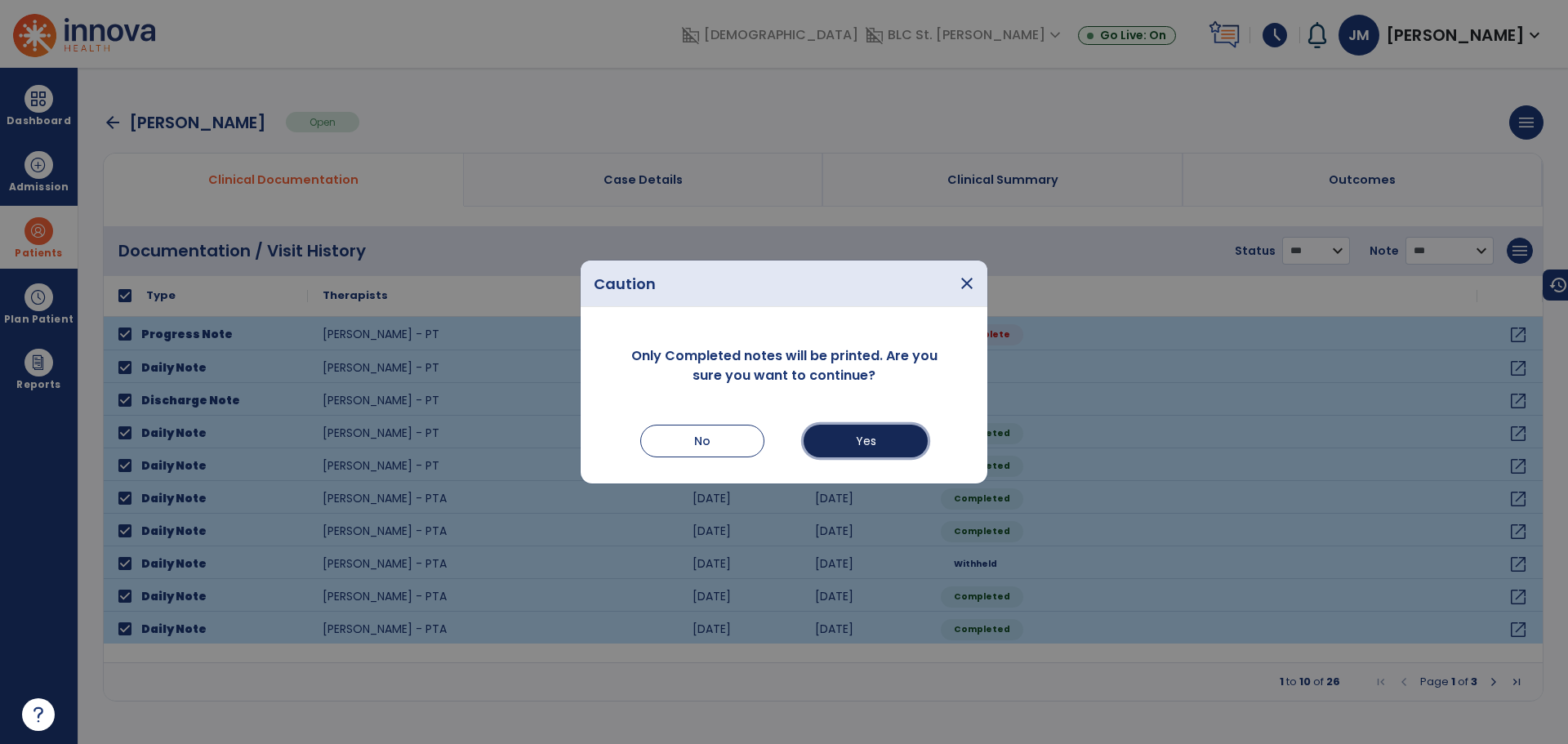 click on "Yes" at bounding box center (866, 441) 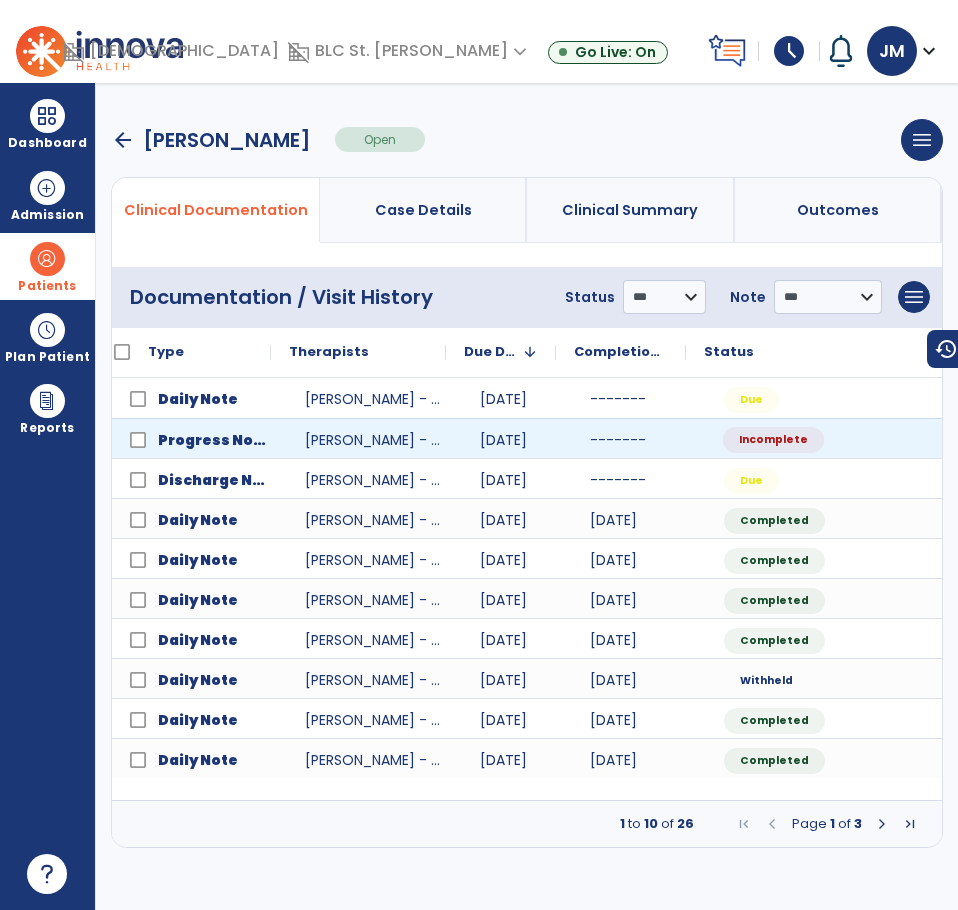 scroll, scrollTop: 0, scrollLeft: 49, axis: horizontal 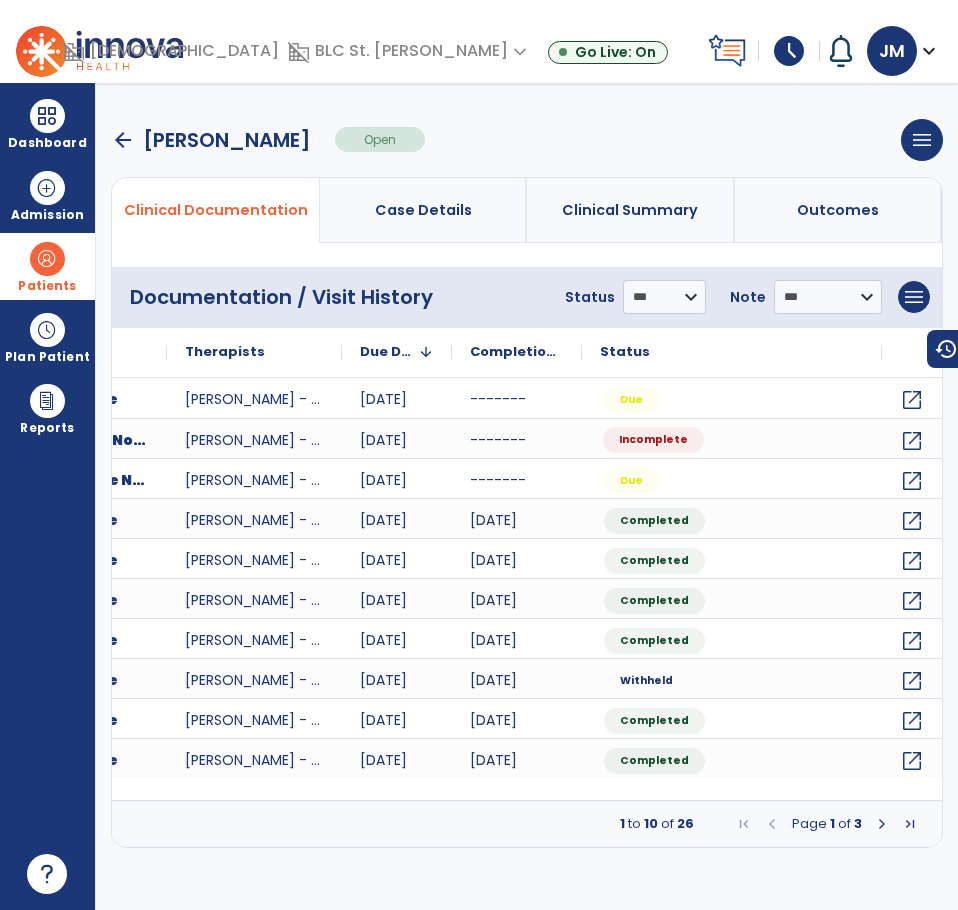 drag, startPoint x: 834, startPoint y: 442, endPoint x: 973, endPoint y: 436, distance: 139.12944 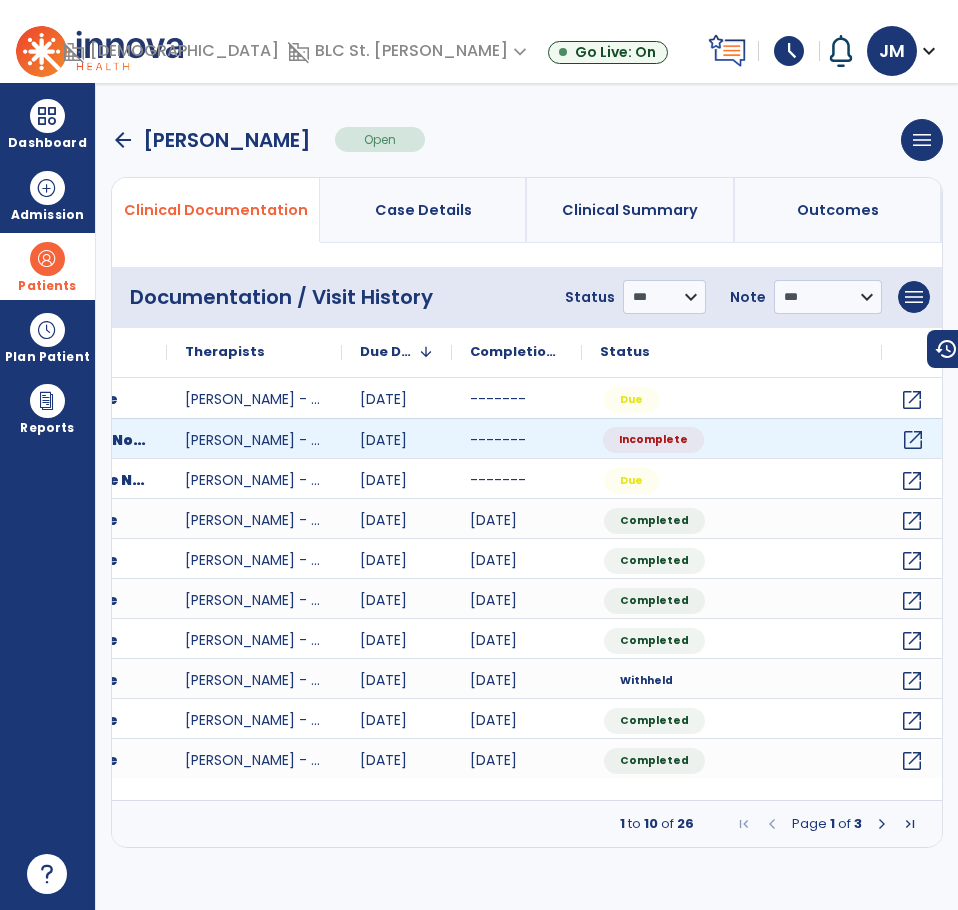 click on "open_in_new" 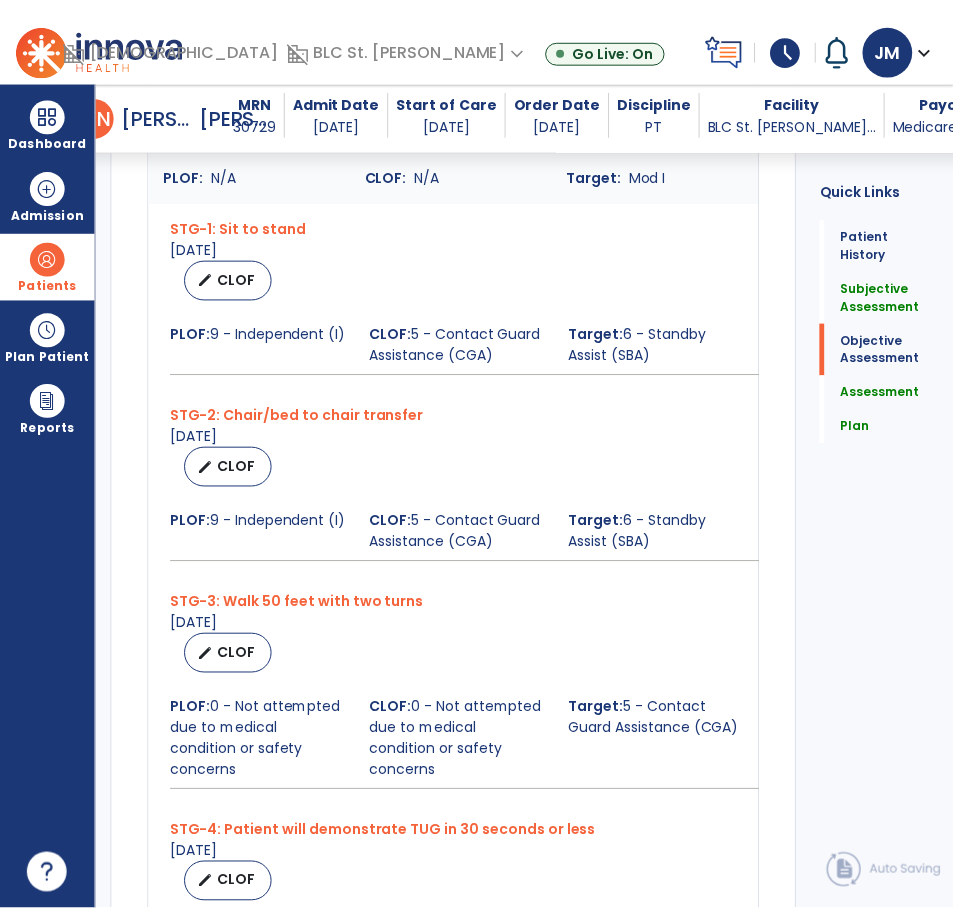 scroll, scrollTop: 1610, scrollLeft: 0, axis: vertical 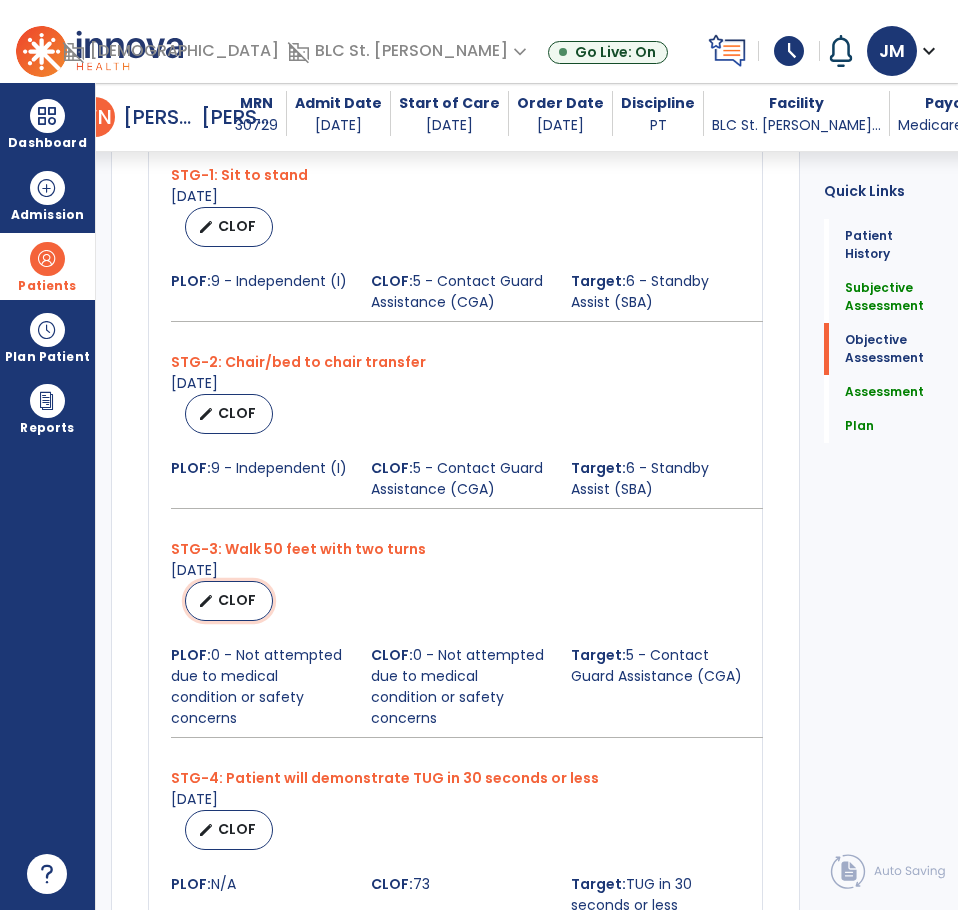 click on "CLOF" at bounding box center [237, 600] 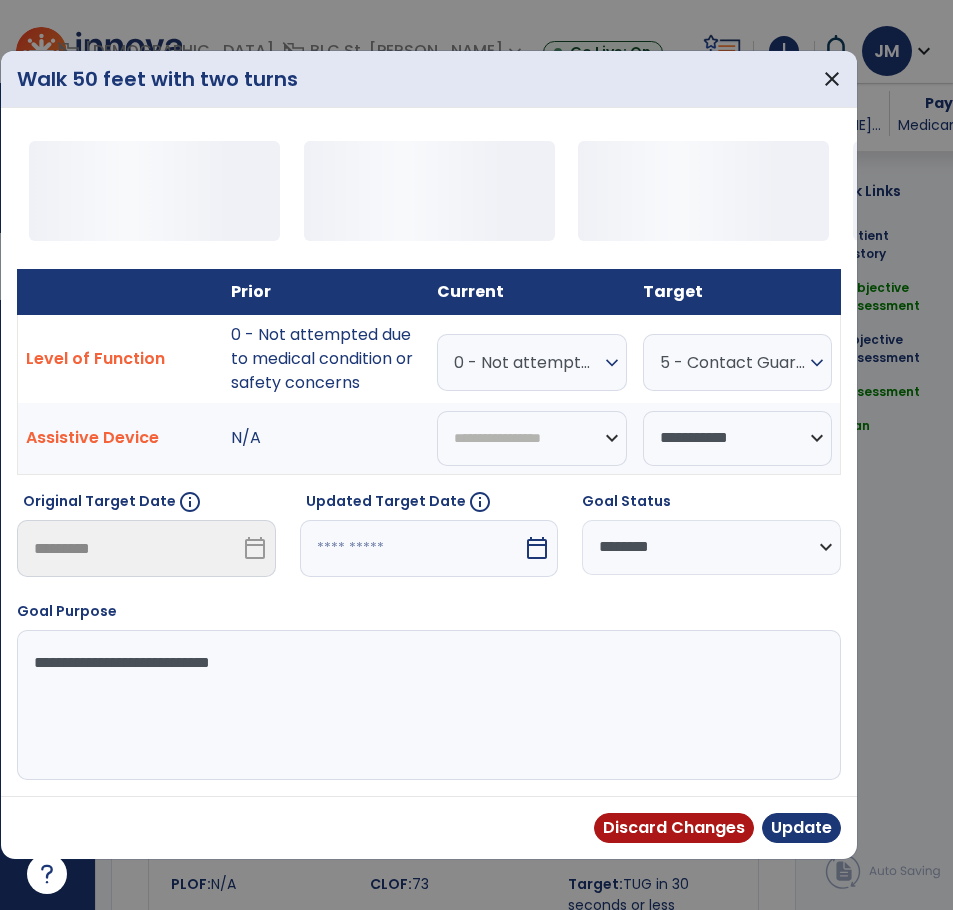 scroll, scrollTop: 1610, scrollLeft: 0, axis: vertical 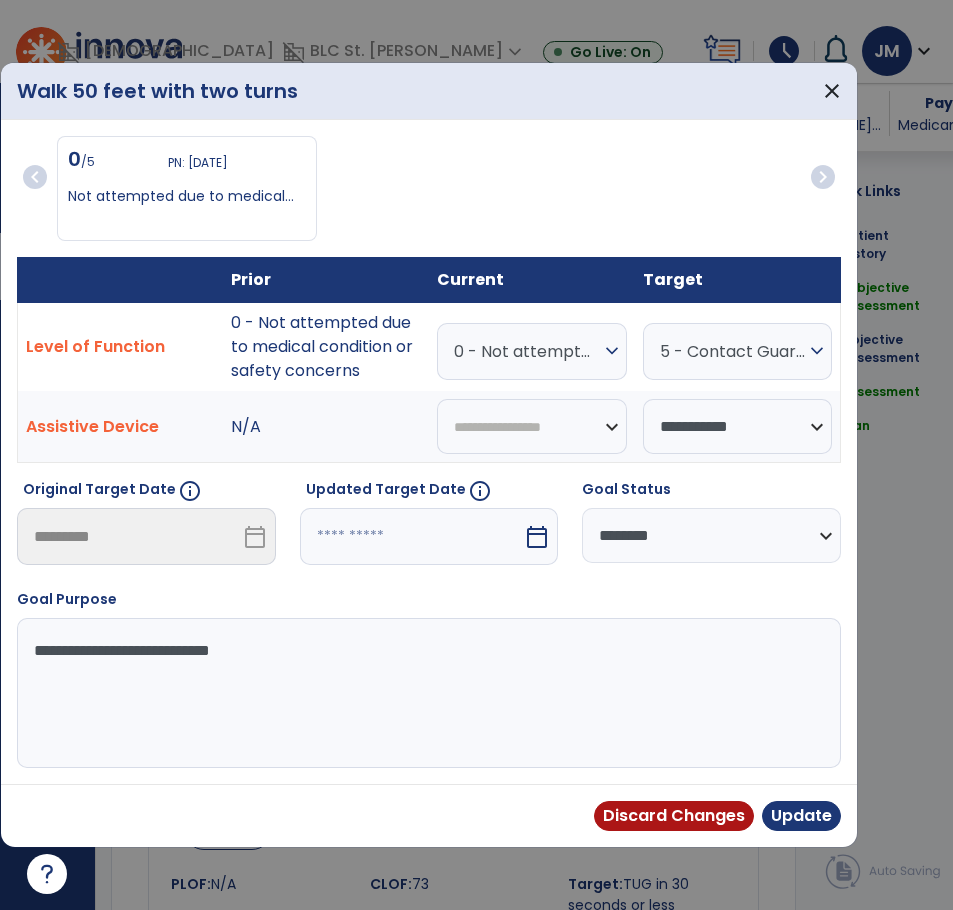 click on "0 - Not attempted due to medical condition or safety concerns" at bounding box center [527, 351] 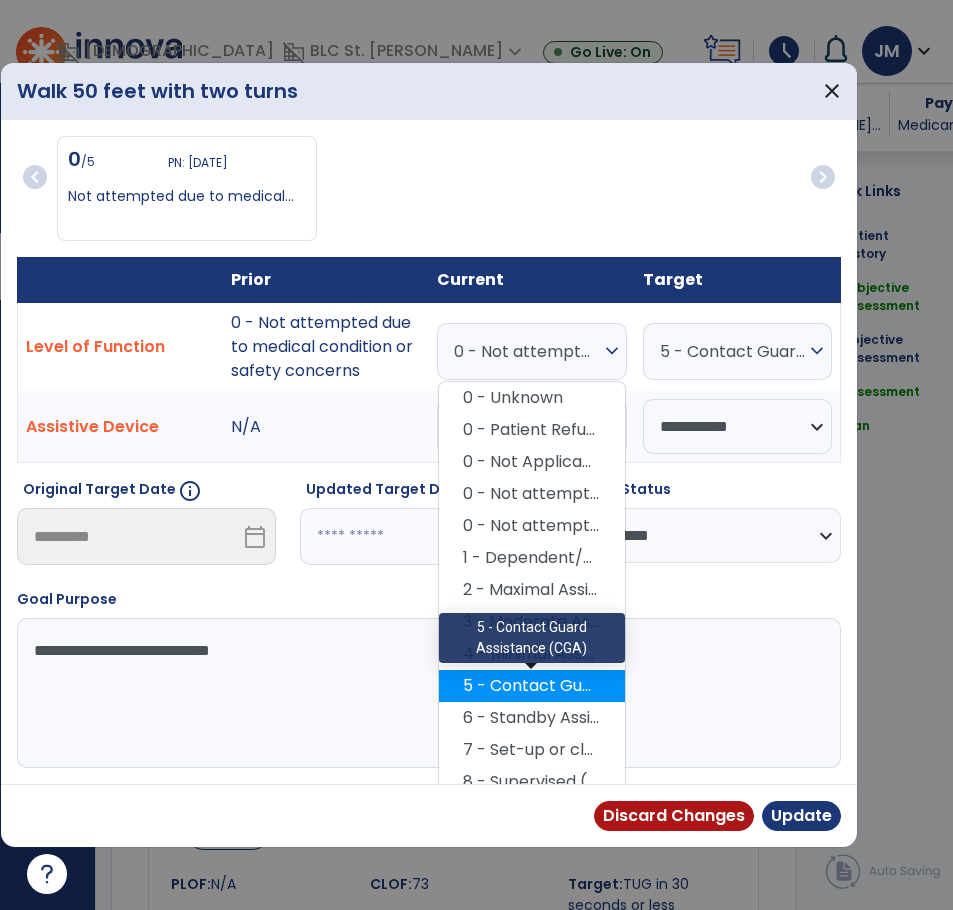 click on "5 - Contact Guard Assistance (CGA)" at bounding box center (532, 686) 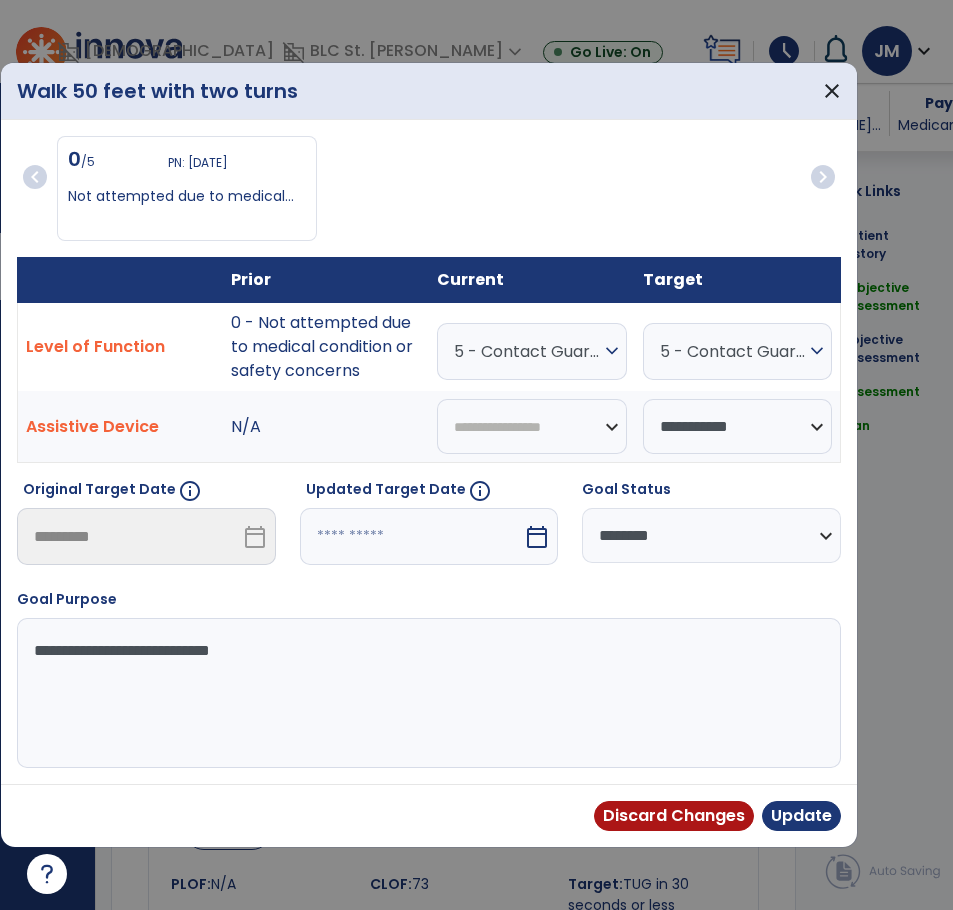 click on "5 - Contact Guard Assistance (CGA)" at bounding box center [732, 351] 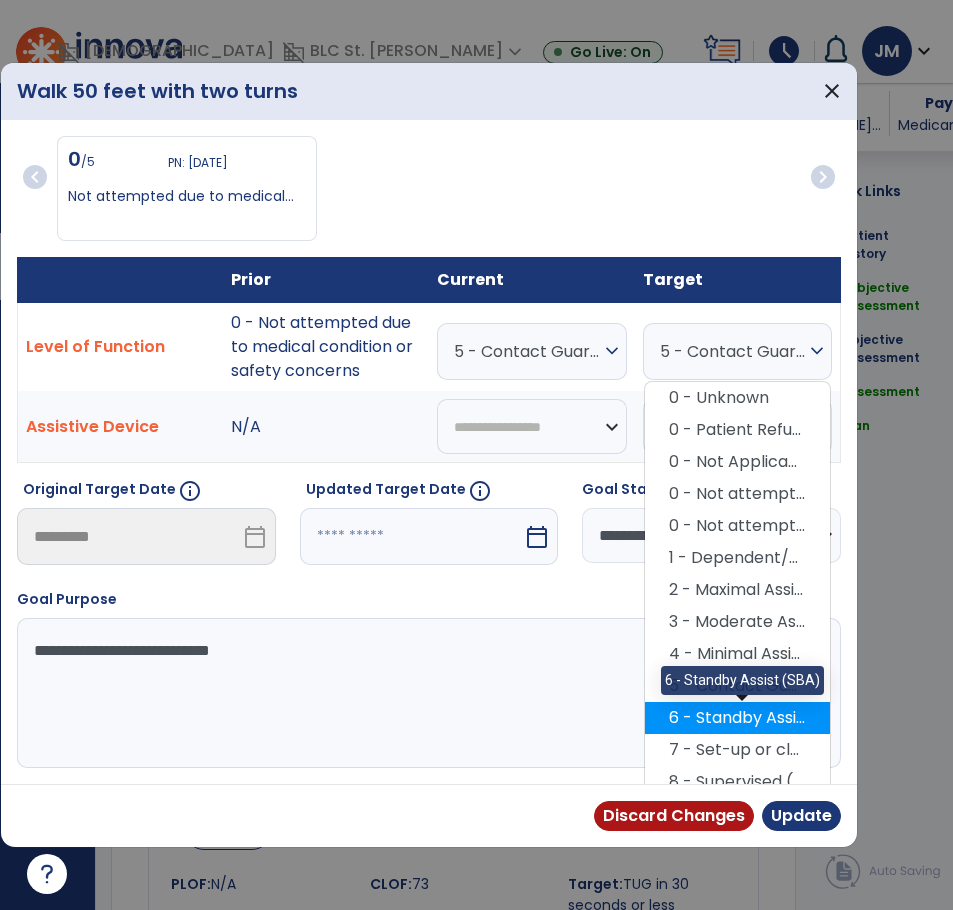 click on "6 - Standby Assist (SBA)" at bounding box center (737, 718) 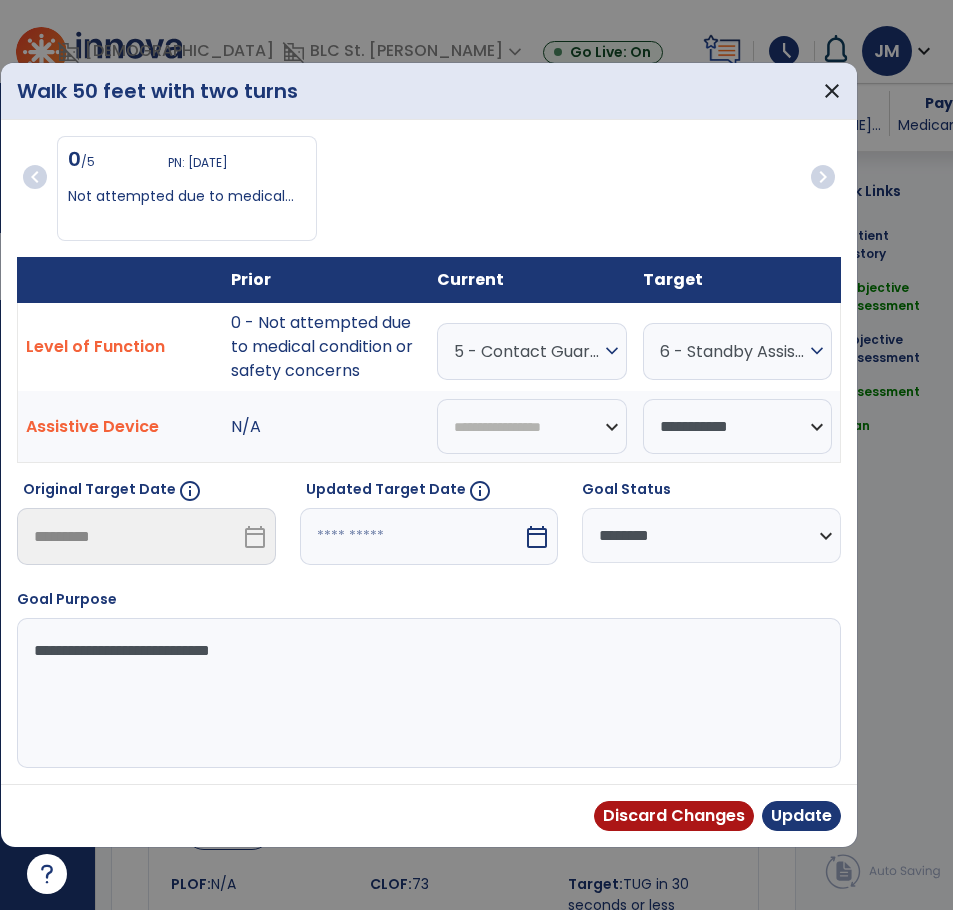 click on "calendar_today" at bounding box center [537, 537] 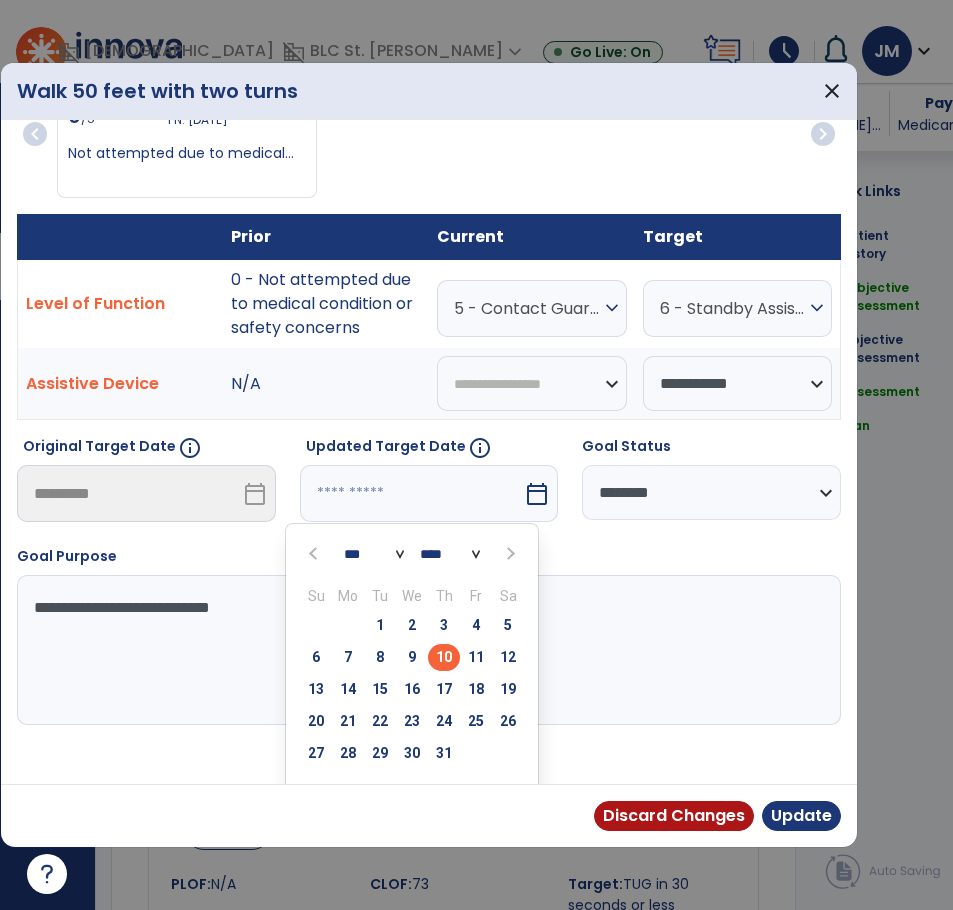 scroll, scrollTop: 78, scrollLeft: 0, axis: vertical 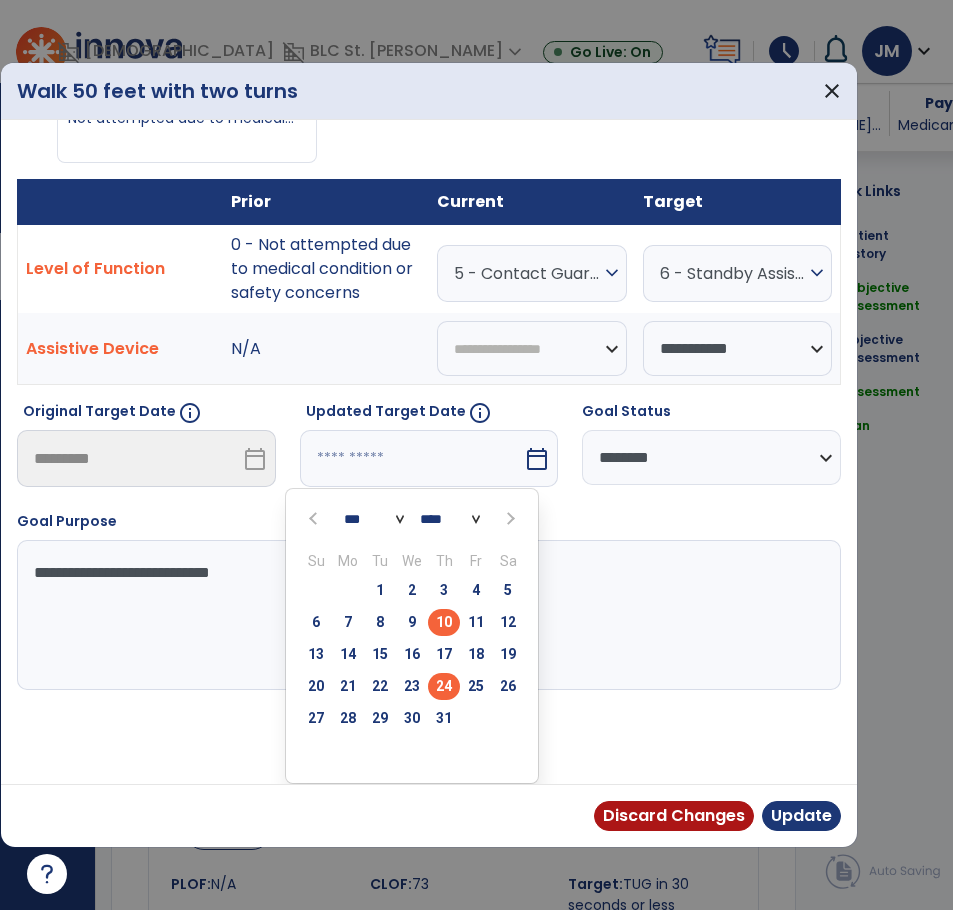 click on "24" at bounding box center [444, 686] 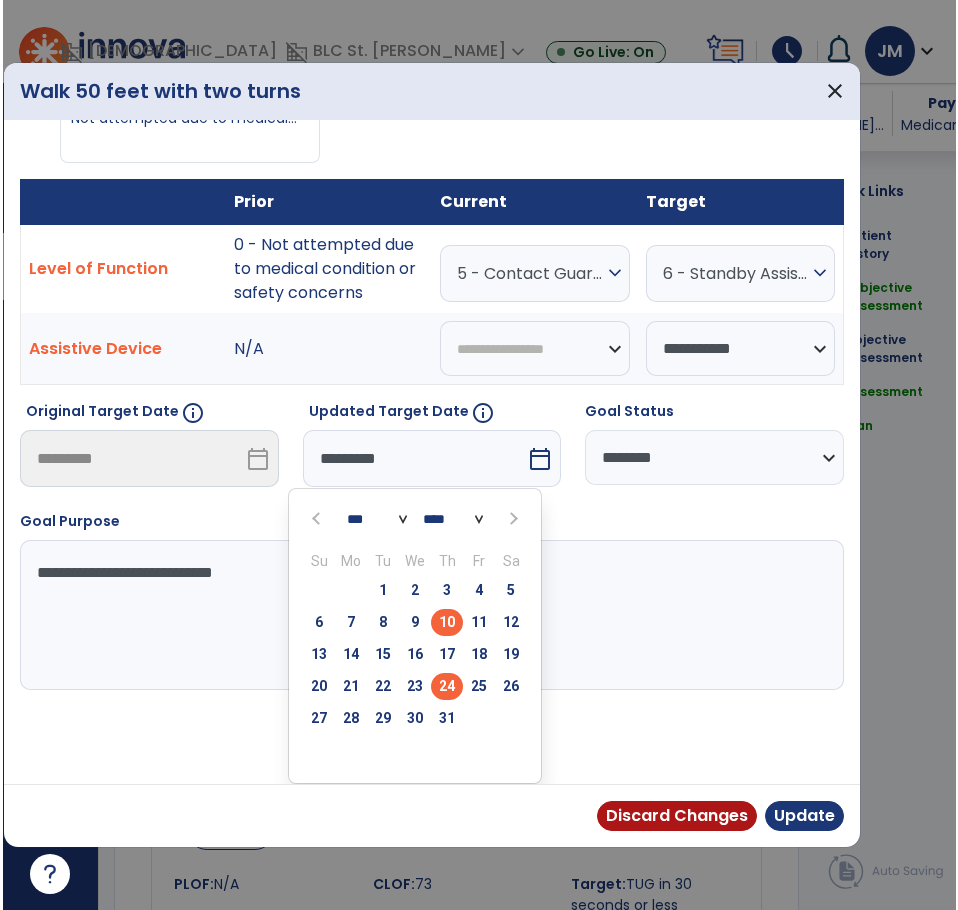 scroll, scrollTop: 0, scrollLeft: 0, axis: both 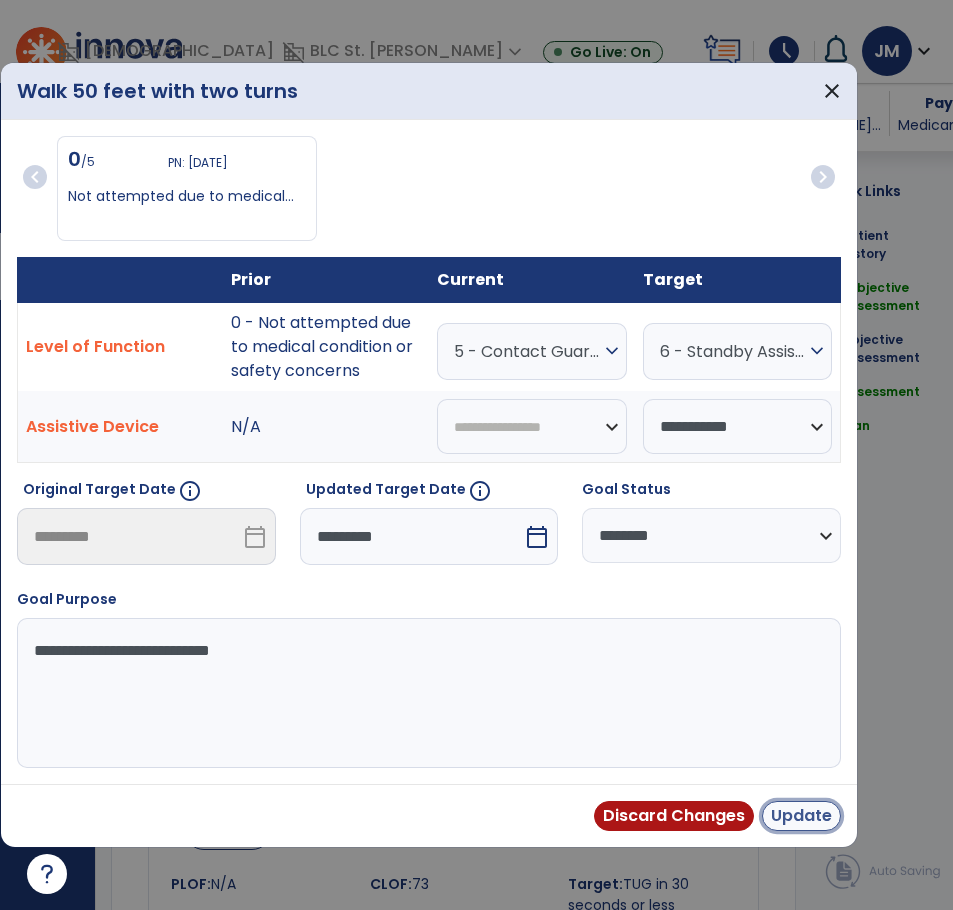 click on "Update" at bounding box center (801, 816) 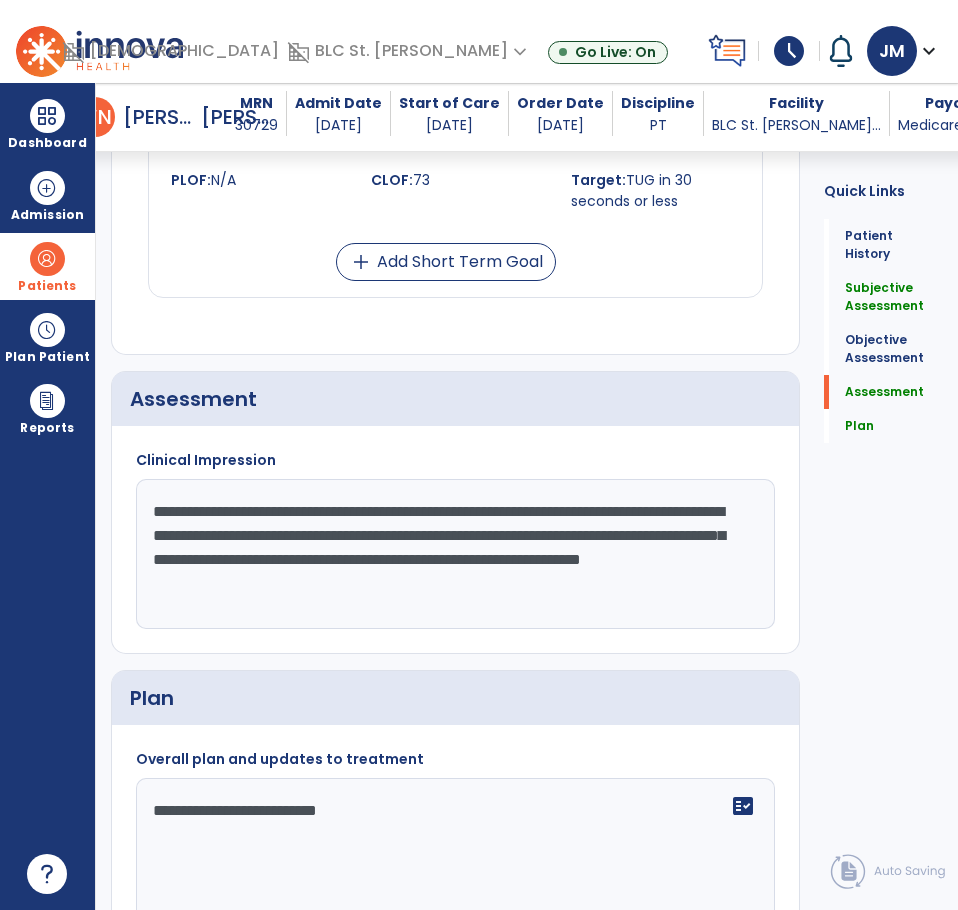scroll, scrollTop: 2410, scrollLeft: 0, axis: vertical 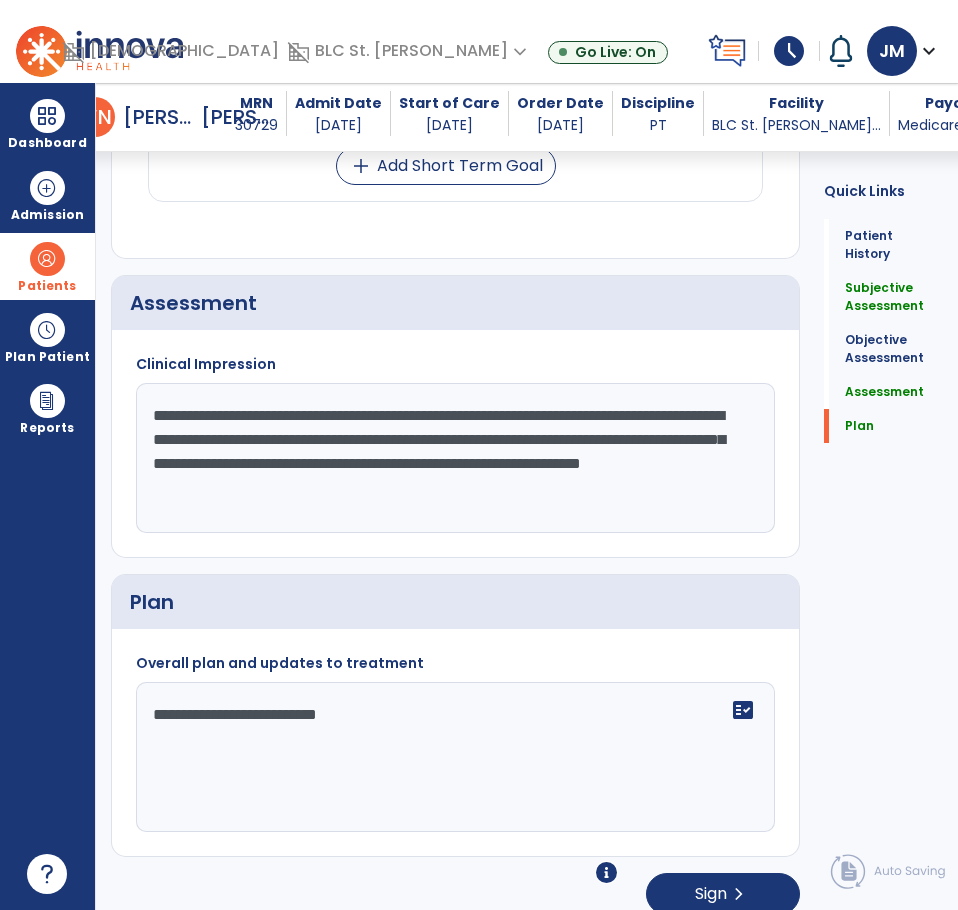 click on "**********" 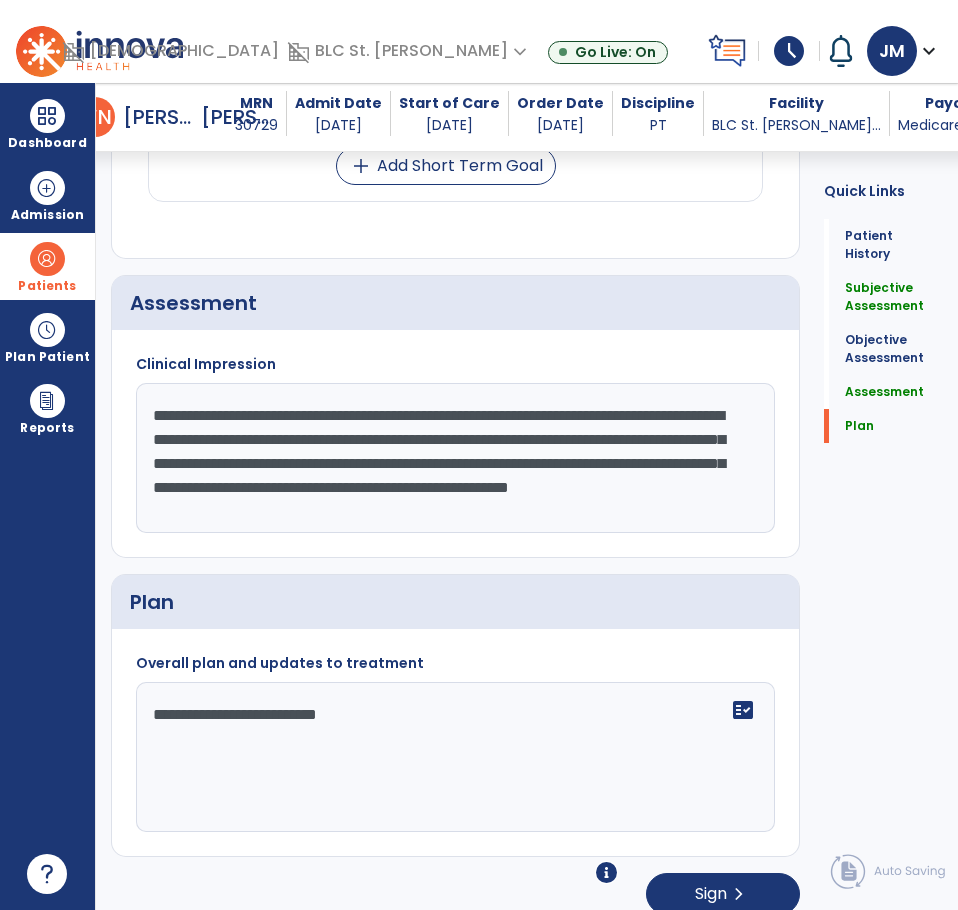 scroll, scrollTop: 15, scrollLeft: 0, axis: vertical 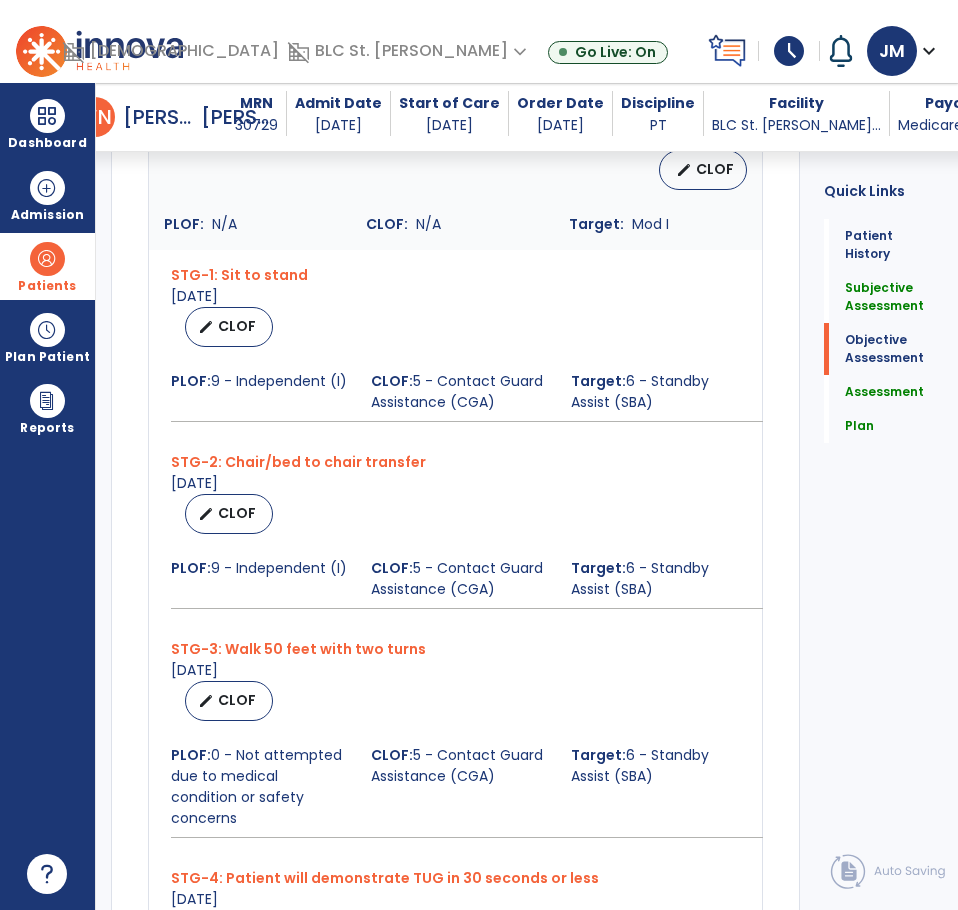 type on "**********" 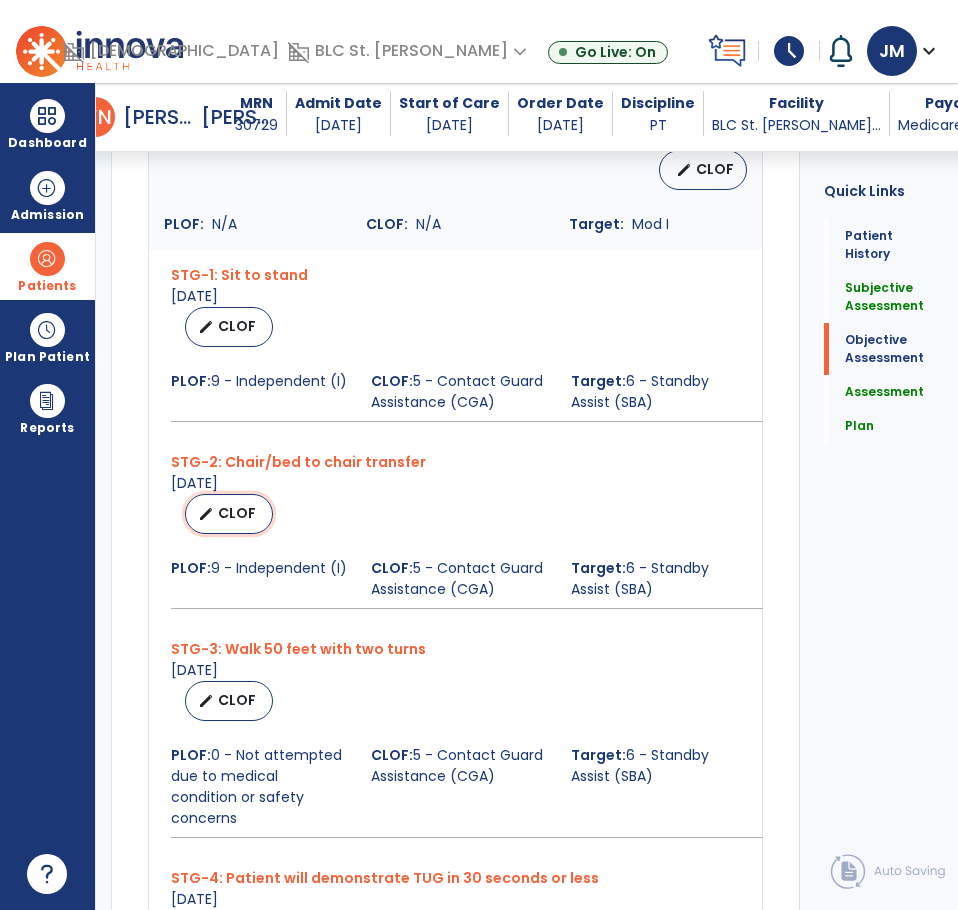 click on "CLOF" at bounding box center (237, 513) 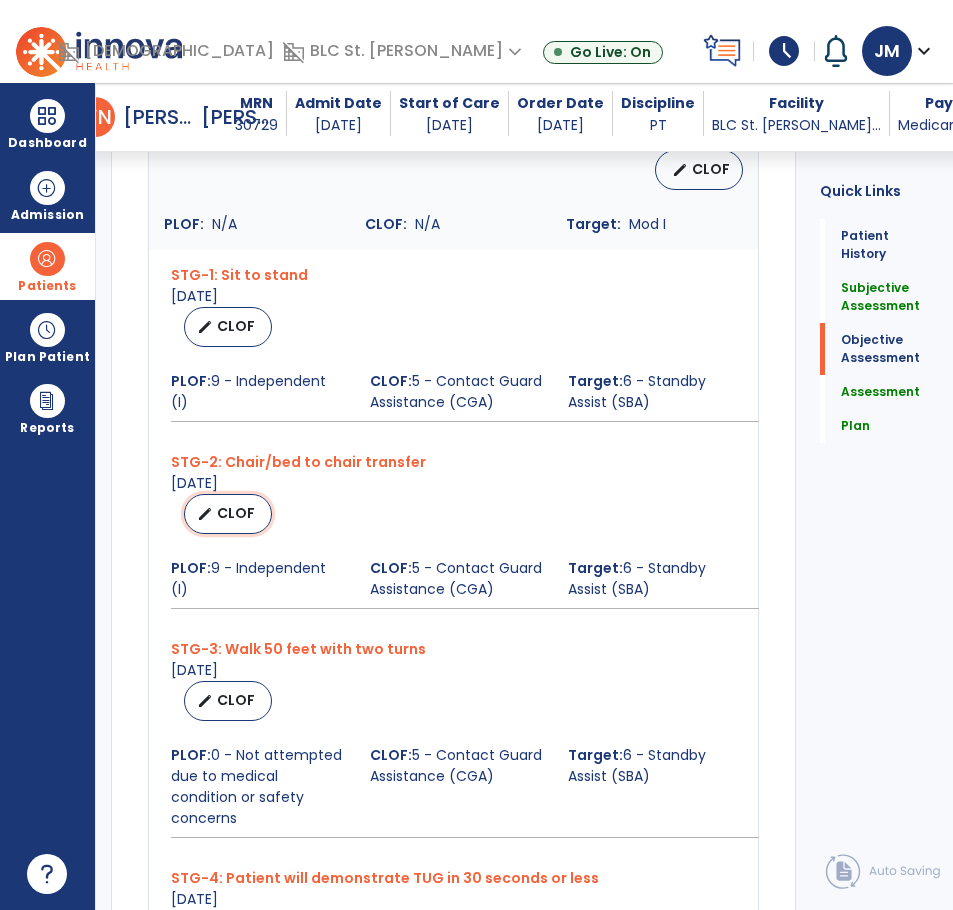 scroll, scrollTop: 1510, scrollLeft: 0, axis: vertical 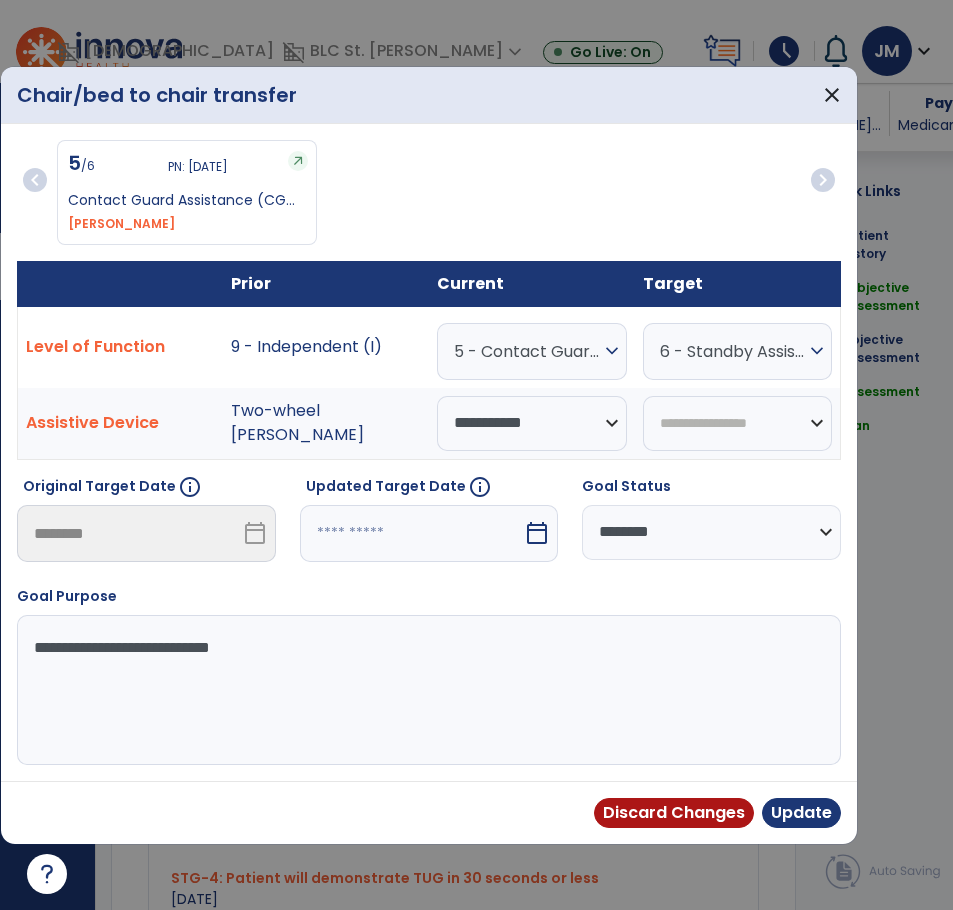 click on "5 - Contact Guard Assistance (CGA)" at bounding box center [527, 351] 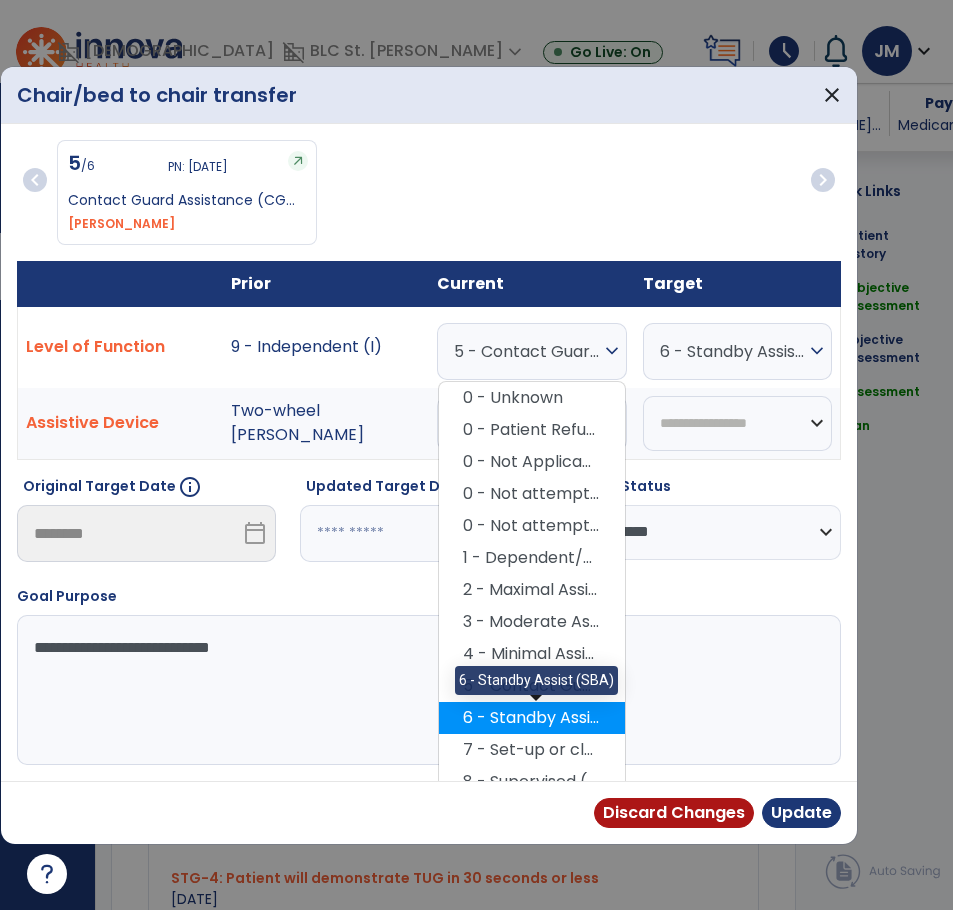 click on "6 - Standby Assist (SBA)" at bounding box center [532, 718] 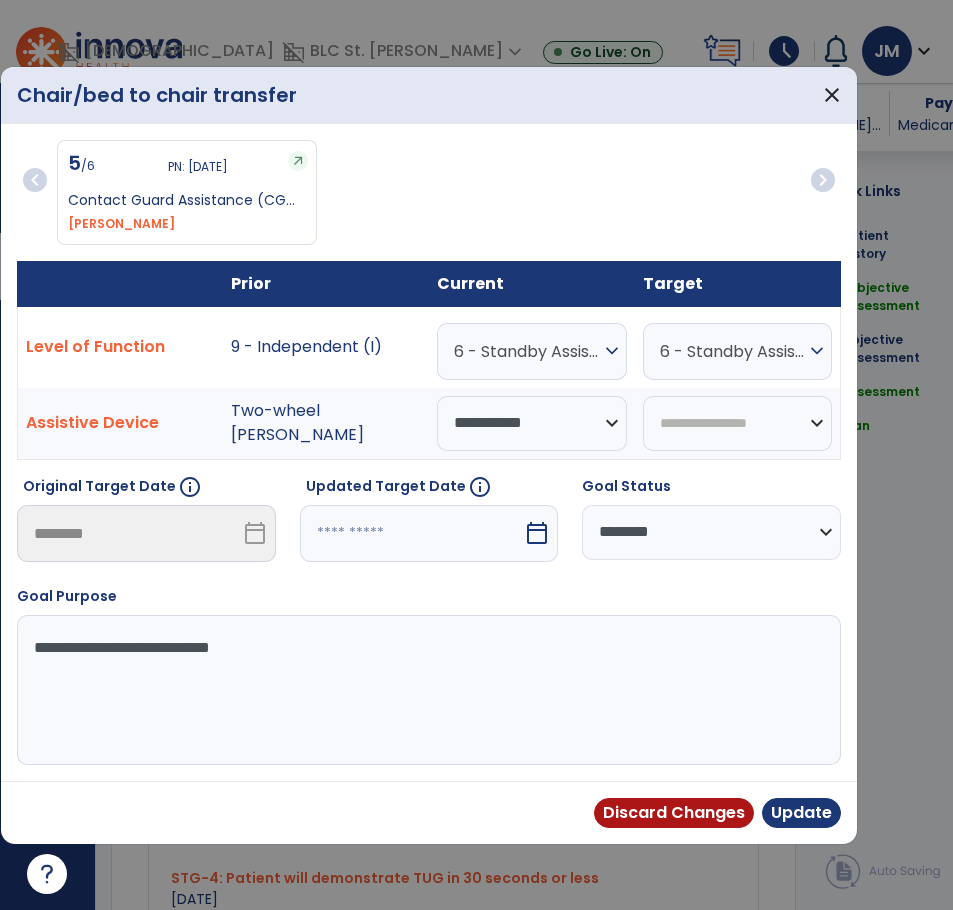click on "6 - Standby Assist (SBA)" at bounding box center [732, 351] 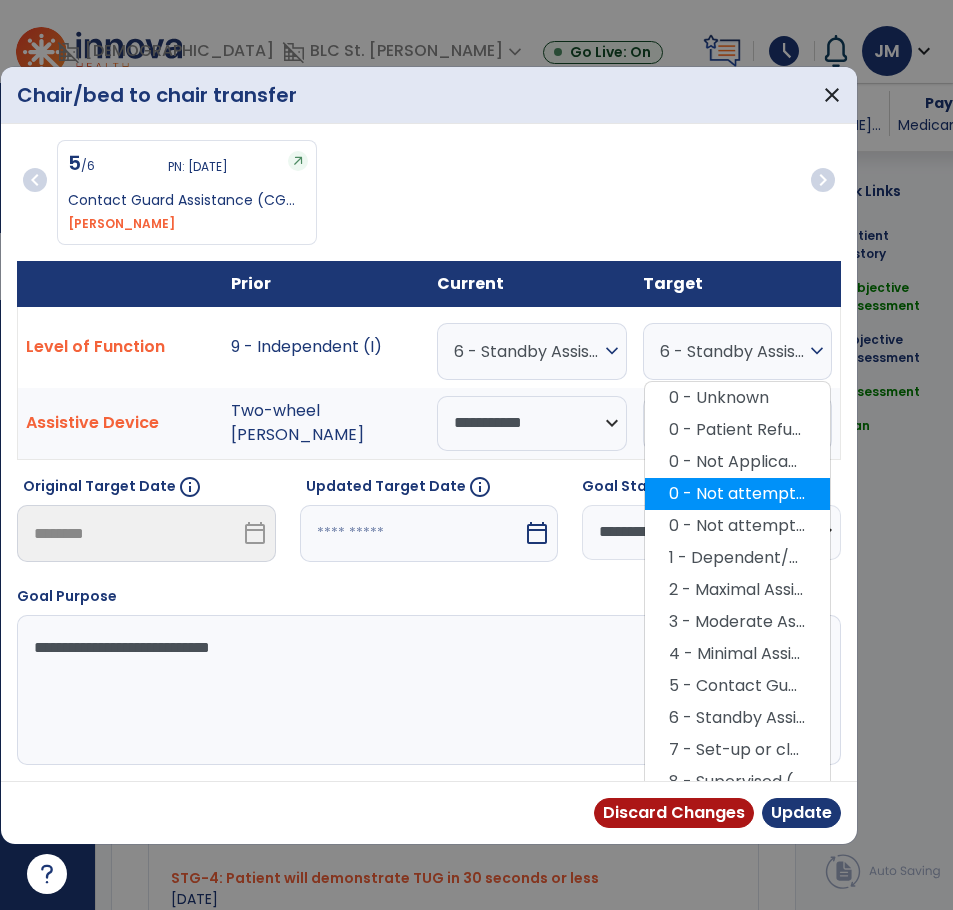 scroll, scrollTop: 82, scrollLeft: 0, axis: vertical 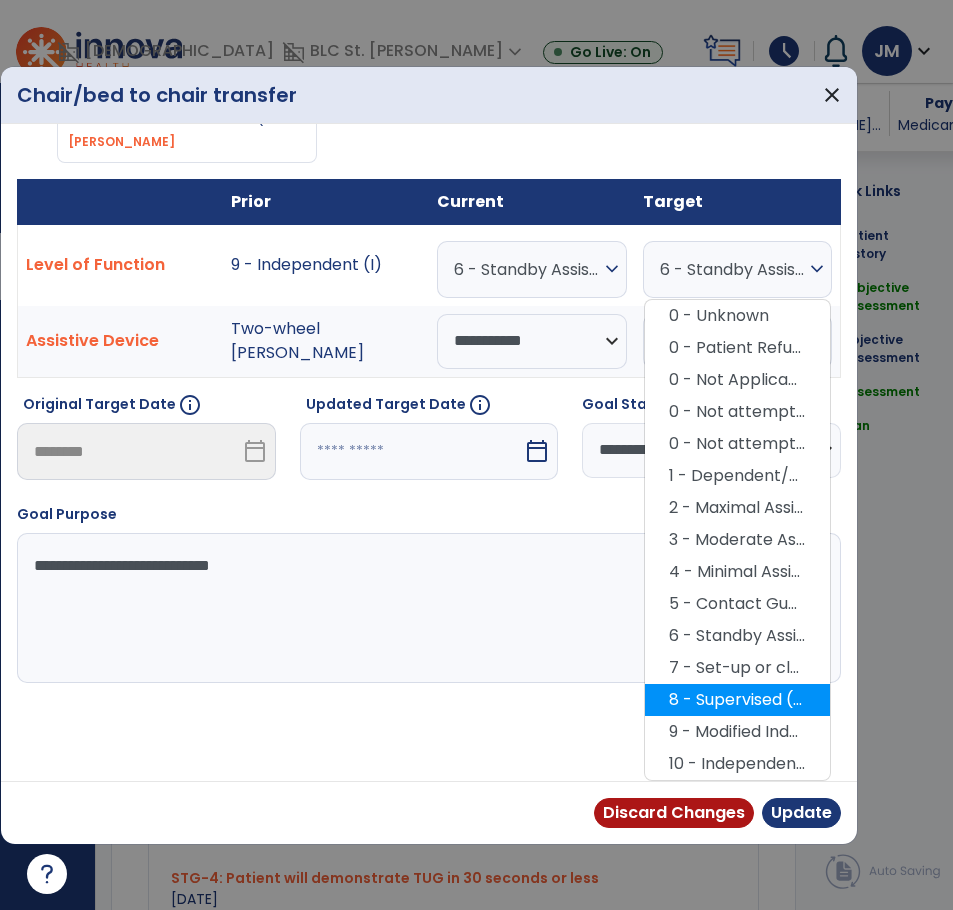 click on "8 - Supervised (S)" at bounding box center [737, 700] 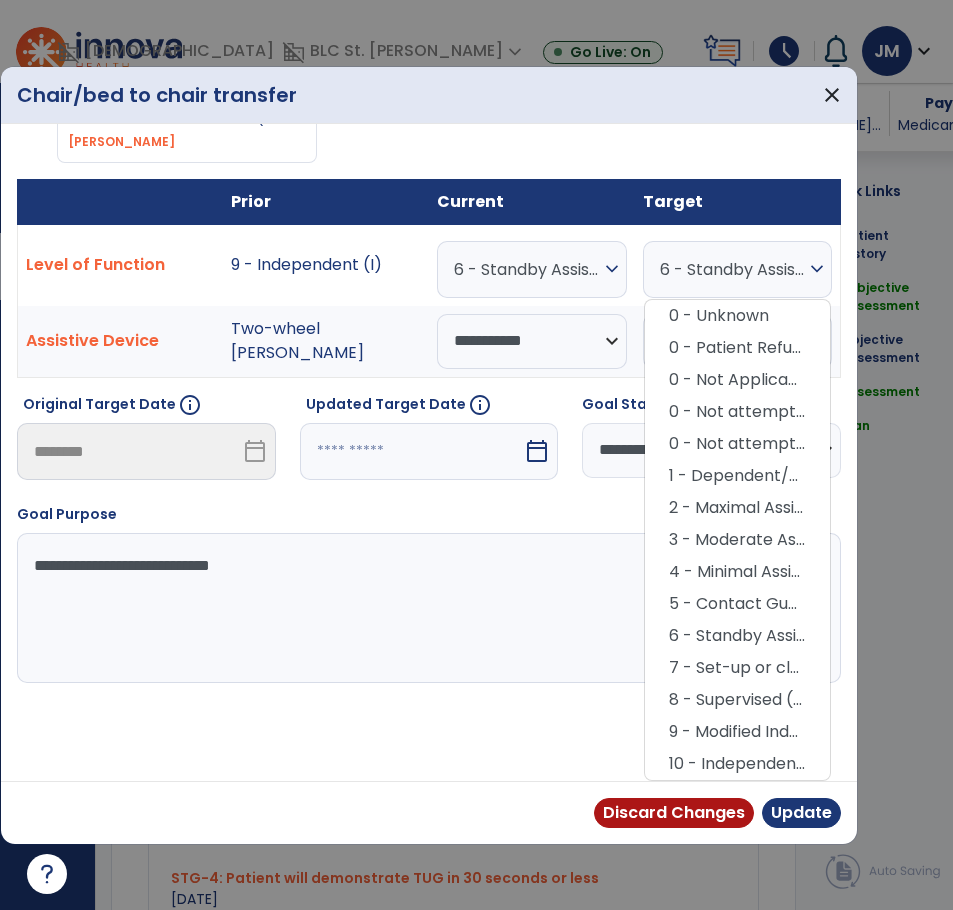 scroll, scrollTop: 0, scrollLeft: 0, axis: both 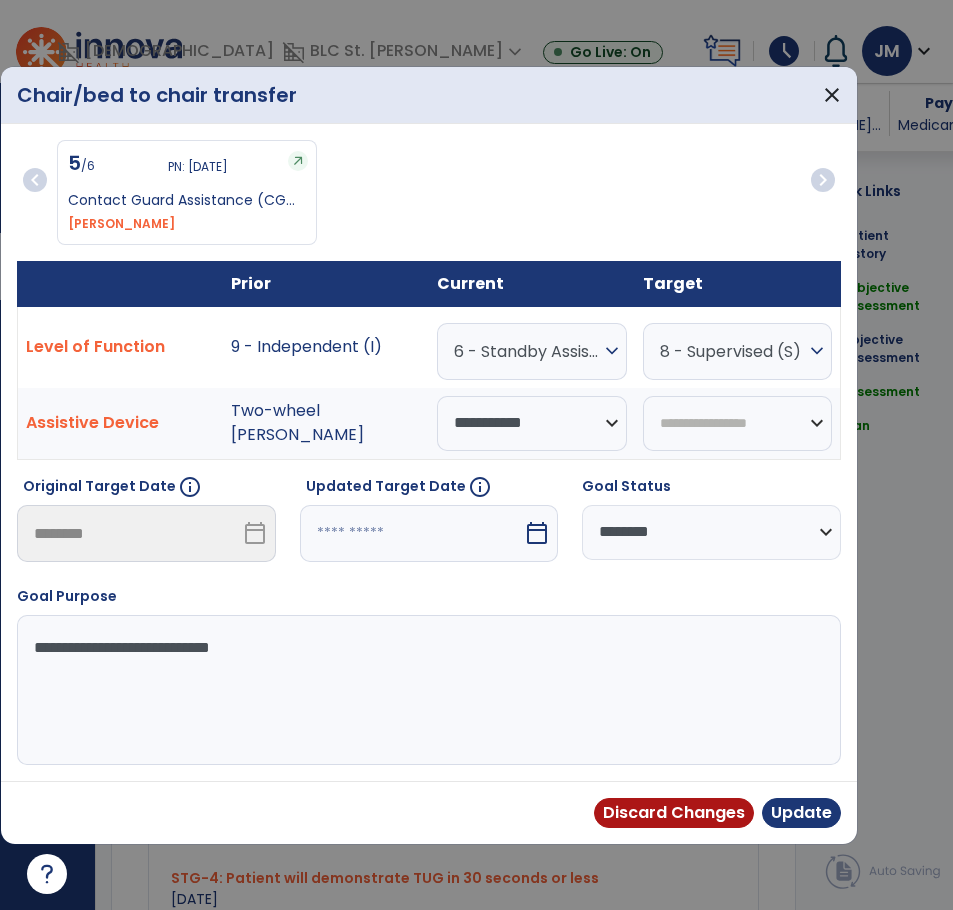 click on "calendar_today" at bounding box center (537, 533) 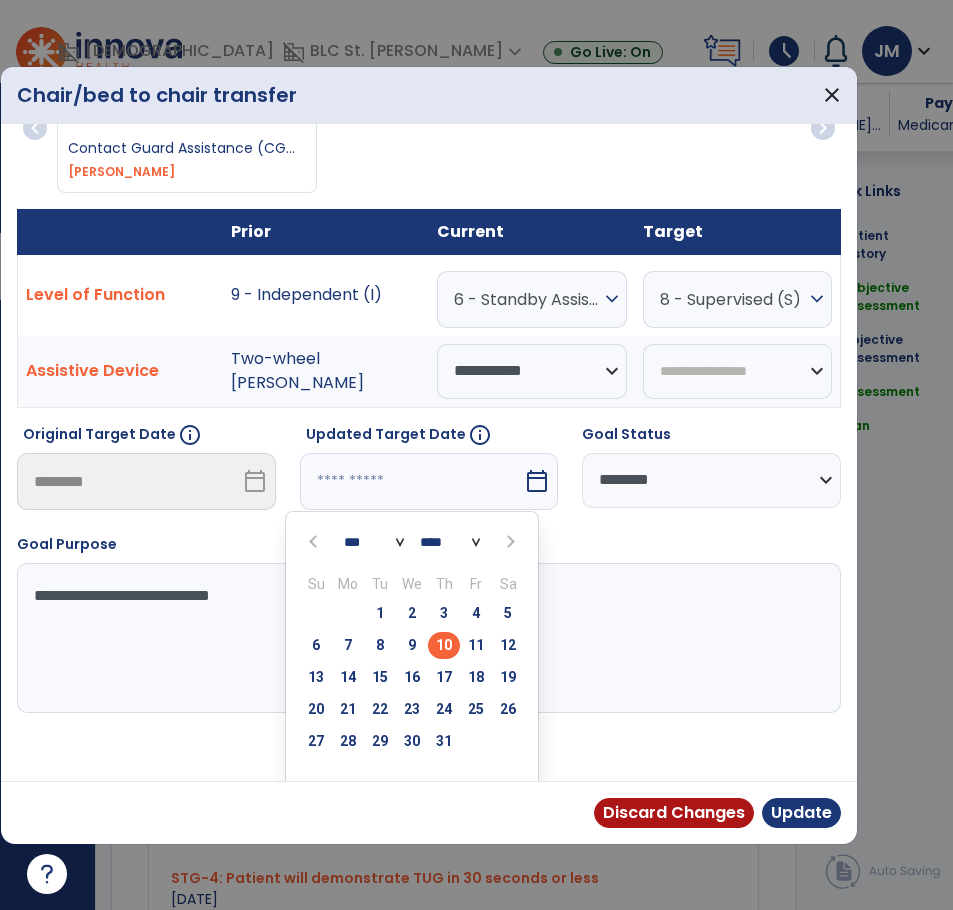 scroll, scrollTop: 78, scrollLeft: 0, axis: vertical 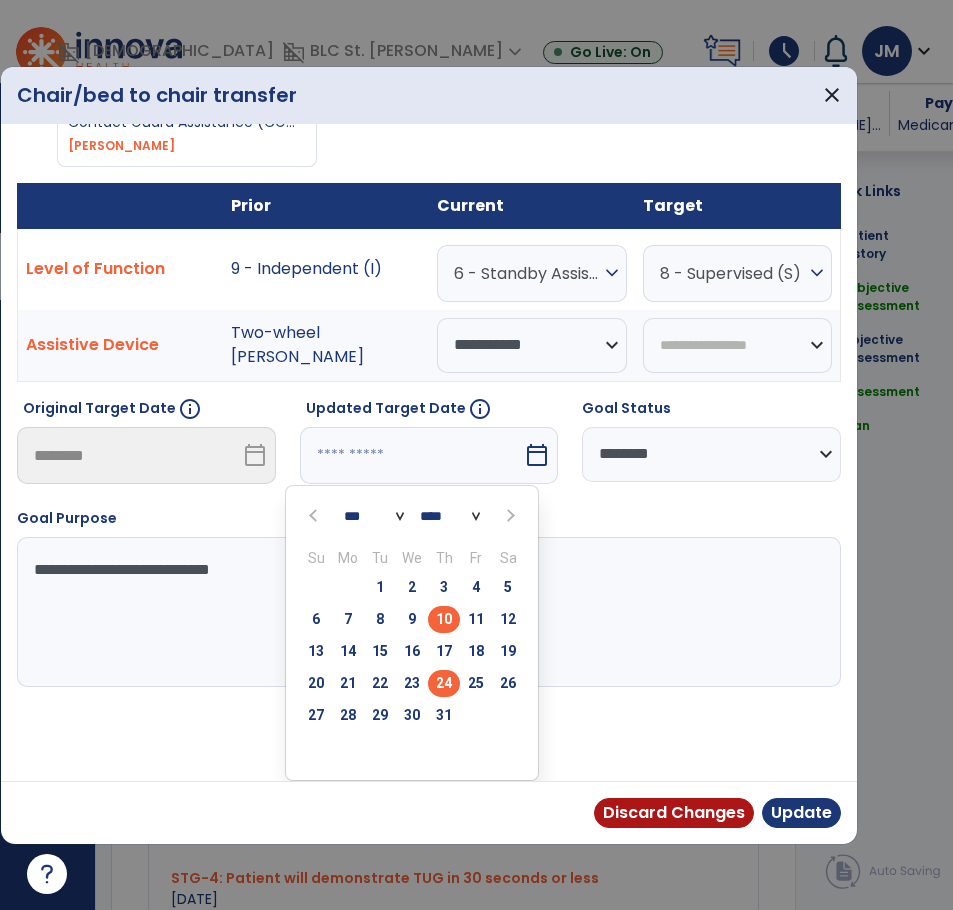 click on "24" at bounding box center [444, 683] 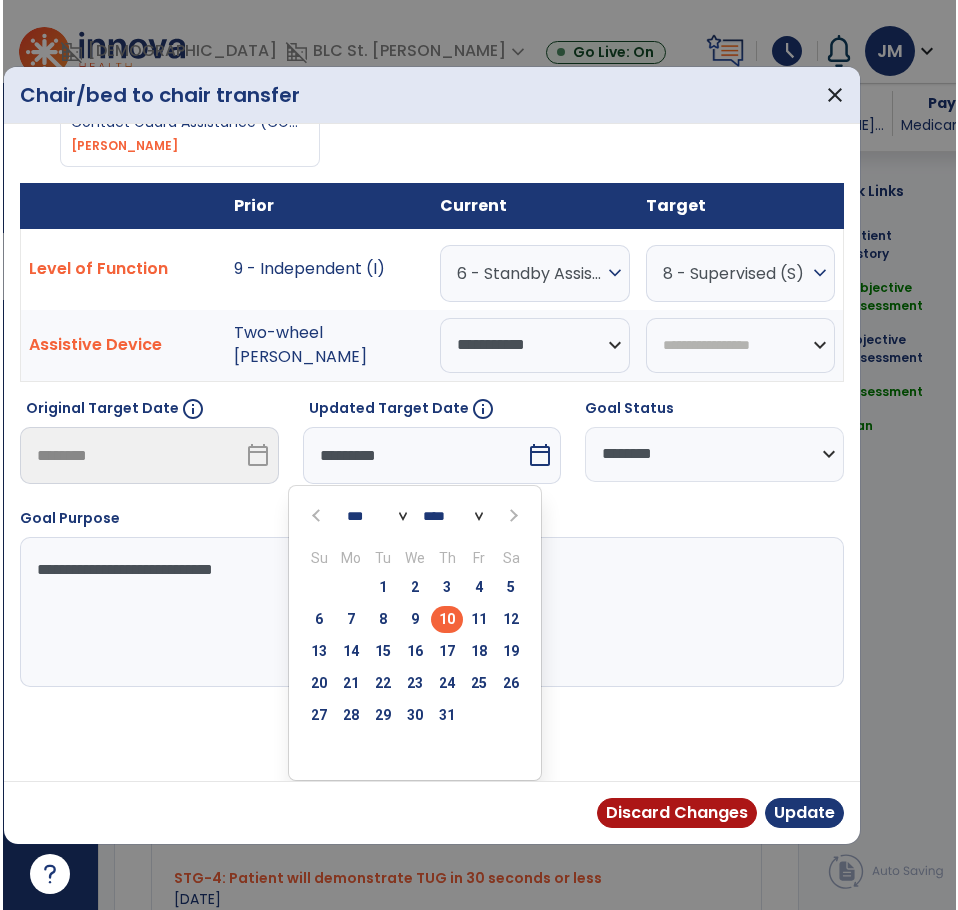 scroll, scrollTop: 0, scrollLeft: 0, axis: both 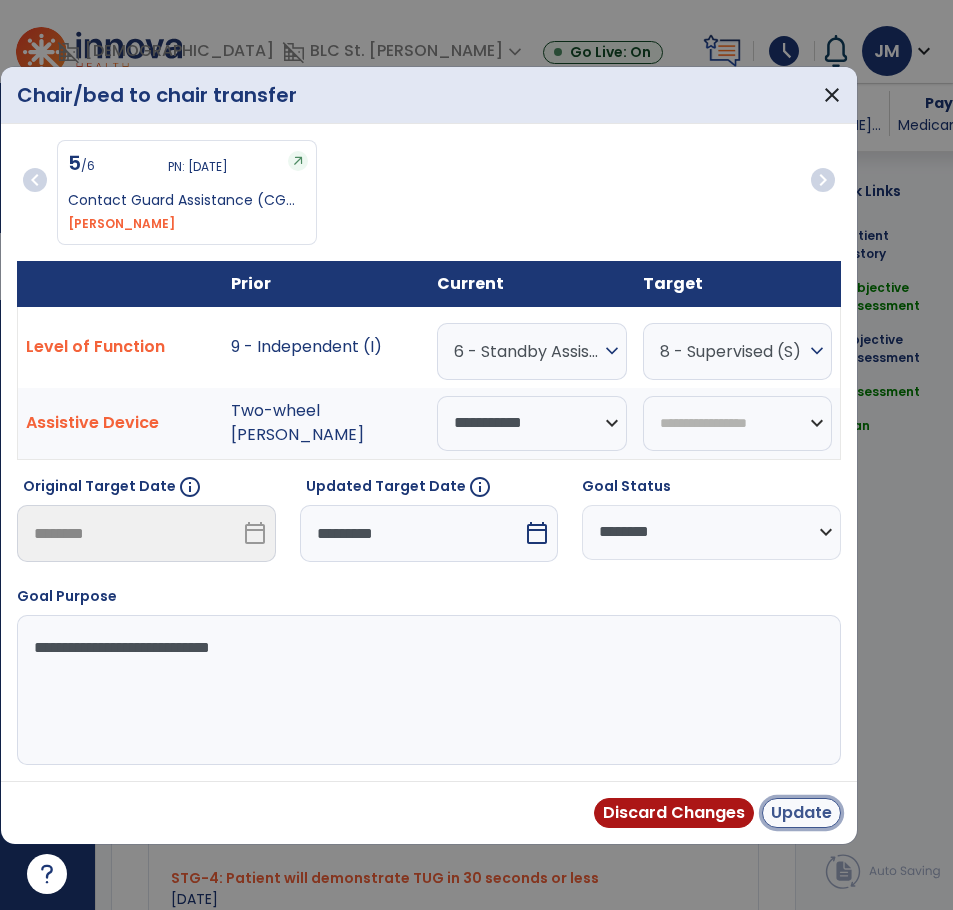 click on "Update" at bounding box center (801, 813) 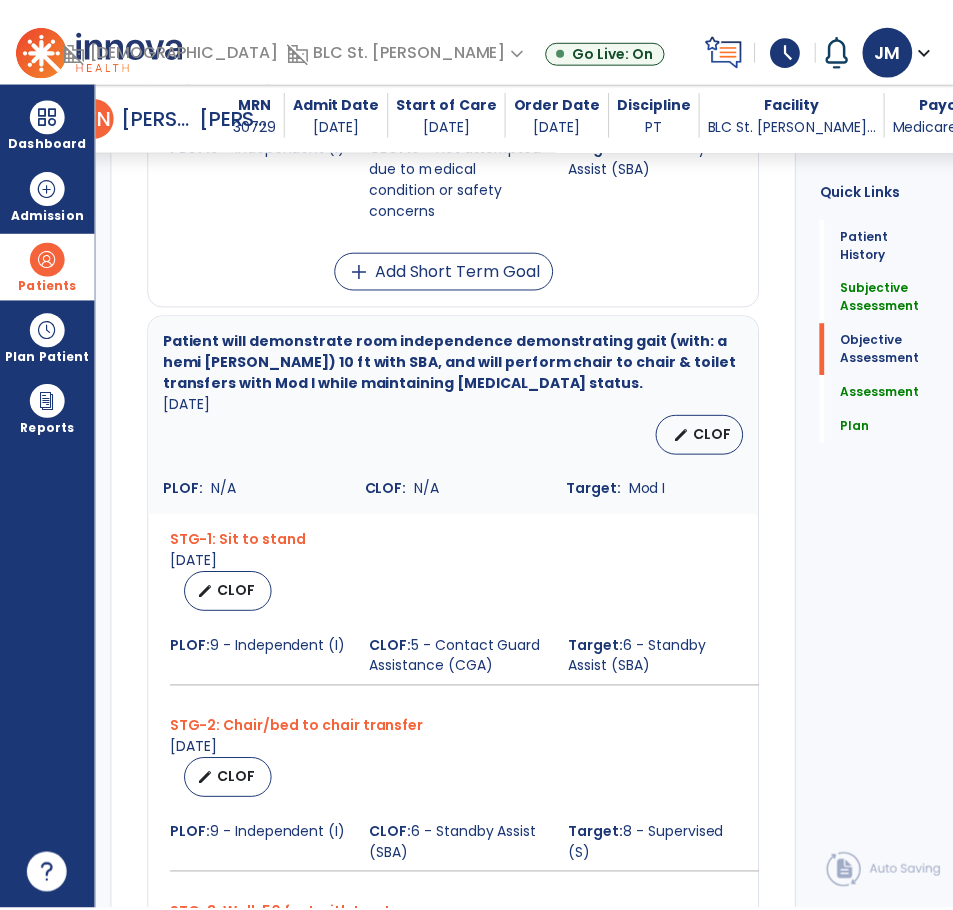 scroll, scrollTop: 1210, scrollLeft: 0, axis: vertical 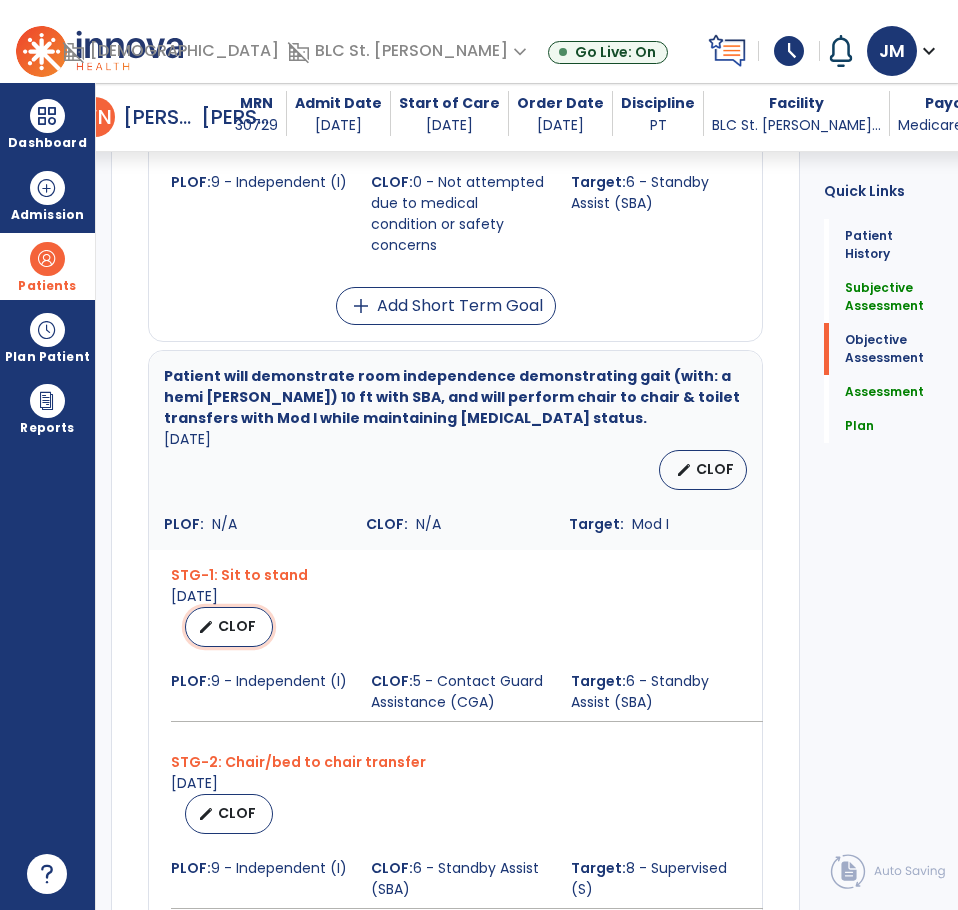 click on "edit   CLOF" at bounding box center (229, 627) 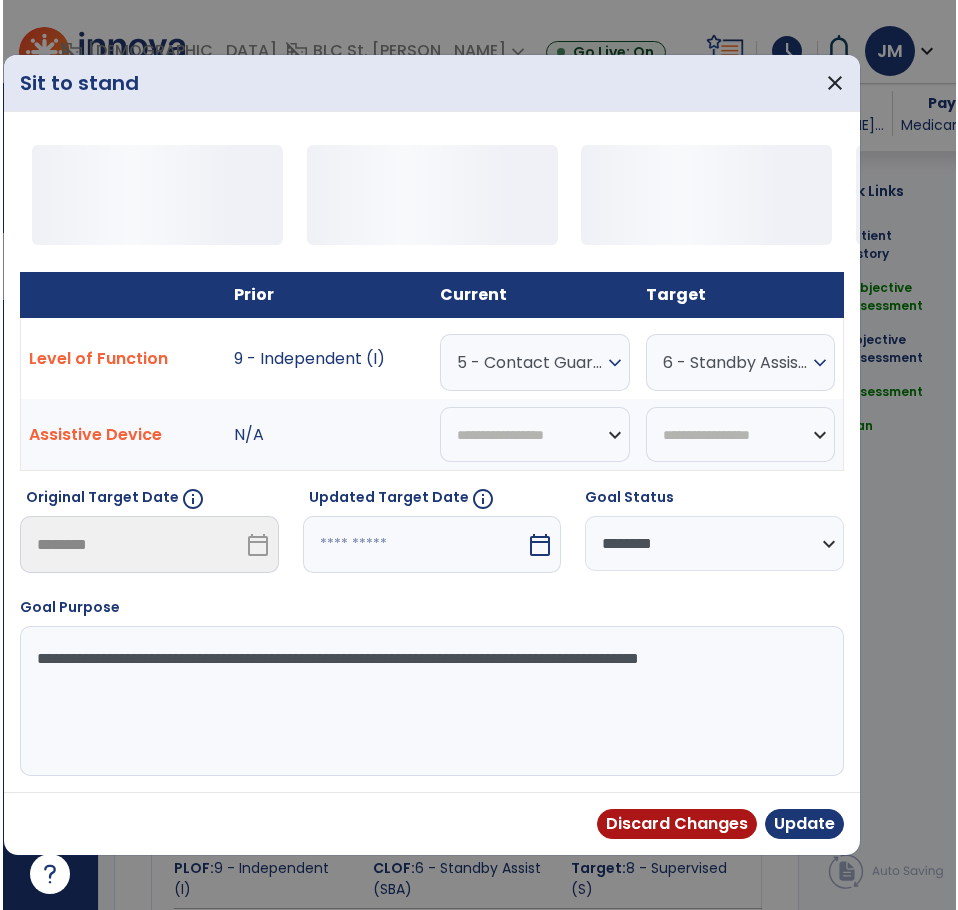 scroll, scrollTop: 1210, scrollLeft: 0, axis: vertical 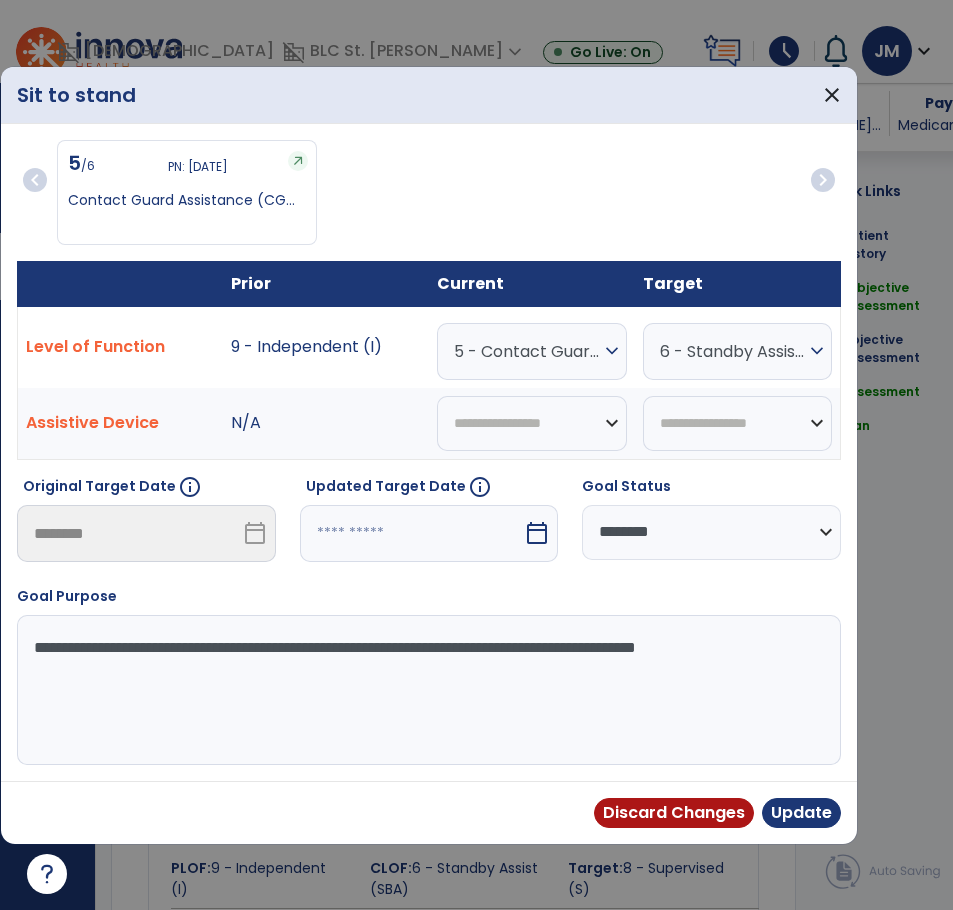 click on "5 - Contact Guard Assistance (CGA)" at bounding box center (527, 351) 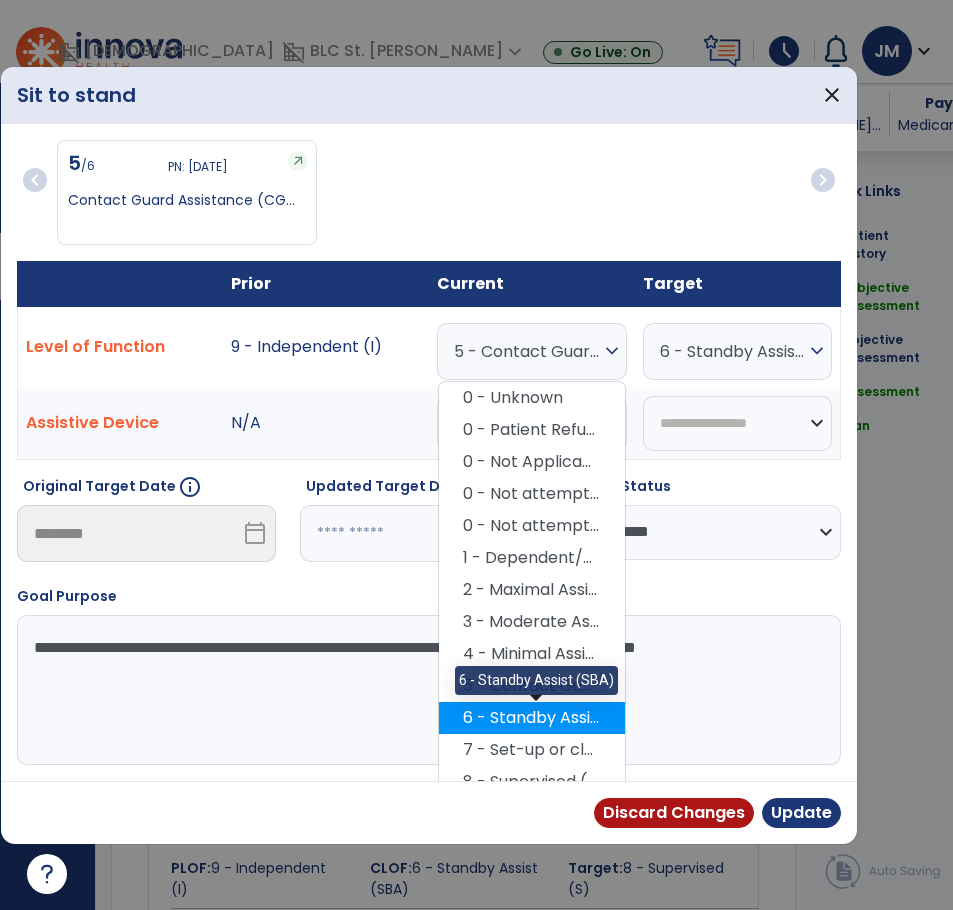 click on "6 - Standby Assist (SBA)" at bounding box center (532, 718) 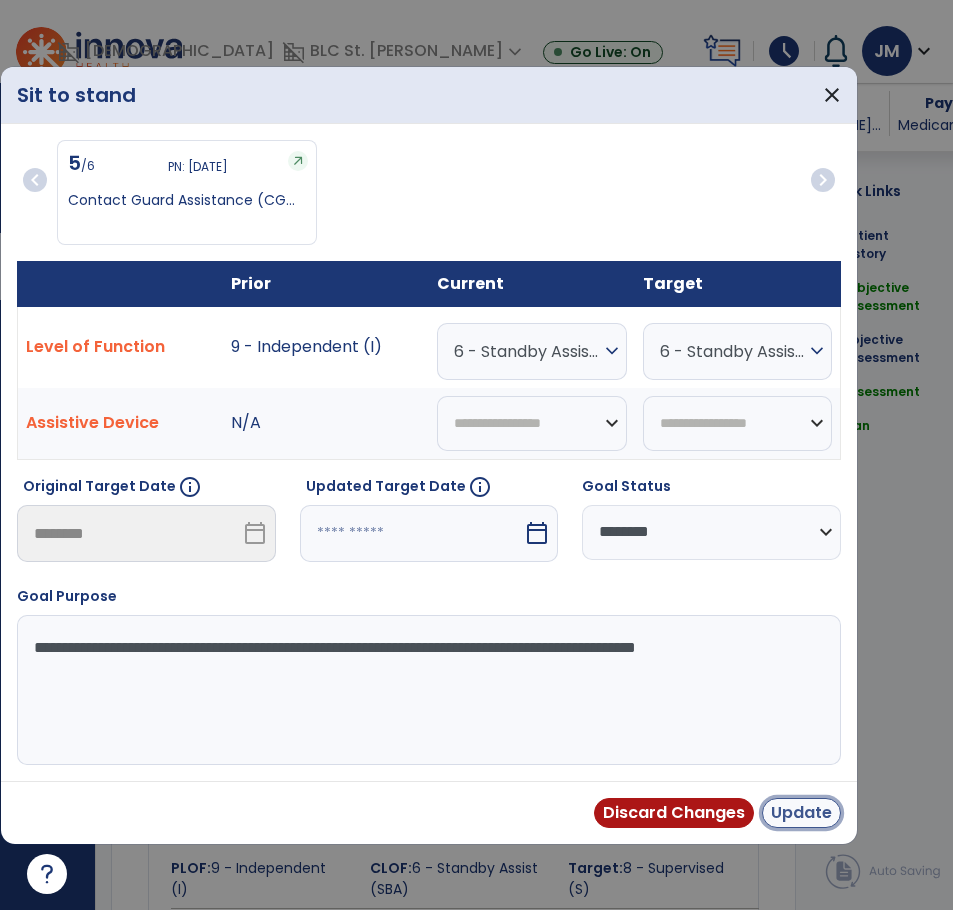 click on "Update" at bounding box center [801, 813] 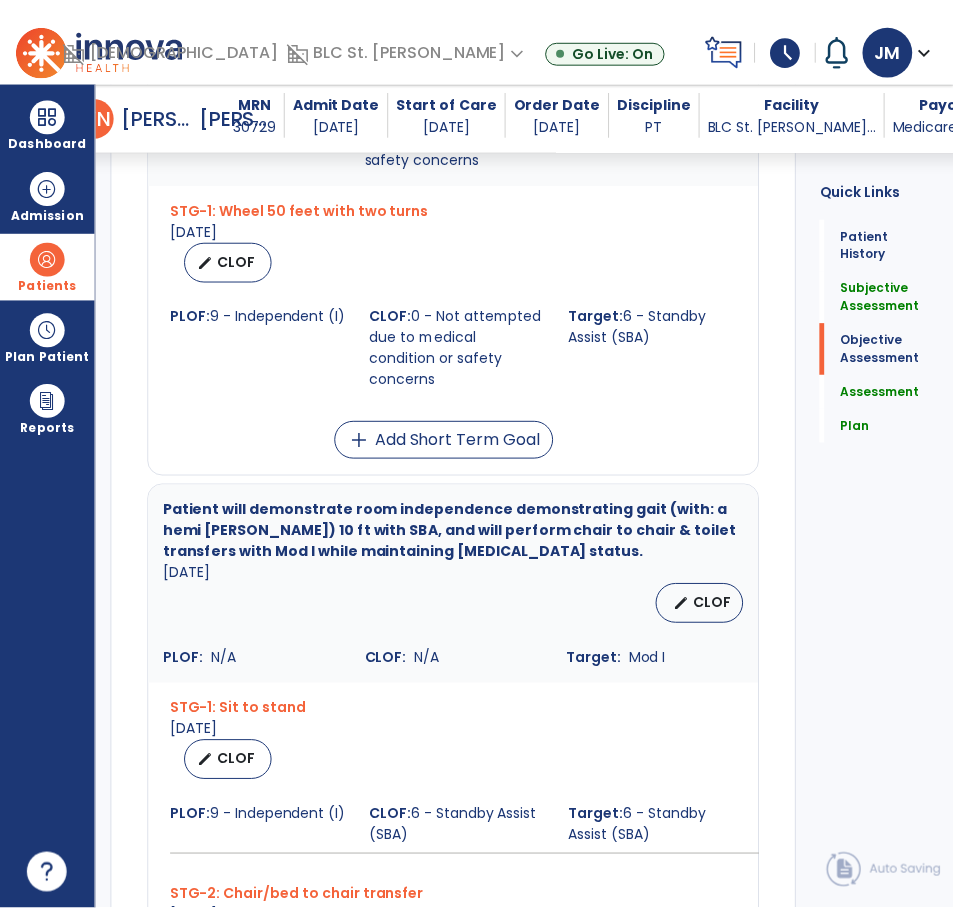 scroll, scrollTop: 1110, scrollLeft: 0, axis: vertical 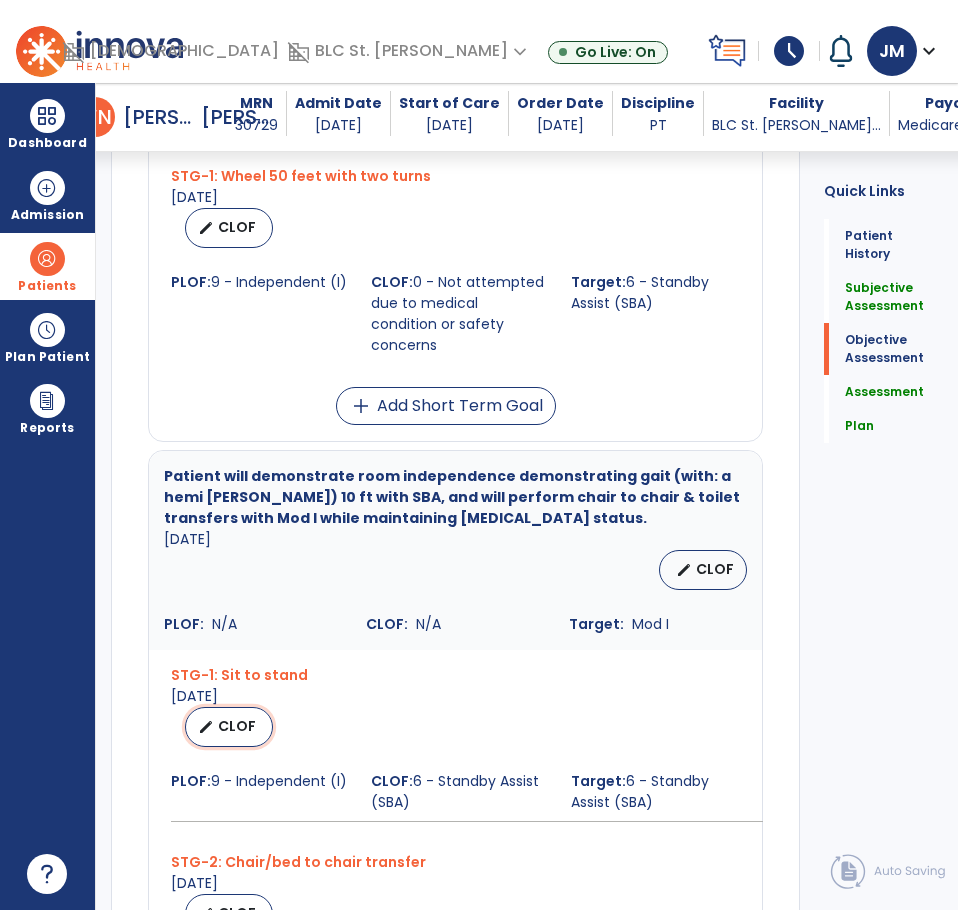click on "CLOF" at bounding box center (237, 726) 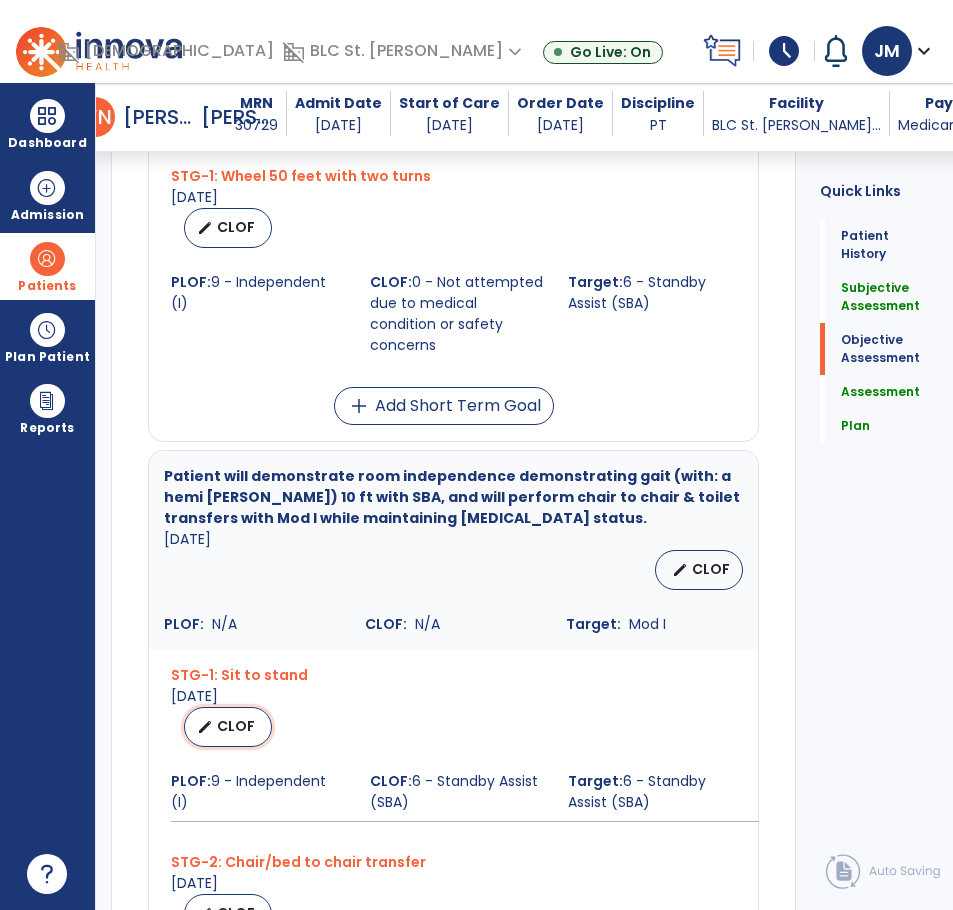 scroll, scrollTop: 1110, scrollLeft: 0, axis: vertical 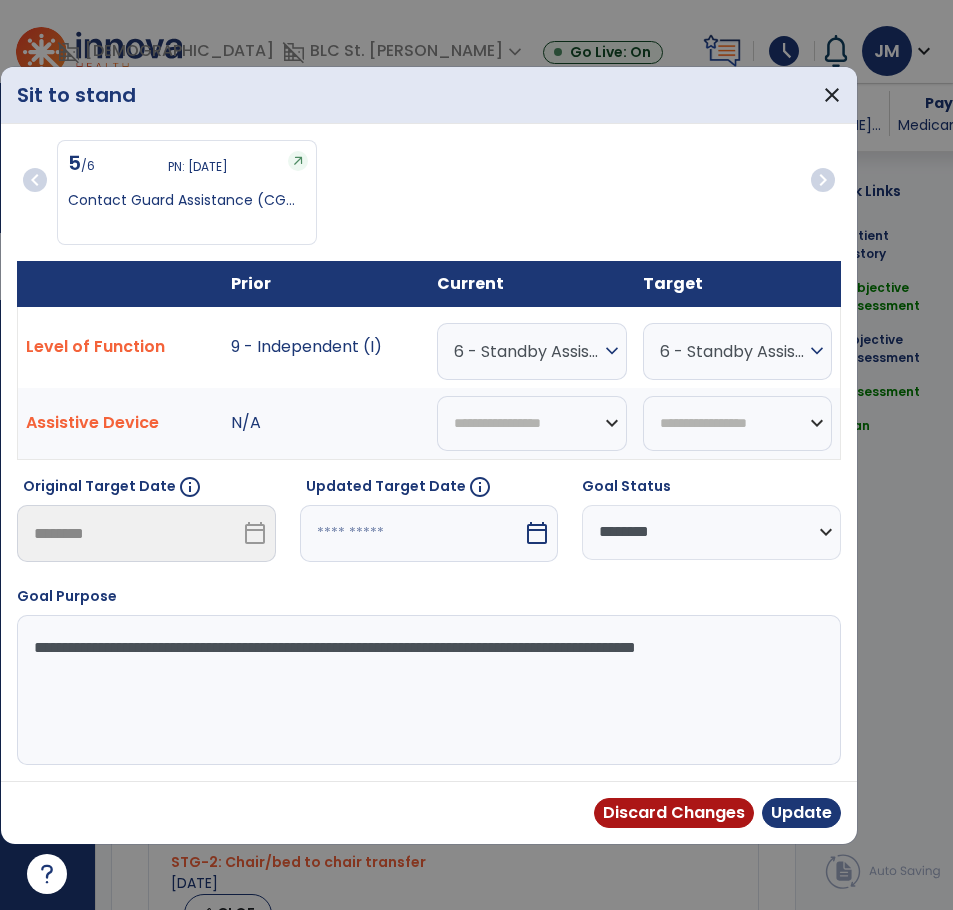 click on "6 - Standby Assist (SBA)" at bounding box center (527, 351) 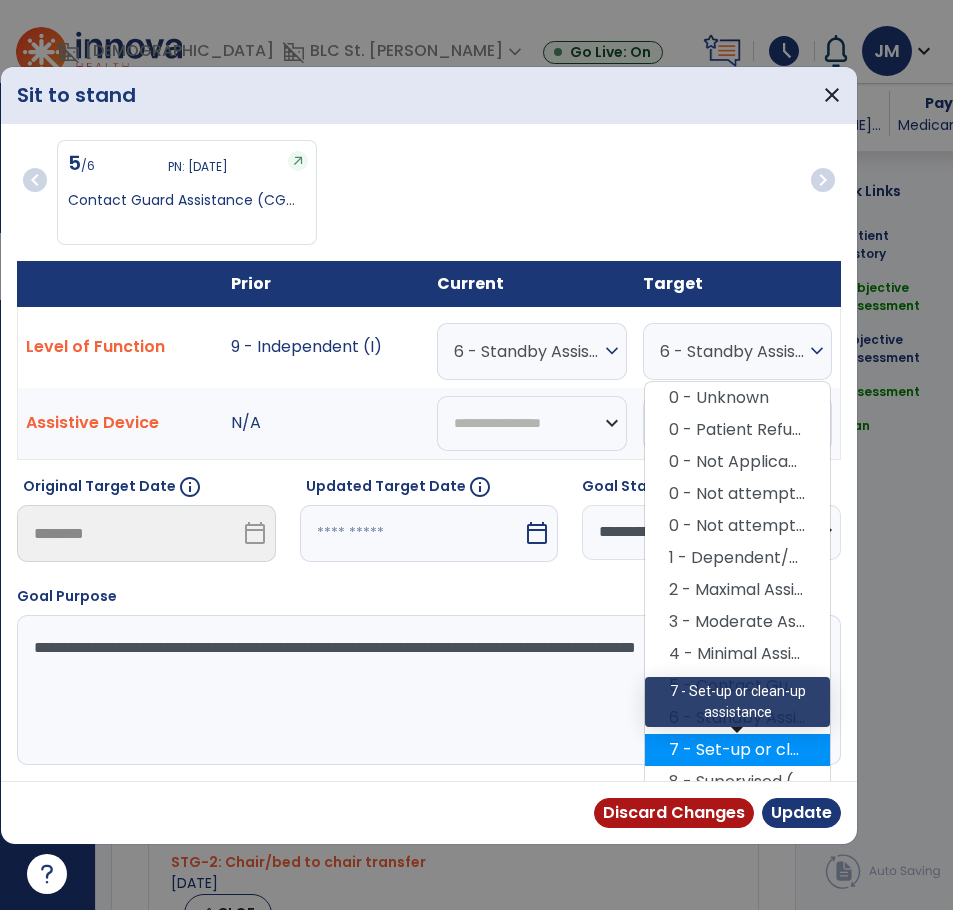 scroll, scrollTop: 82, scrollLeft: 0, axis: vertical 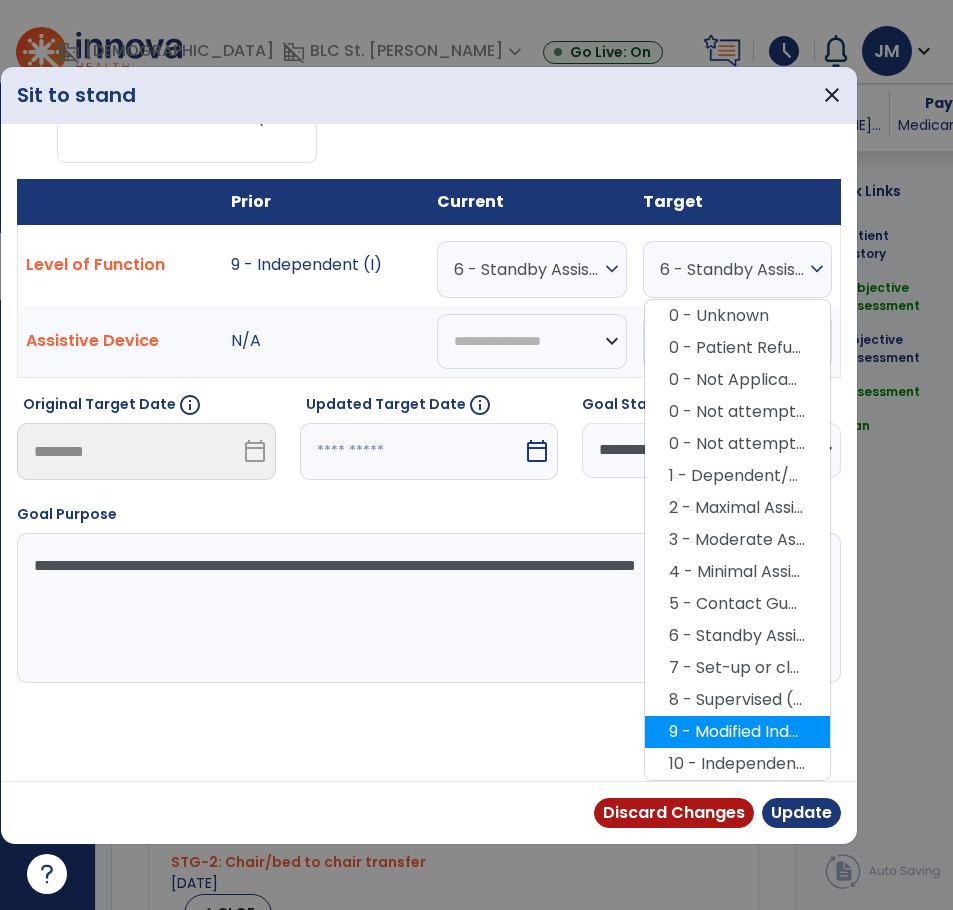 click on "9 - Modified Independent (Mod I)" at bounding box center (737, 732) 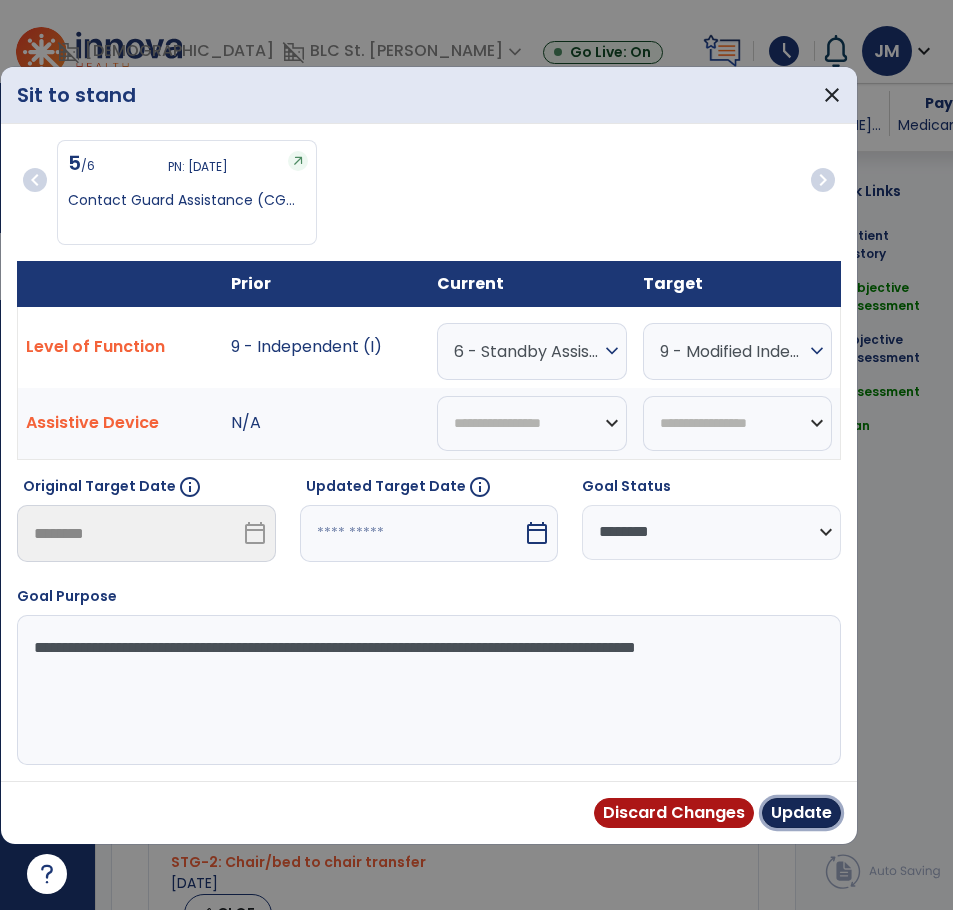 drag, startPoint x: 799, startPoint y: 801, endPoint x: 417, endPoint y: 528, distance: 469.52423 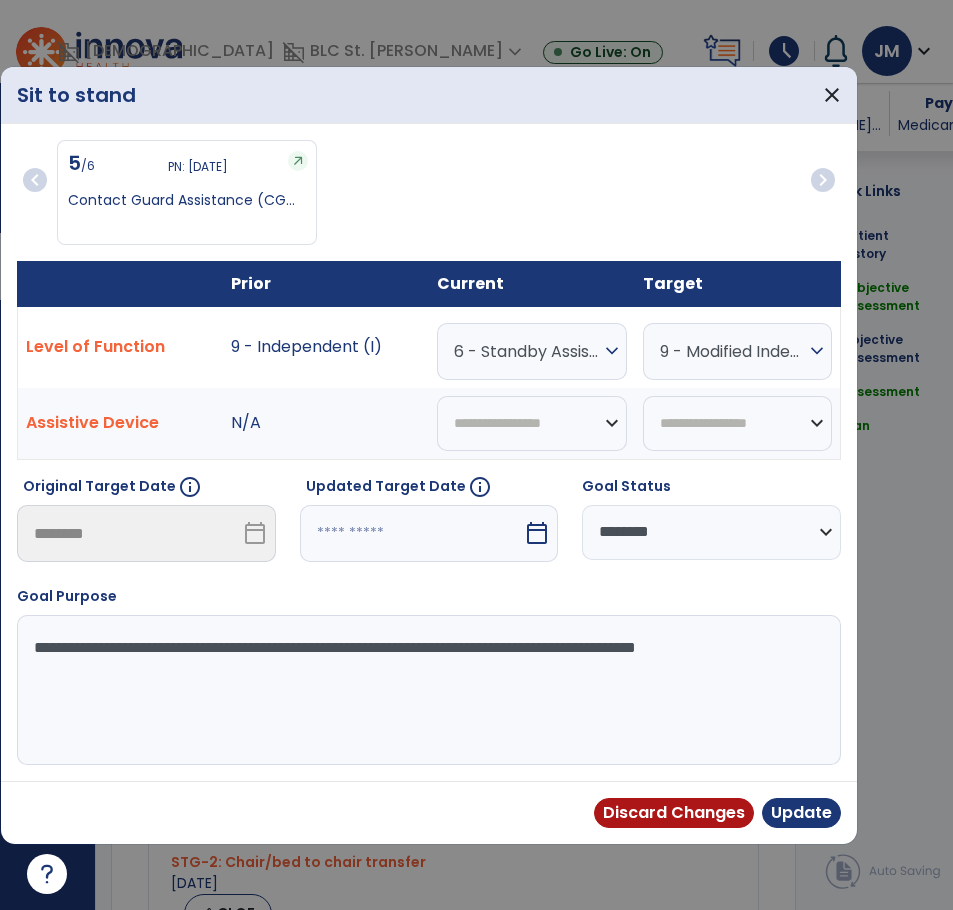 click at bounding box center (412, 533) 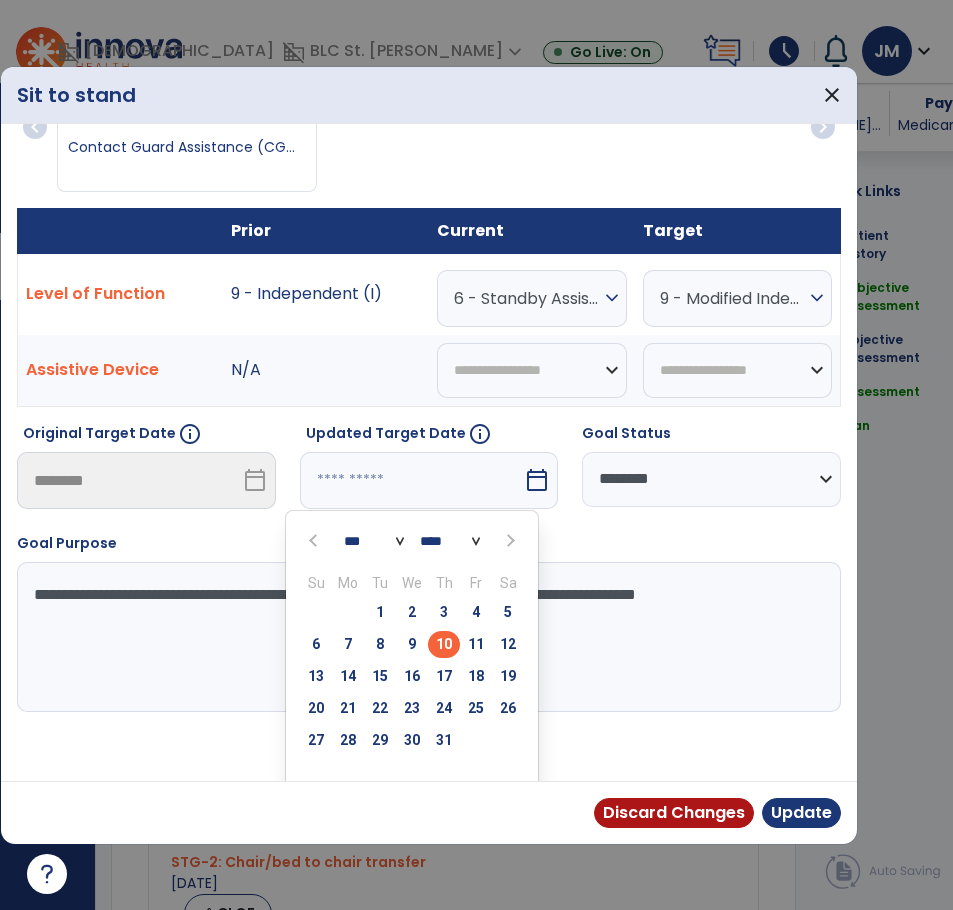 scroll, scrollTop: 78, scrollLeft: 0, axis: vertical 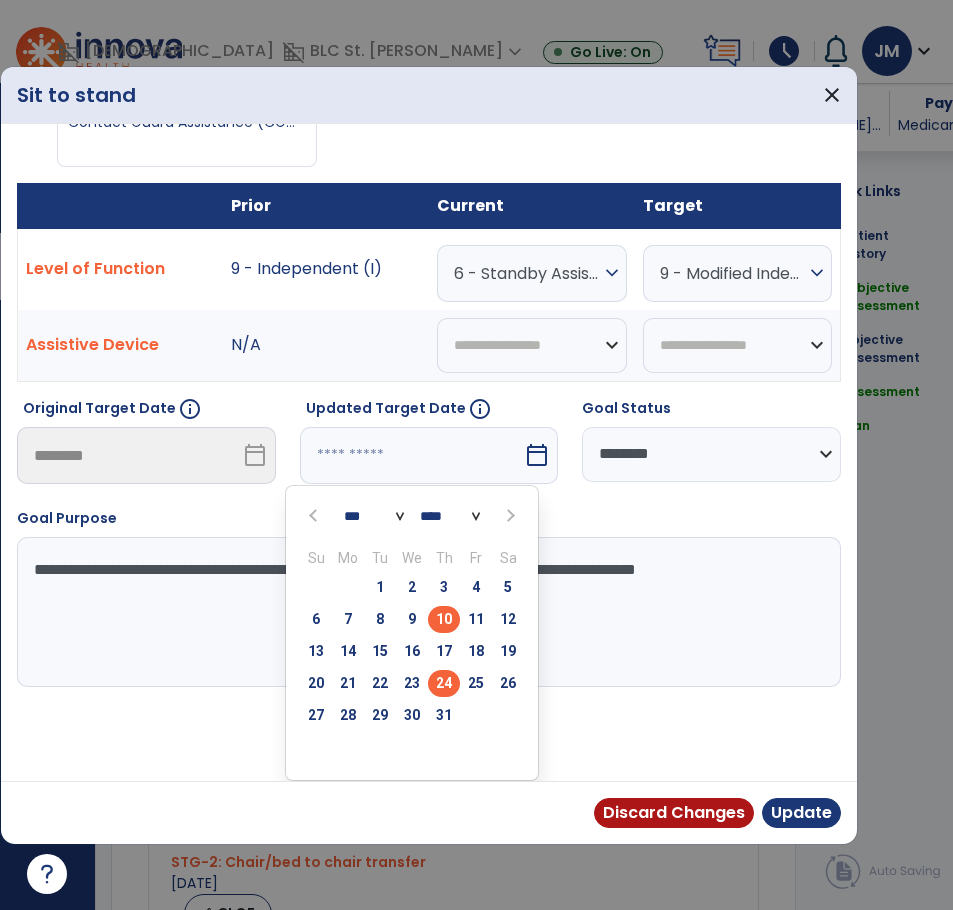click on "24" at bounding box center [444, 683] 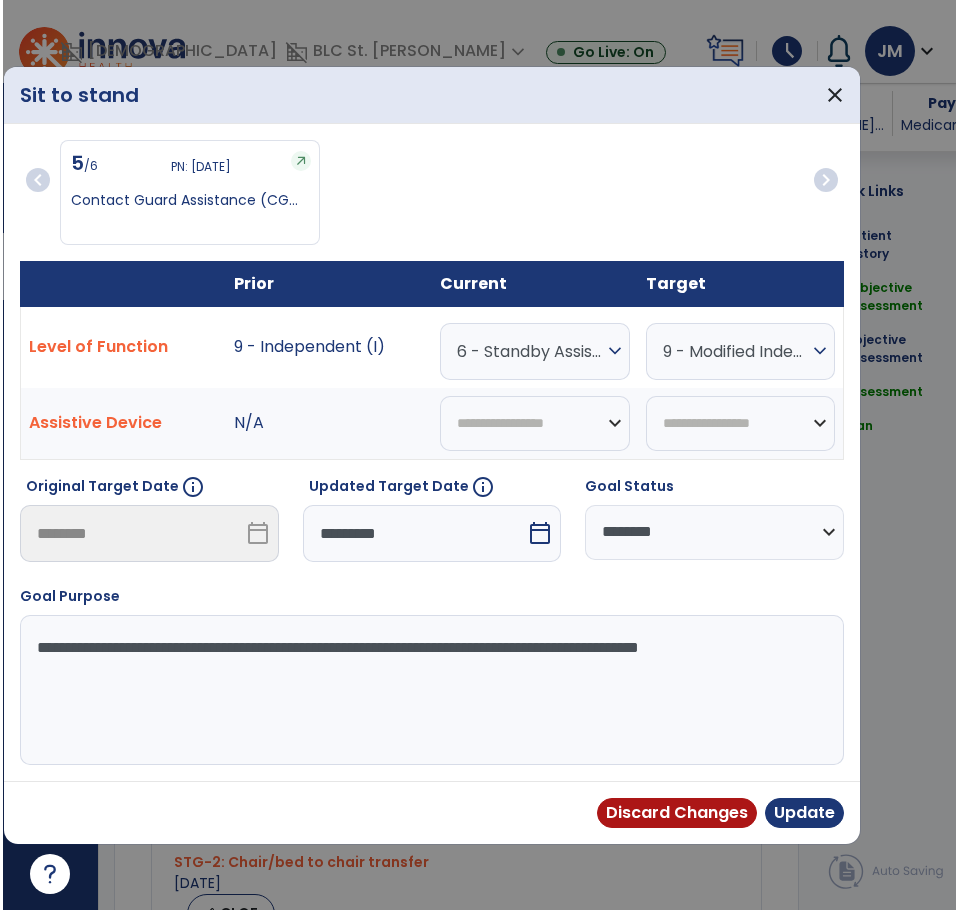 scroll, scrollTop: 0, scrollLeft: 0, axis: both 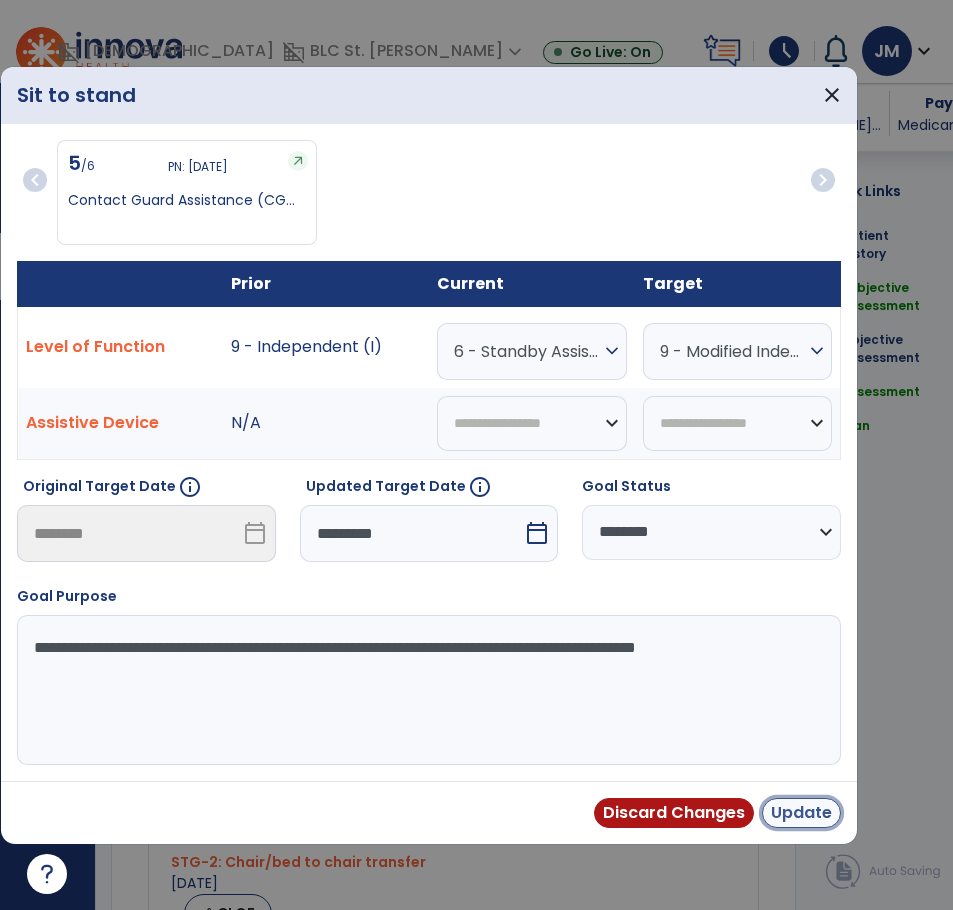 click on "Update" at bounding box center (801, 813) 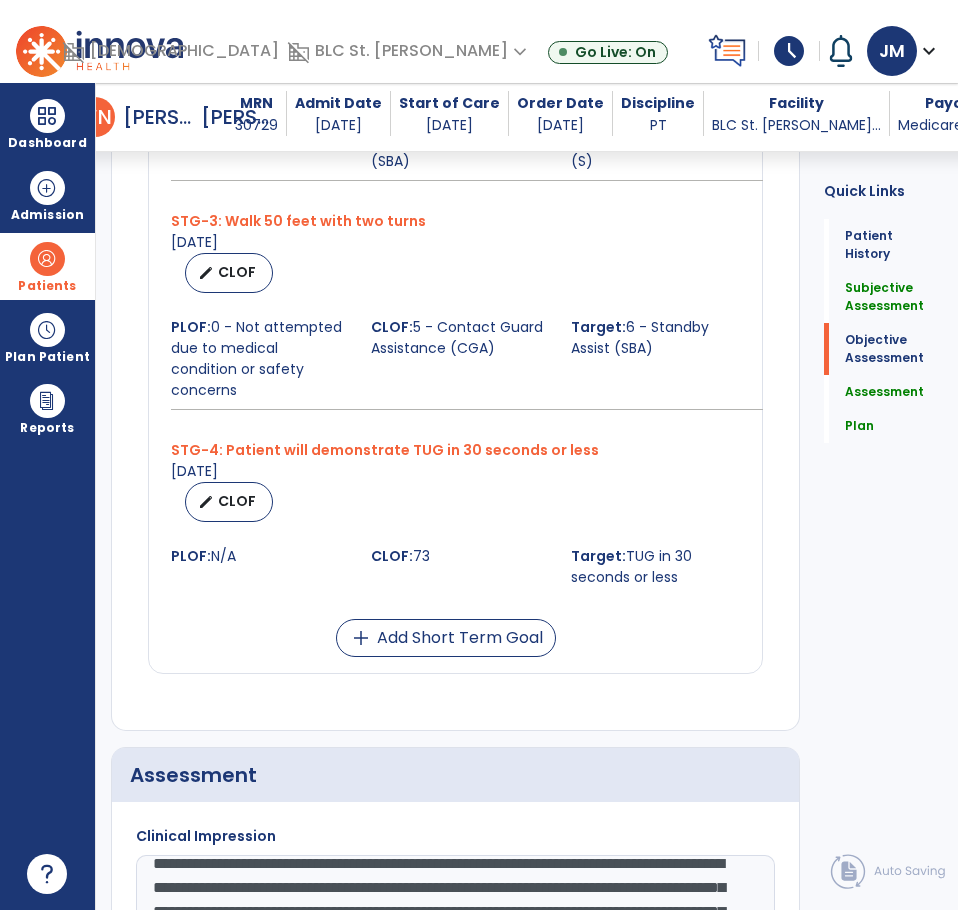 scroll, scrollTop: 2410, scrollLeft: 0, axis: vertical 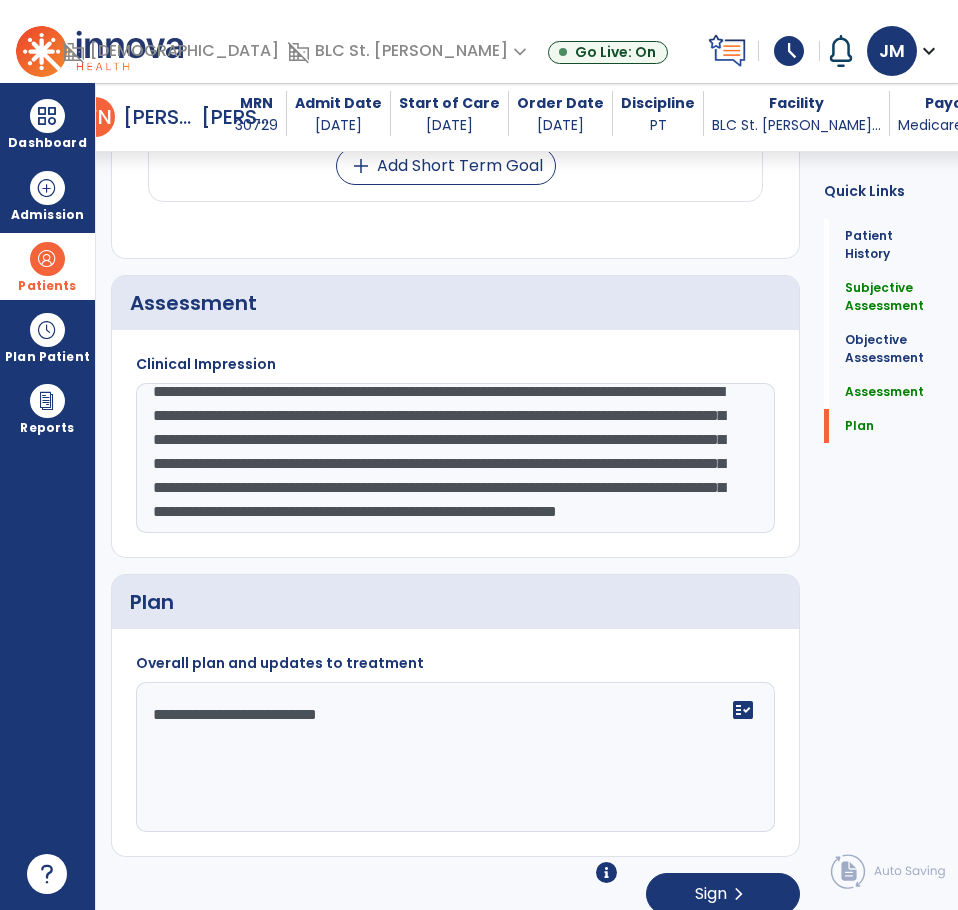 click on "**********" 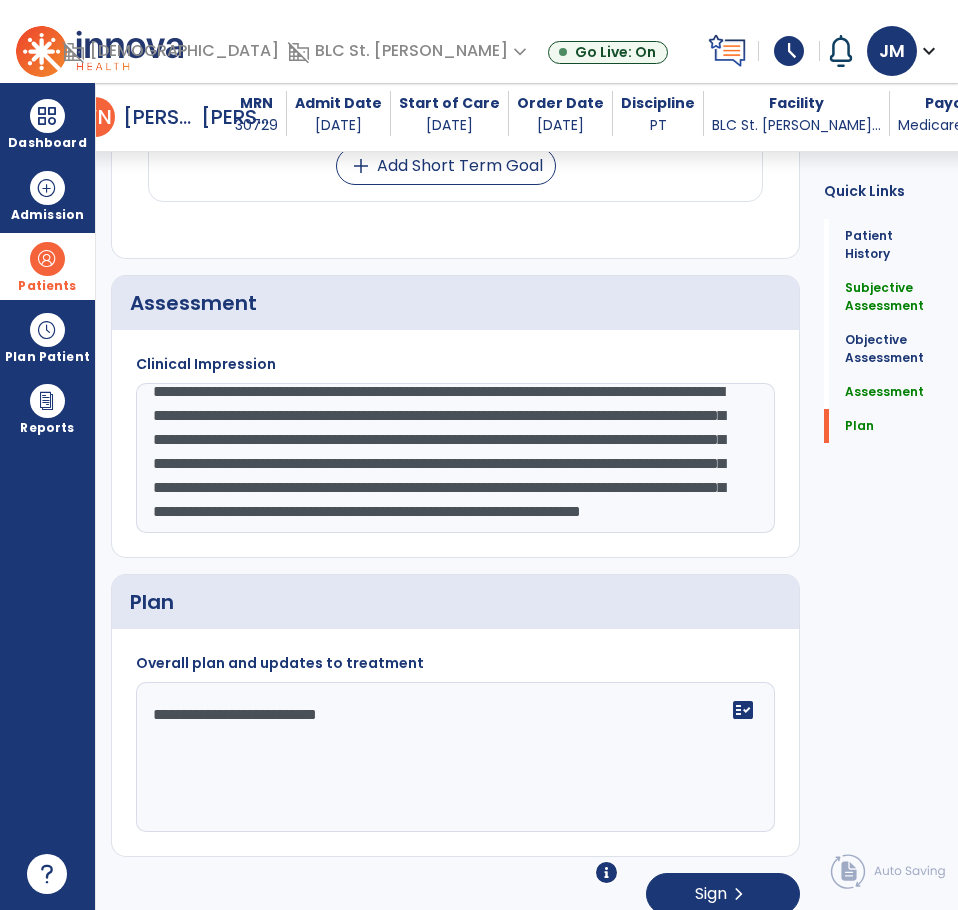 click on "Patient has shown overall improvement moving to a less restrictive device from a hemi cane to a quad cane. She continues to have decreased endurance and 1A with ambulation to/from her bathroom and continues to require a w/c follow. She shows increased gait distance she ambulates up to 65 ft requiring CGA mostly but occasionally min A or SBA.  w/c follow is need with regards to SOA and she increased O2 to accommodate exercise and has good potential to ambulate short distances with decreased fall risk and with decreased caregiver assist. Per" 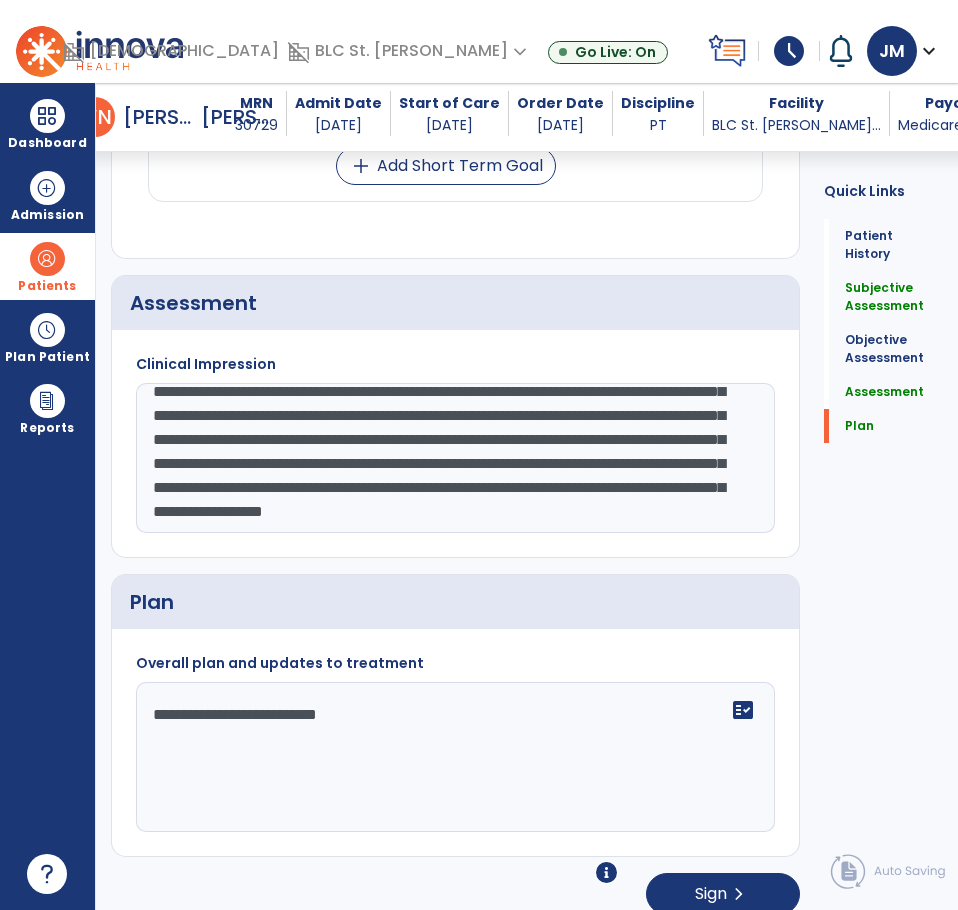 scroll, scrollTop: 111, scrollLeft: 0, axis: vertical 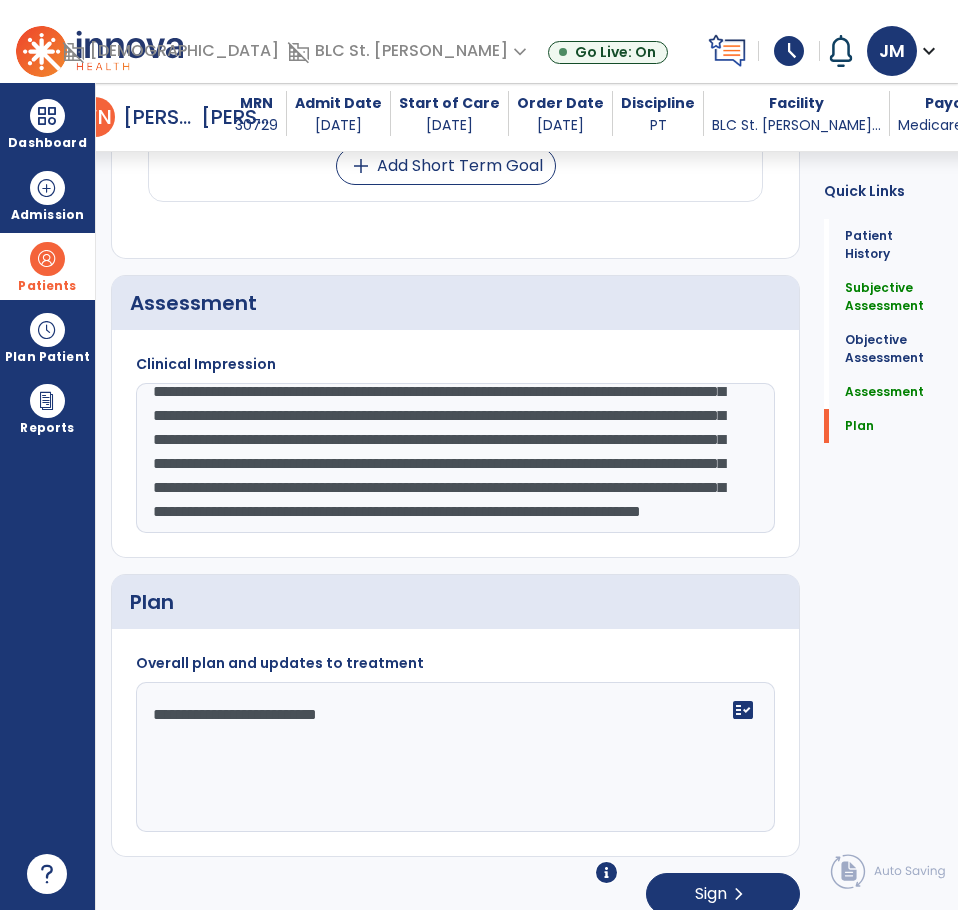 click on "Patient Demographics  Medical Diagnosis   Treatment Diagnosis   Precautions   Contraindications
Code
Description
Pdpm Clinical Category
S52.042D" 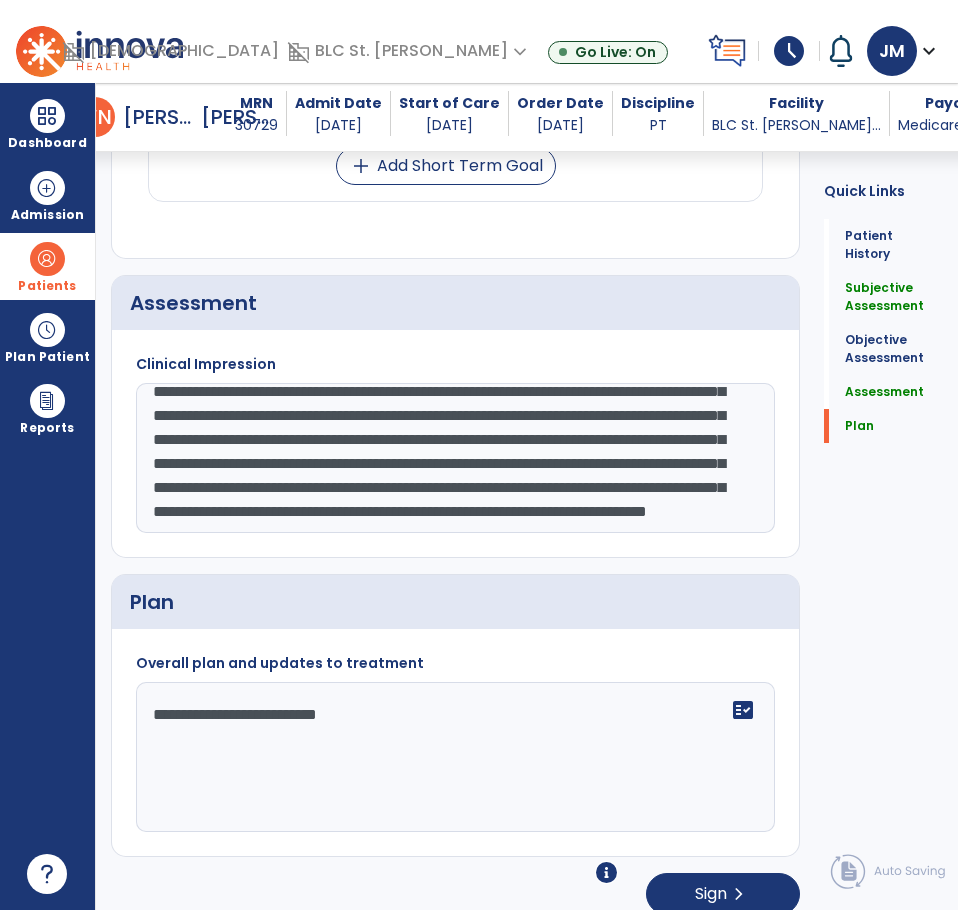 paste on "**********" 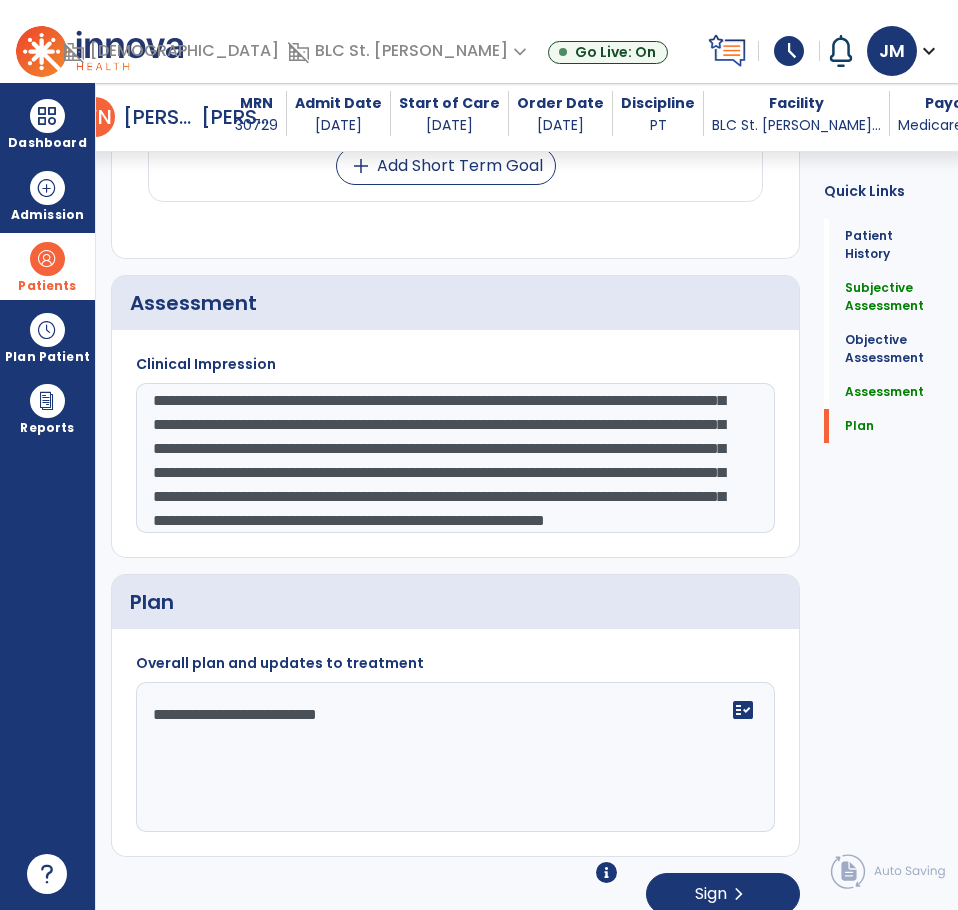 scroll, scrollTop: 207, scrollLeft: 0, axis: vertical 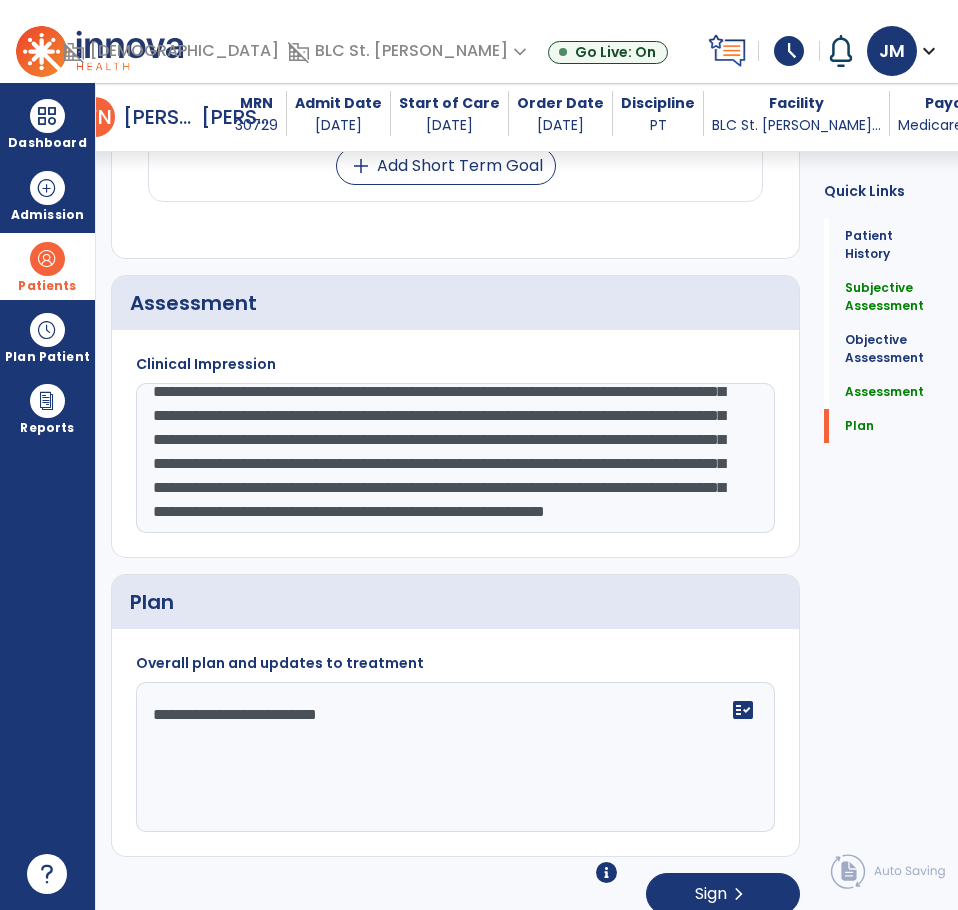 click on "**********" 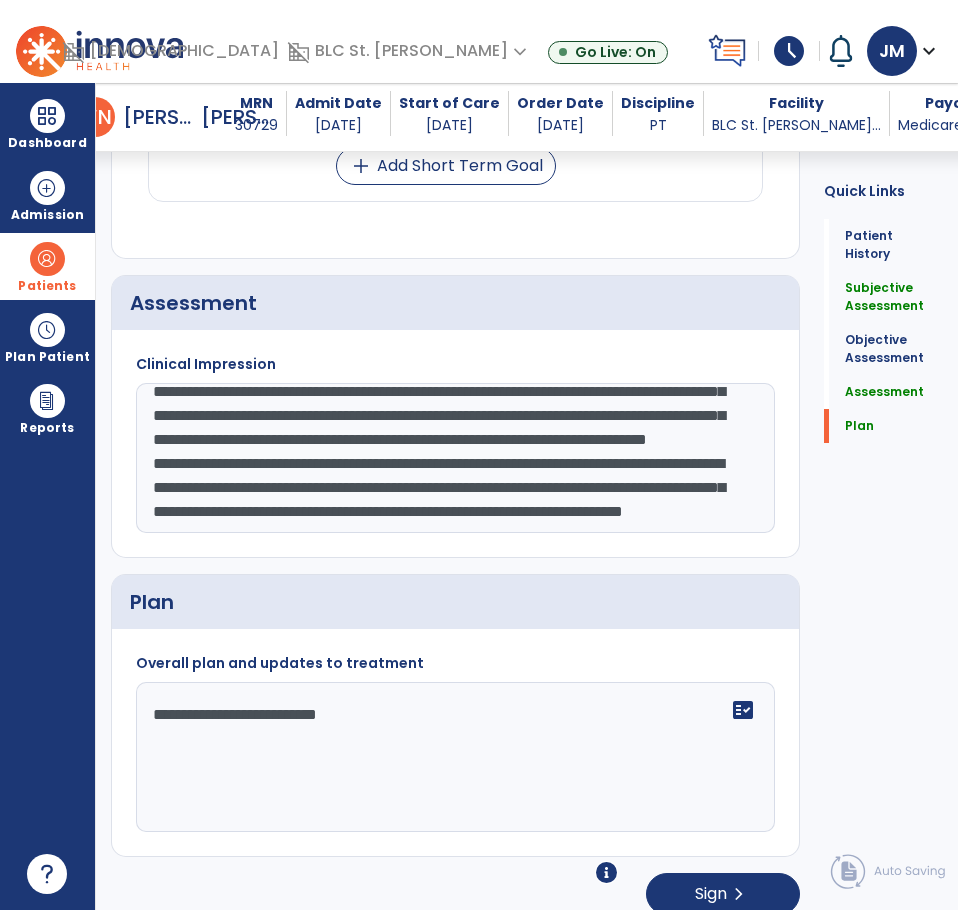 scroll, scrollTop: 216, scrollLeft: 0, axis: vertical 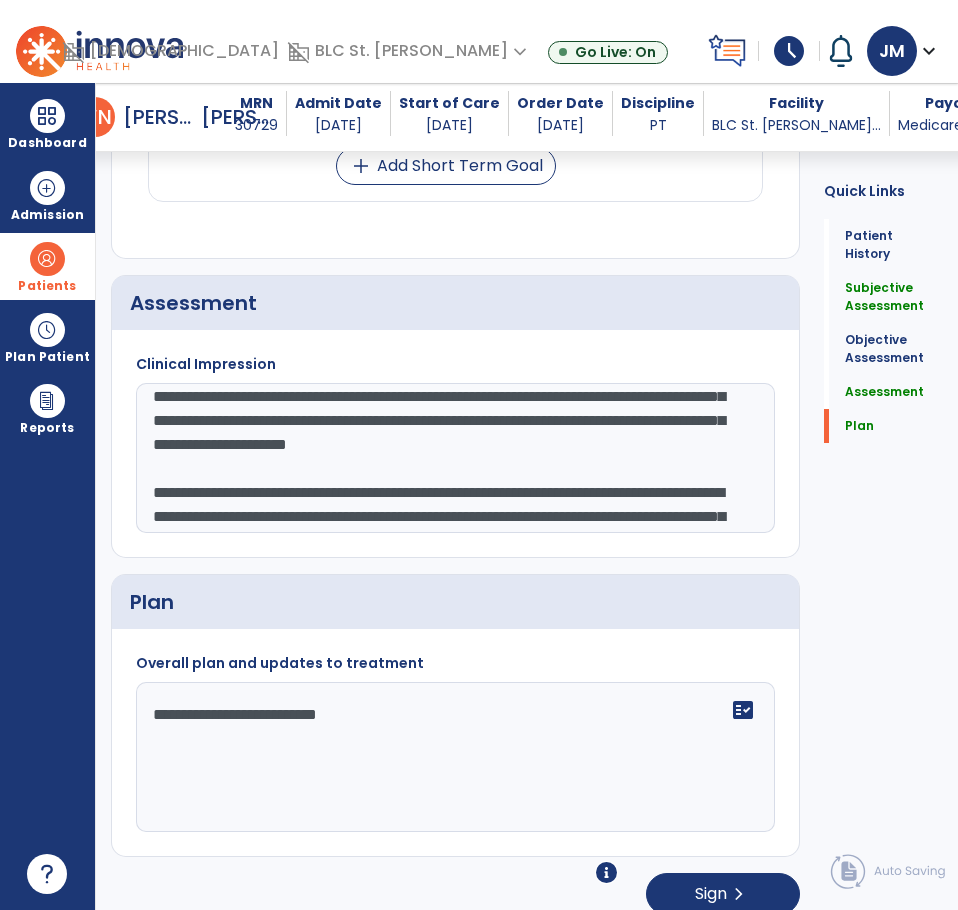 click on "**********" 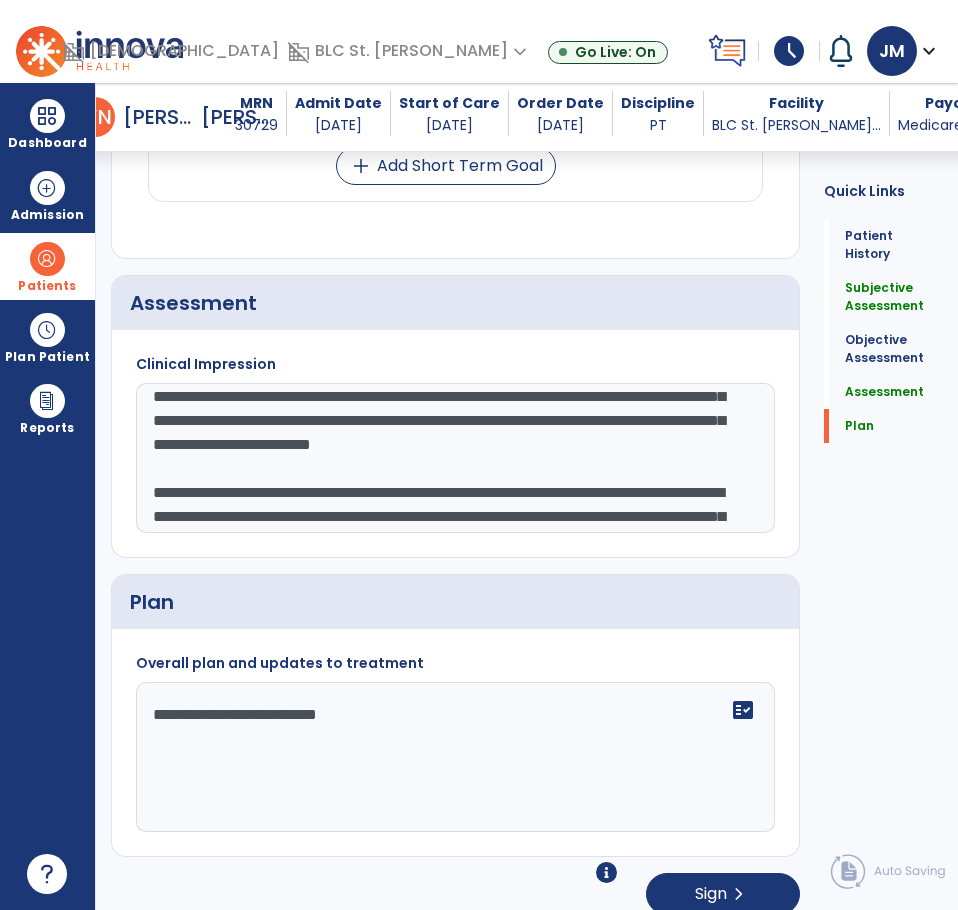 scroll, scrollTop: 57, scrollLeft: 0, axis: vertical 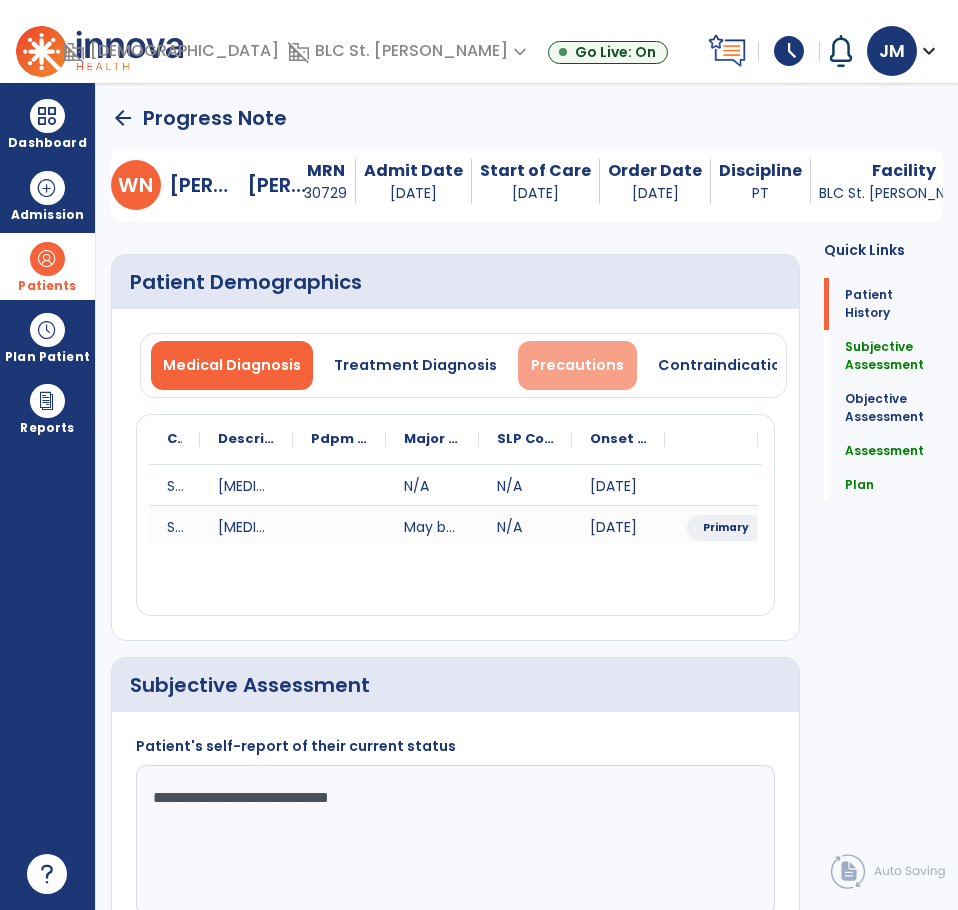 type on "**********" 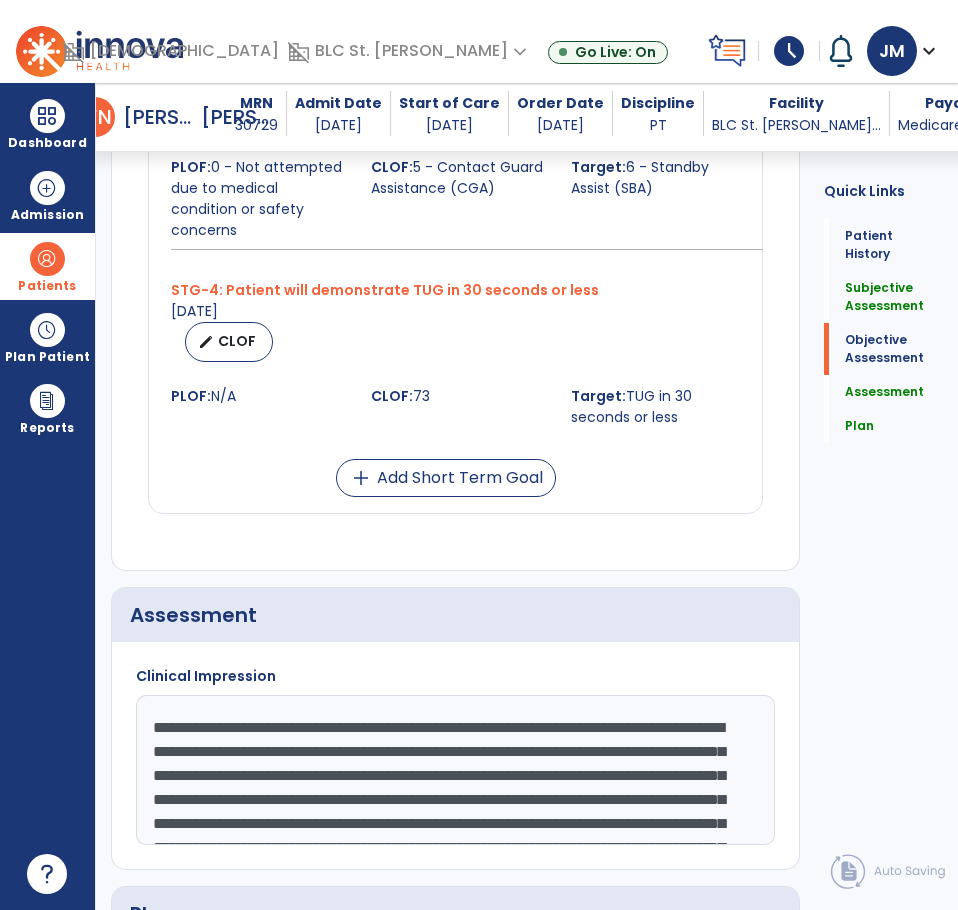 scroll, scrollTop: 2532, scrollLeft: 0, axis: vertical 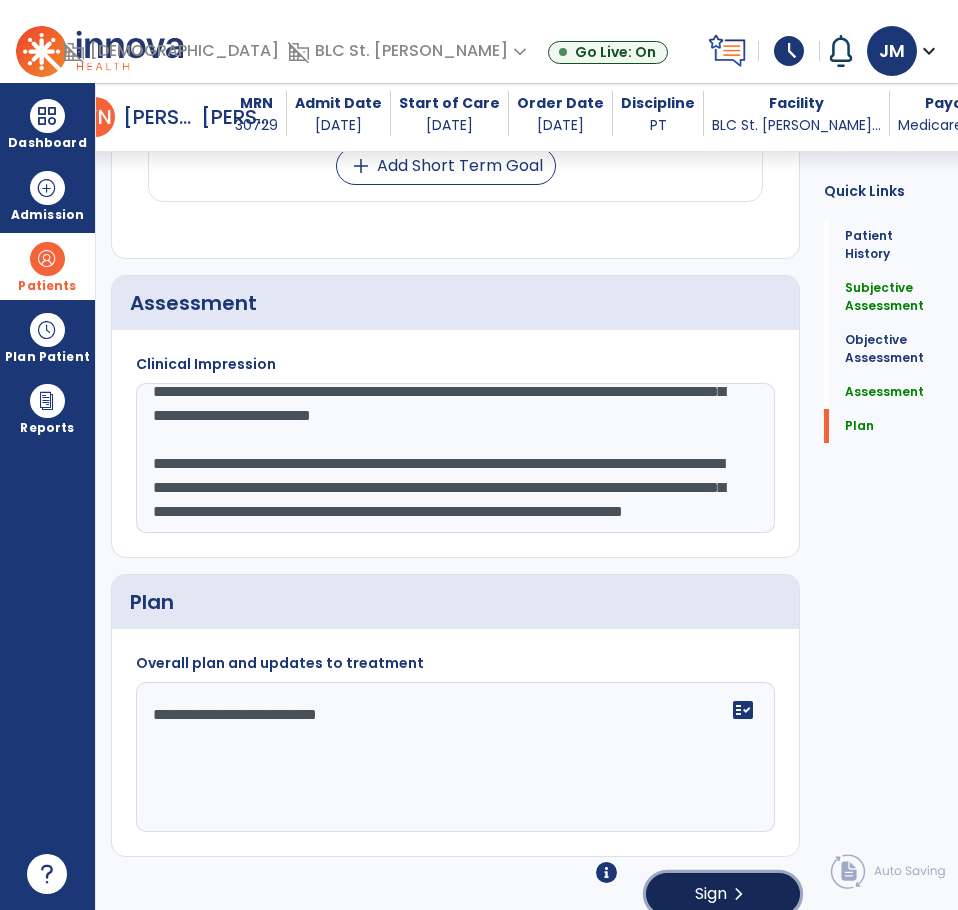 click on "chevron_right" 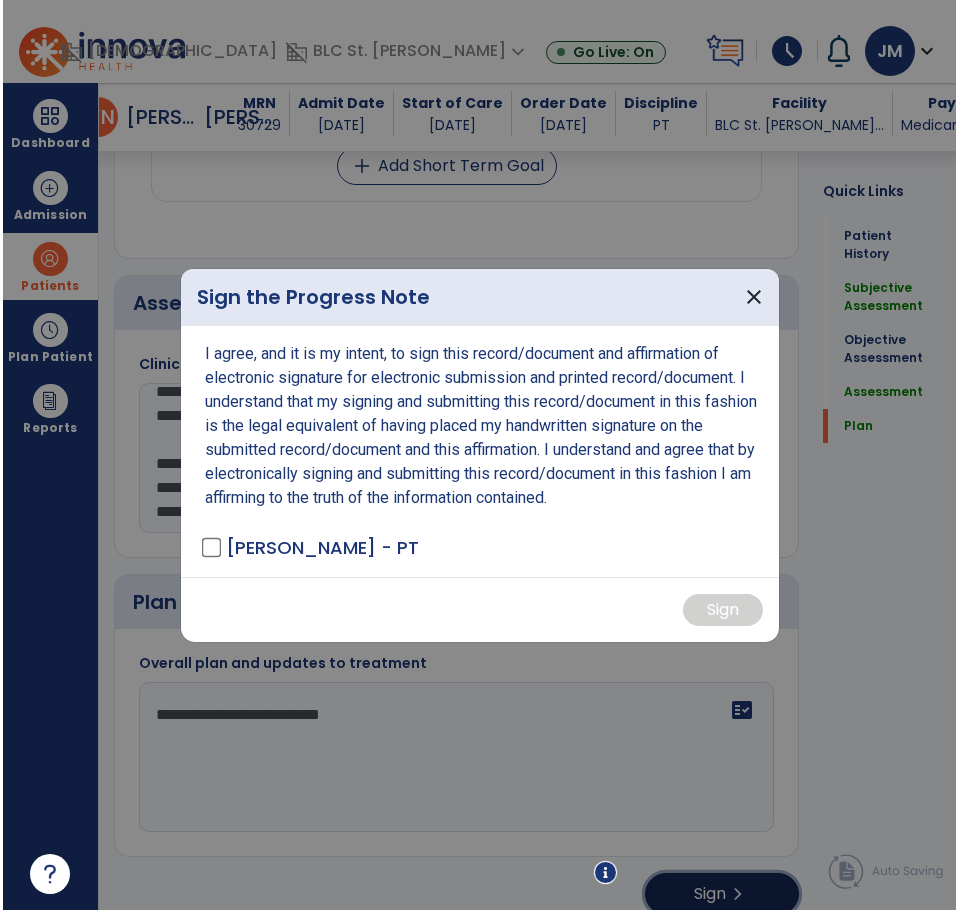 scroll, scrollTop: 2532, scrollLeft: 0, axis: vertical 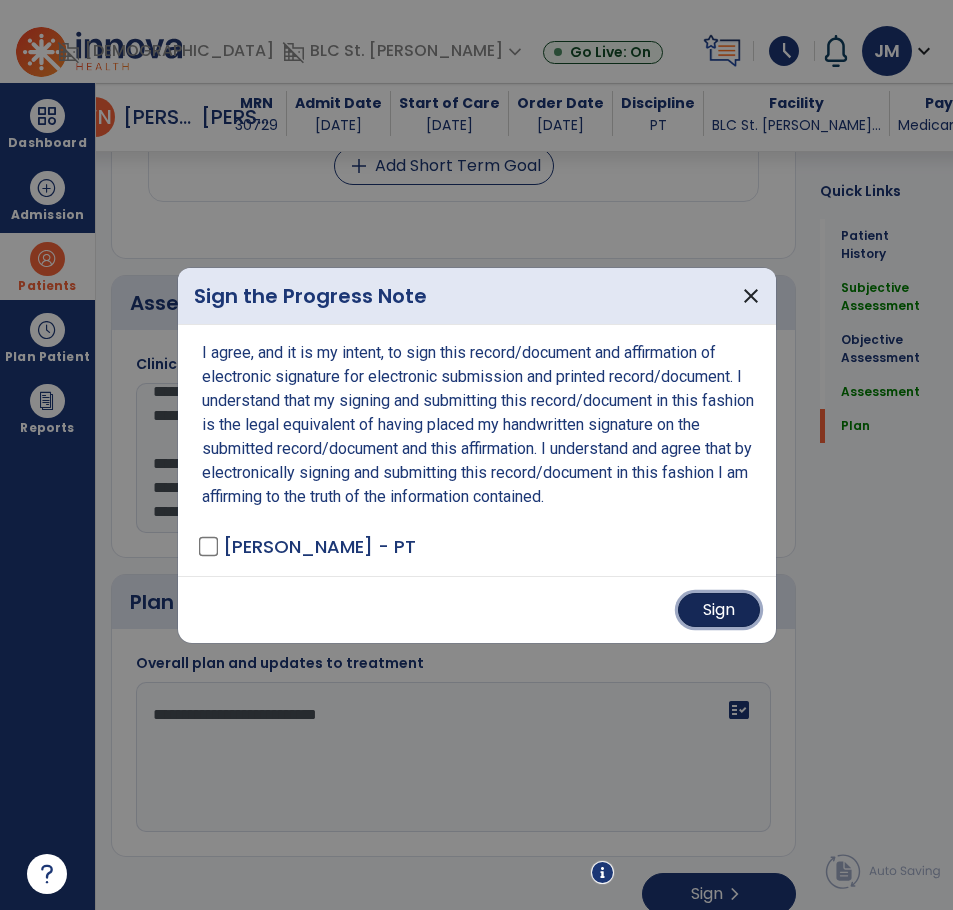 click on "Sign" at bounding box center [719, 610] 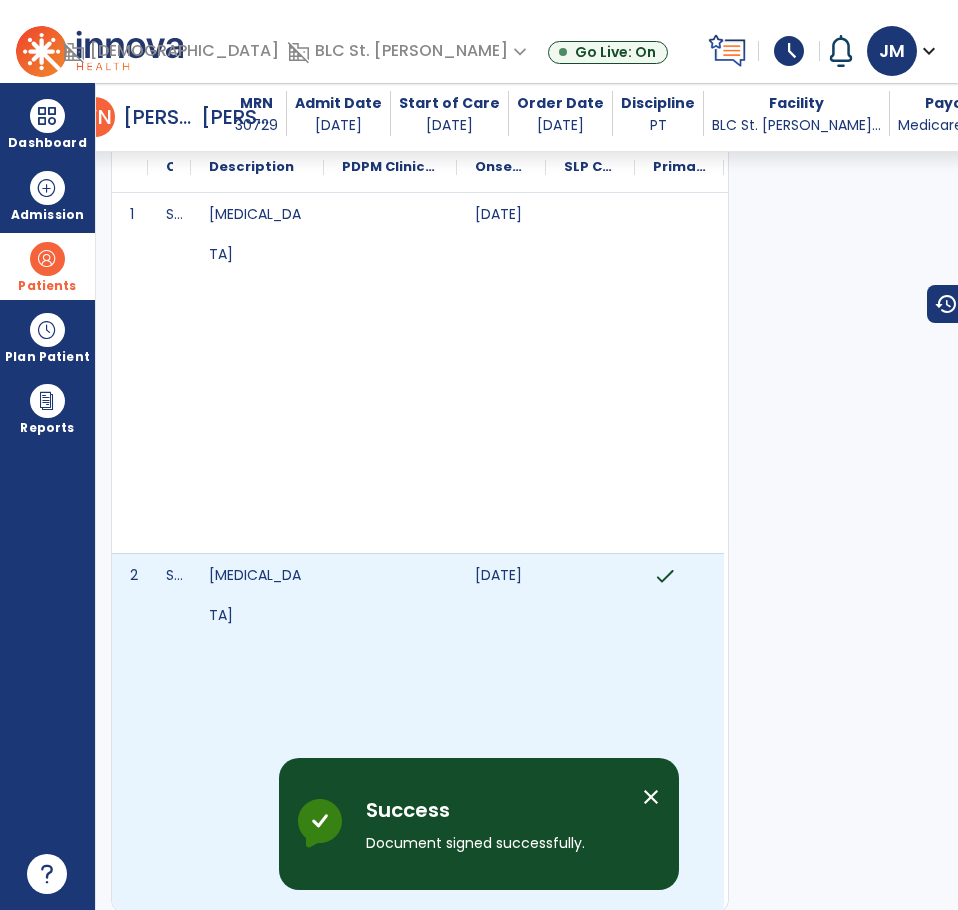 scroll, scrollTop: 0, scrollLeft: 0, axis: both 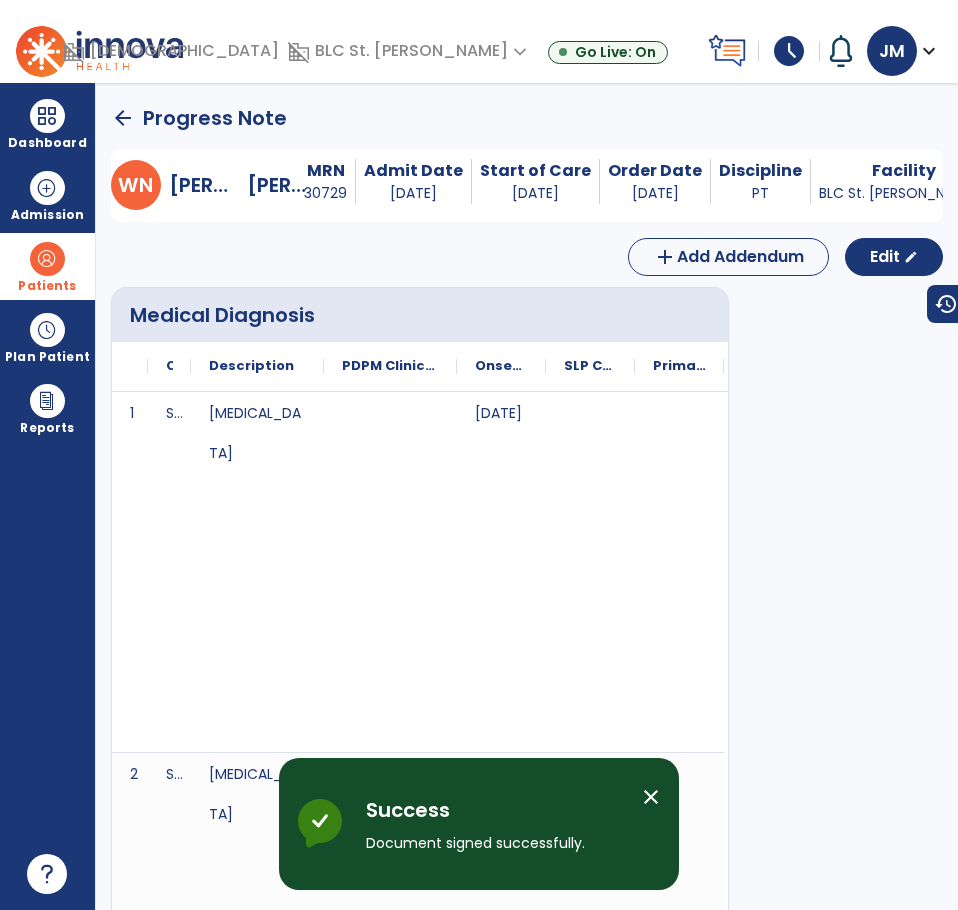 click on "arrow_back" 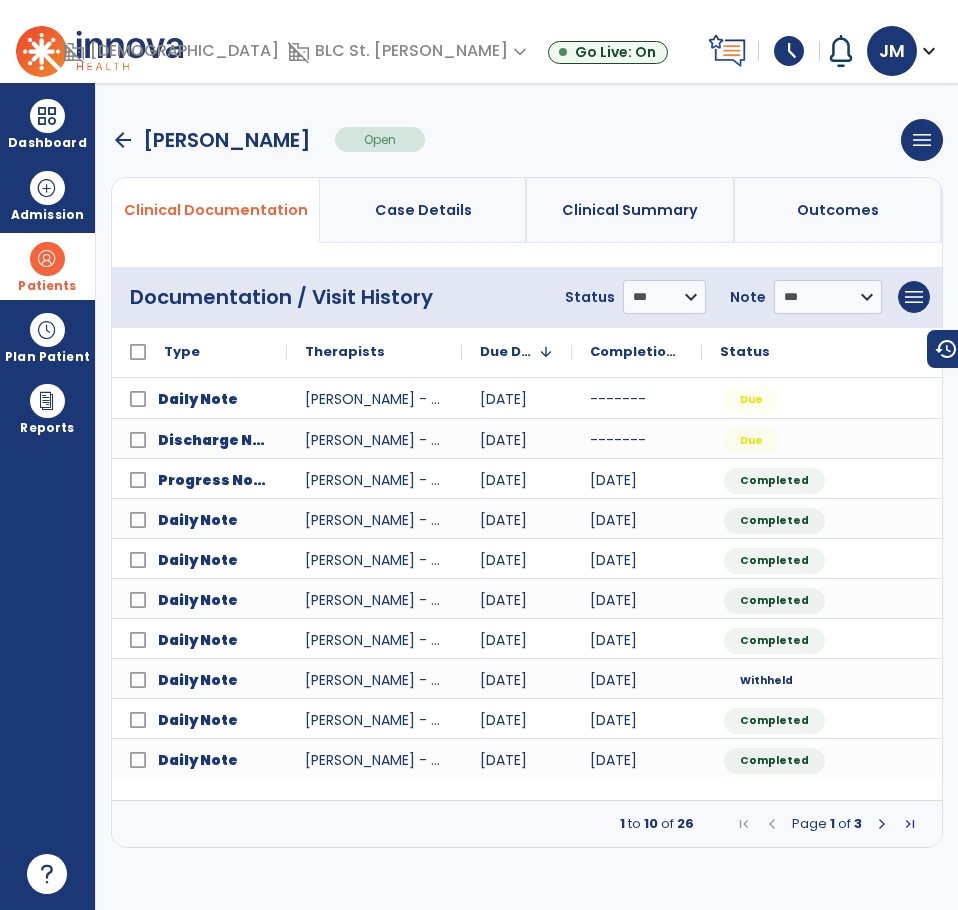 click on "arrow_back" at bounding box center (123, 140) 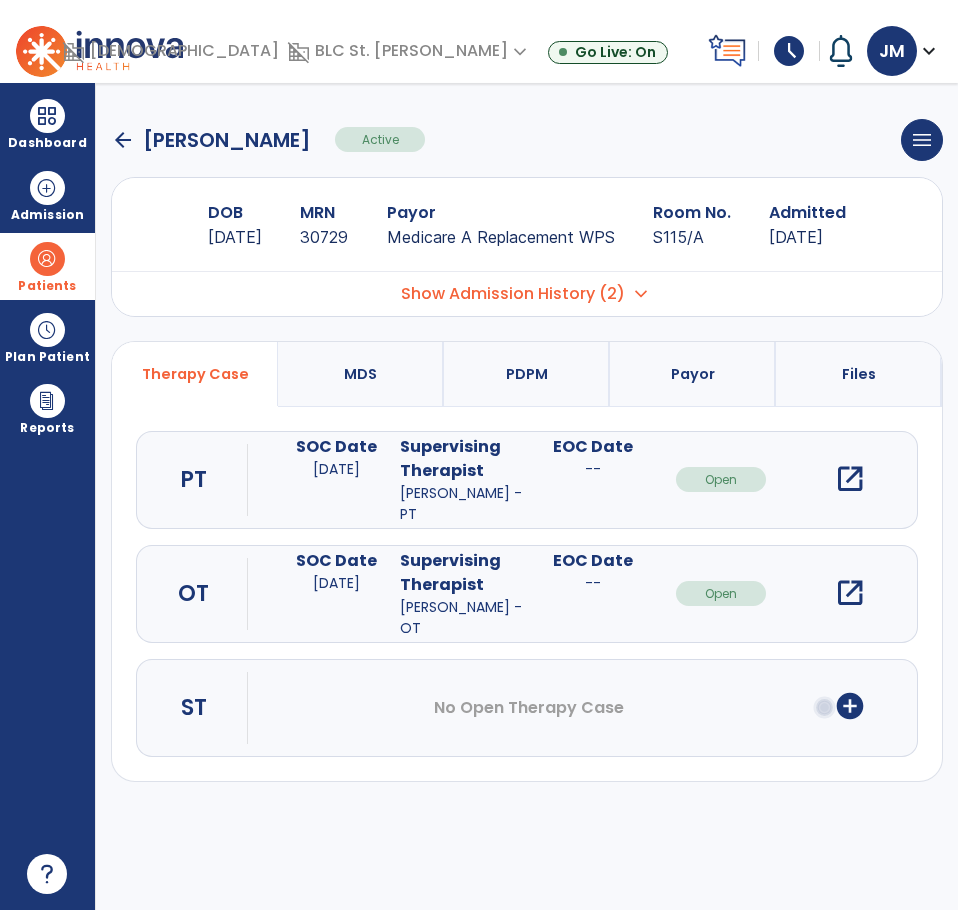 click on "arrow_back" 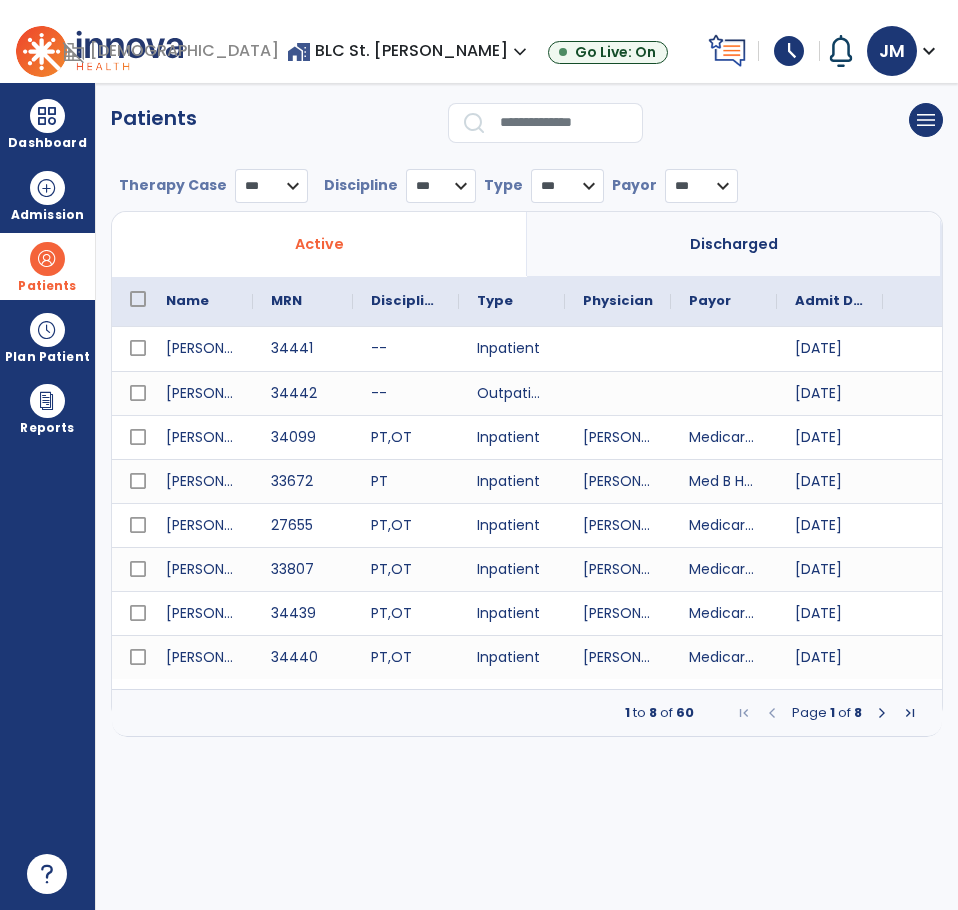 select on "***" 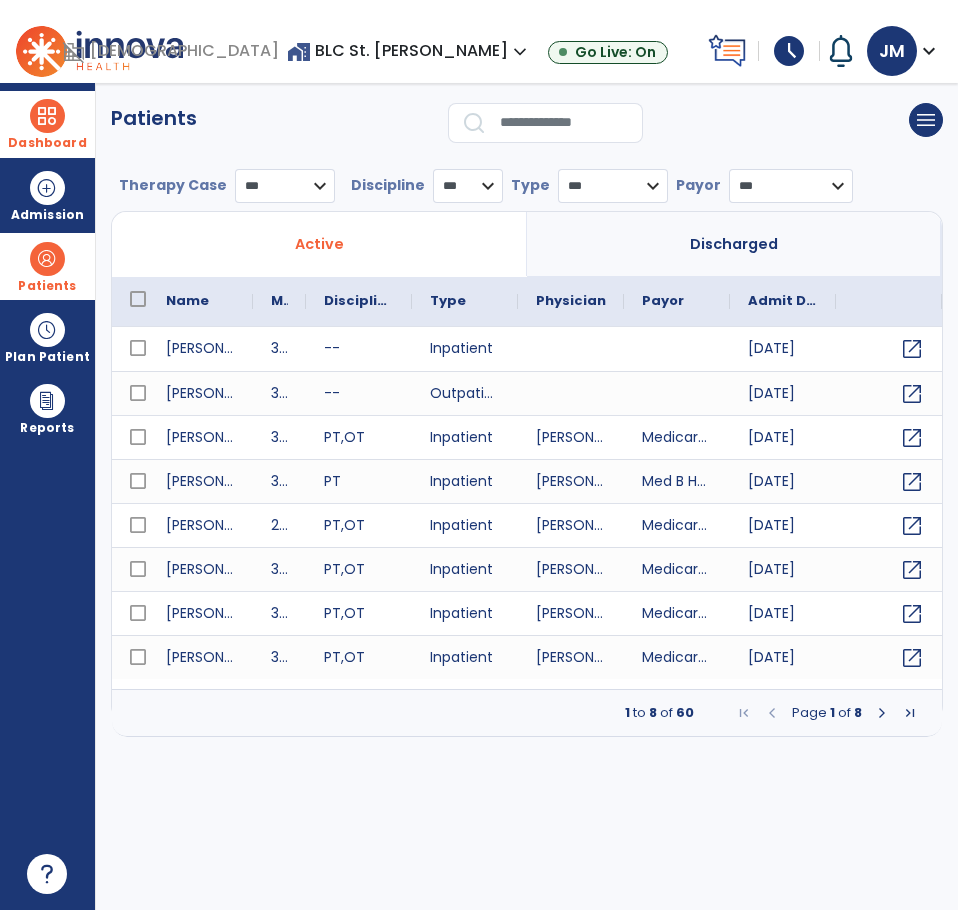 click at bounding box center (47, 116) 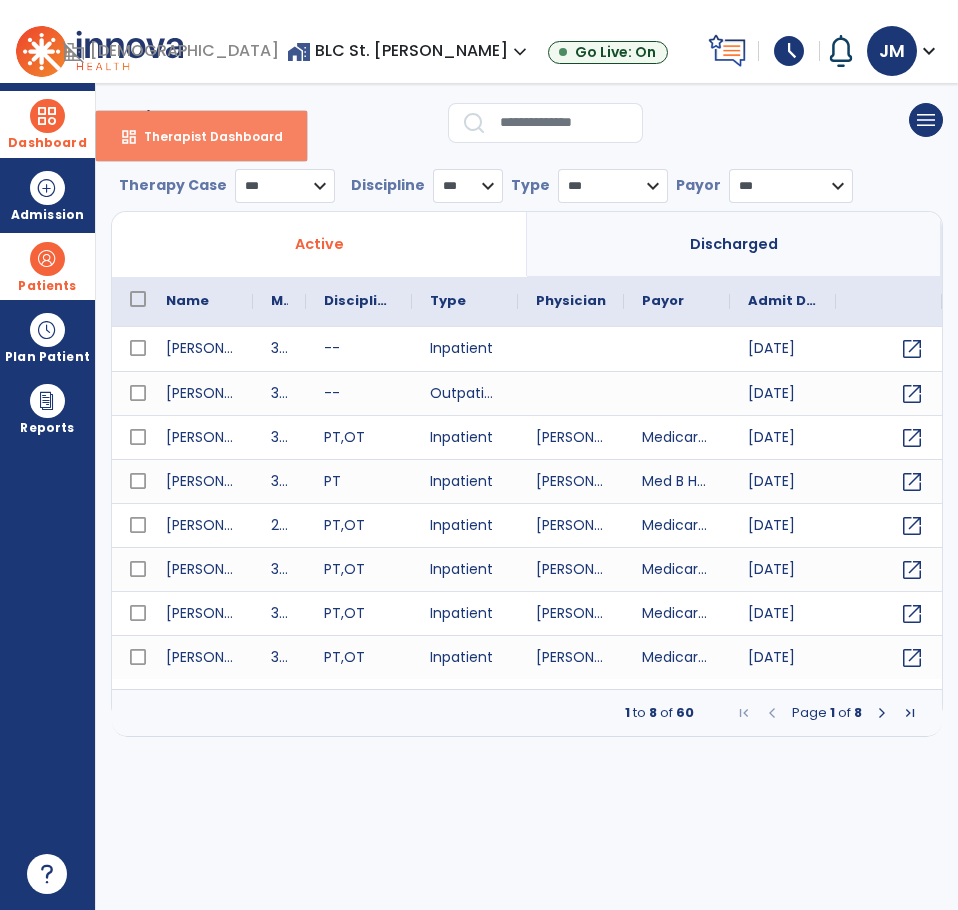 click on "dashboard  Therapist Dashboard" at bounding box center [201, 136] 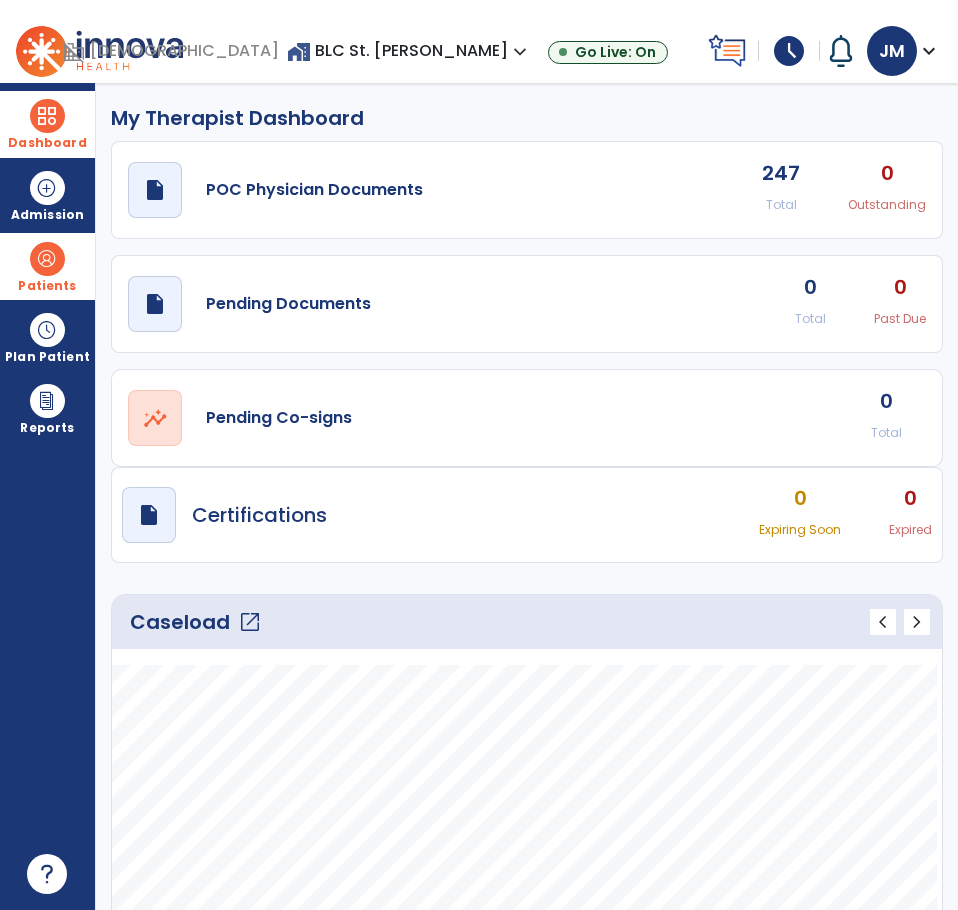 click on "Caseload   open_in_new" 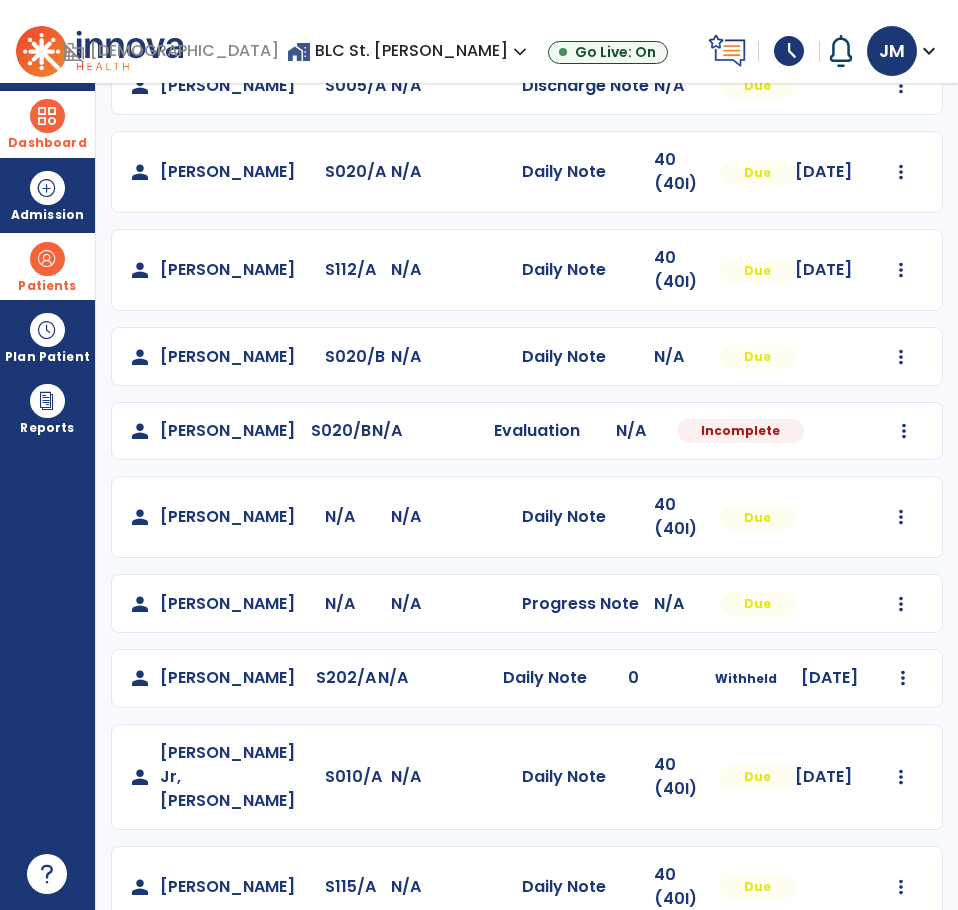 scroll, scrollTop: 289, scrollLeft: 0, axis: vertical 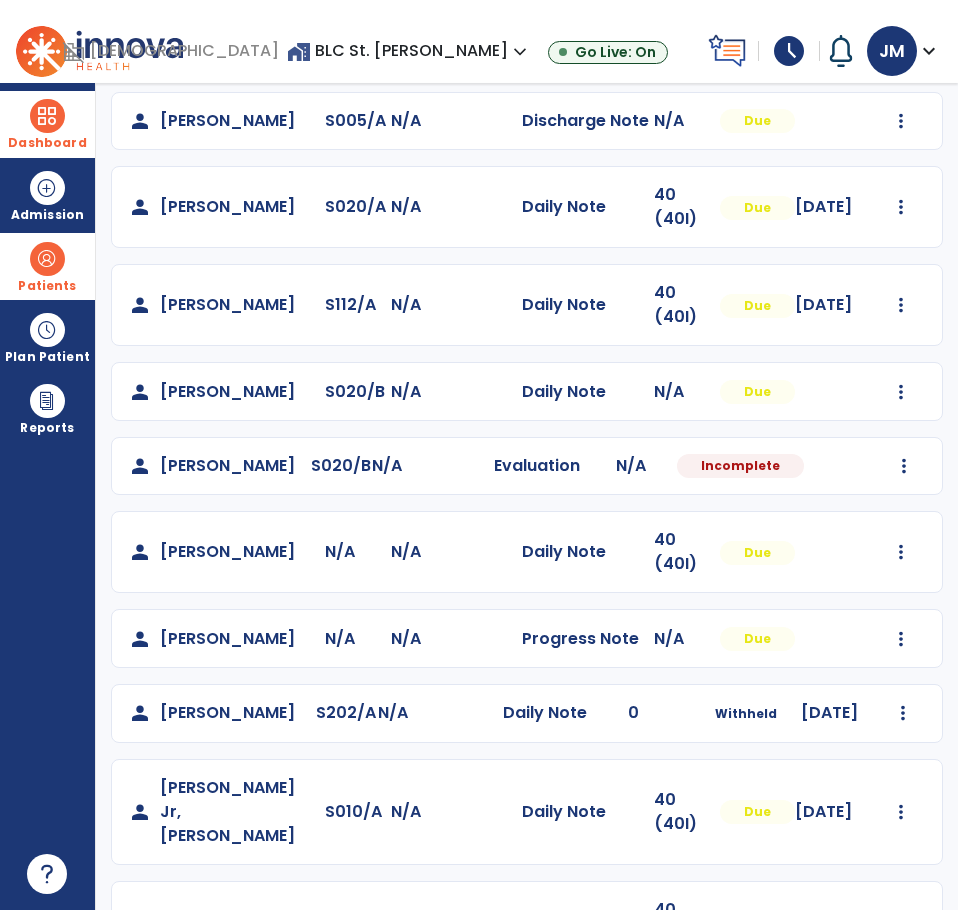 click at bounding box center [47, 259] 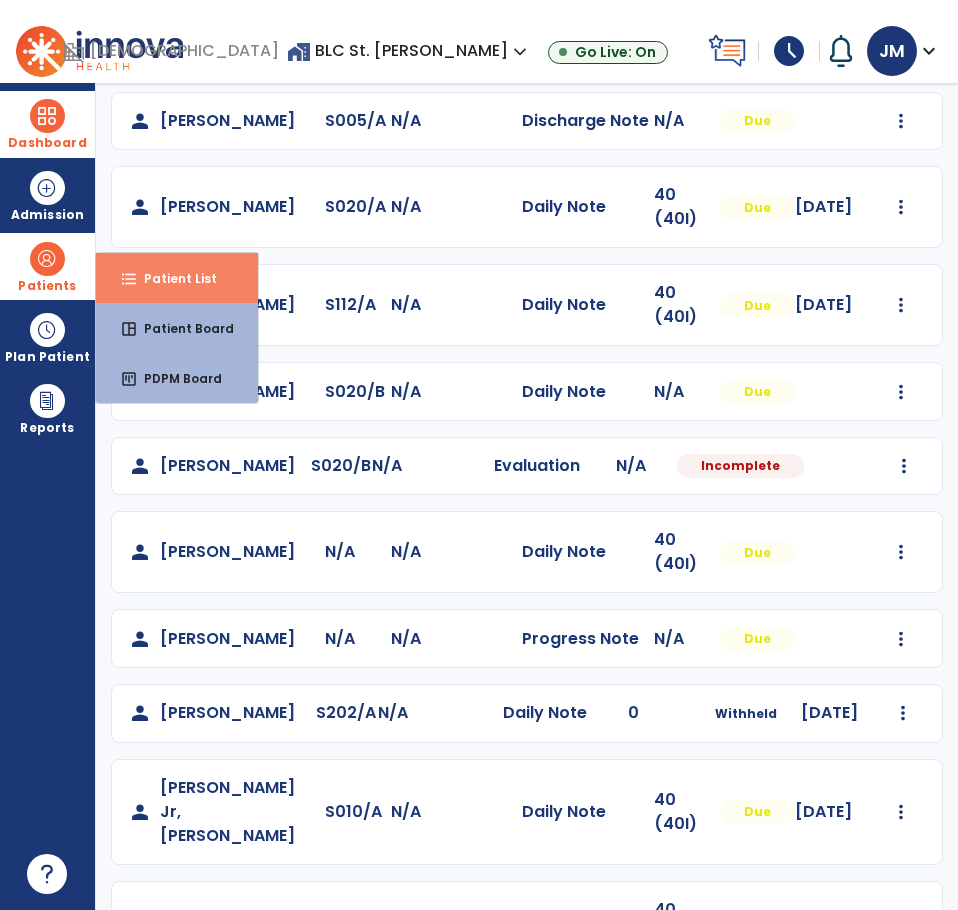 click on "Patient List" at bounding box center [172, 278] 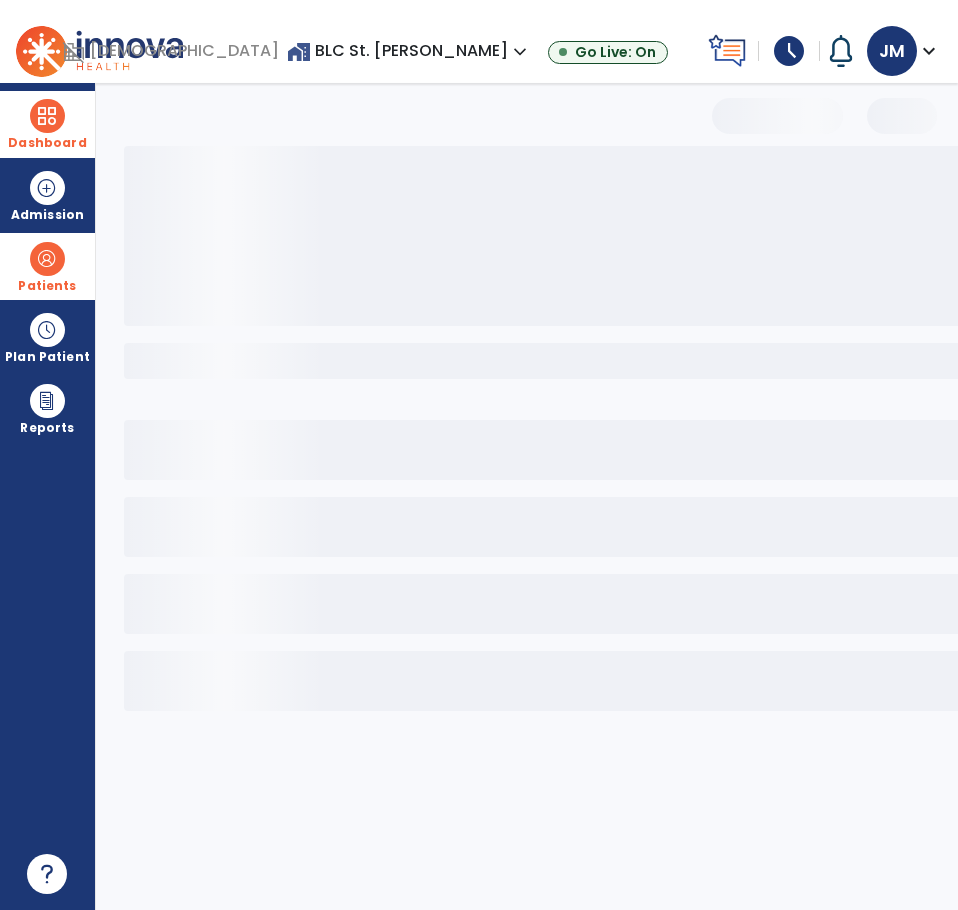 scroll, scrollTop: 0, scrollLeft: 0, axis: both 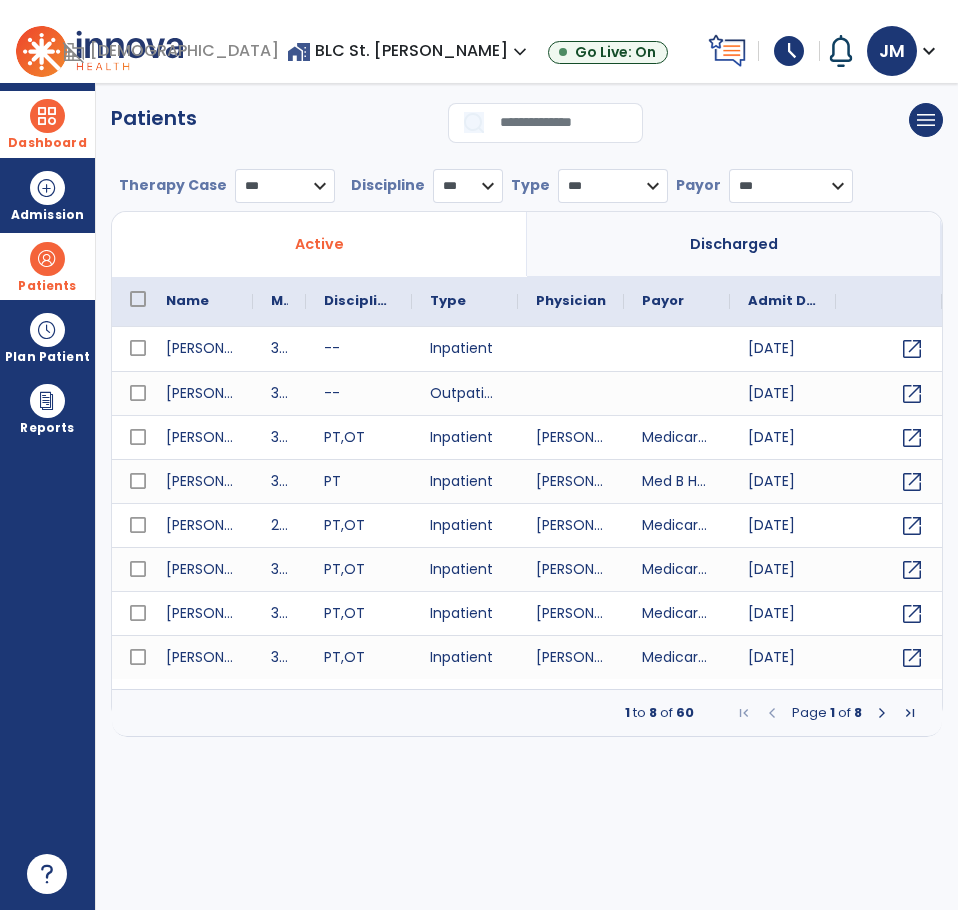 click at bounding box center (545, 123) 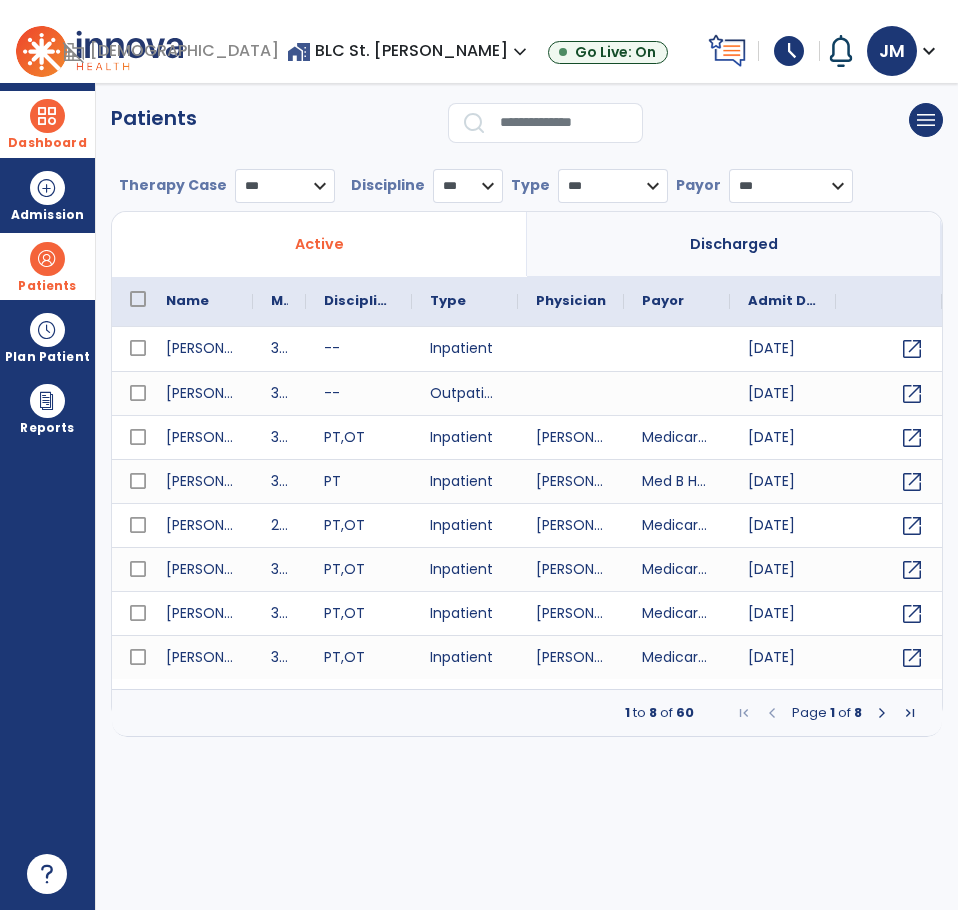 click at bounding box center [564, 123] 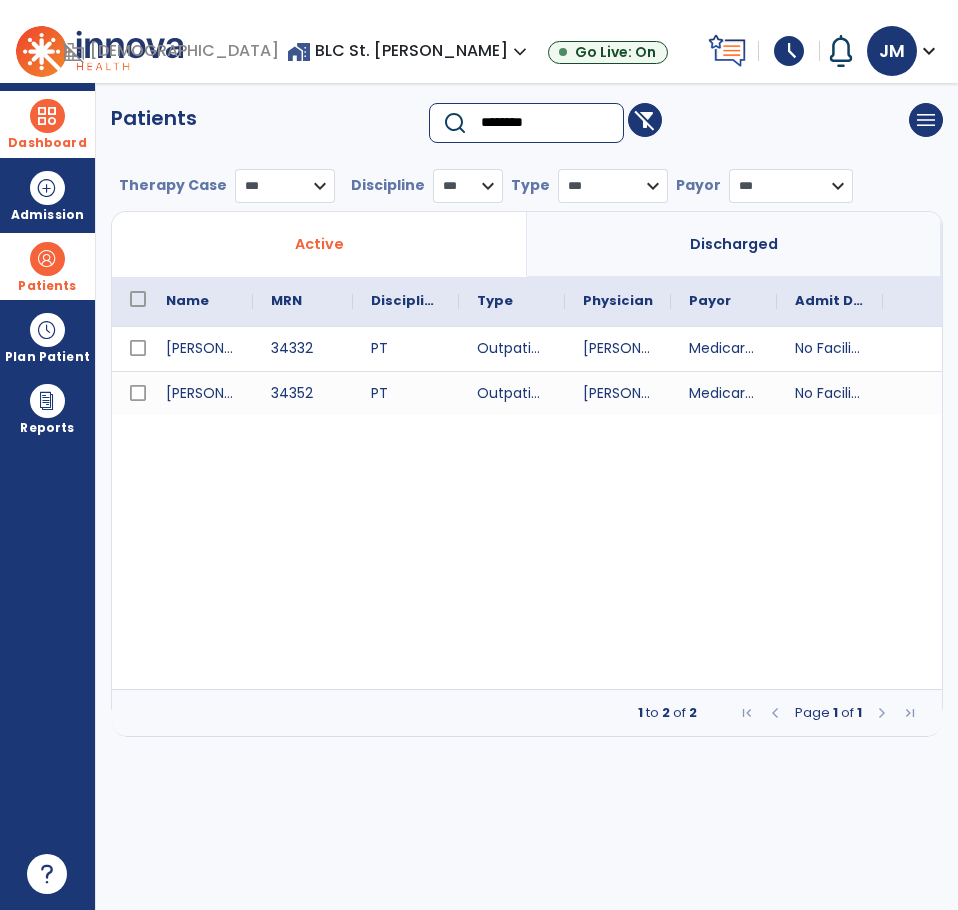 type on "********" 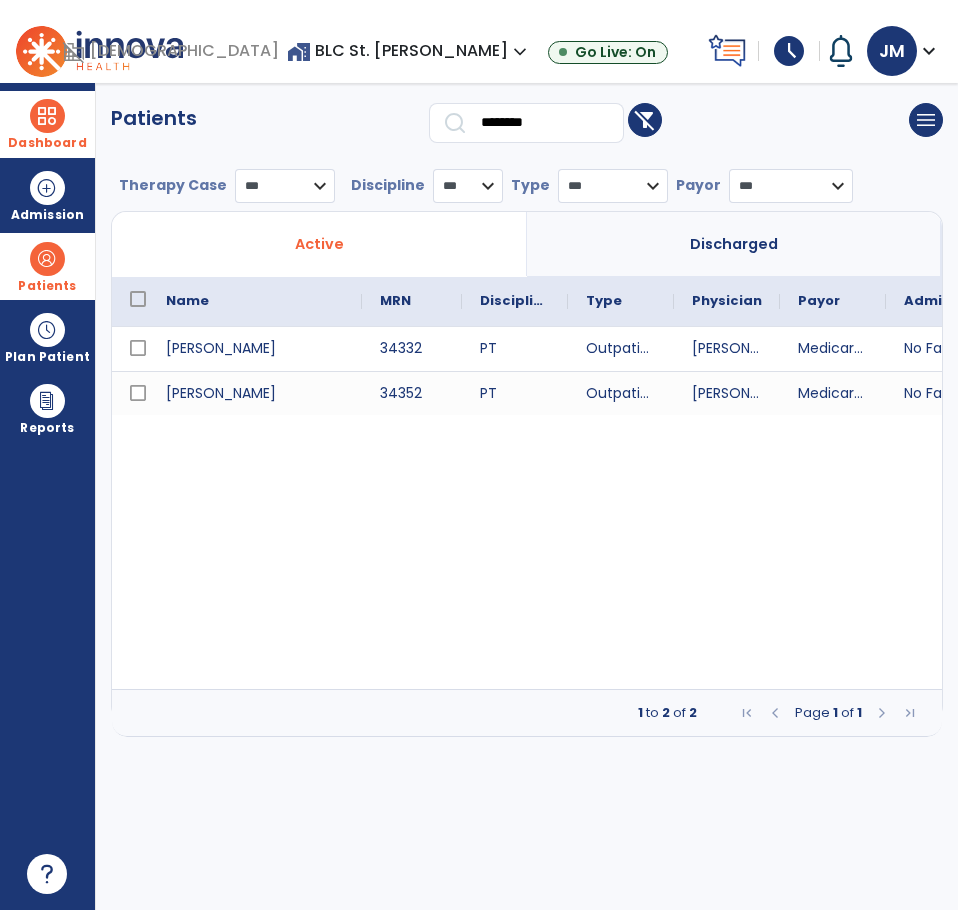 drag, startPoint x: 250, startPoint y: 303, endPoint x: 359, endPoint y: 305, distance: 109.01835 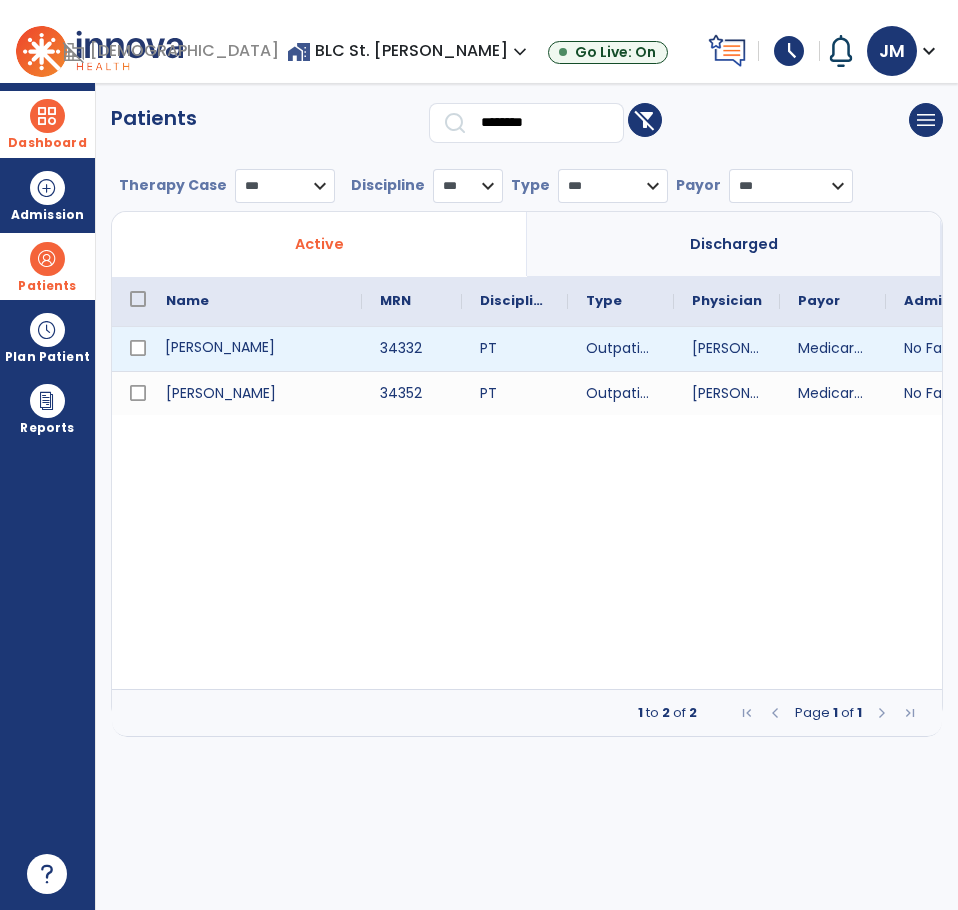 click on "[PERSON_NAME]" at bounding box center (255, 349) 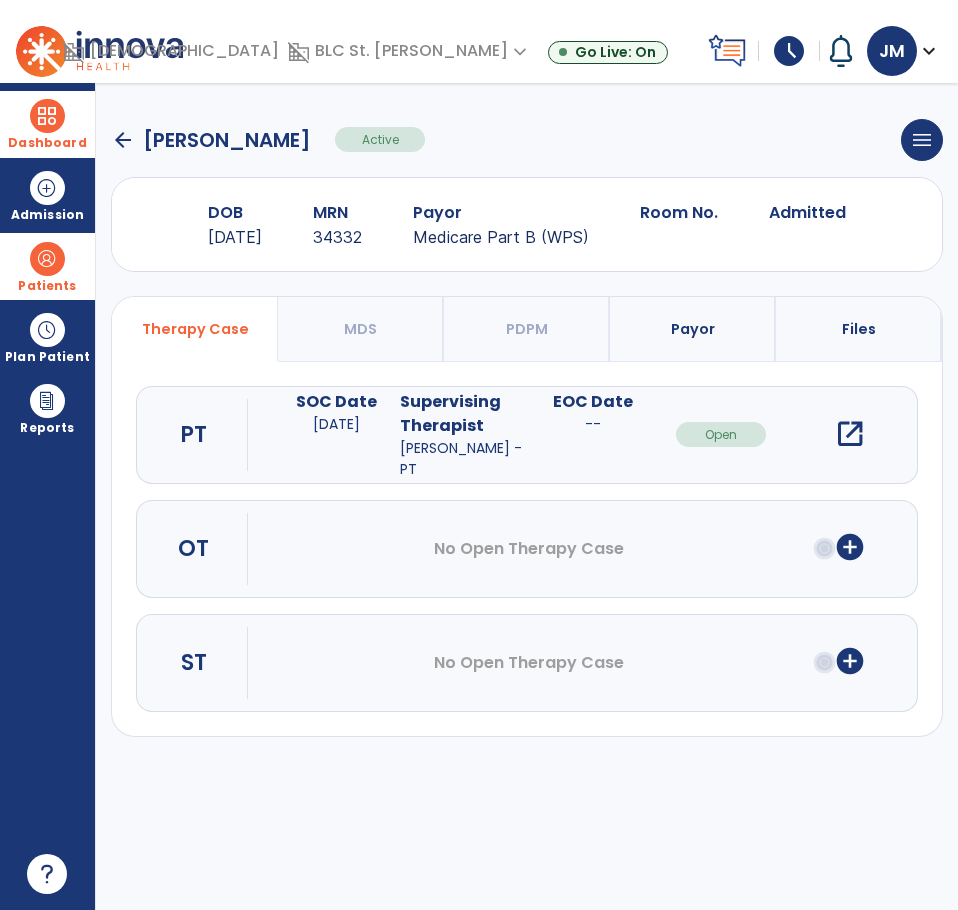 click on "open_in_new" at bounding box center [850, 434] 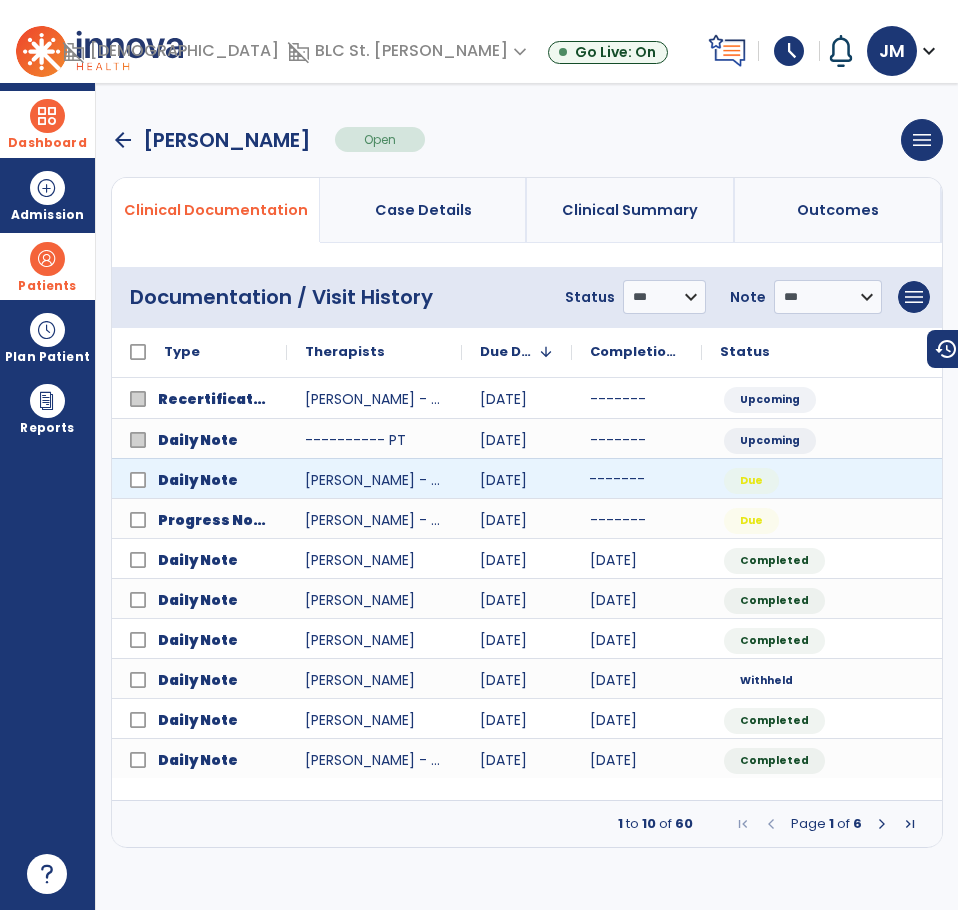 scroll, scrollTop: 0, scrollLeft: 120, axis: horizontal 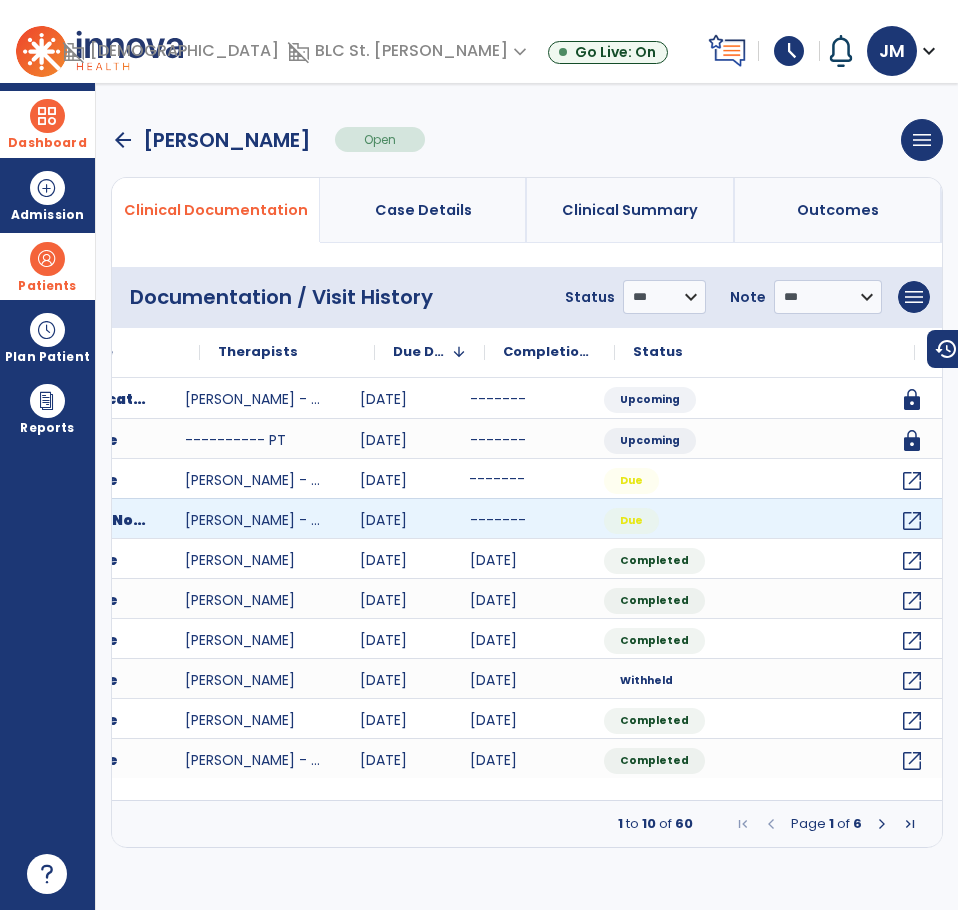 drag, startPoint x: 588, startPoint y: 499, endPoint x: 676, endPoint y: 502, distance: 88.051125 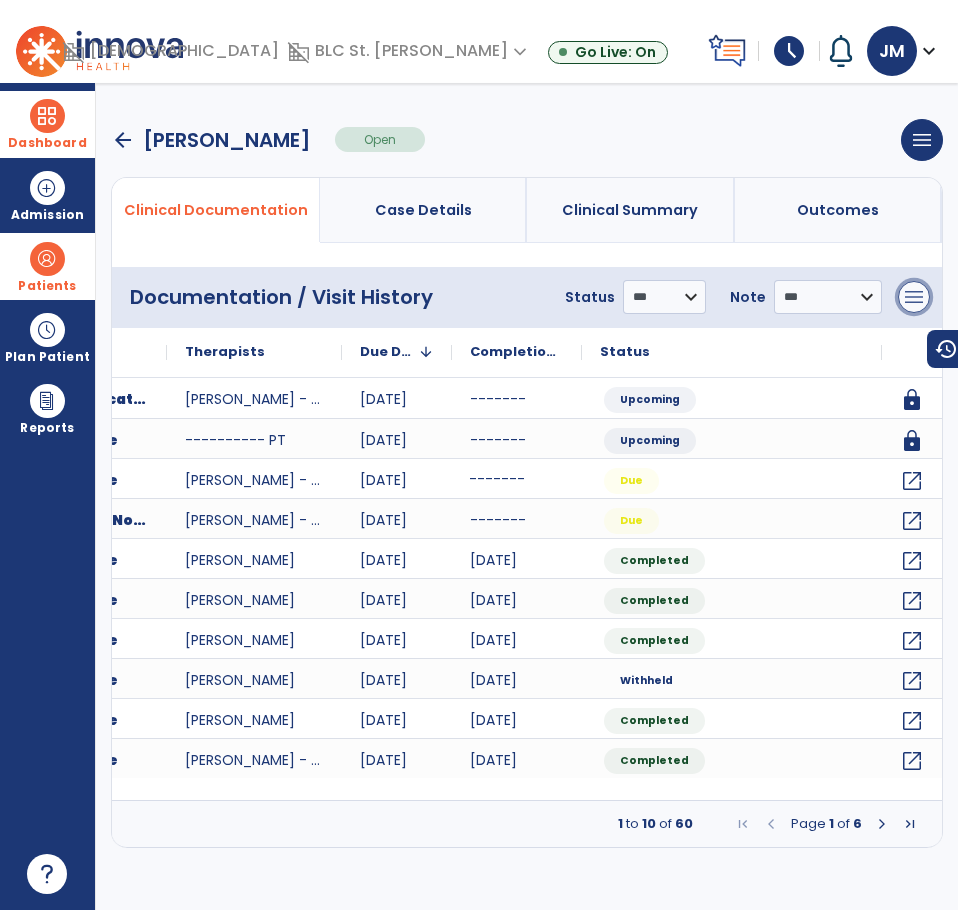 click on "menu" at bounding box center [914, 297] 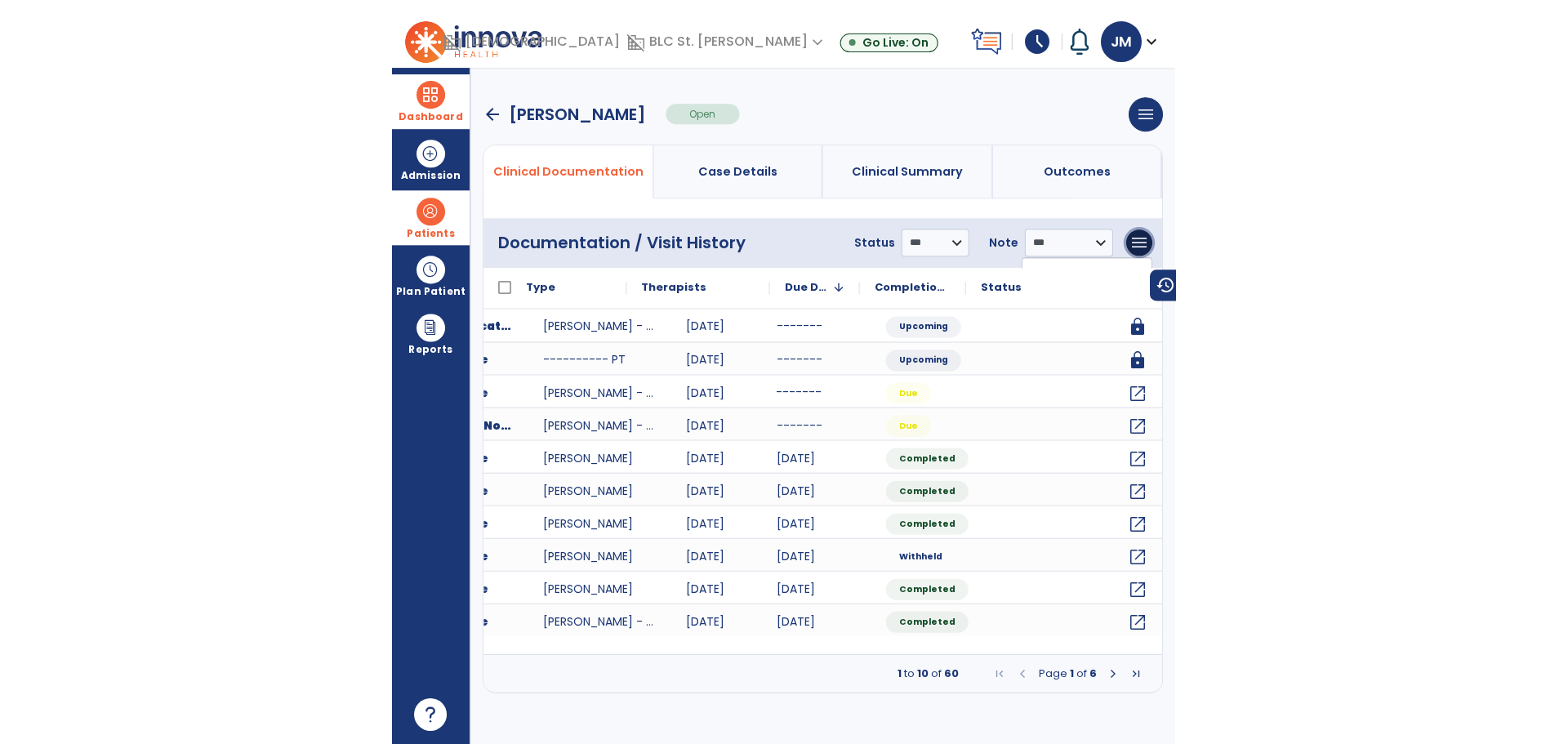 scroll, scrollTop: 0, scrollLeft: 0, axis: both 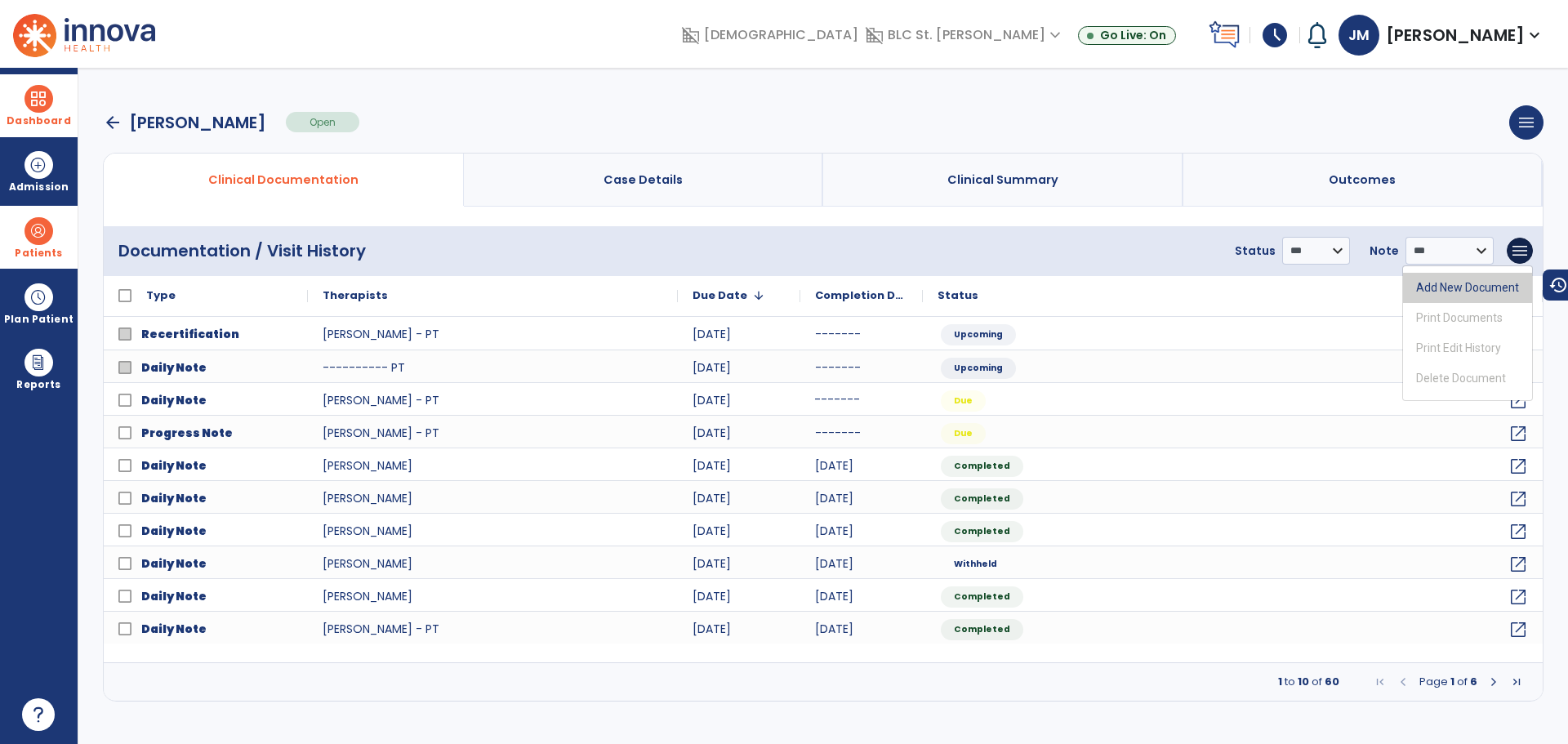 click on "Add New Document" at bounding box center (1468, 287) 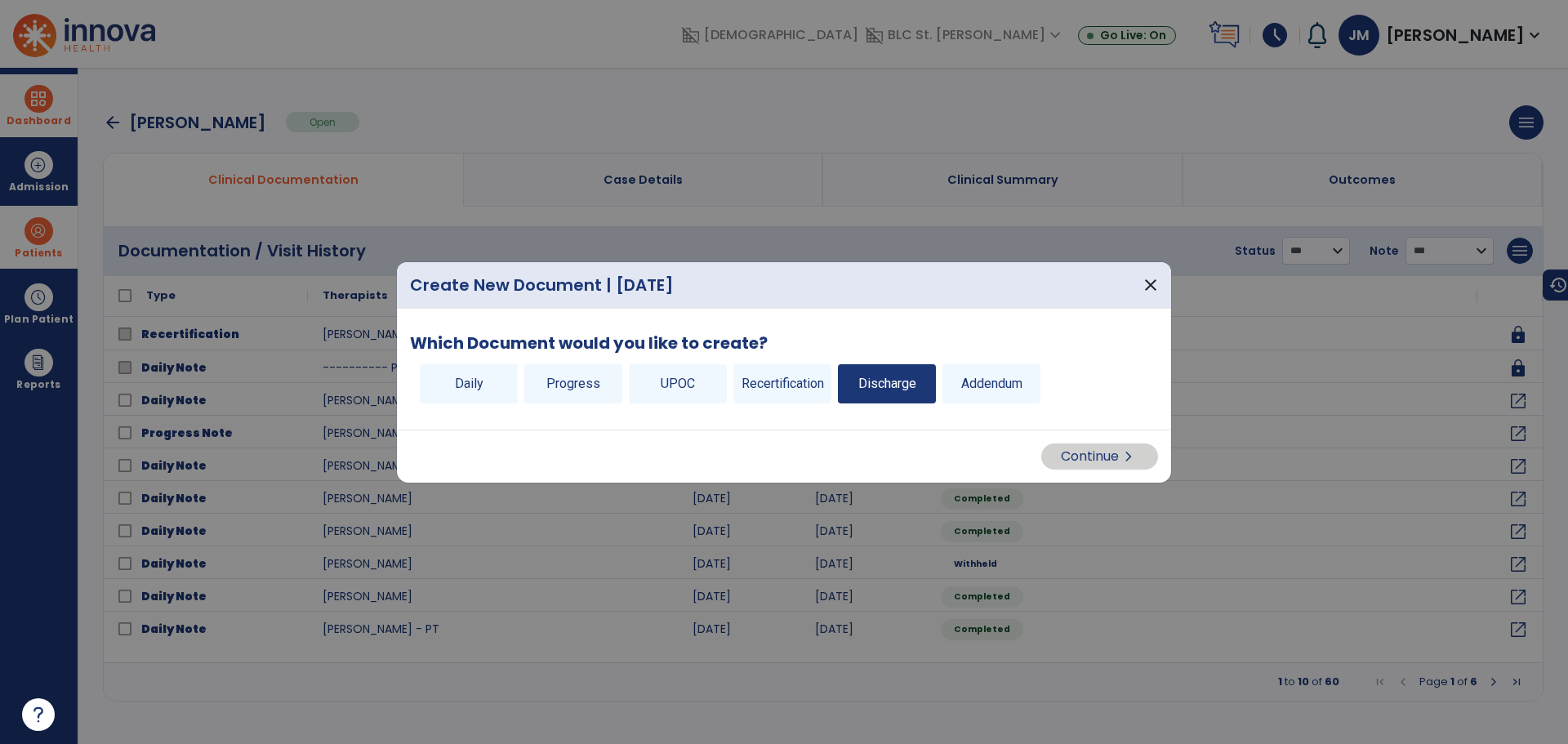 click on "Discharge" at bounding box center (887, 384) 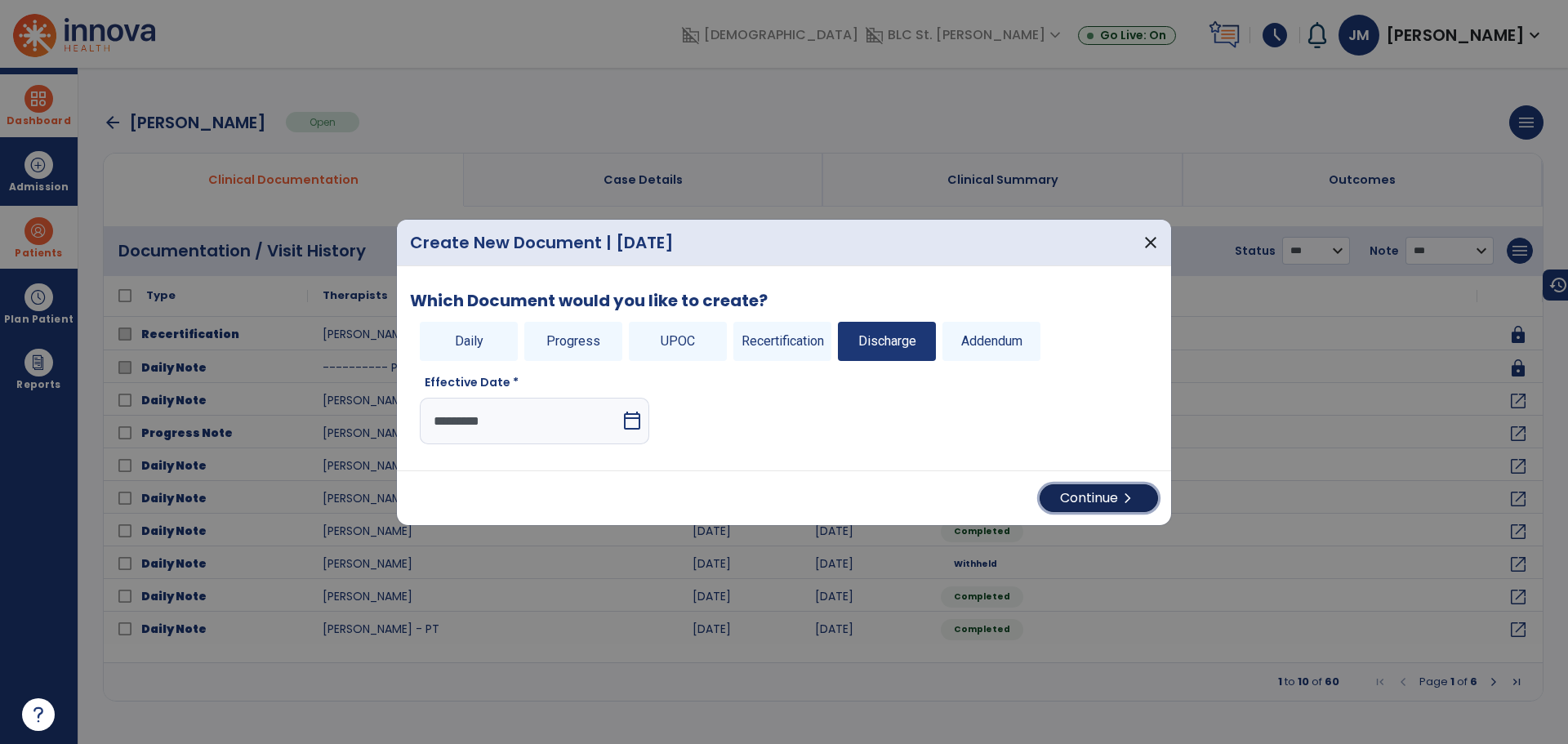 click on "Continue   chevron_right" at bounding box center (1098, 498) 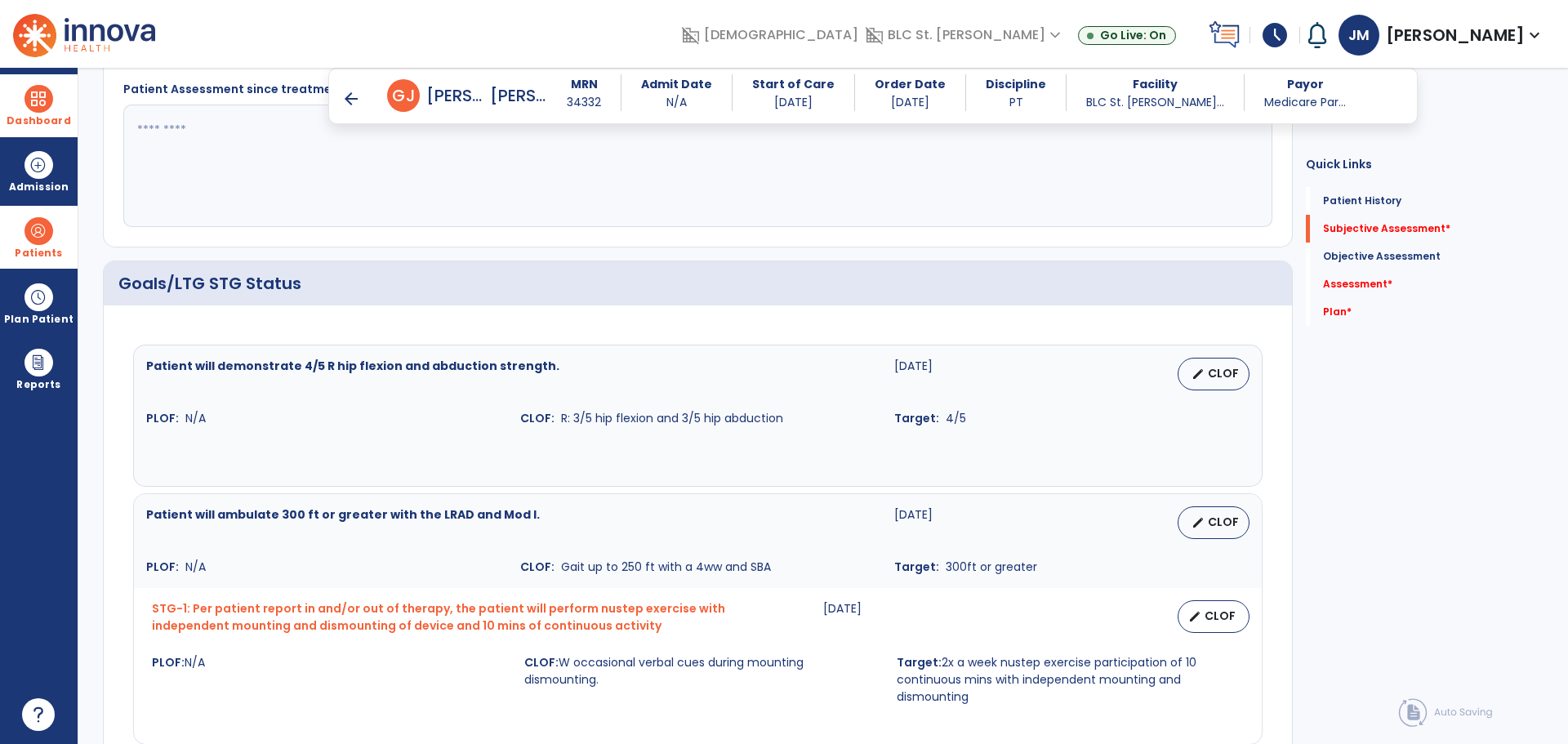 scroll, scrollTop: 490, scrollLeft: 0, axis: vertical 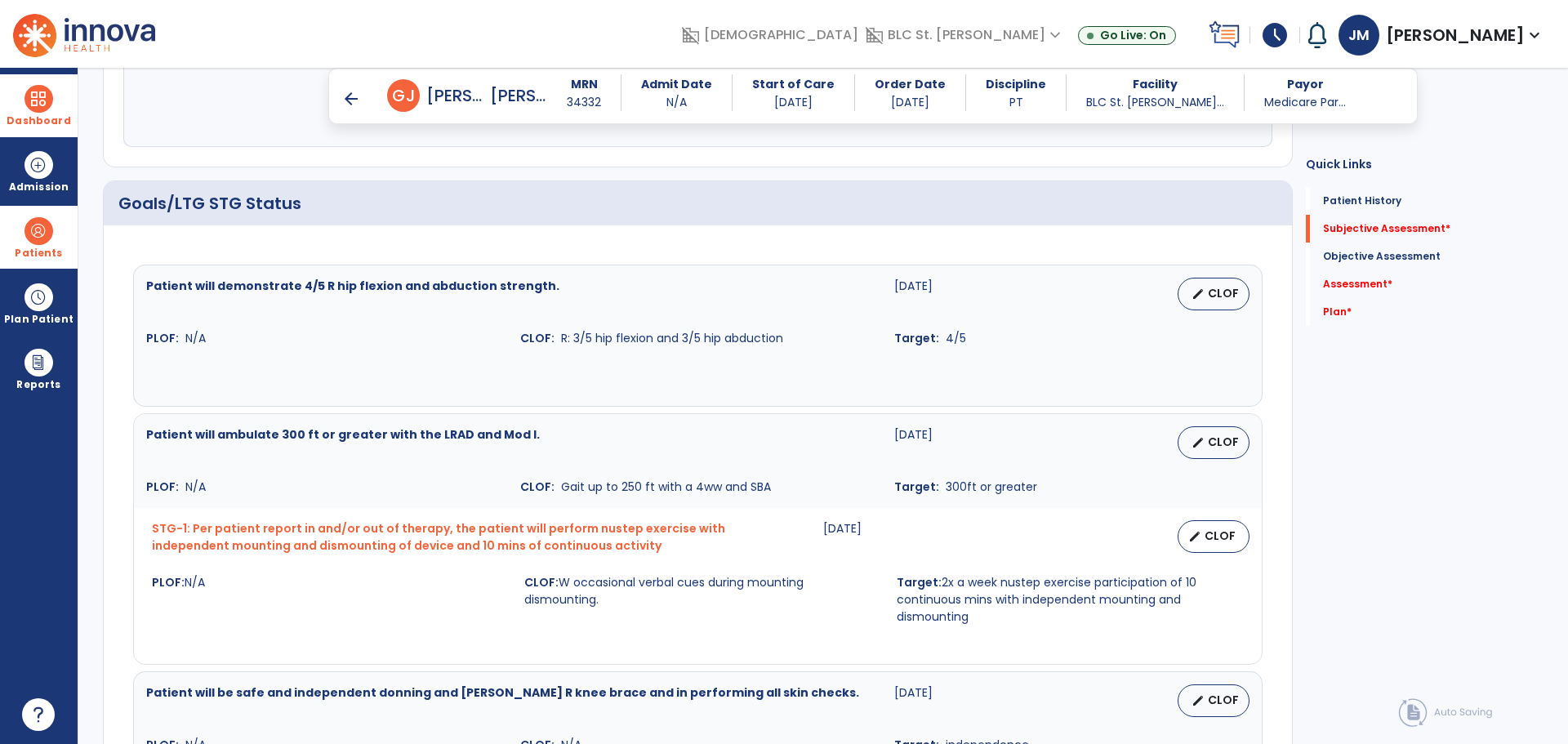 click on "arrow_back      [PERSON_NAME],   [PERSON_NAME]  MRN [MEDICAL_RECORD_NUMBER] Admit Date N/A Start of Care [DATE] Order Date [DATE] Discipline PT Facility BLC [GEOGRAPHIC_DATA][PERSON_NAME]... Payor Medicare Par..." at bounding box center [873, 96] 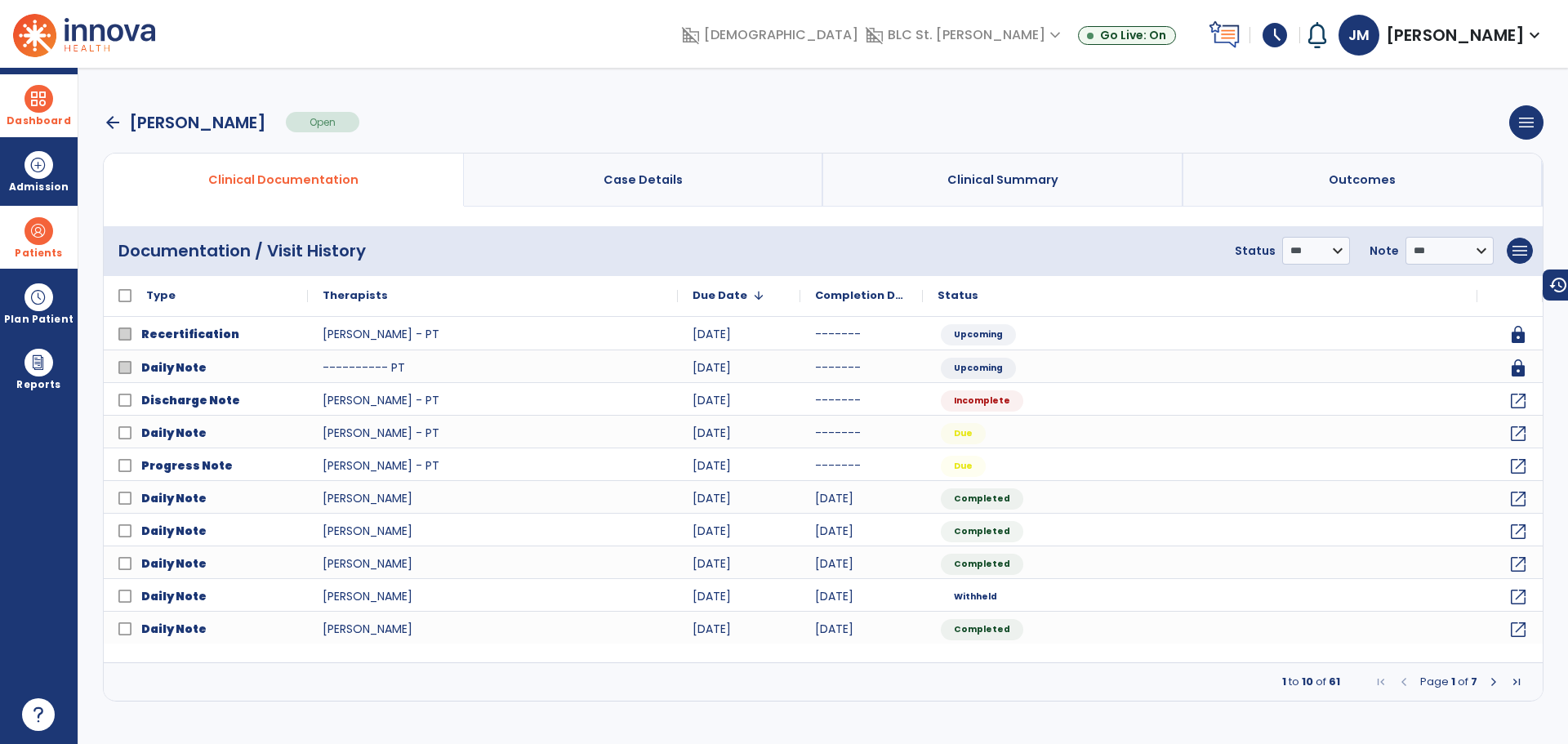 click on "arrow_back" at bounding box center (113, 123) 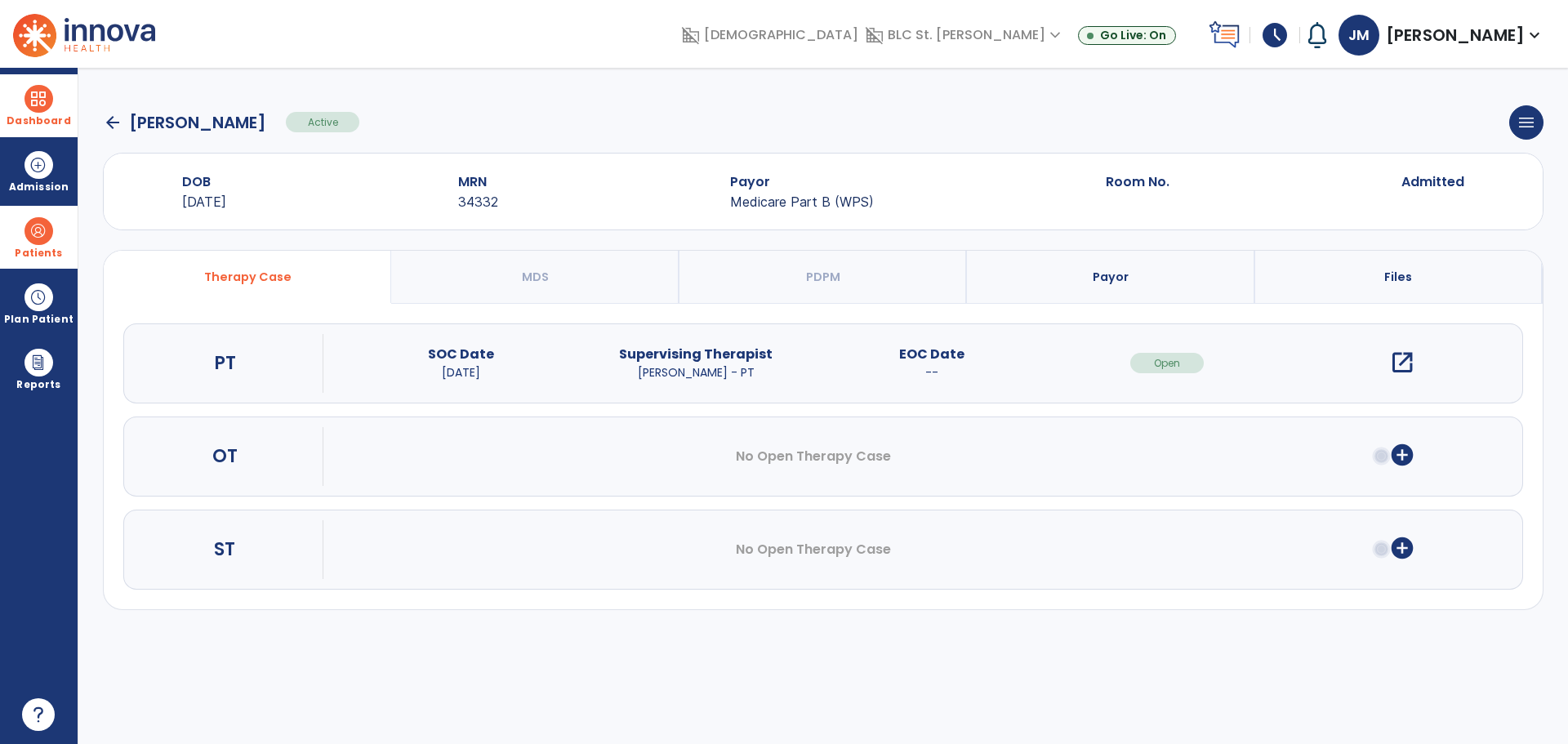 click at bounding box center (38, 99) 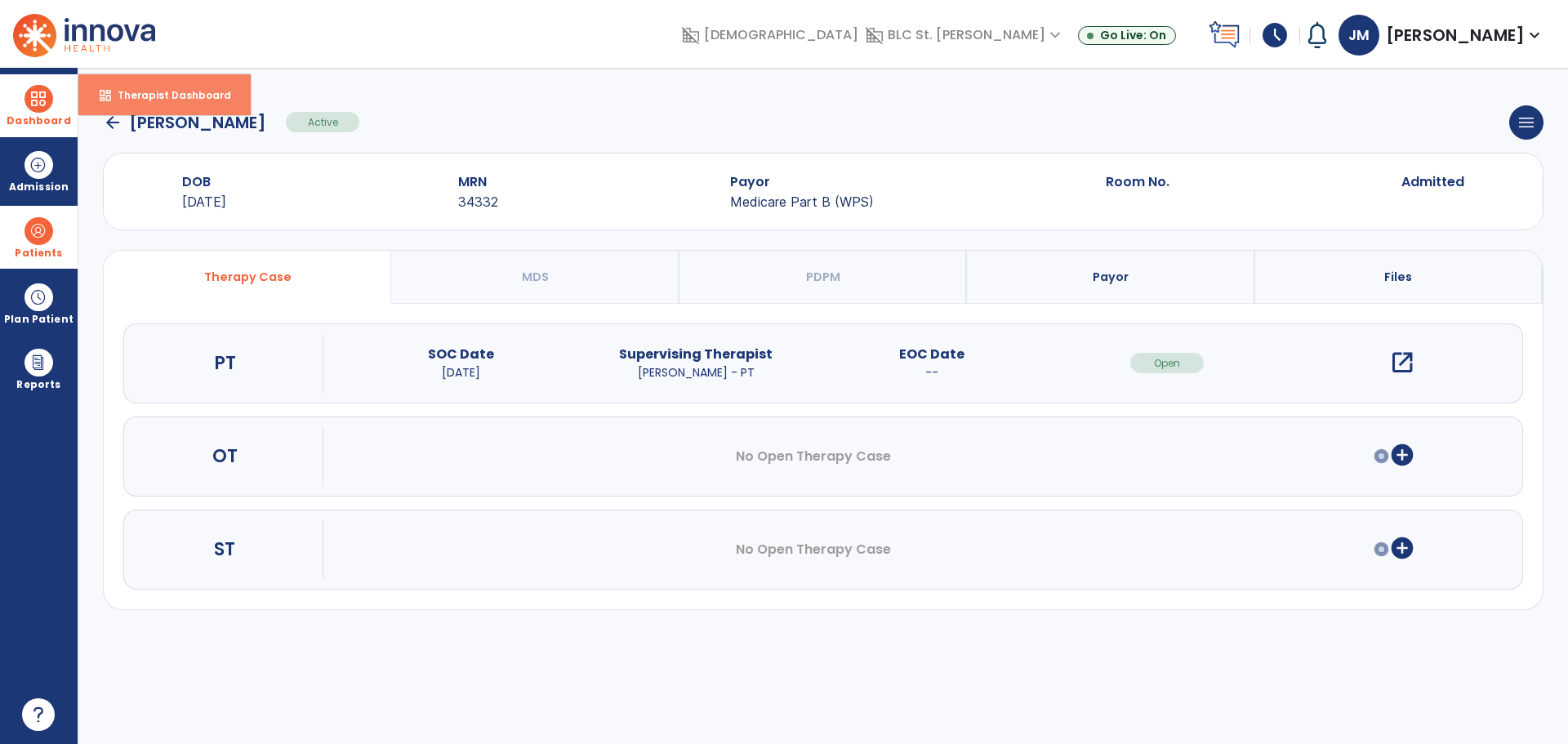 click on "dashboard  Therapist Dashboard" at bounding box center [164, 95] 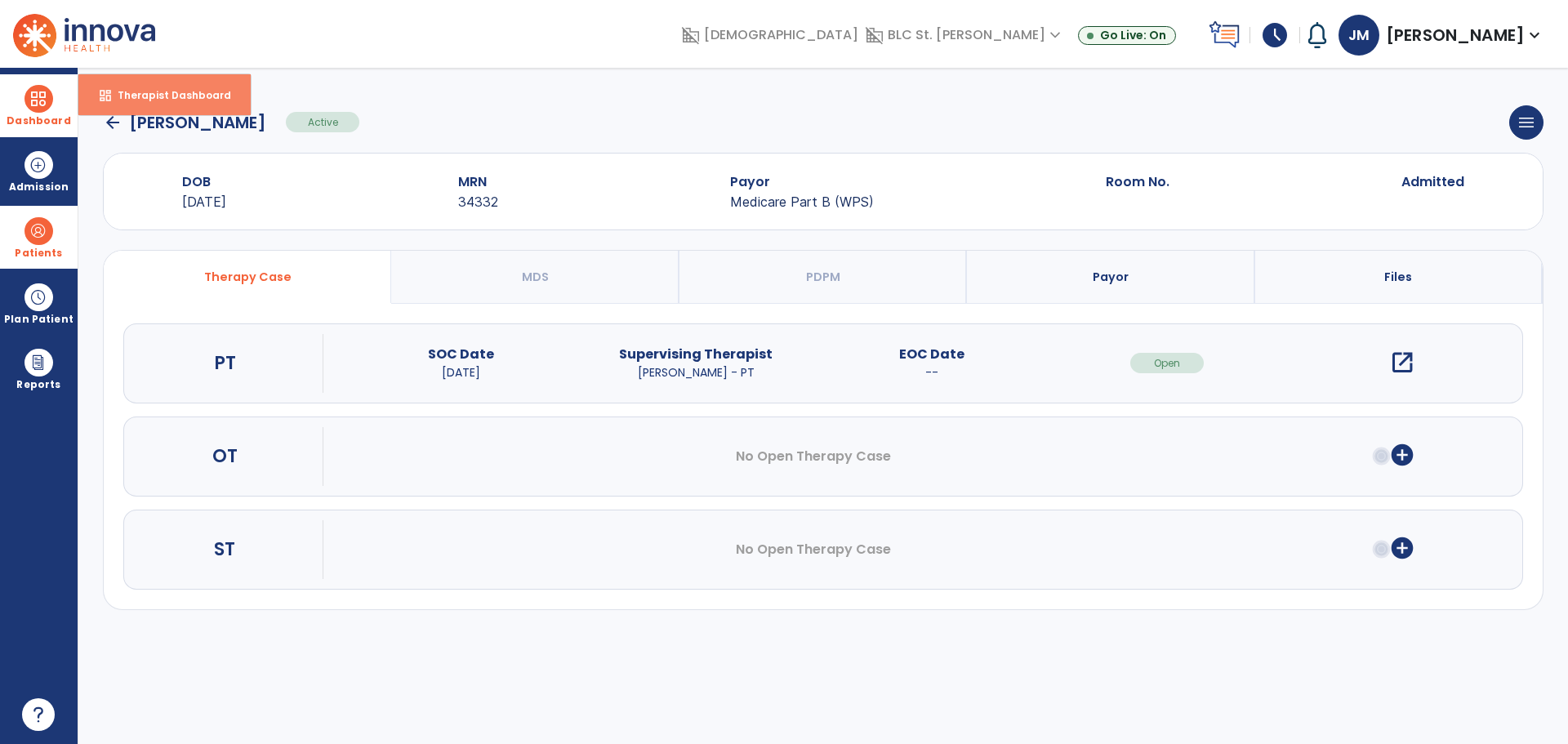 select on "****" 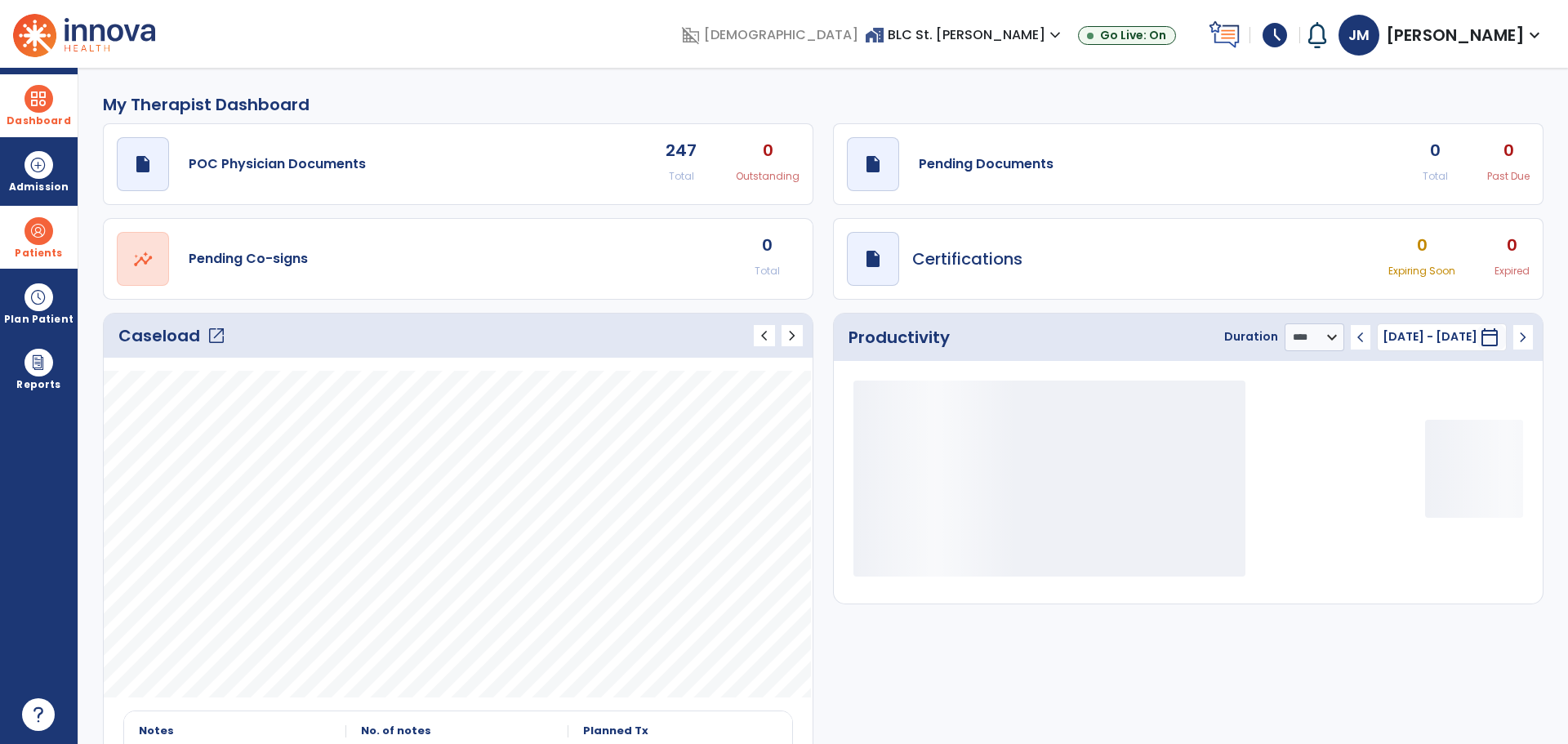 click on "open_in_new" 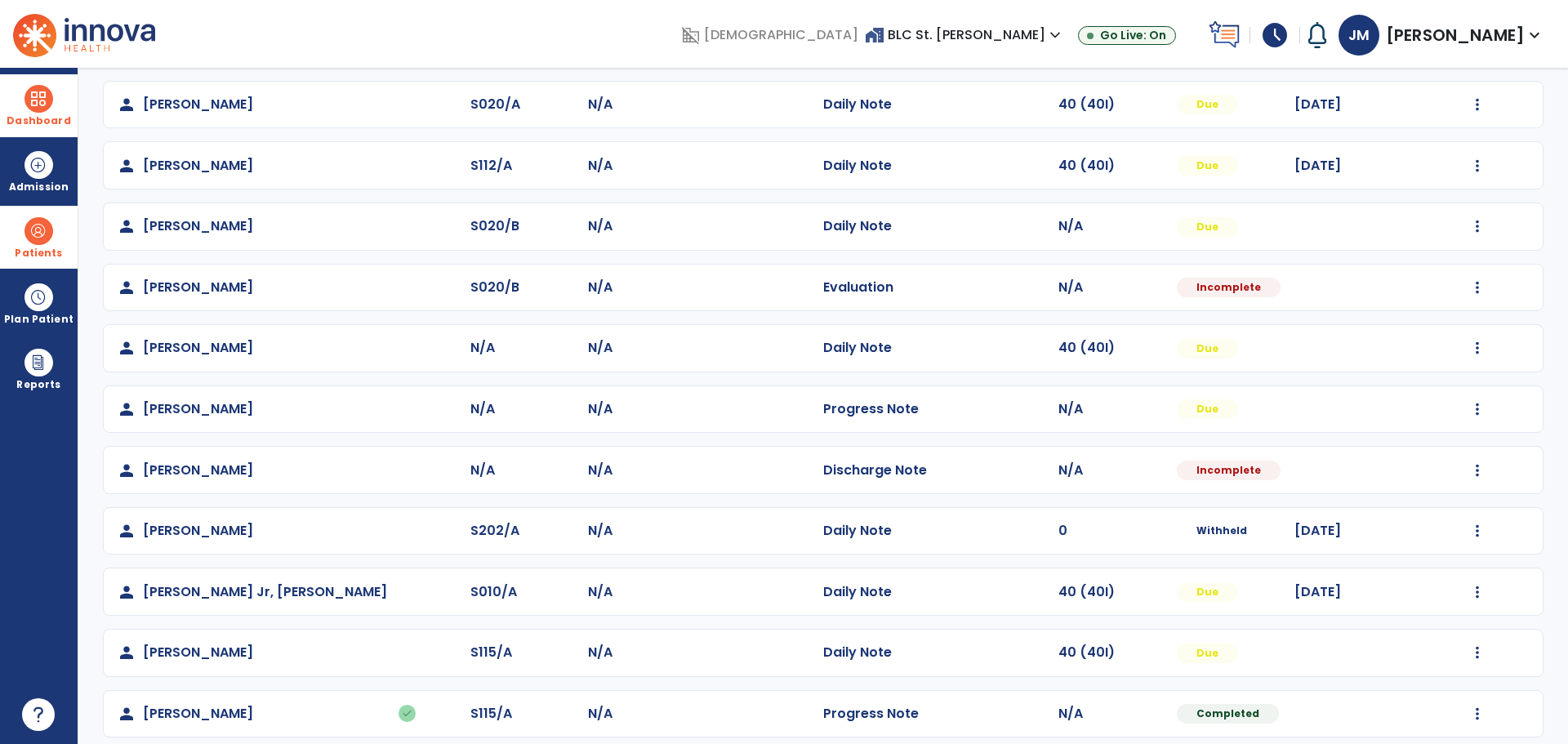 scroll, scrollTop: 232, scrollLeft: 0, axis: vertical 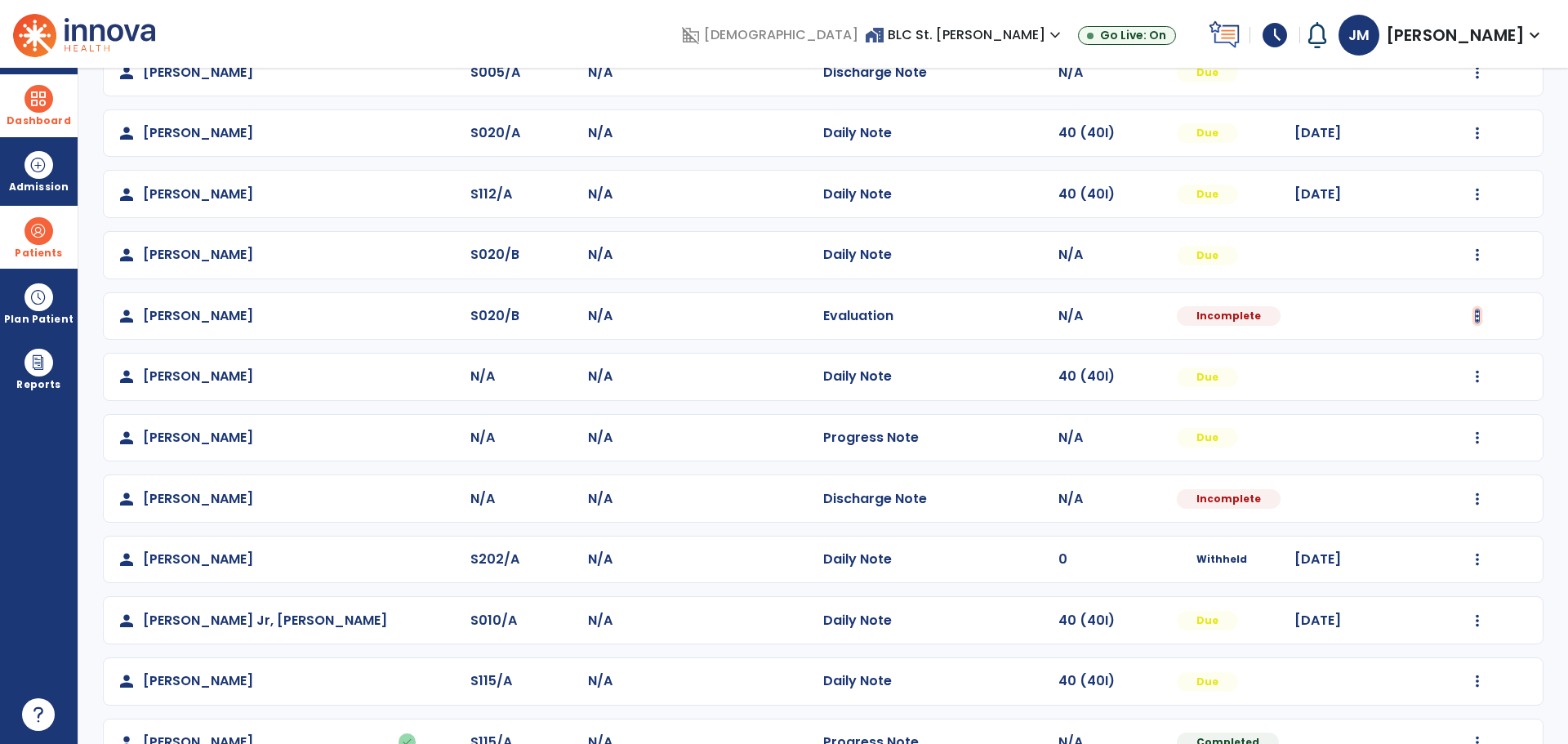 click at bounding box center (1477, 11) 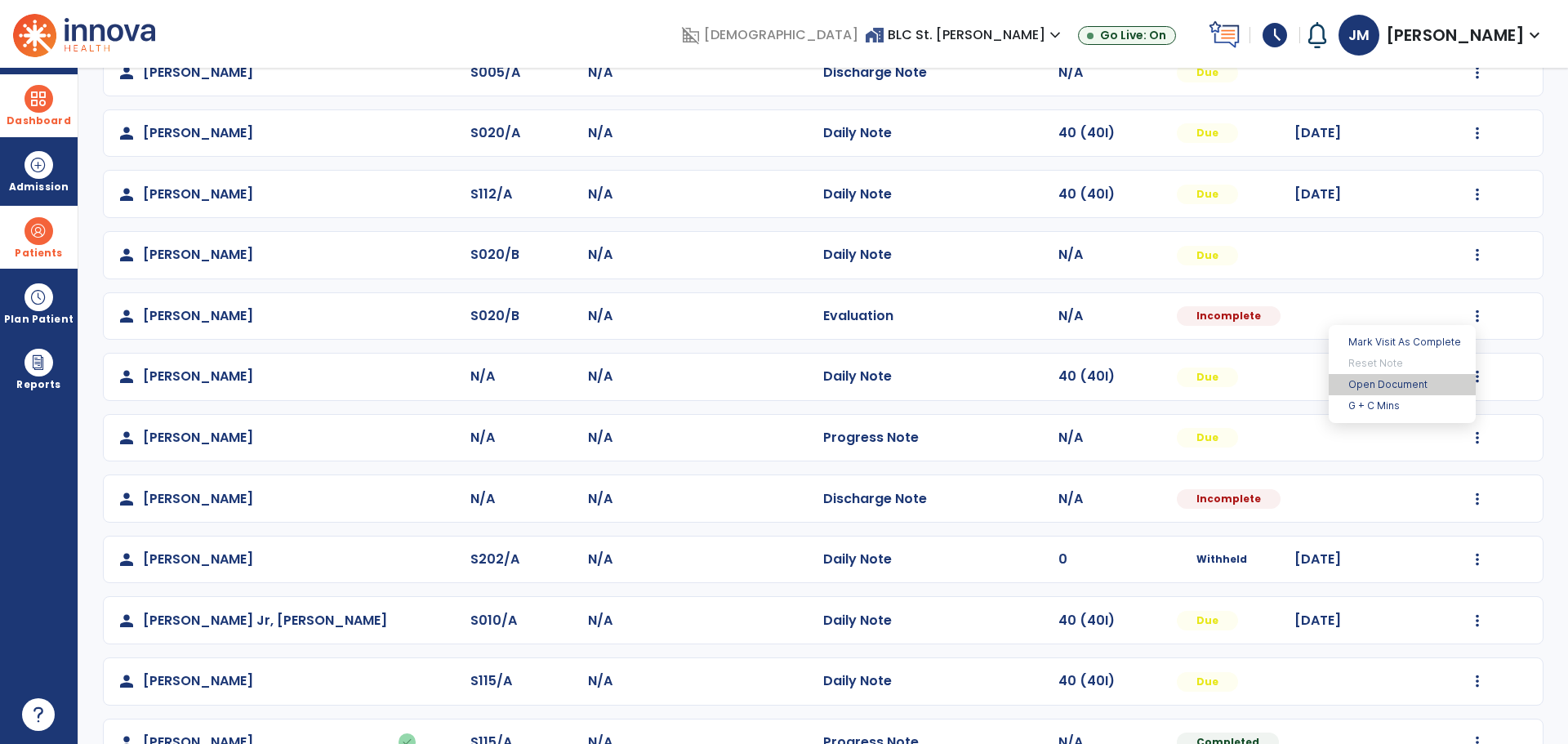 click on "Open Document" at bounding box center [1402, 385] 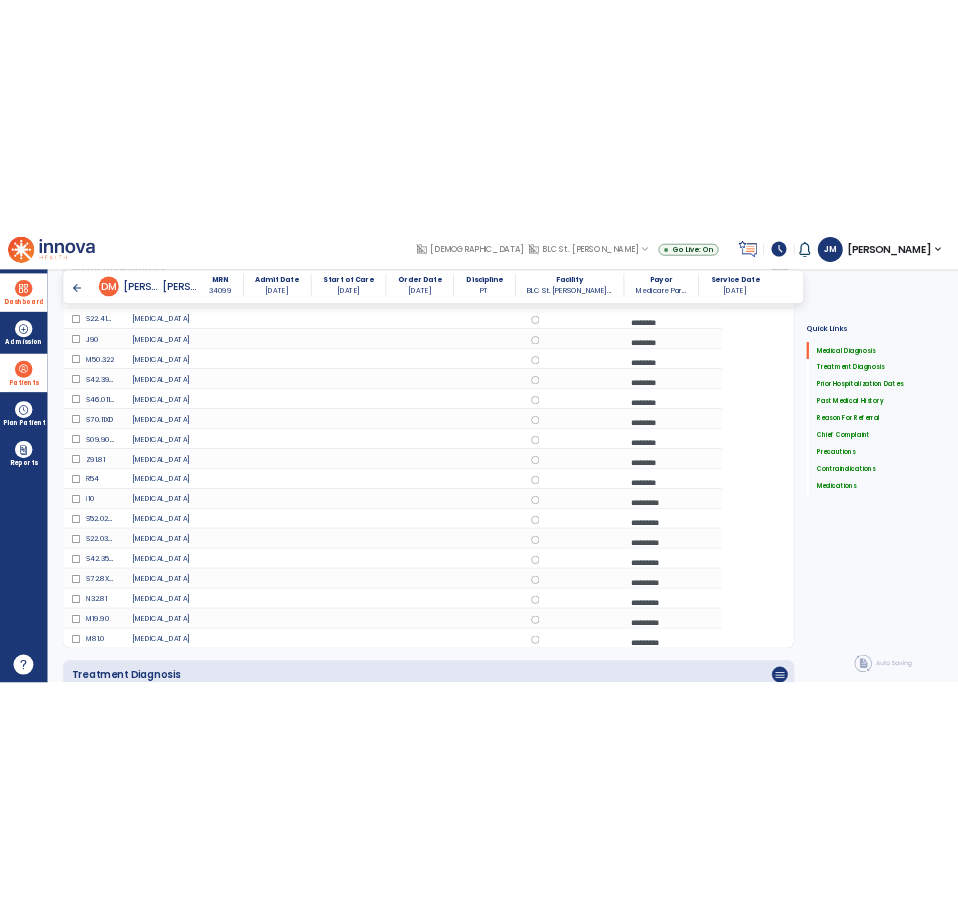 scroll, scrollTop: 107, scrollLeft: 0, axis: vertical 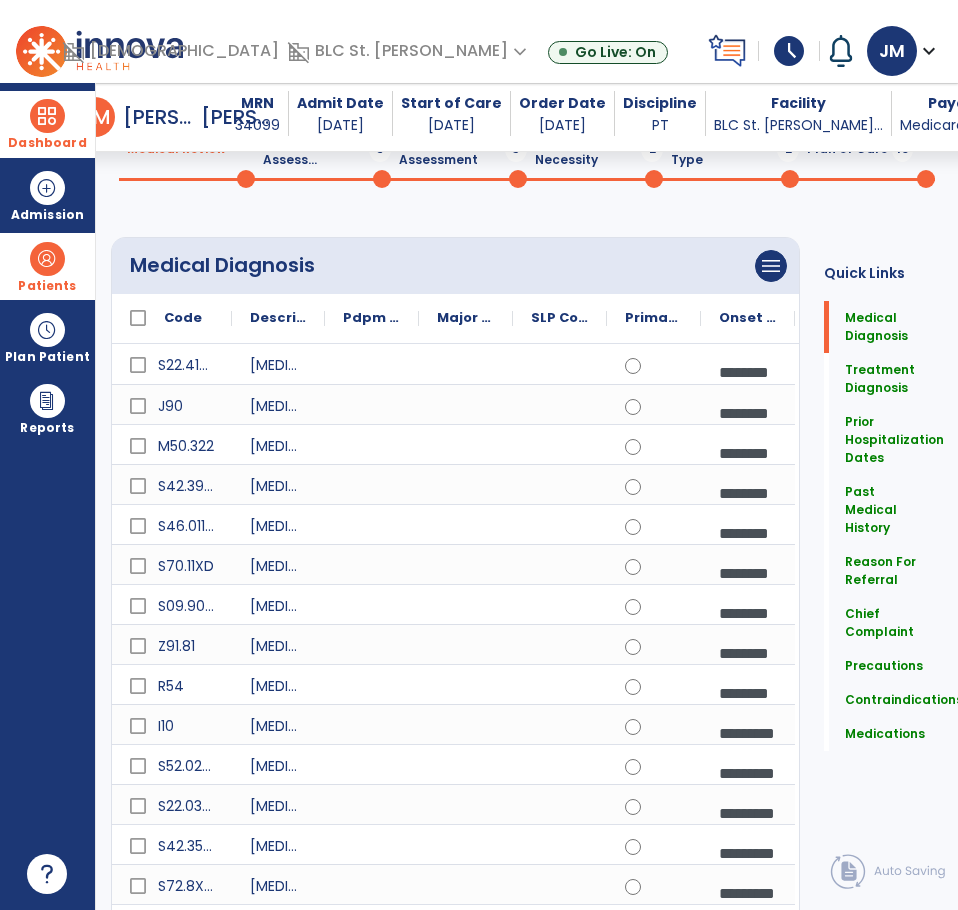click on "Medical Diagnosis      menu   Add Medical Diagnosis   Delete Medical Diagnosis
Code
Description
Pdpm Clinical Category" 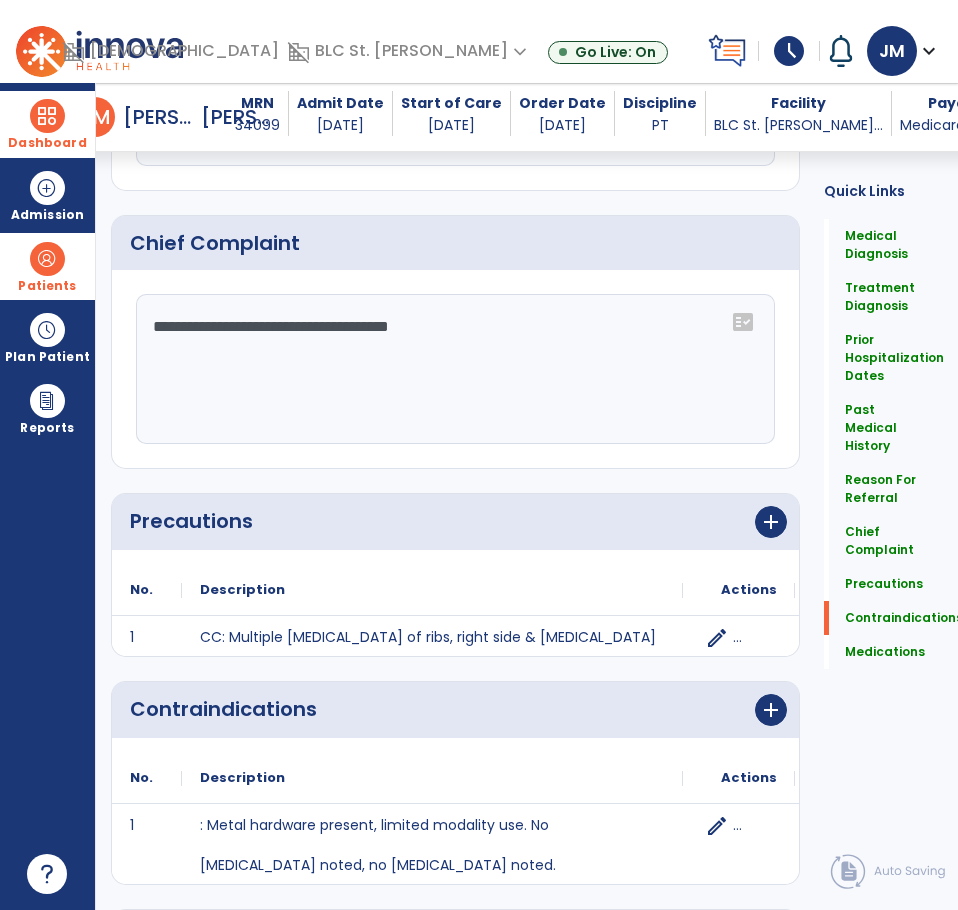 scroll, scrollTop: 2824, scrollLeft: 0, axis: vertical 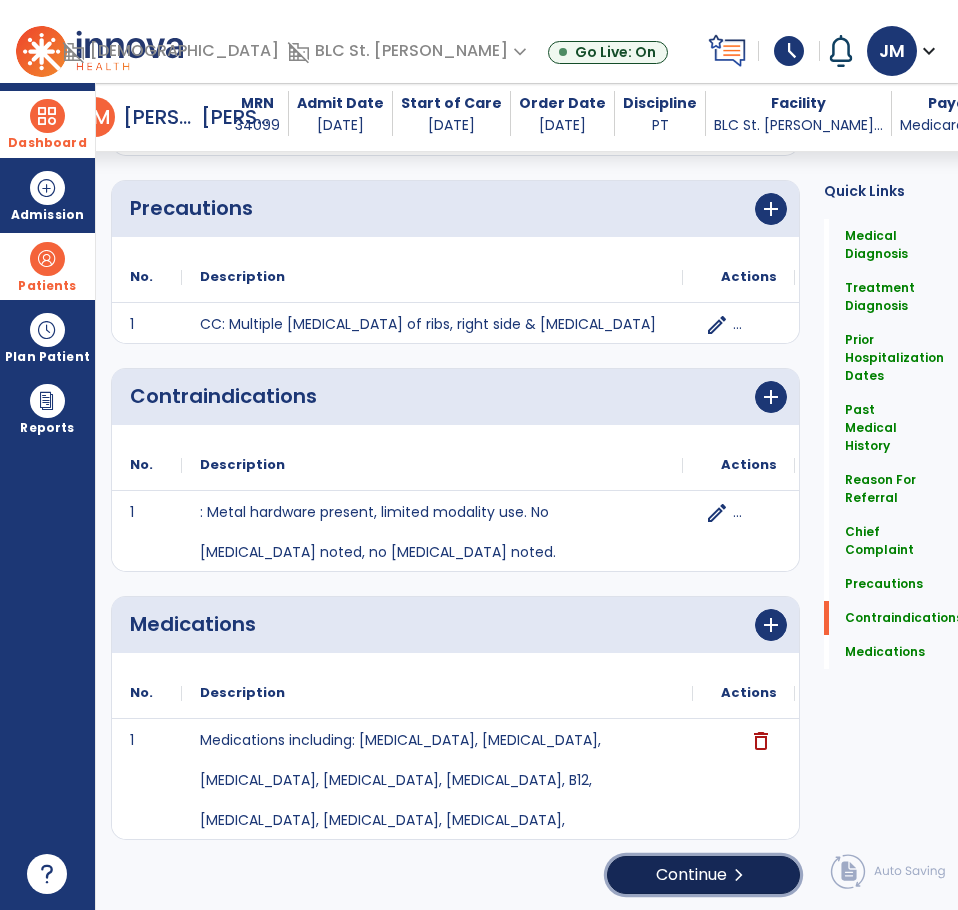 click on "Continue  chevron_right" 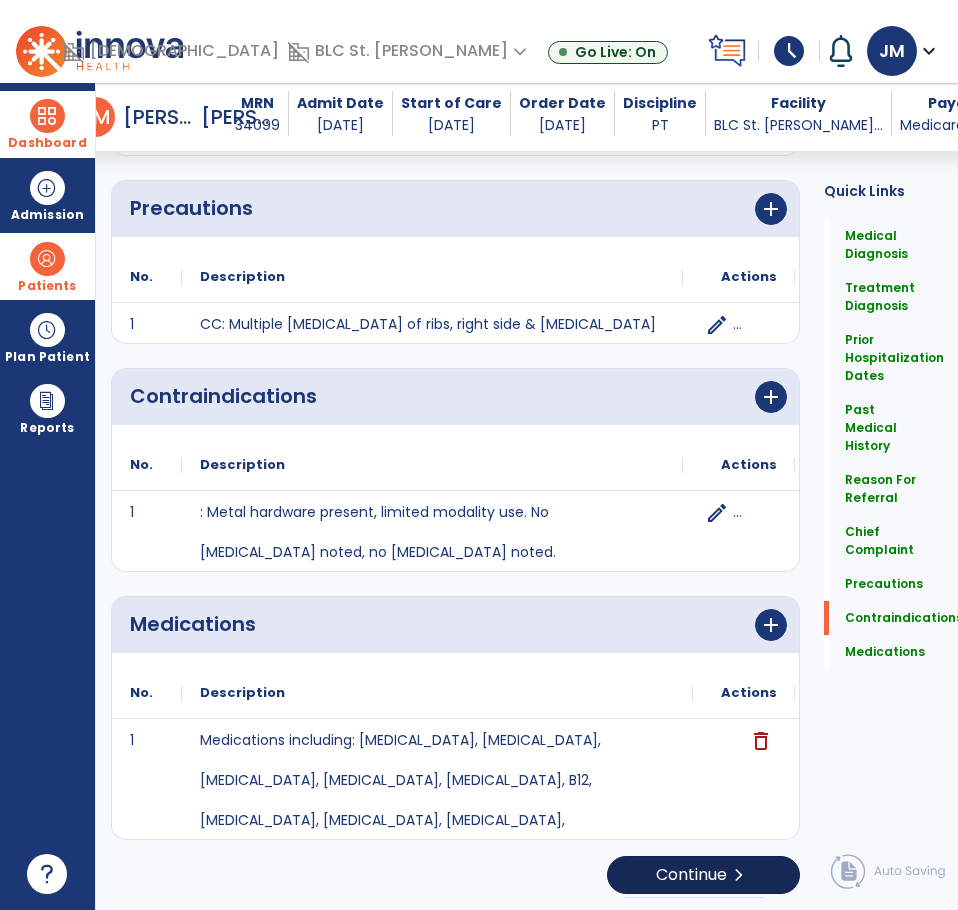 scroll, scrollTop: 0, scrollLeft: 0, axis: both 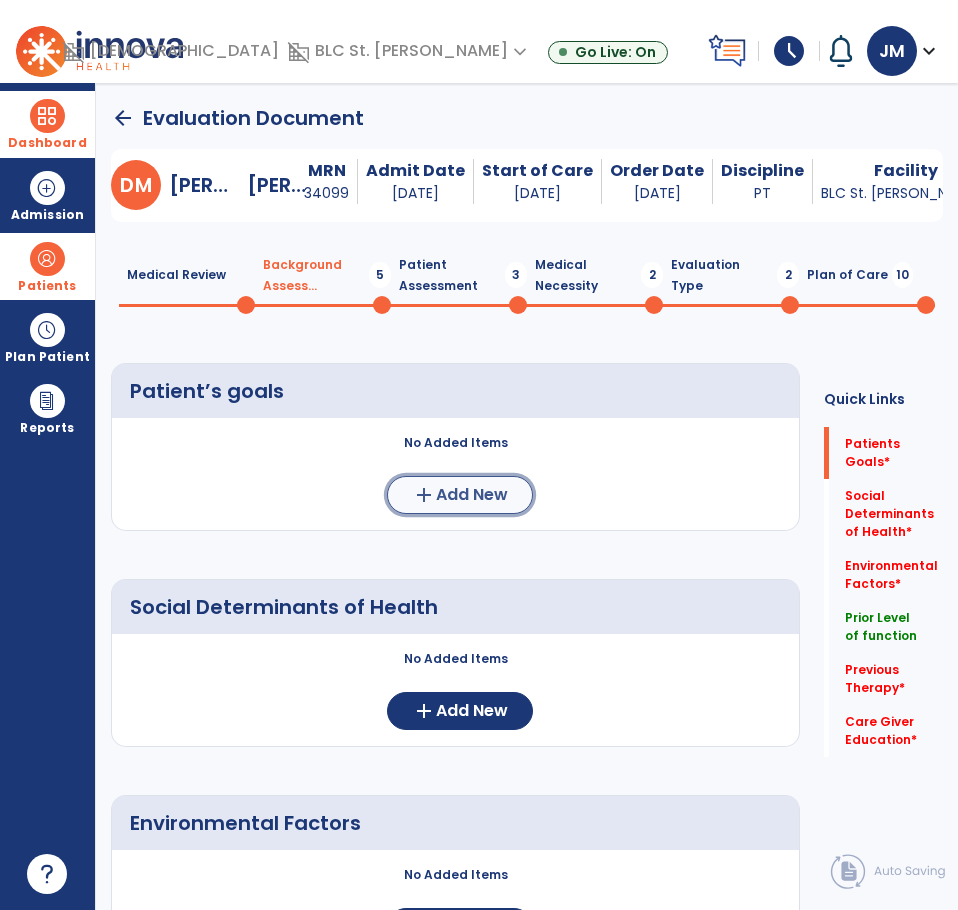 click on "Add New" 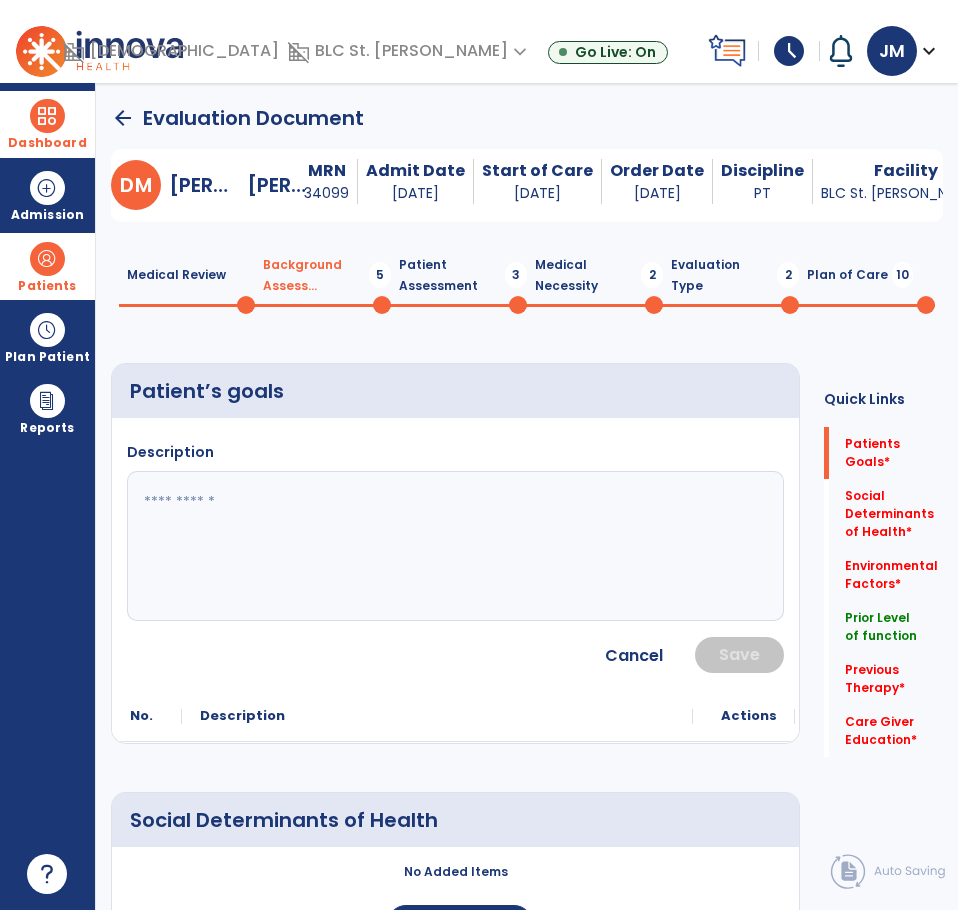 click 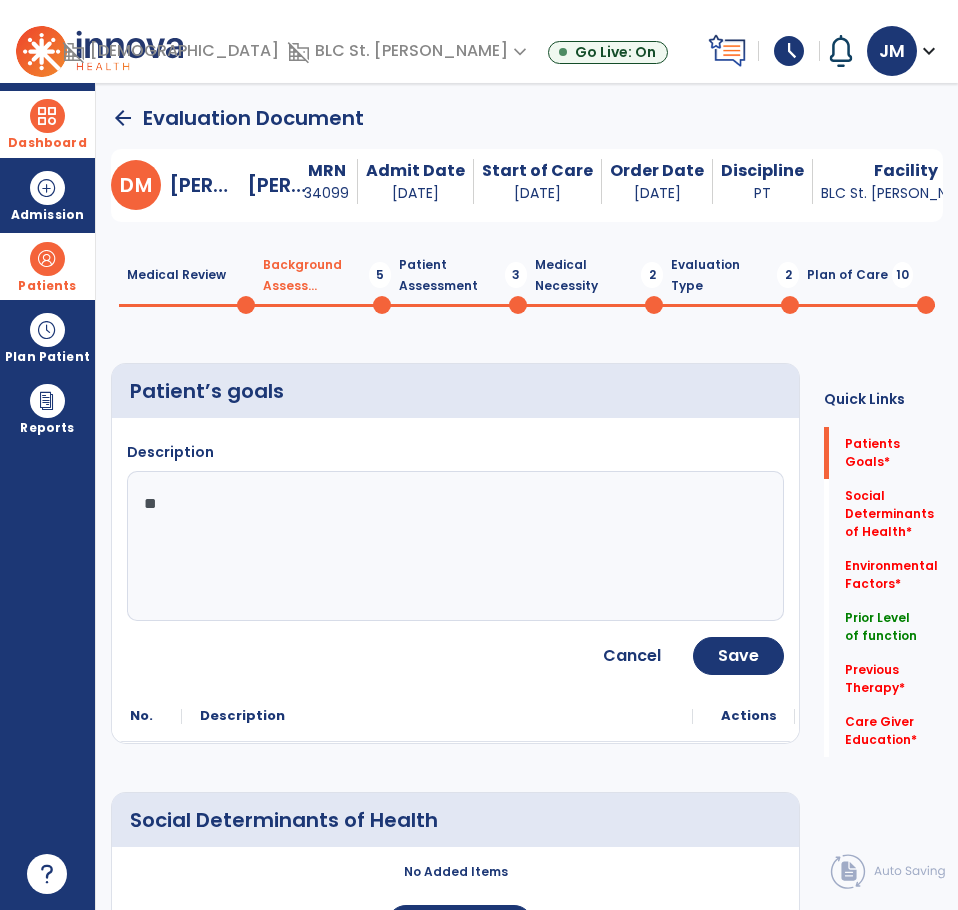 type on "*" 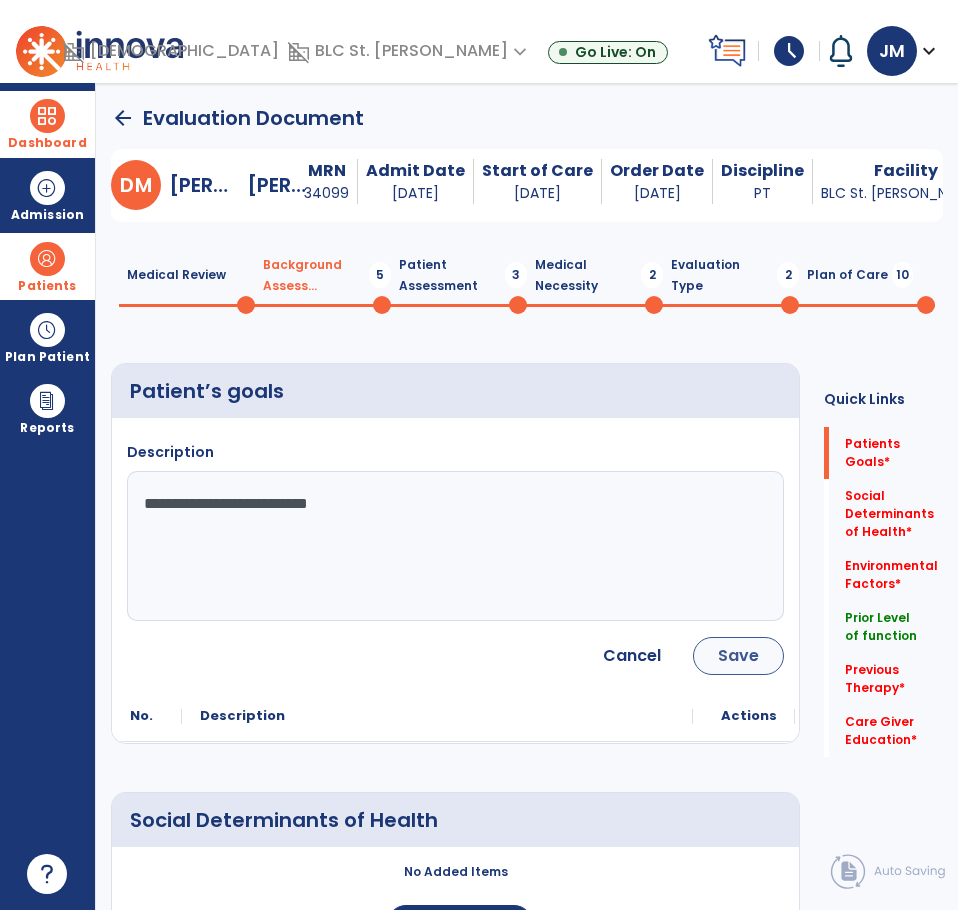 type on "**********" 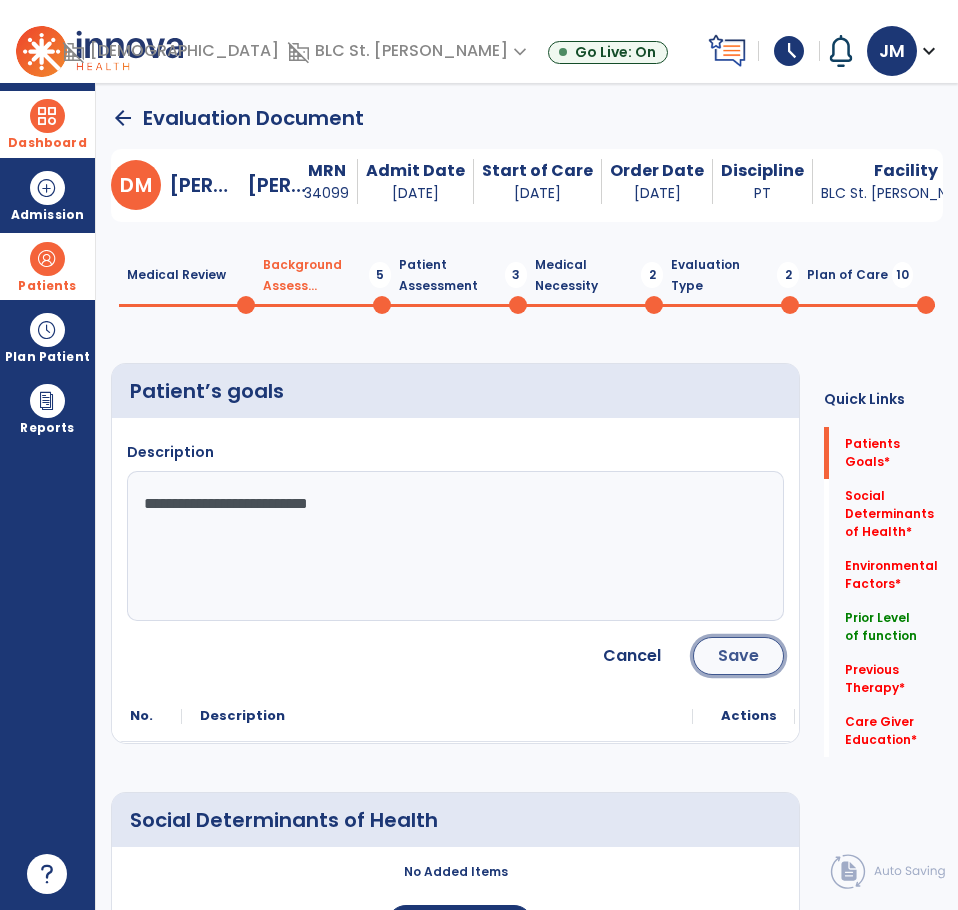 click on "Save" 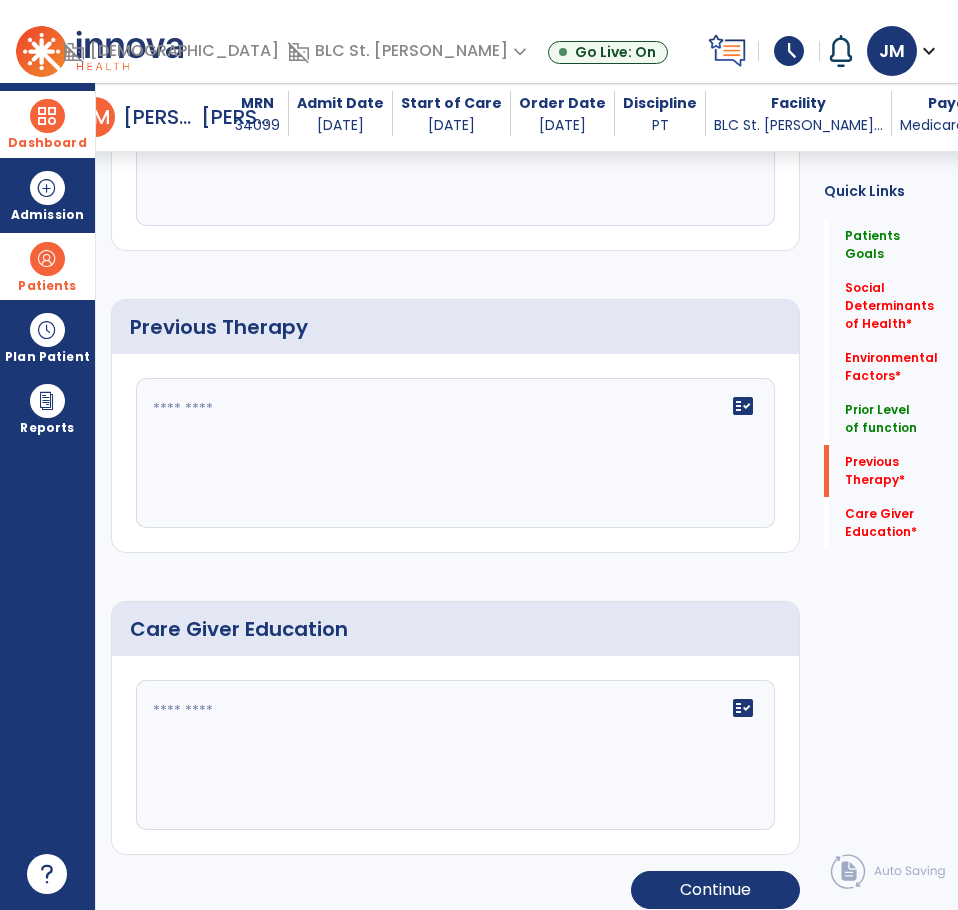 scroll, scrollTop: 1006, scrollLeft: 0, axis: vertical 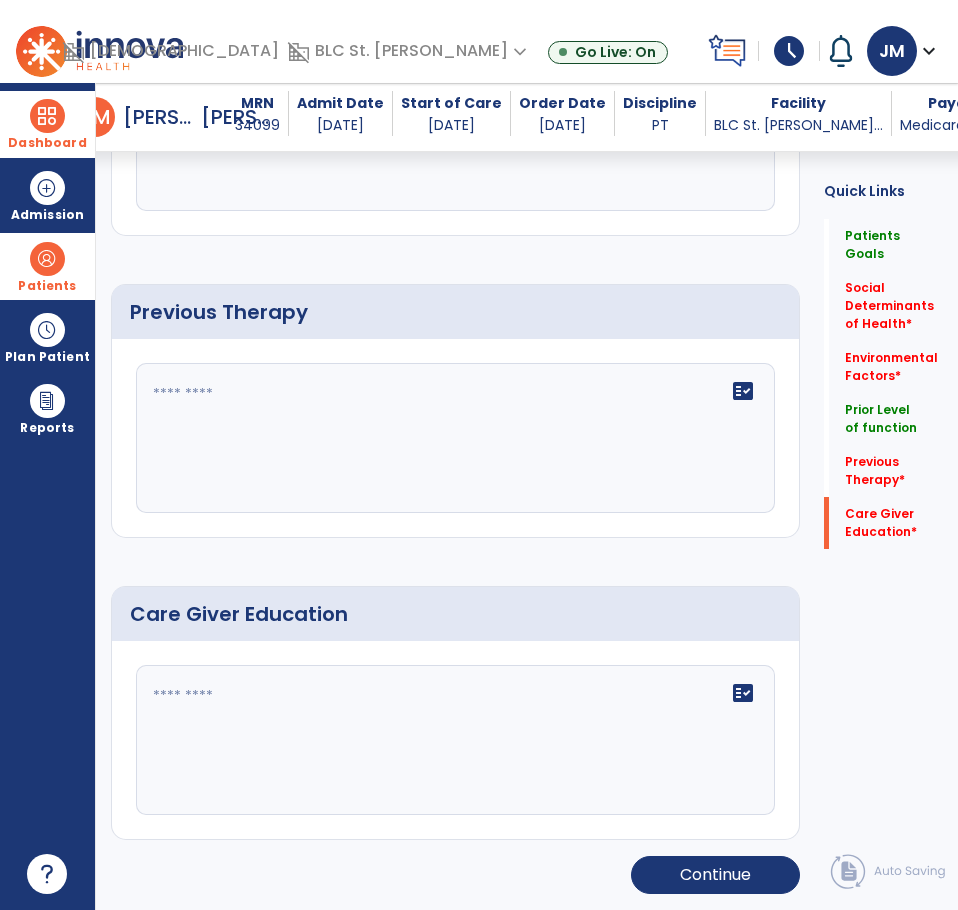 click 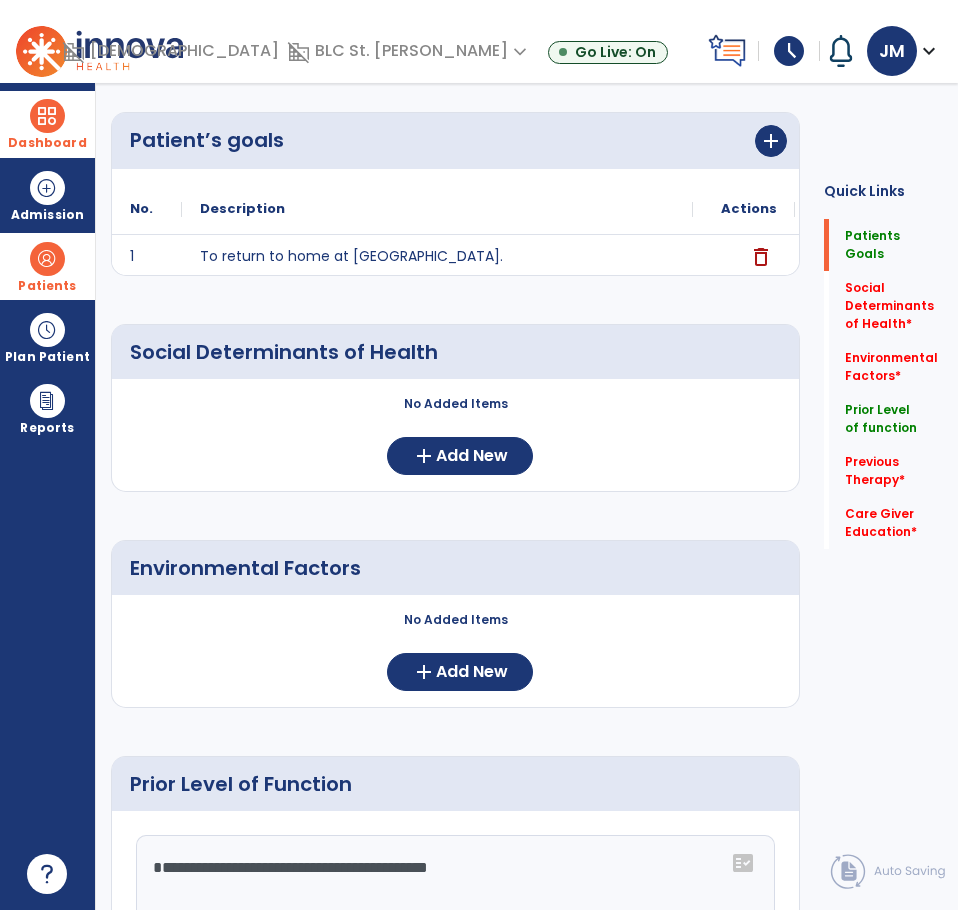 scroll, scrollTop: 0, scrollLeft: 0, axis: both 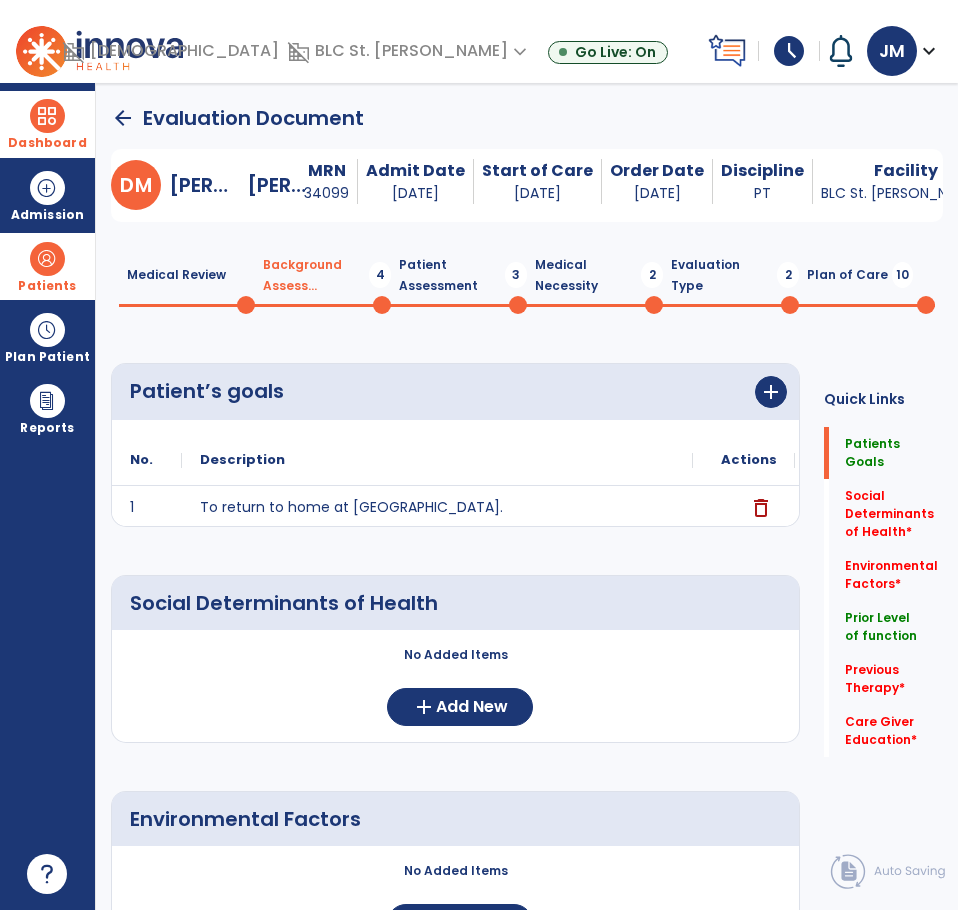 click on "Social Determinants of Health     No Added Items  add  Add New" 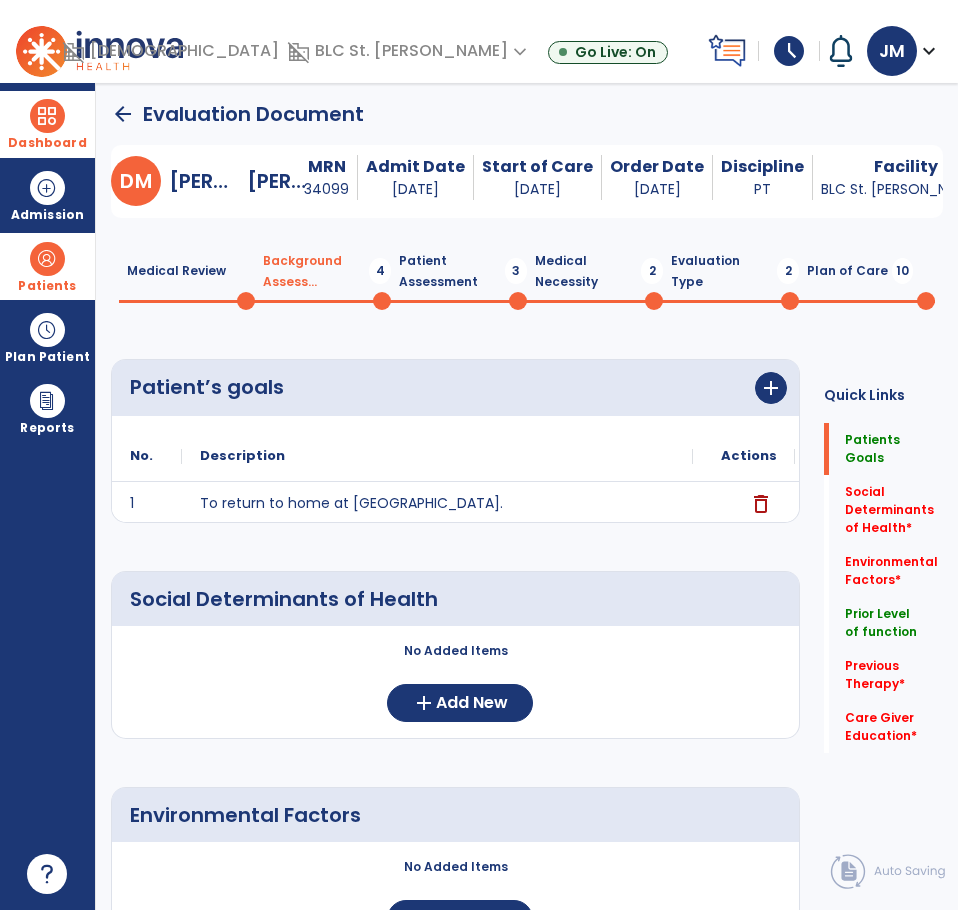 scroll, scrollTop: 0, scrollLeft: 0, axis: both 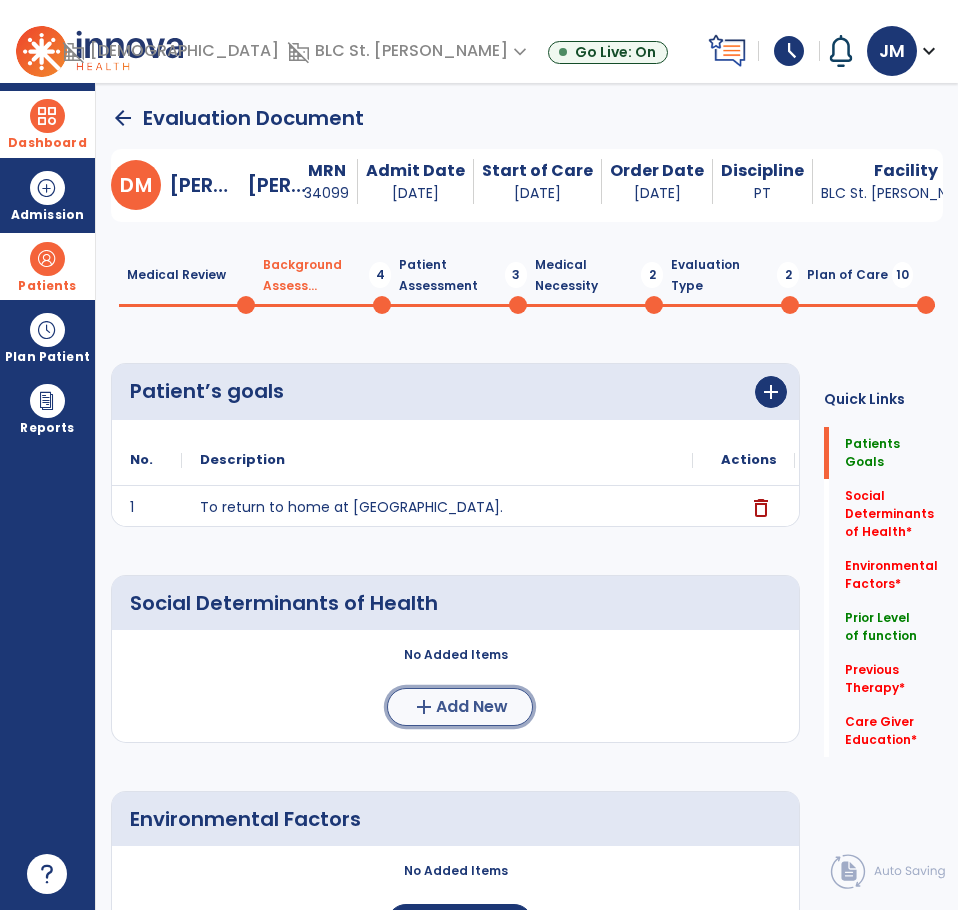 click on "Add New" 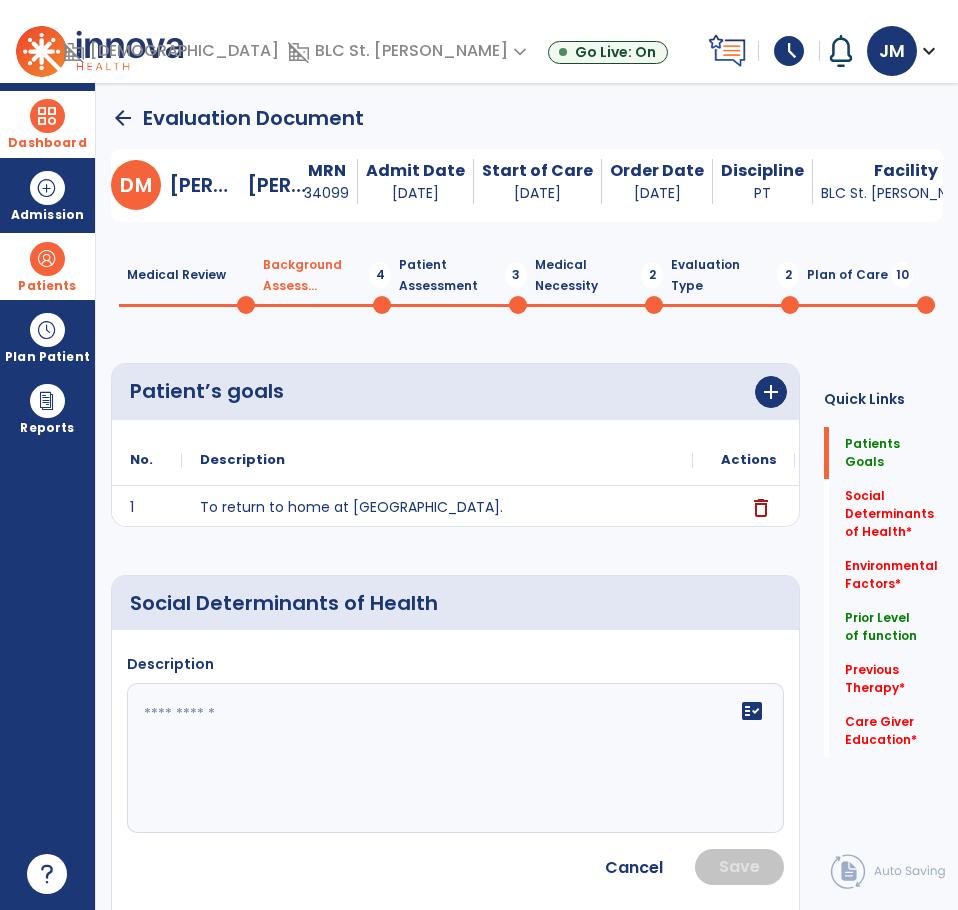 click on "Description   fact_check" 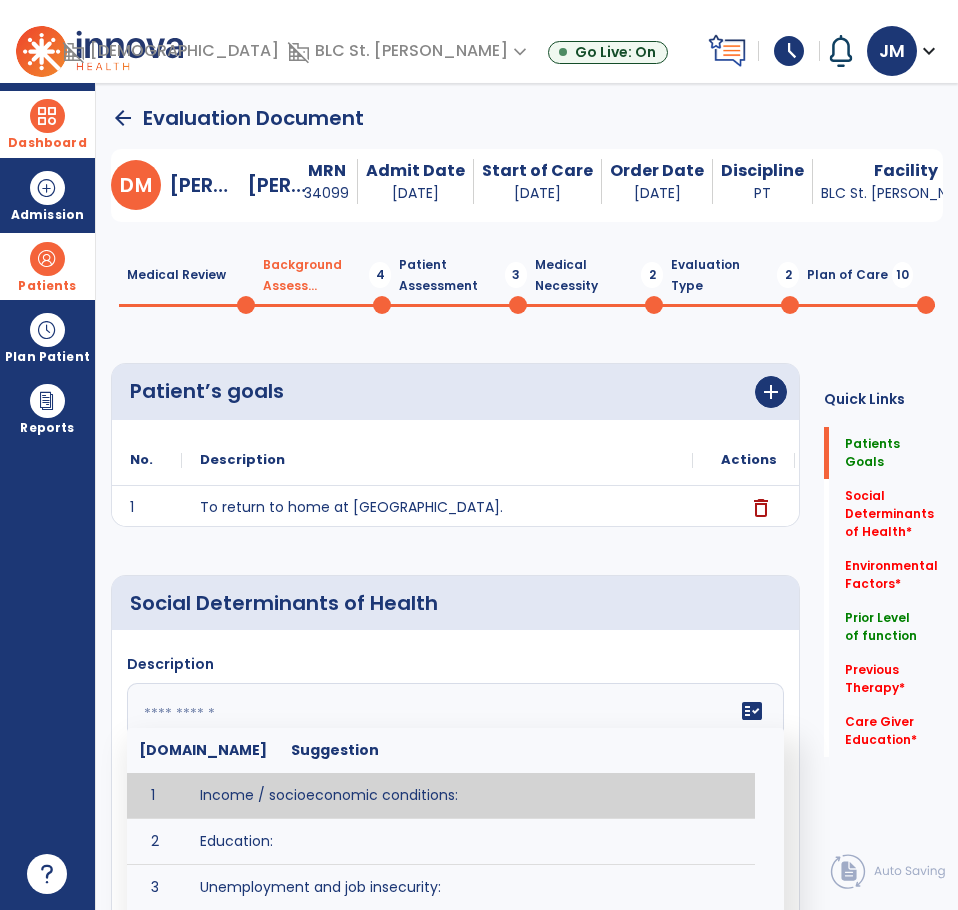 click 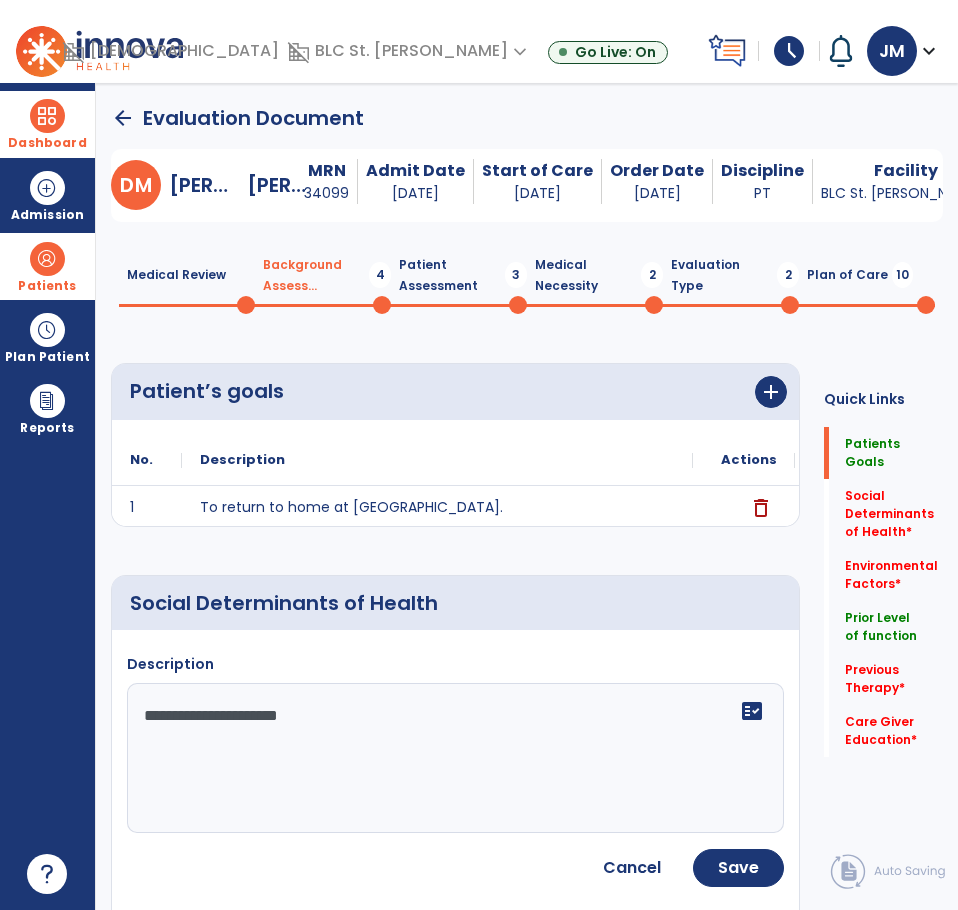 type on "**********" 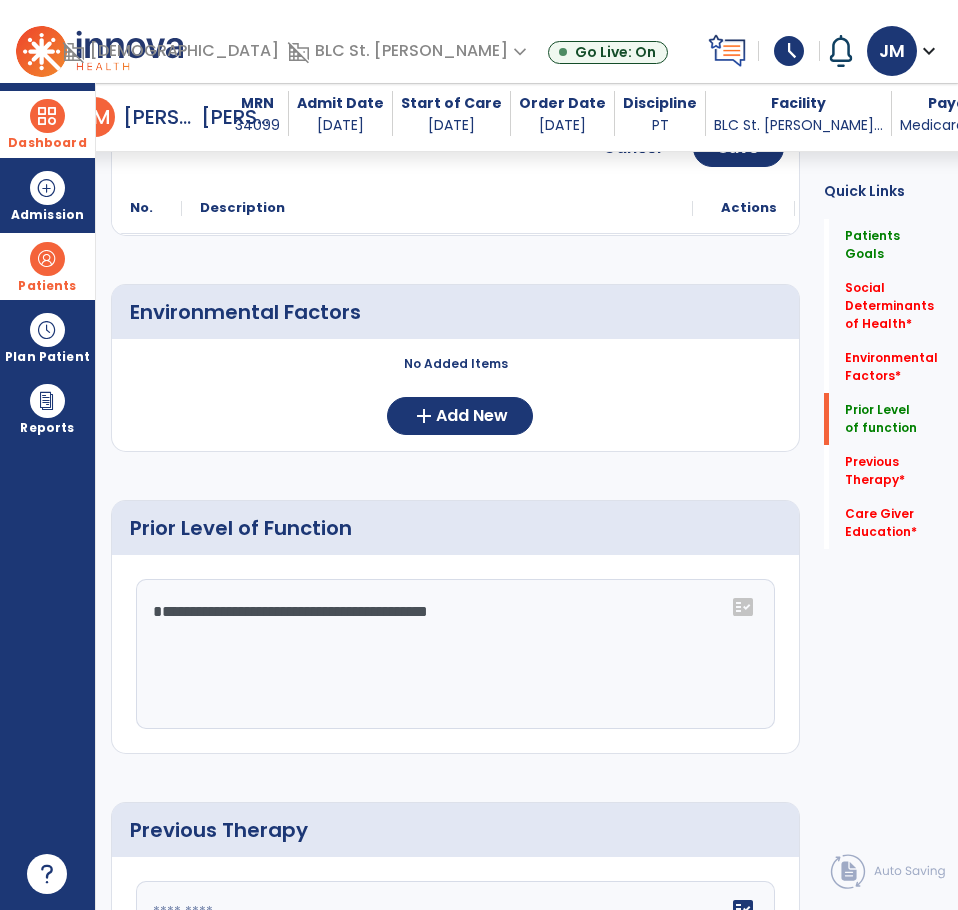 scroll, scrollTop: 1000, scrollLeft: 0, axis: vertical 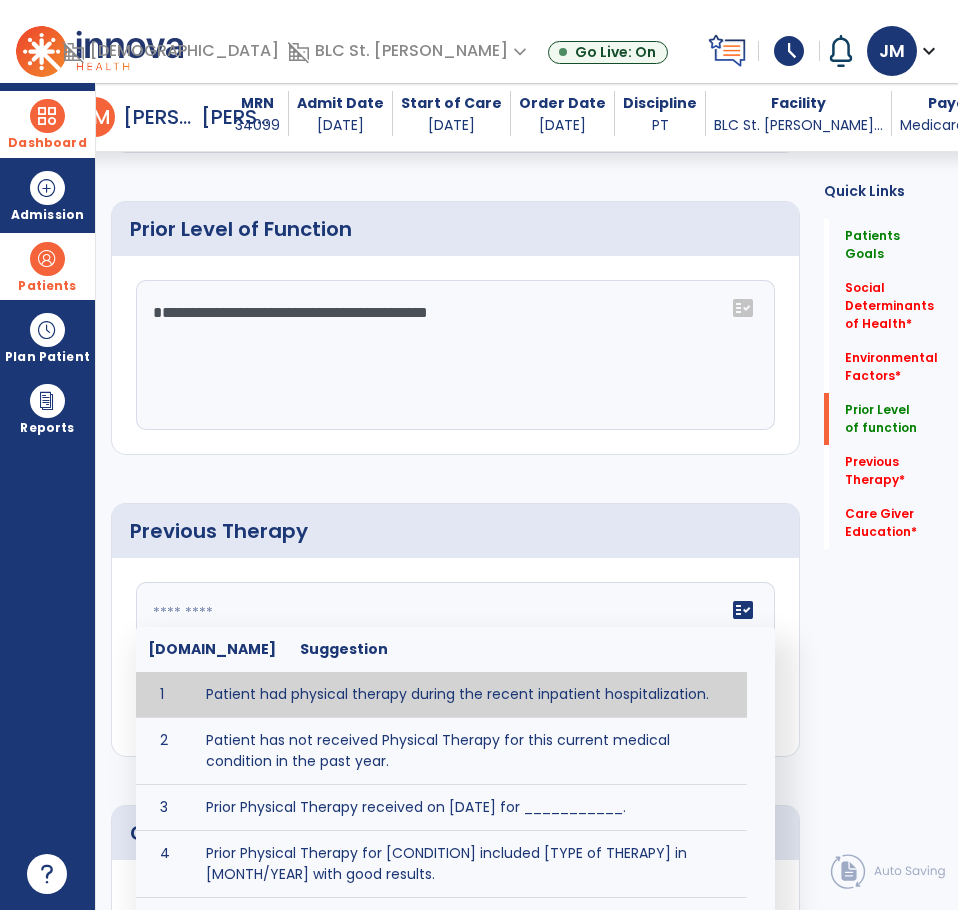 click on "fact_check  [DOMAIN_NAME] Suggestion 1 Patient had physical therapy during the recent inpatient hospitalization. 2 Patient has not received Physical Therapy for this current medical condition in the past year. 3 Prior Physical Therapy received on [DATE] for ___________. 4 Prior Physical Therapy for [CONDITION] included [TYPE of THERAPY] in [MONTH/YEAR] with good results. 5 Patient has not received Physical Therapy for this current medical condition in the past year and had yet to achieve LTGs prior to being hospitalized. 6 Prior to this recent hospitalization, the patient had been on therapy case load for [TIME]and was still working to achieve LTGs before being hospitalized." 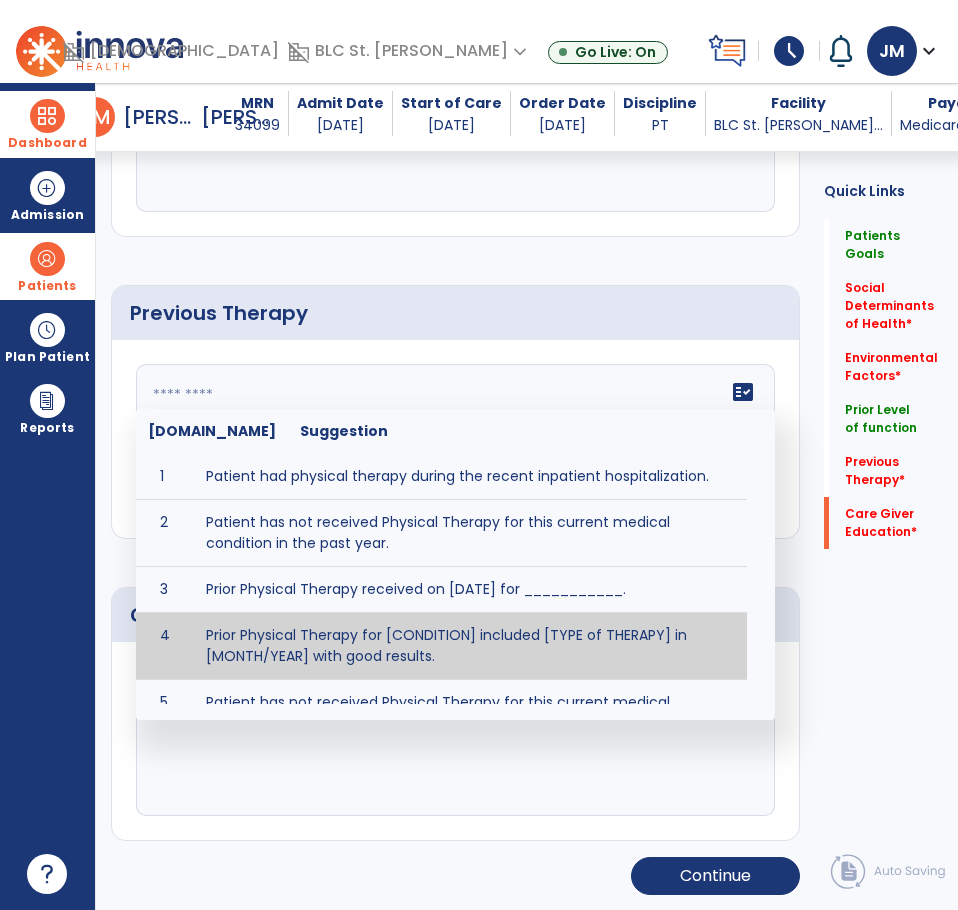 scroll, scrollTop: 1219, scrollLeft: 0, axis: vertical 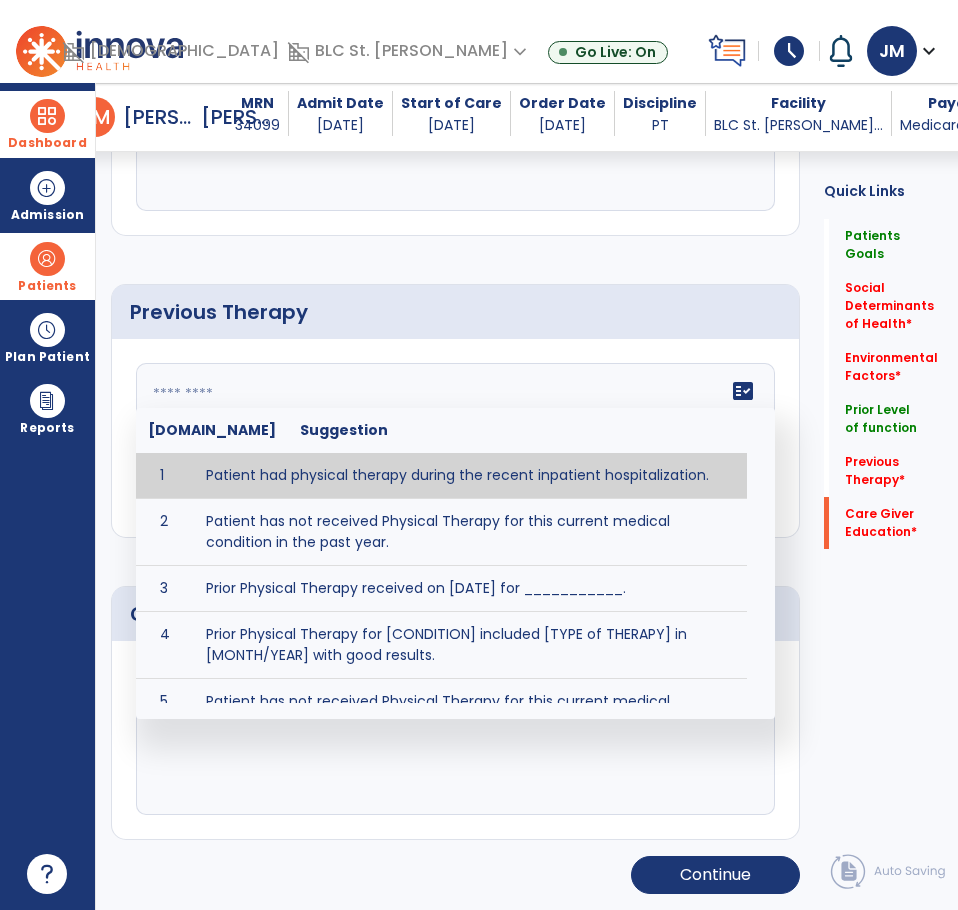 click 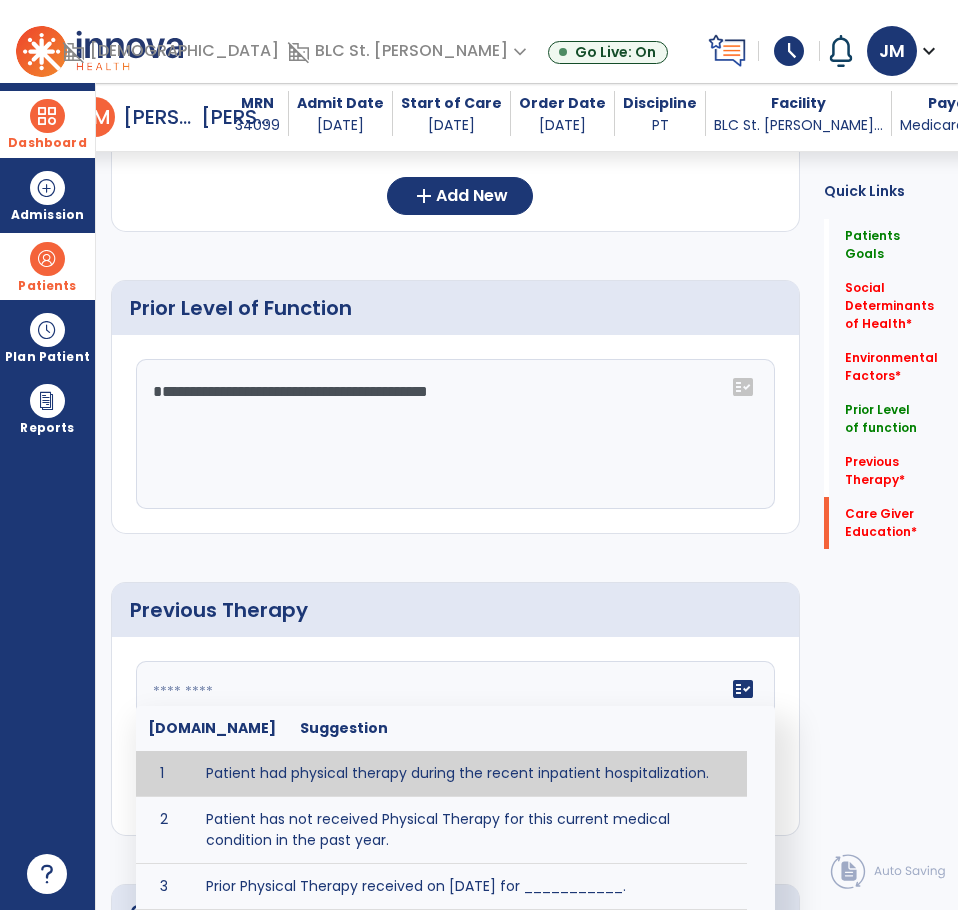 scroll, scrollTop: 919, scrollLeft: 0, axis: vertical 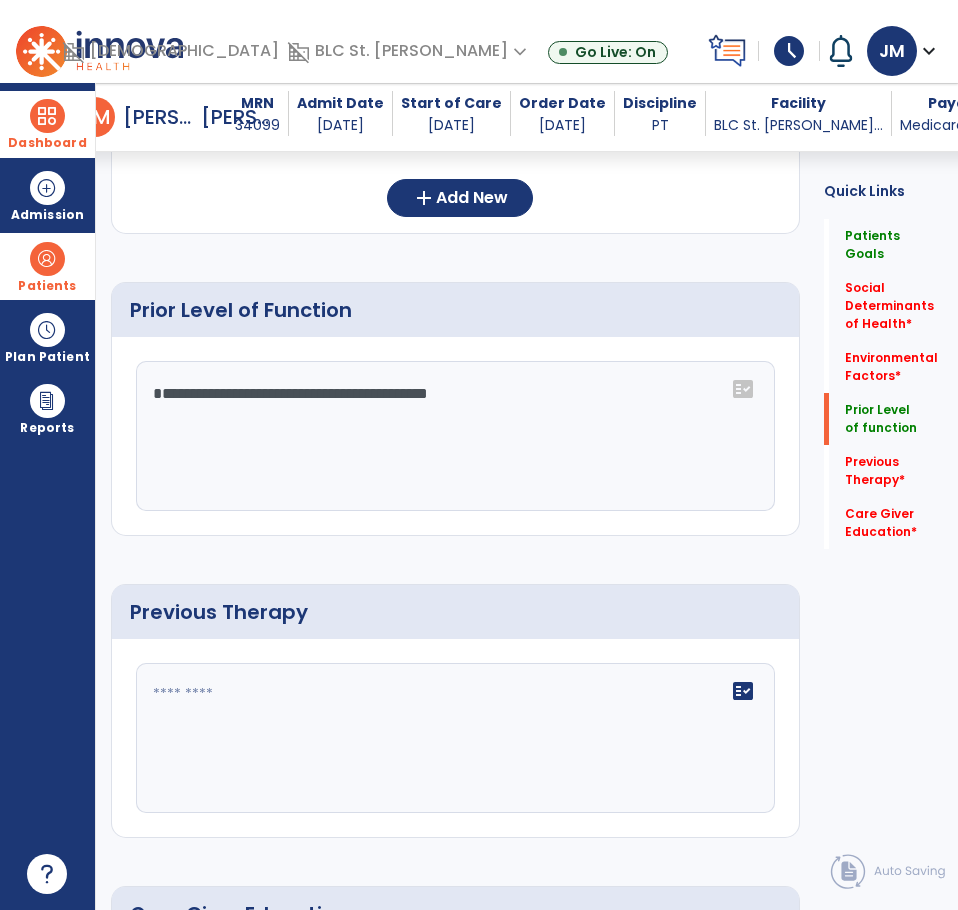 click on "**********" 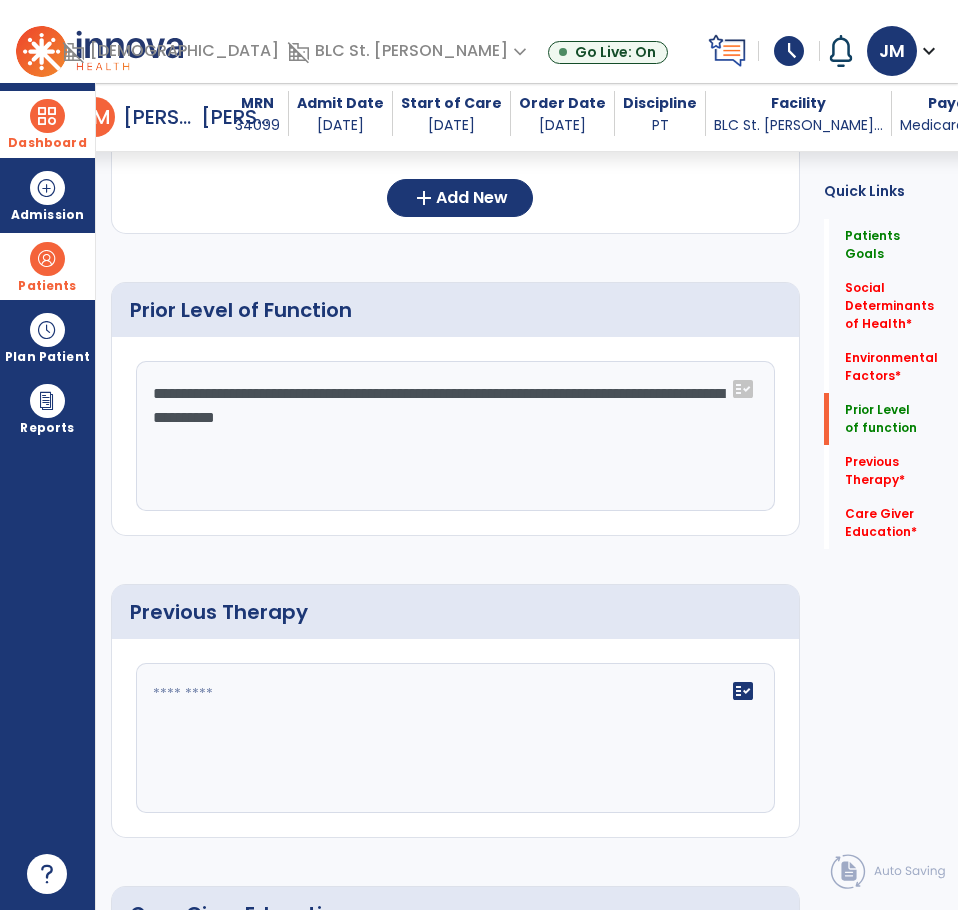 click on "**********" 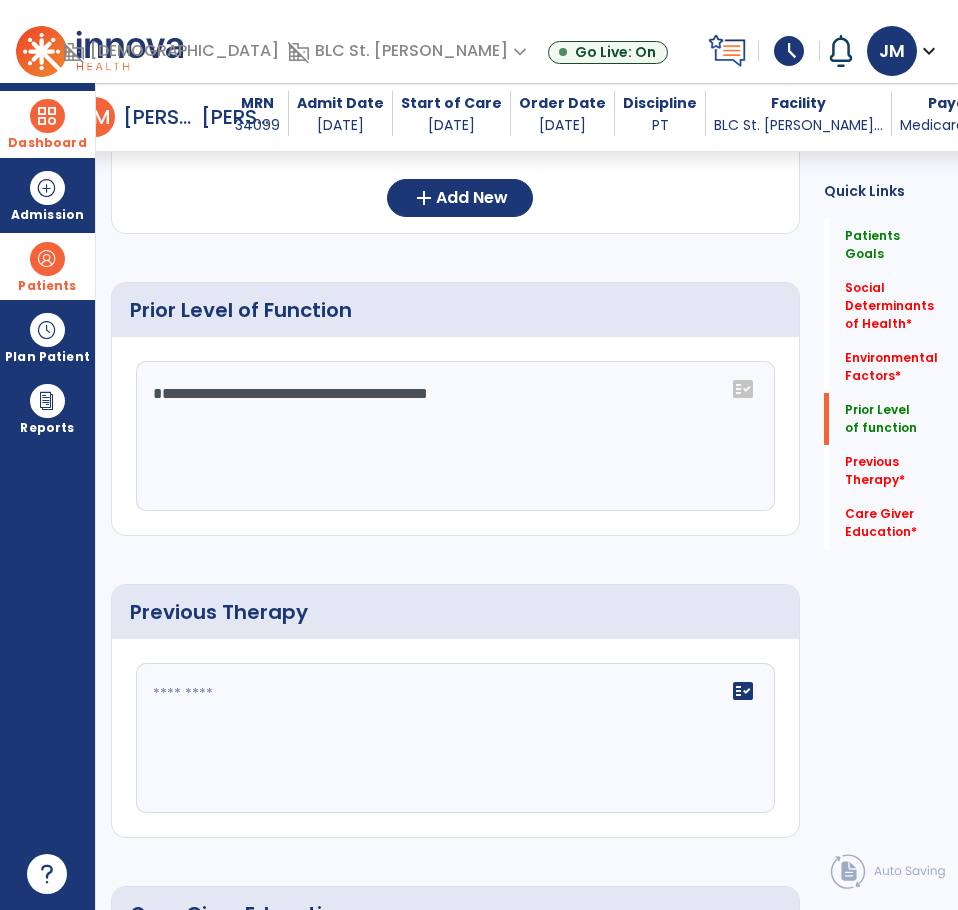 click on "**********" 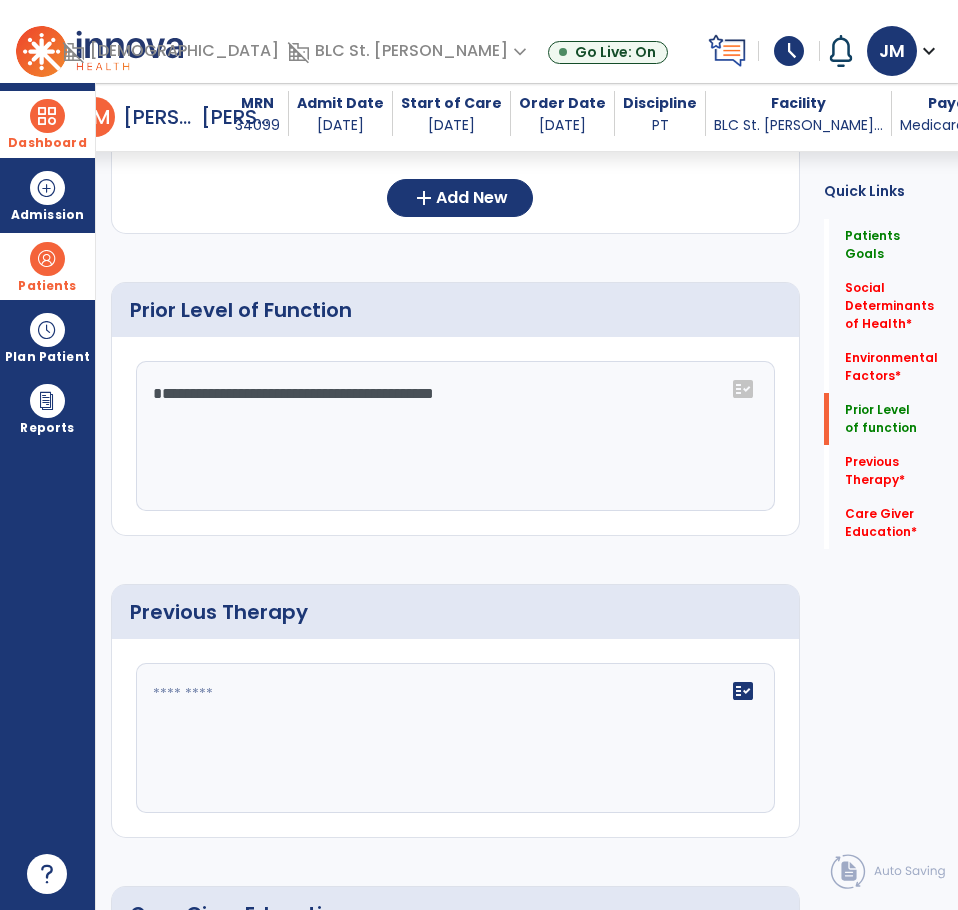 paste on "**********" 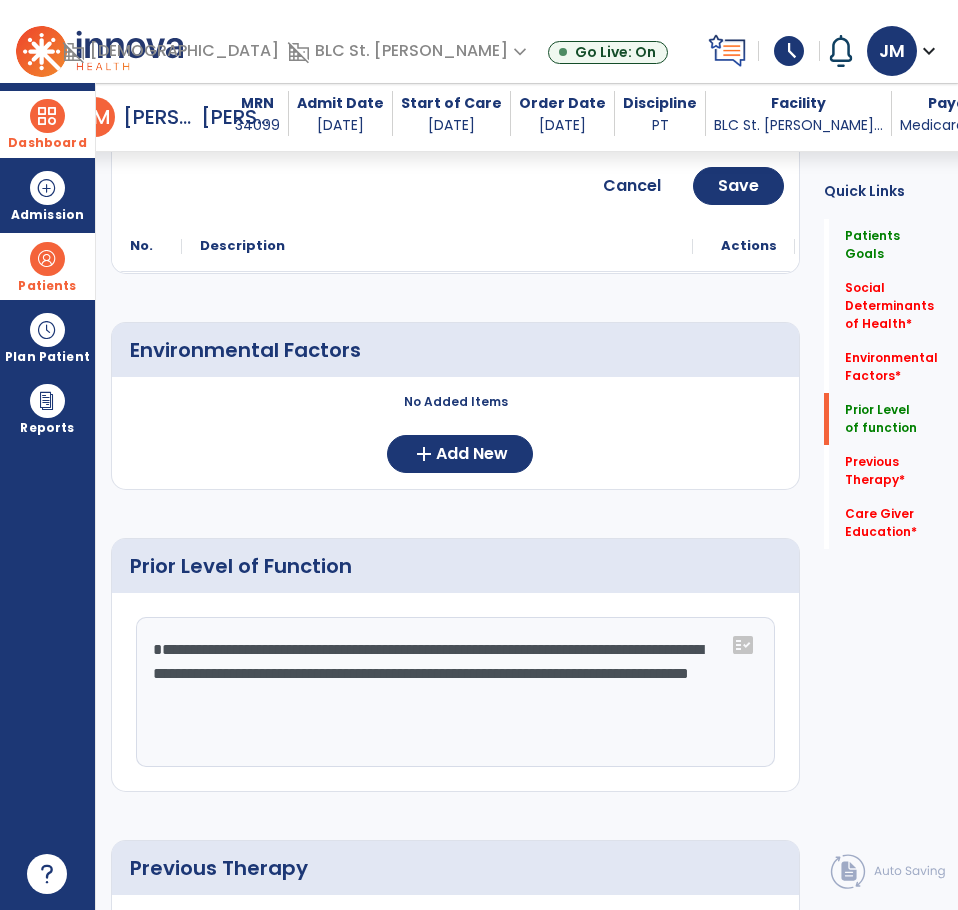 scroll, scrollTop: 619, scrollLeft: 0, axis: vertical 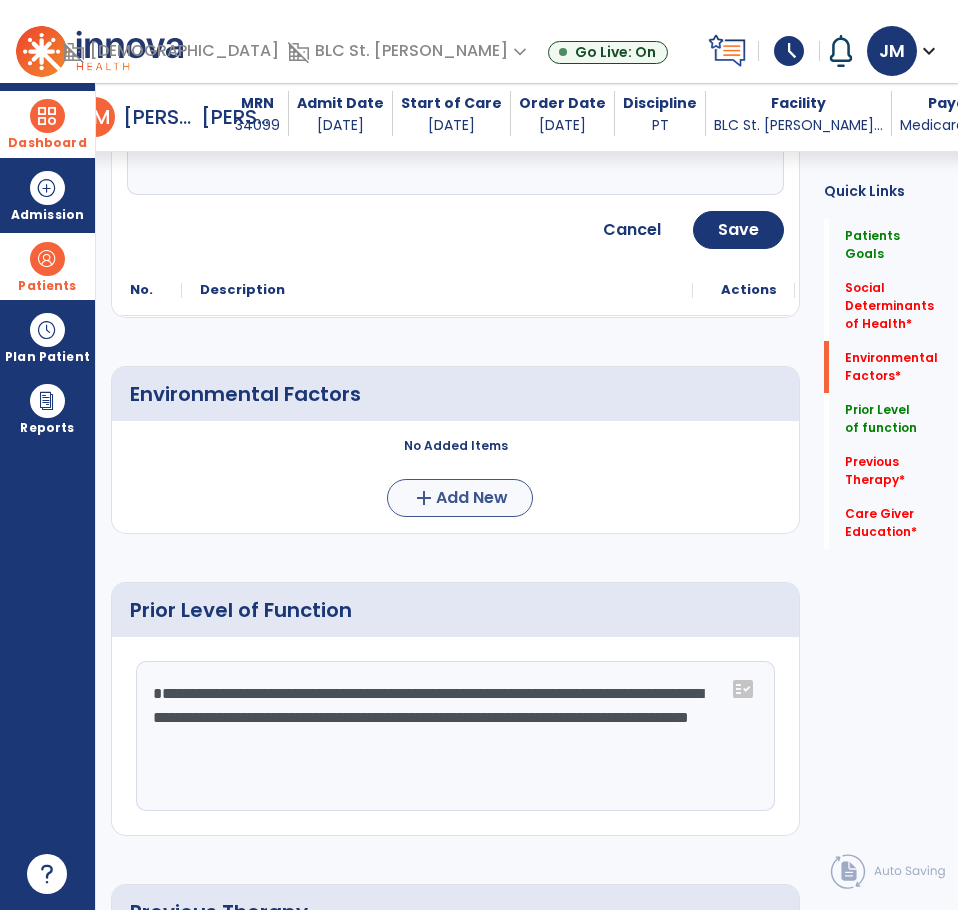 type on "**********" 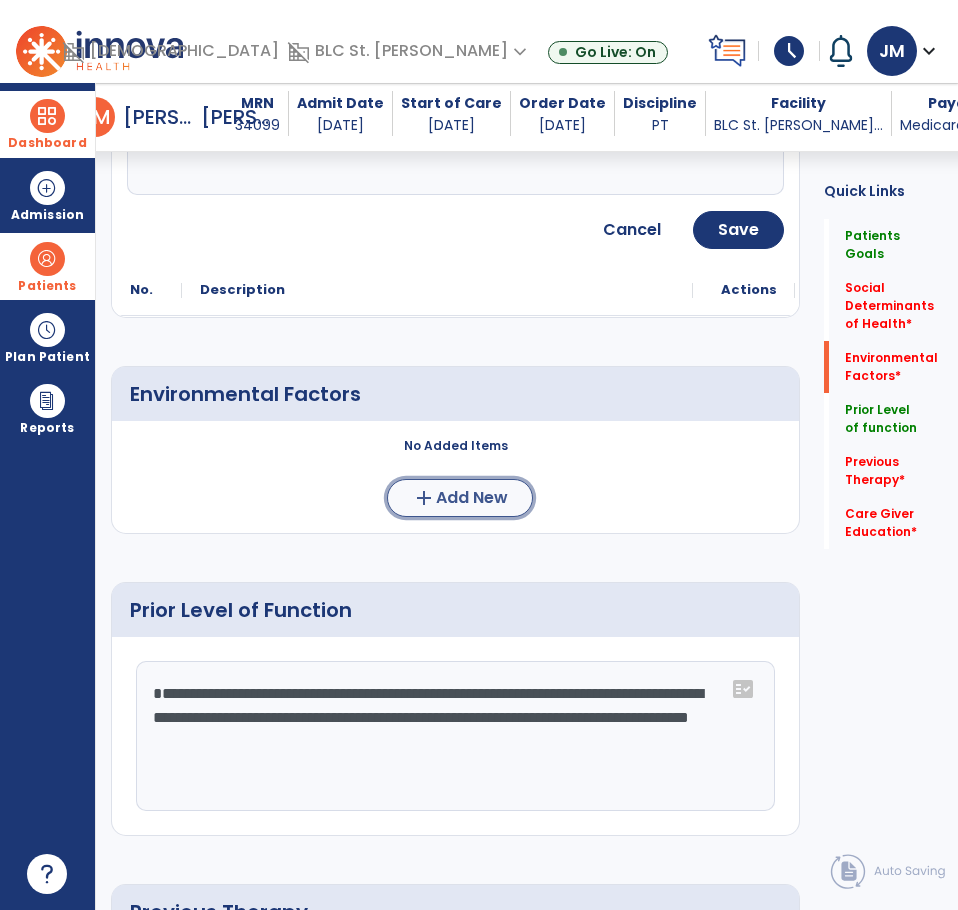click on "Add New" 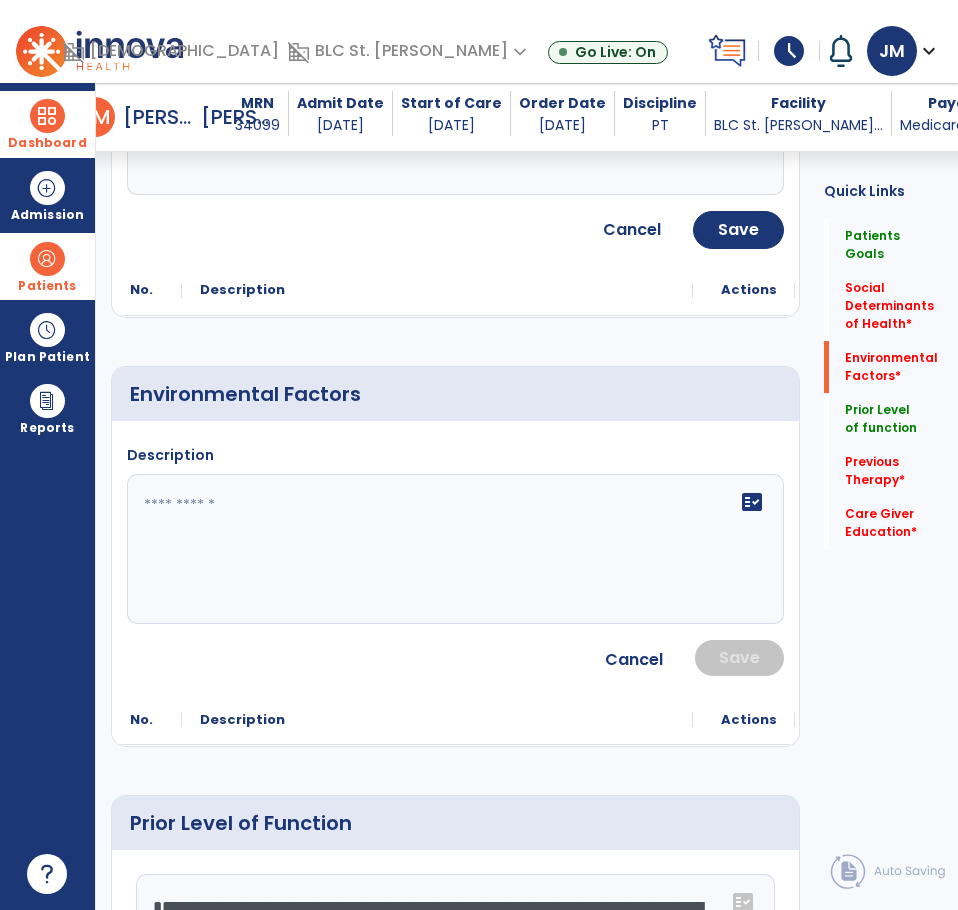 click 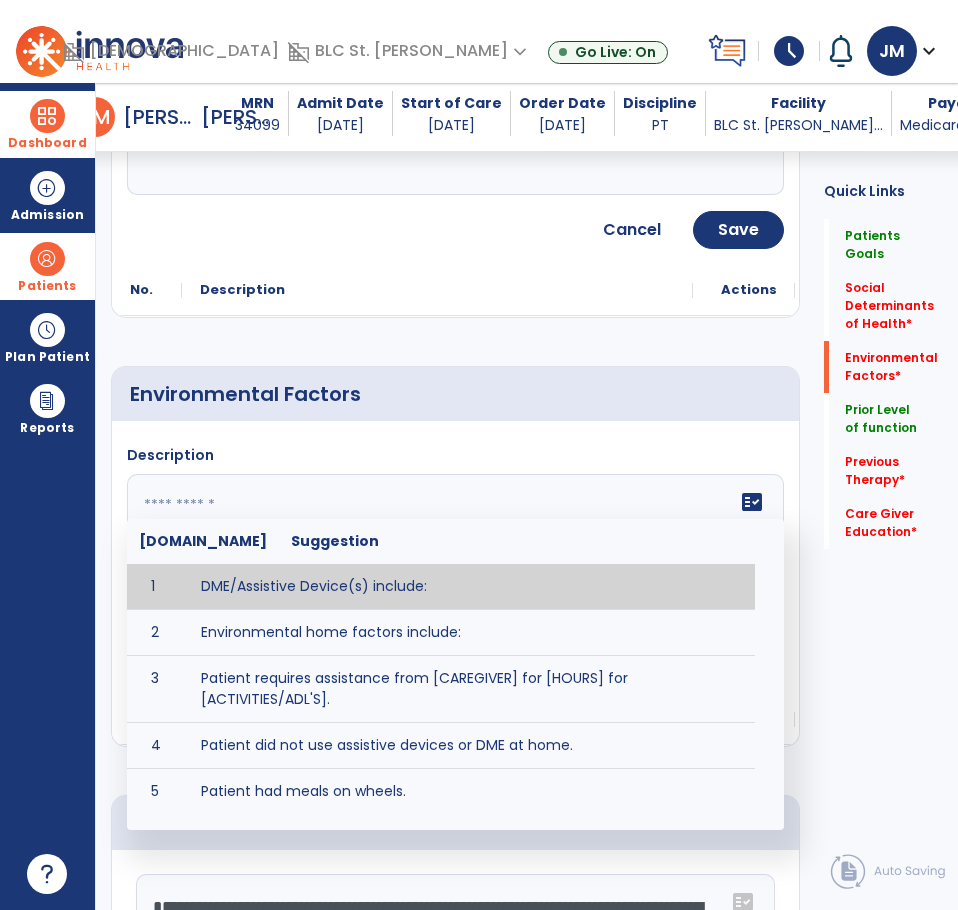 paste on "**********" 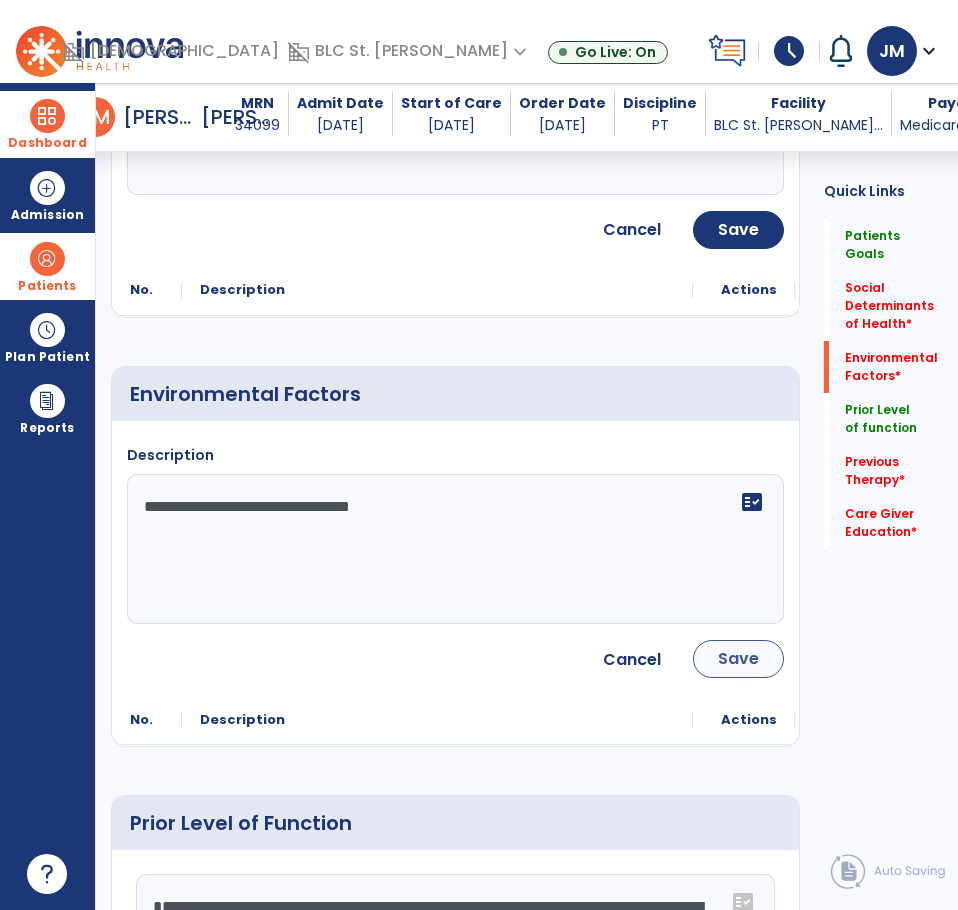 type on "**********" 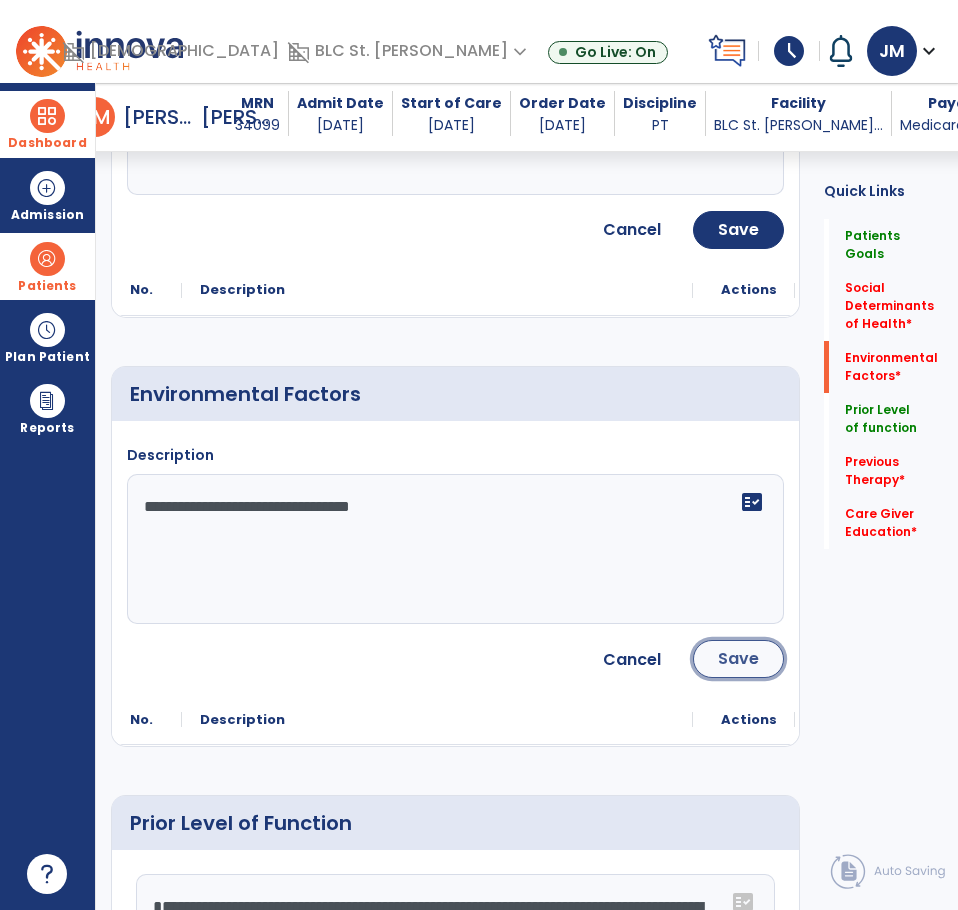click on "Save" 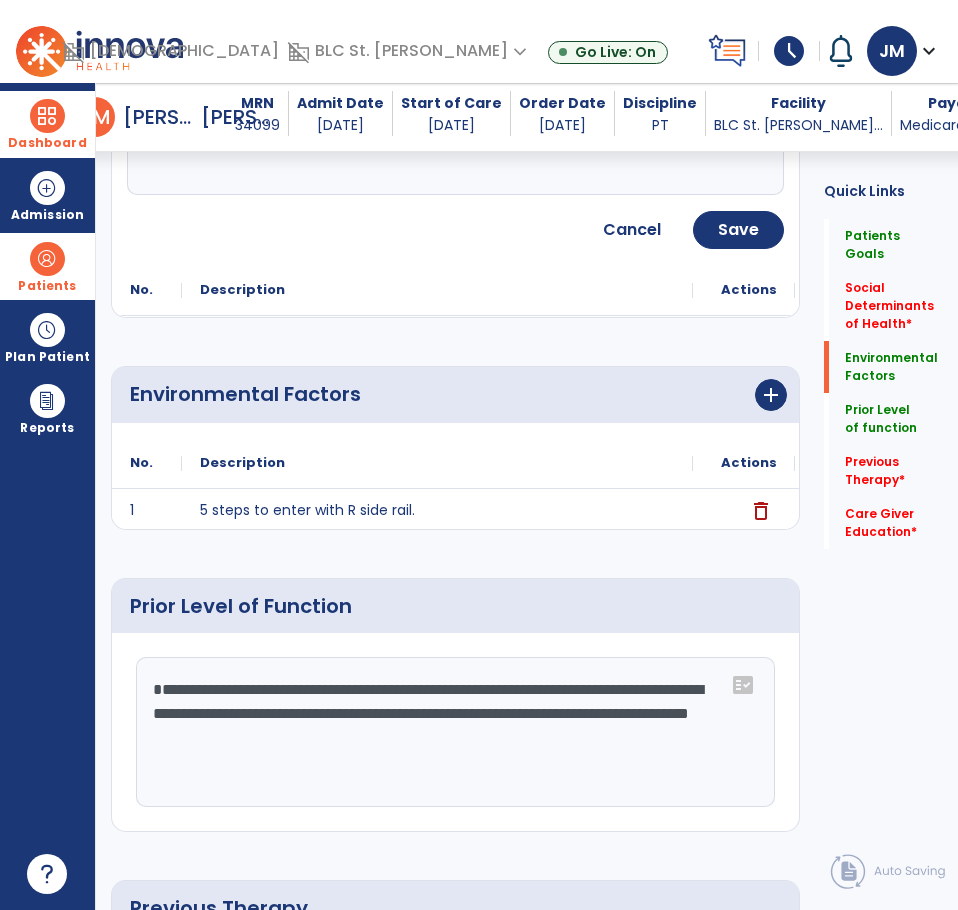 click on "Environmental Factors      add" 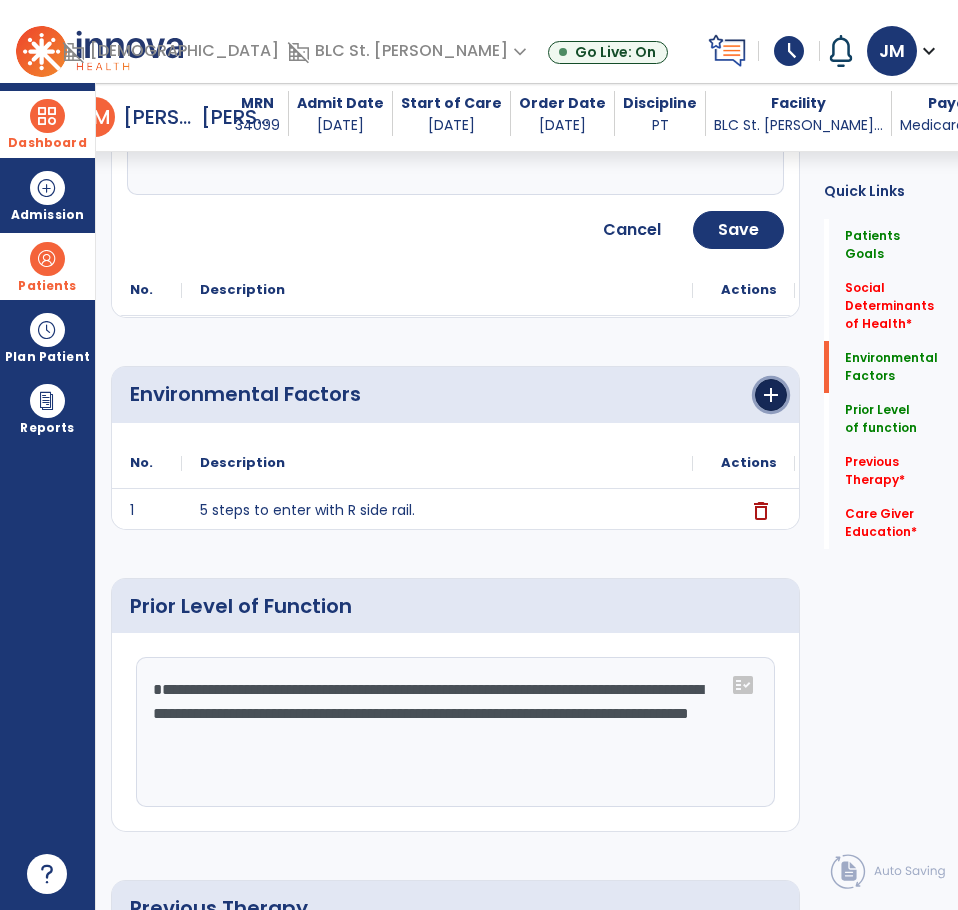 click on "add" 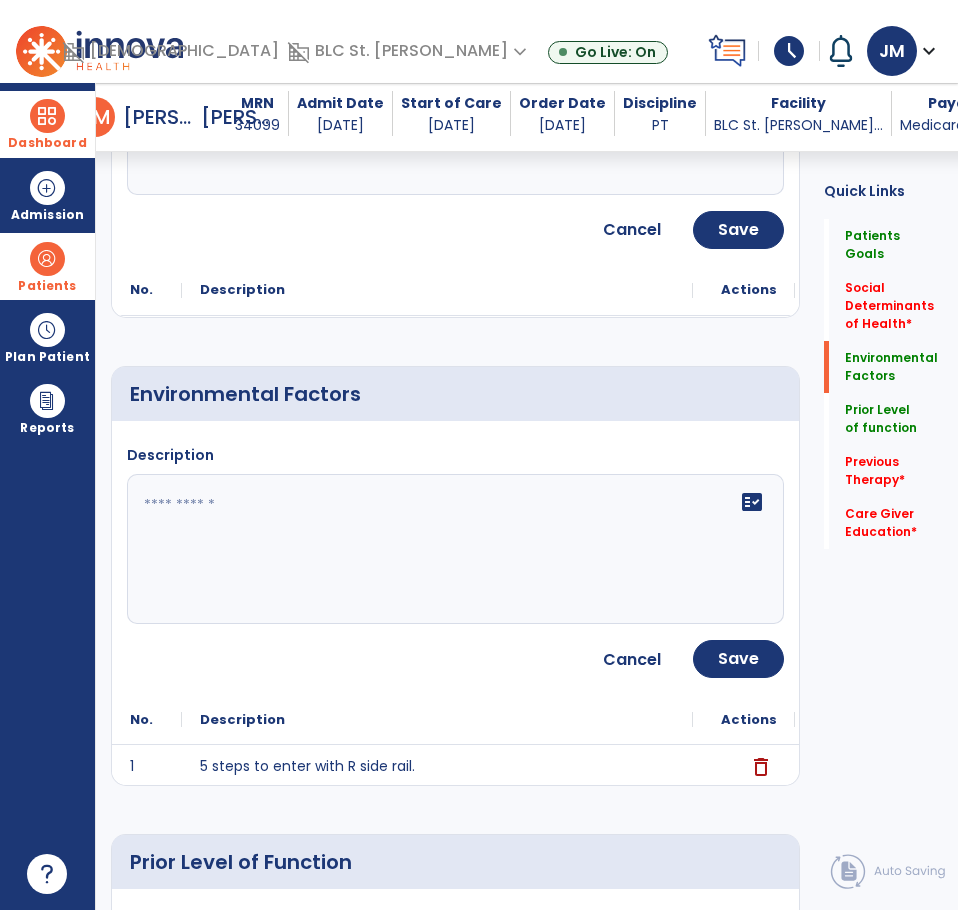 click on "fact_check" 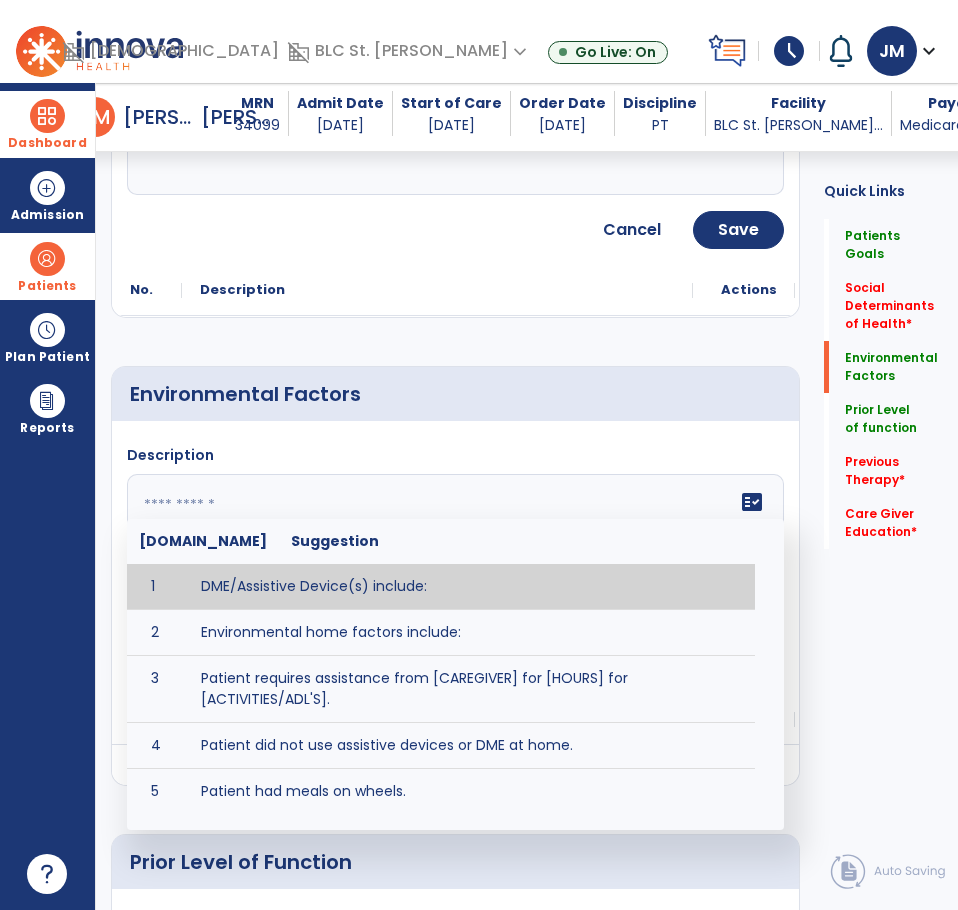 paste on "*******" 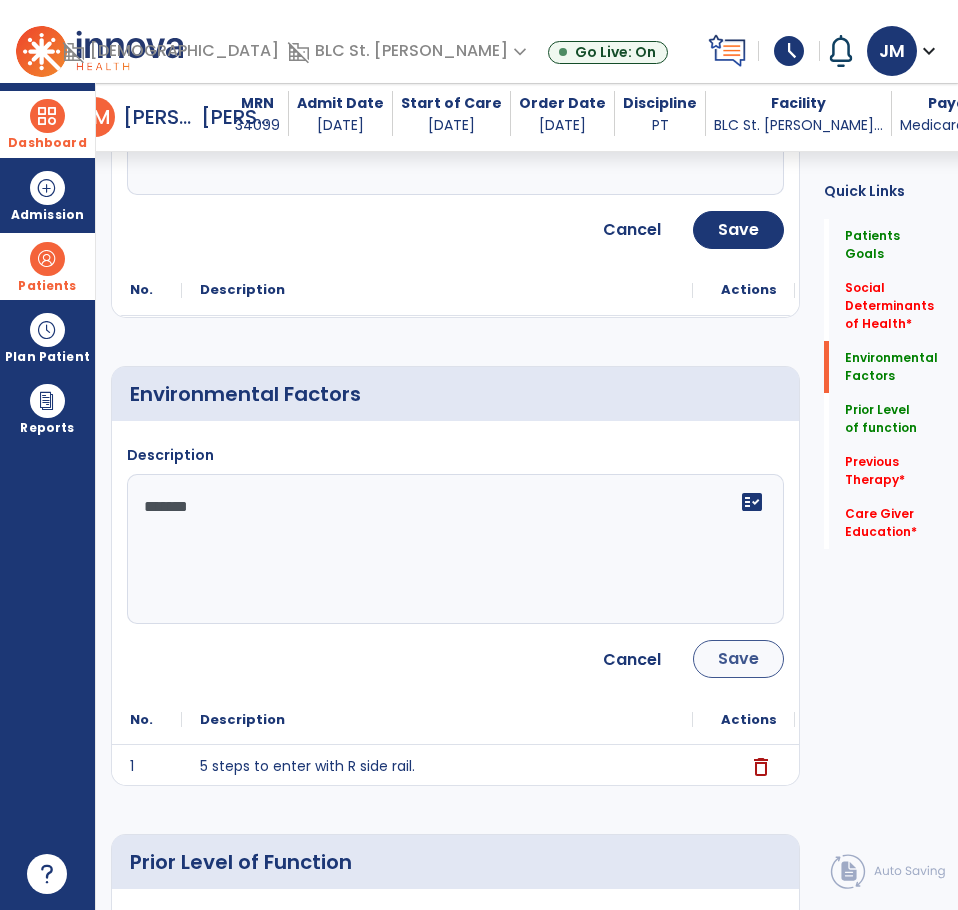 type on "*******" 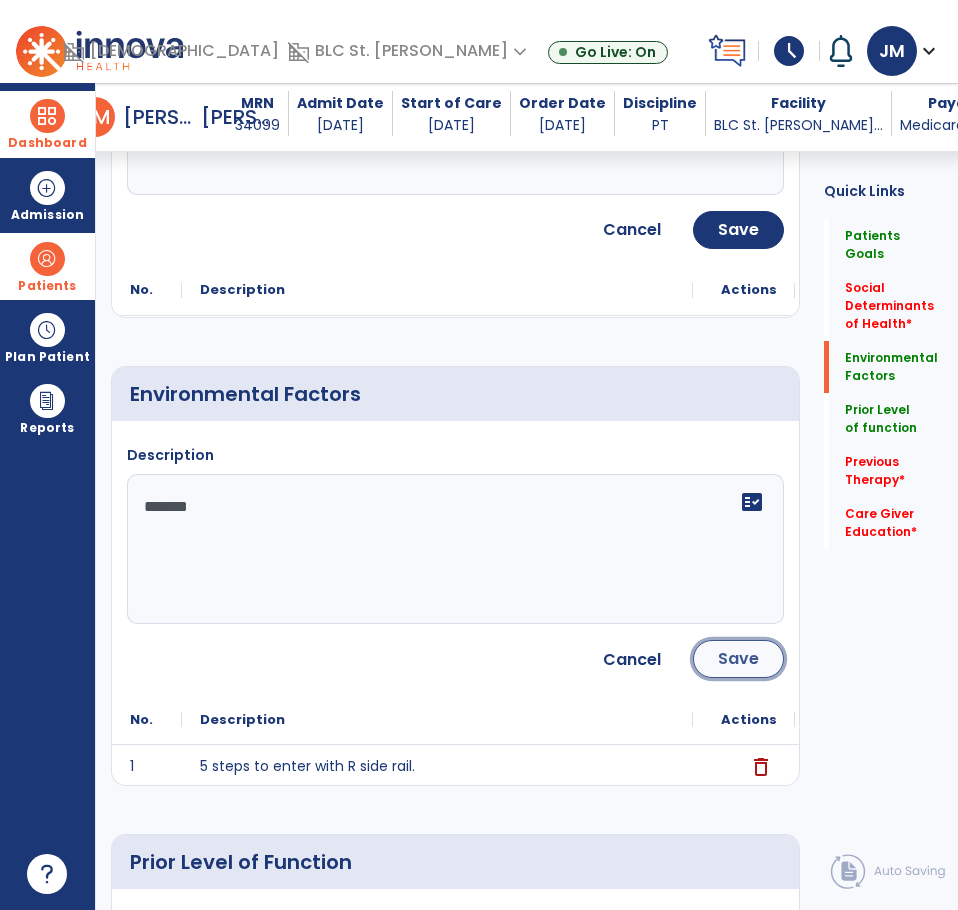click on "Save" 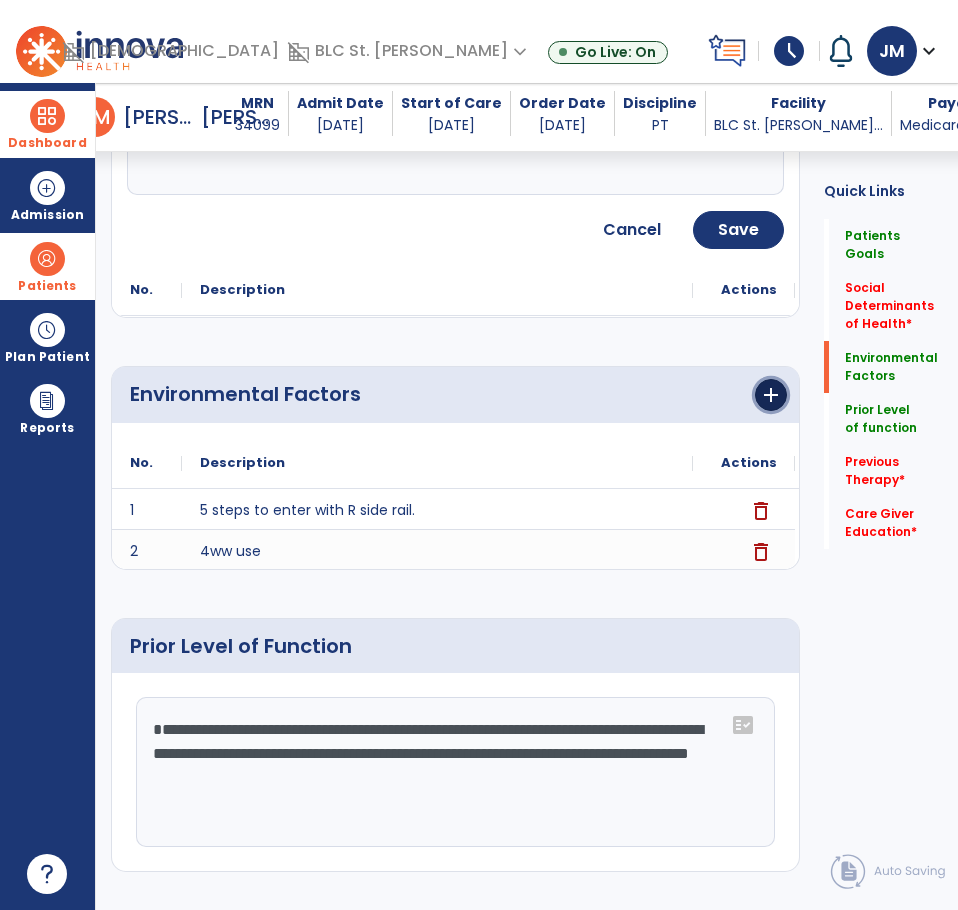 click on "add" 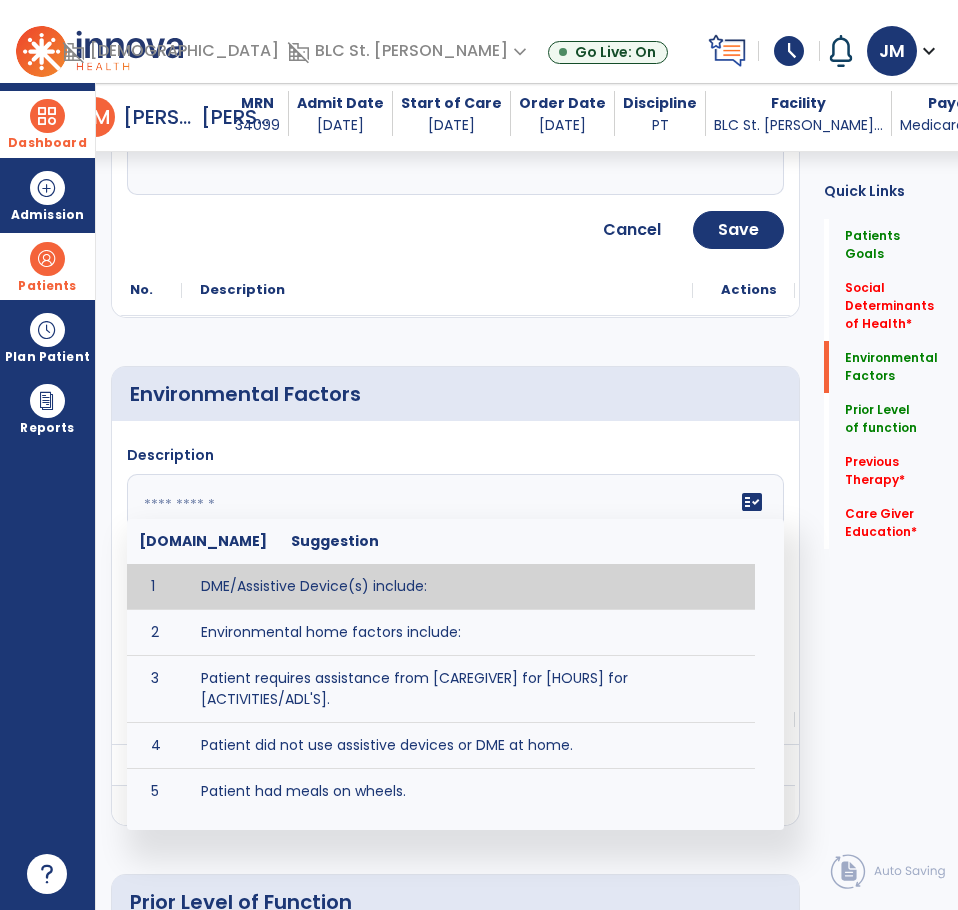 click 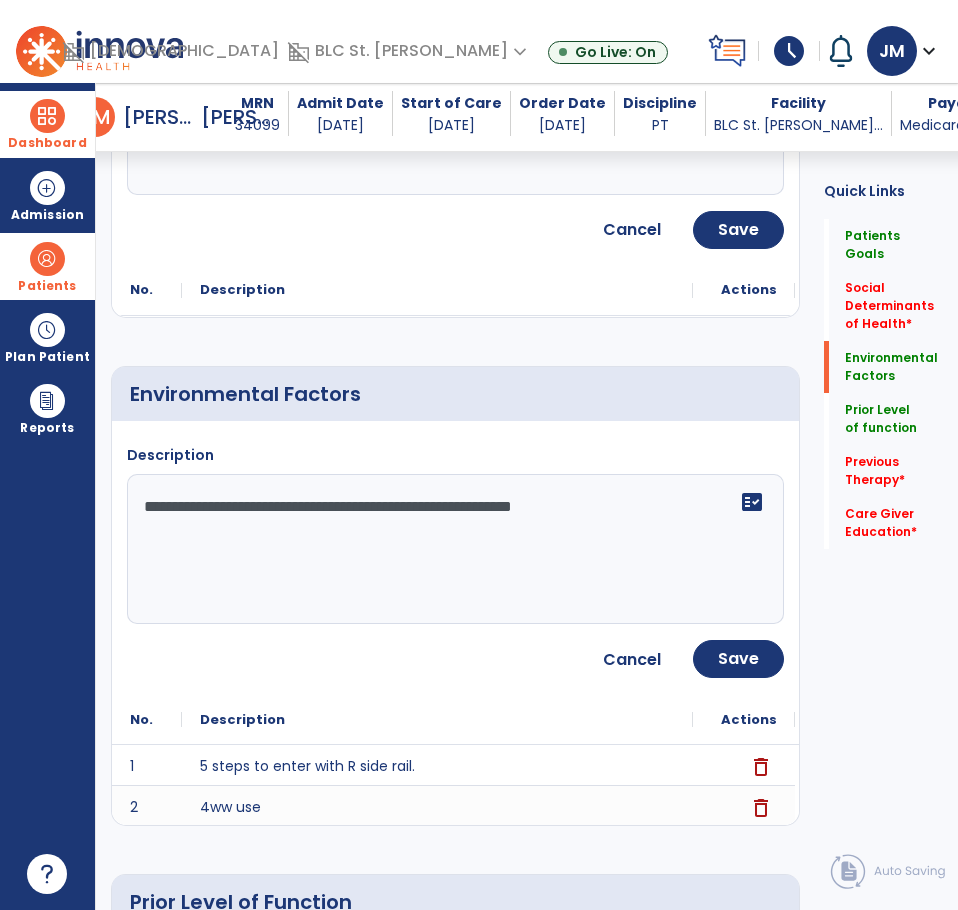 click on "**********" 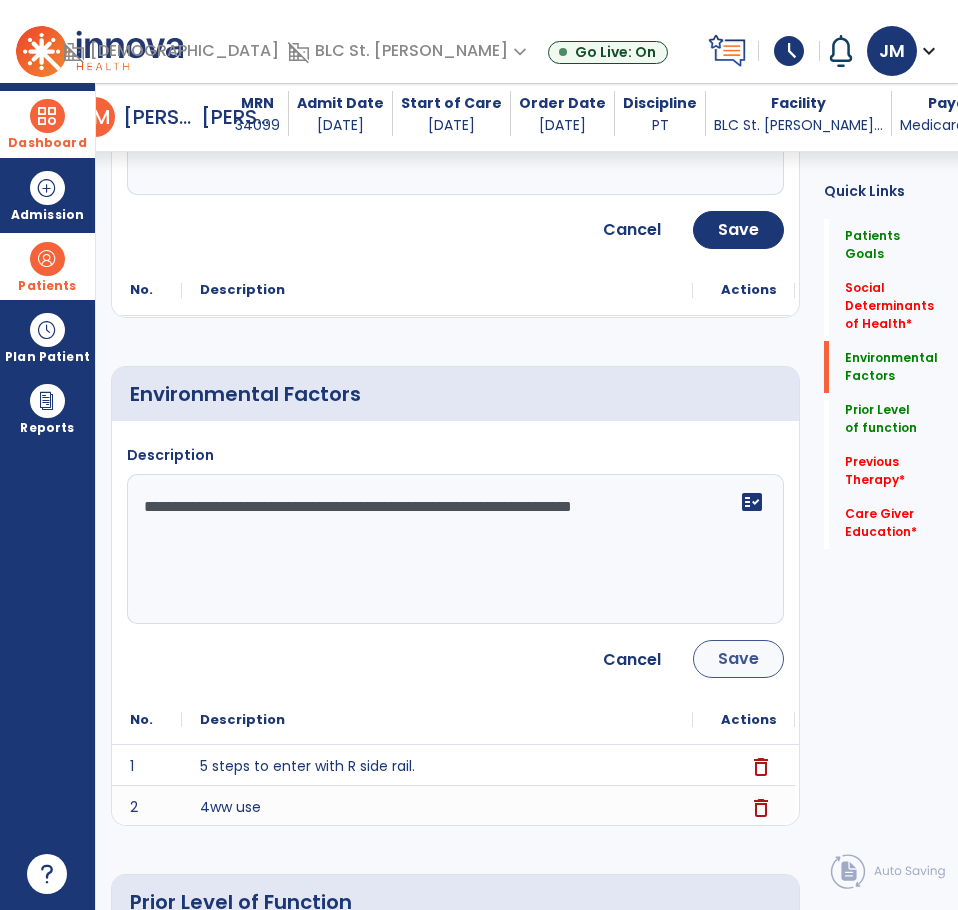 type on "**********" 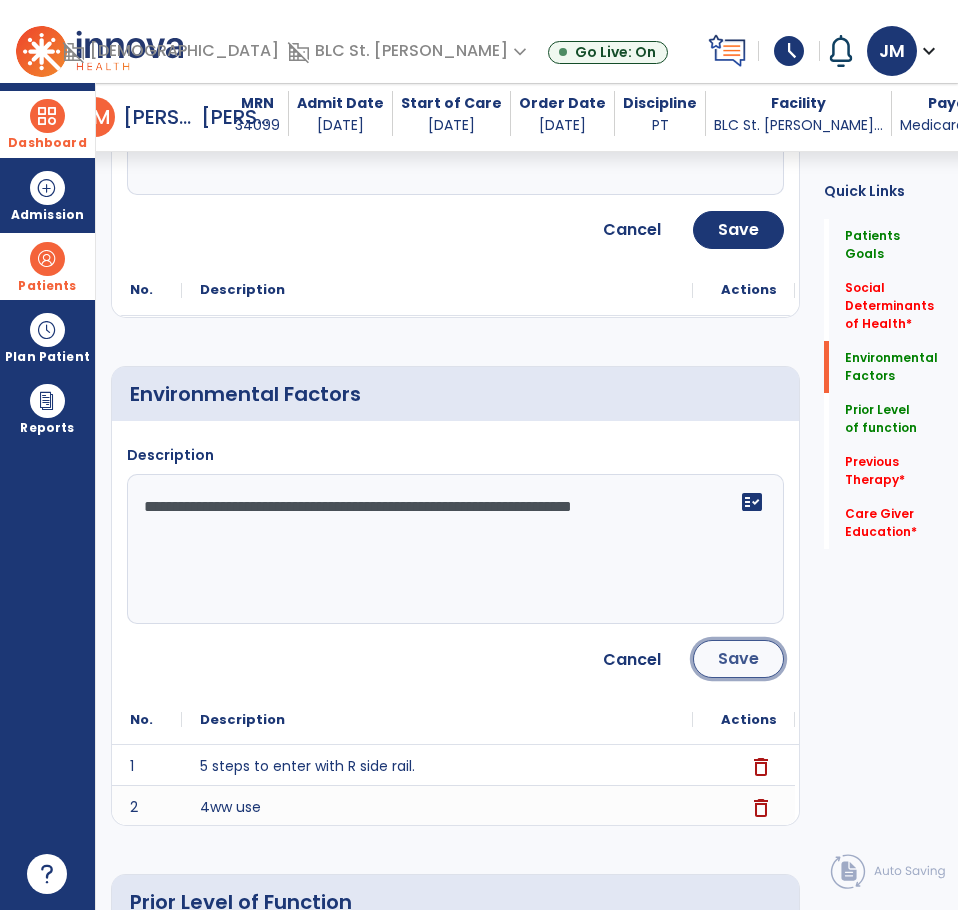 click on "Save" 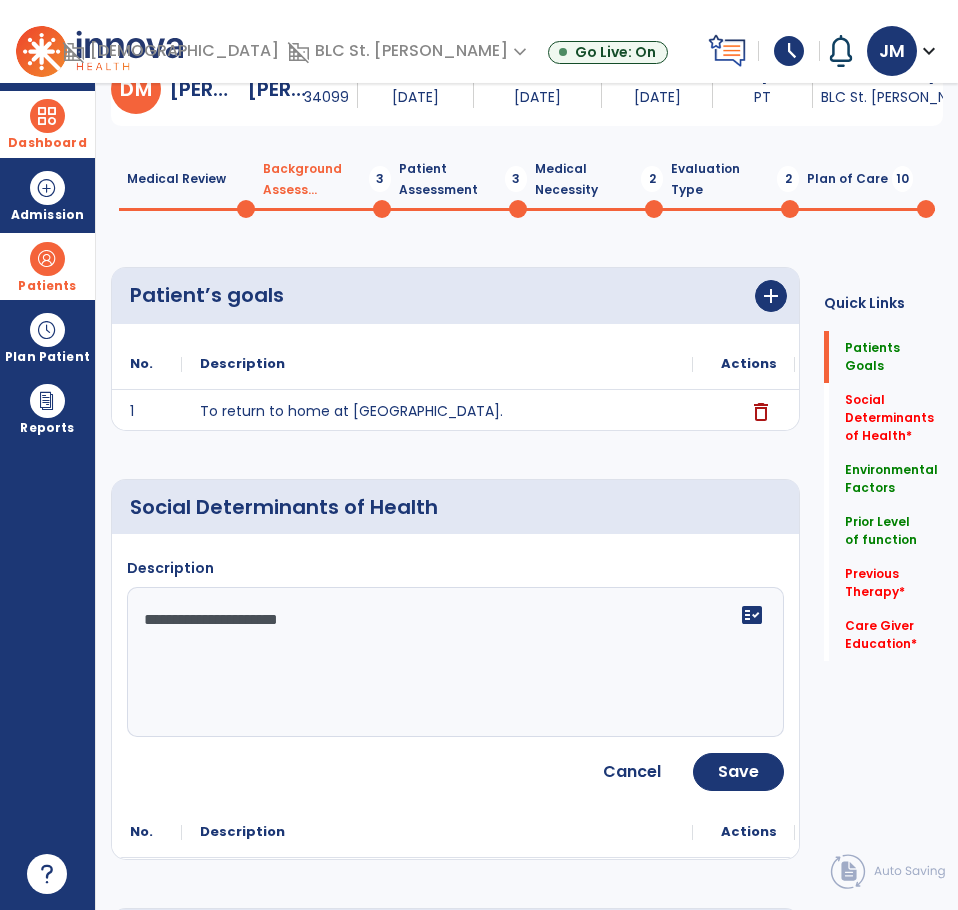 scroll, scrollTop: 0, scrollLeft: 0, axis: both 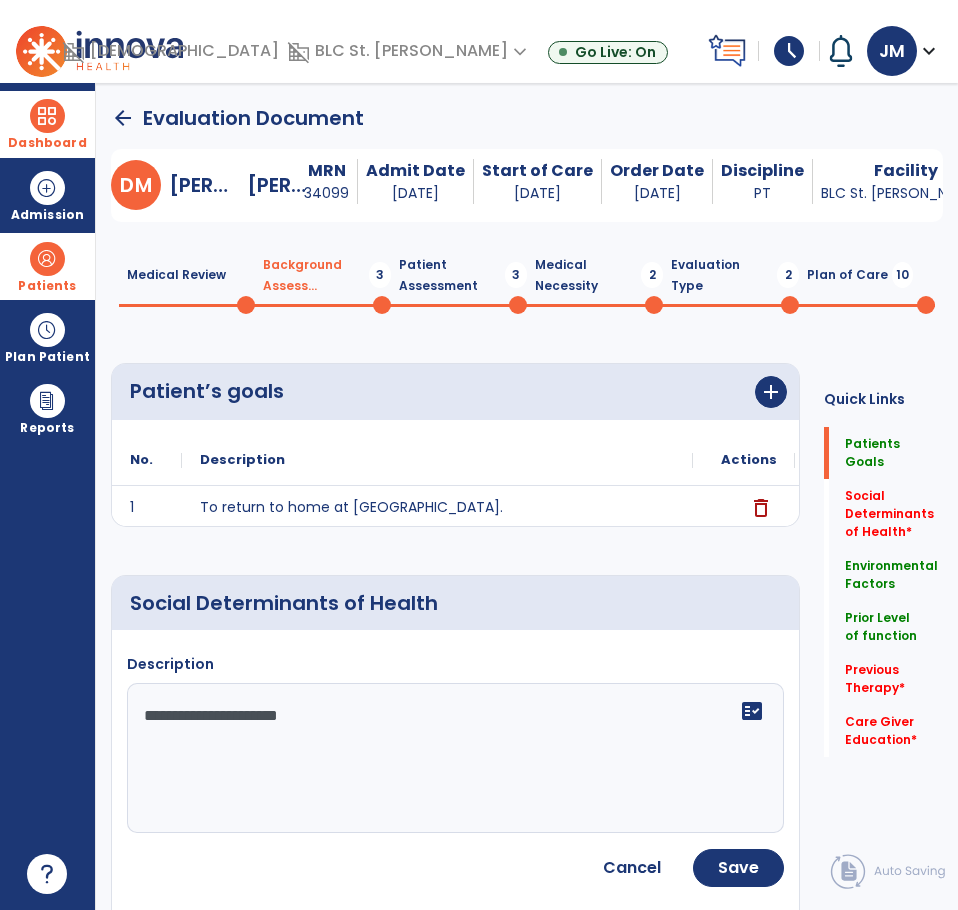click on "Medical Review  0" 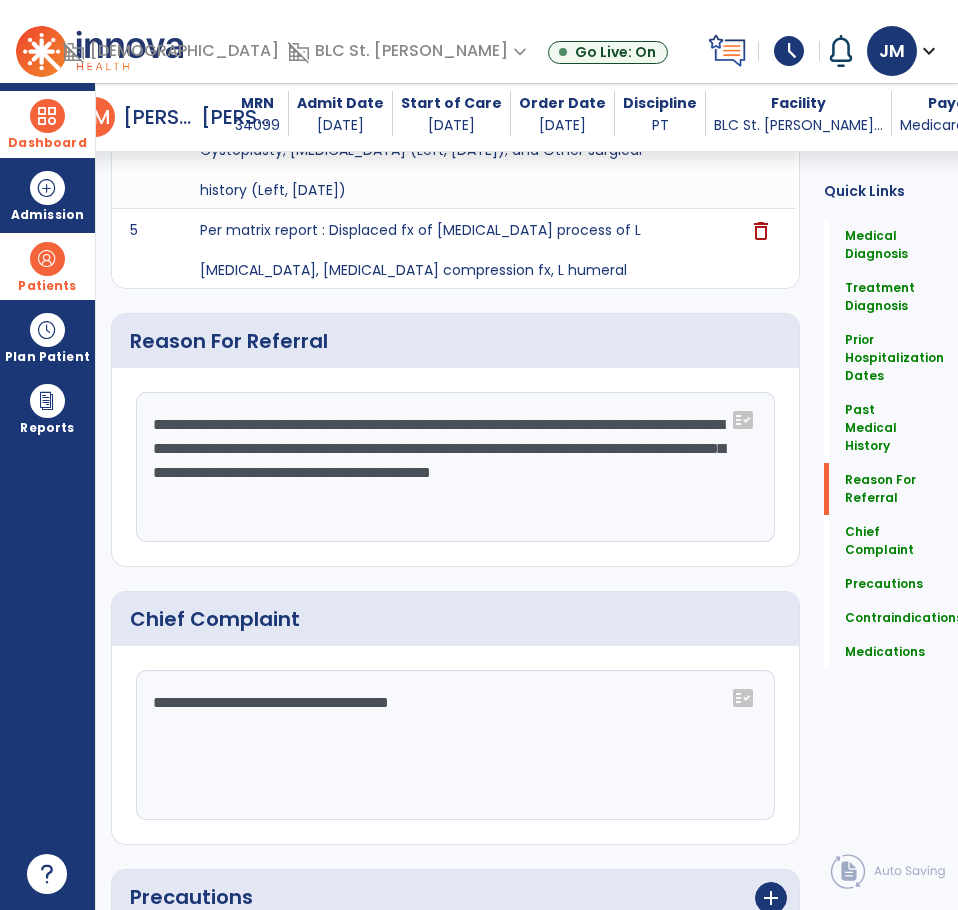 scroll, scrollTop: 2100, scrollLeft: 0, axis: vertical 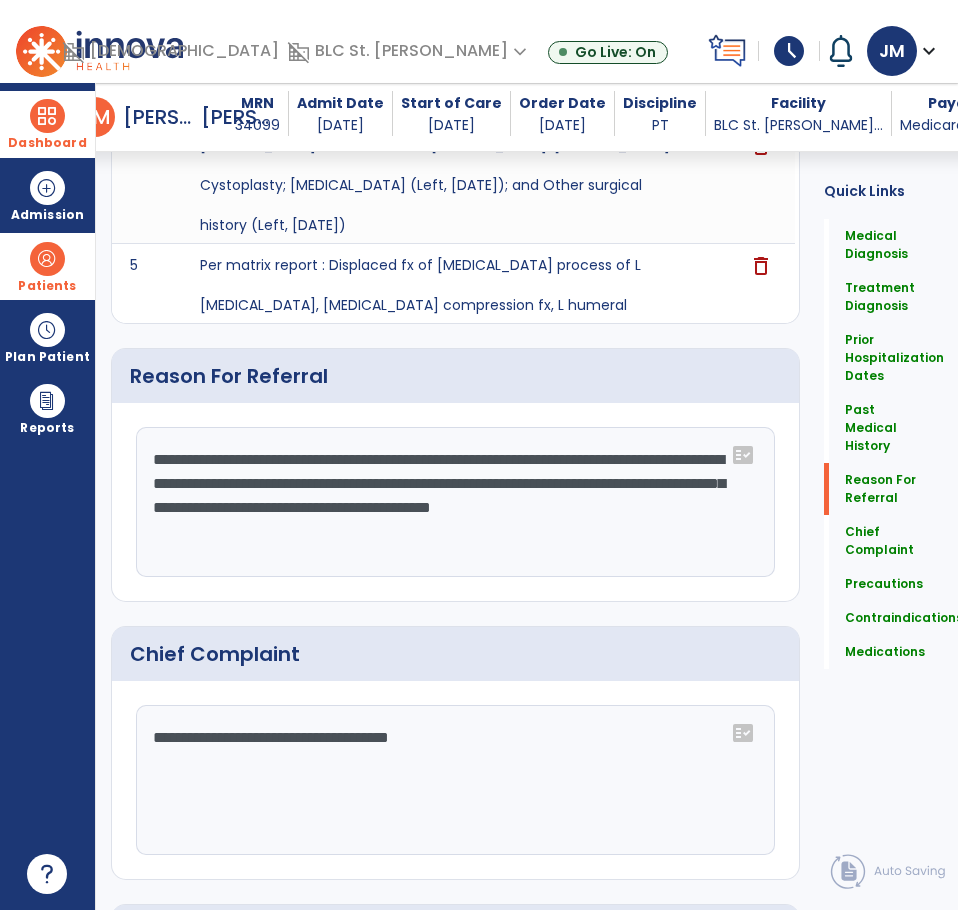 click on "**********" 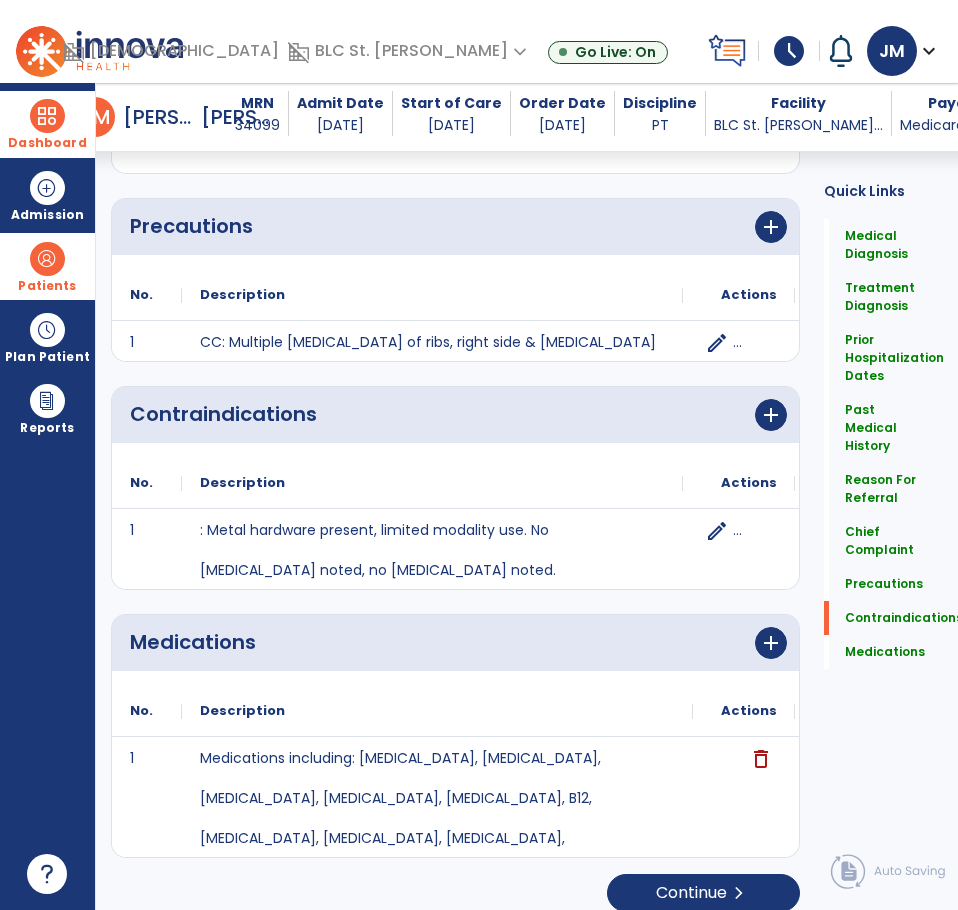 scroll, scrollTop: 2824, scrollLeft: 0, axis: vertical 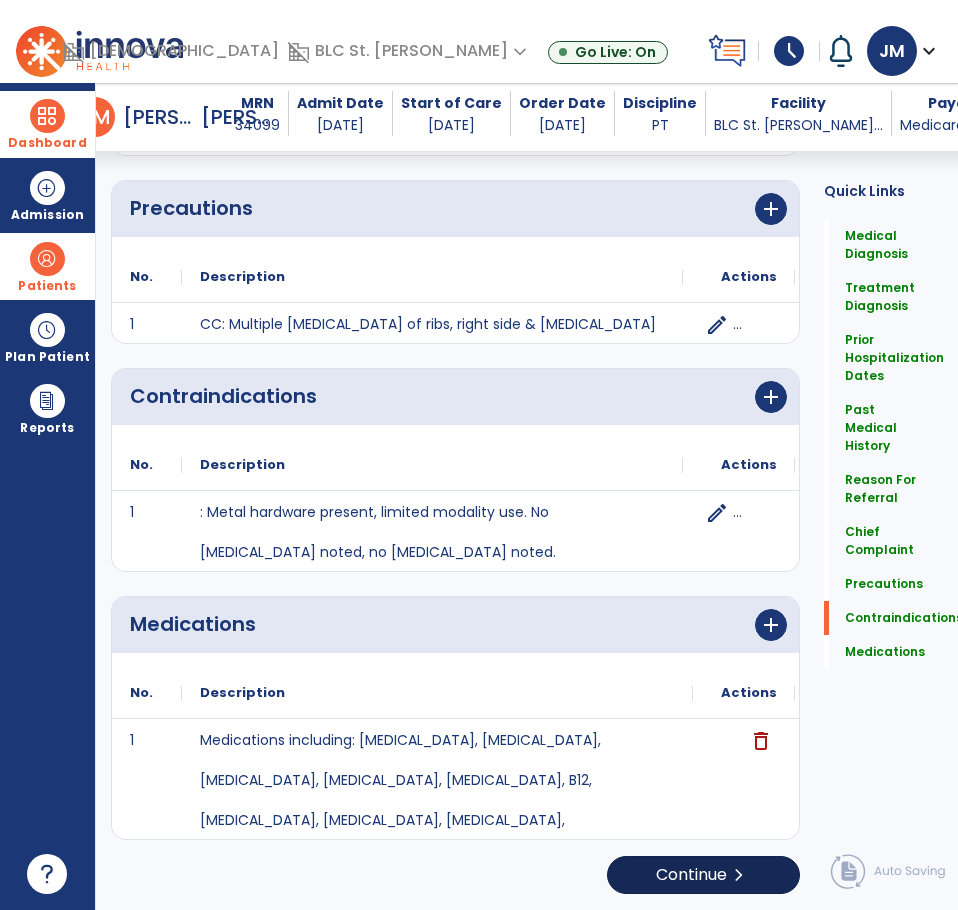 type on "**********" 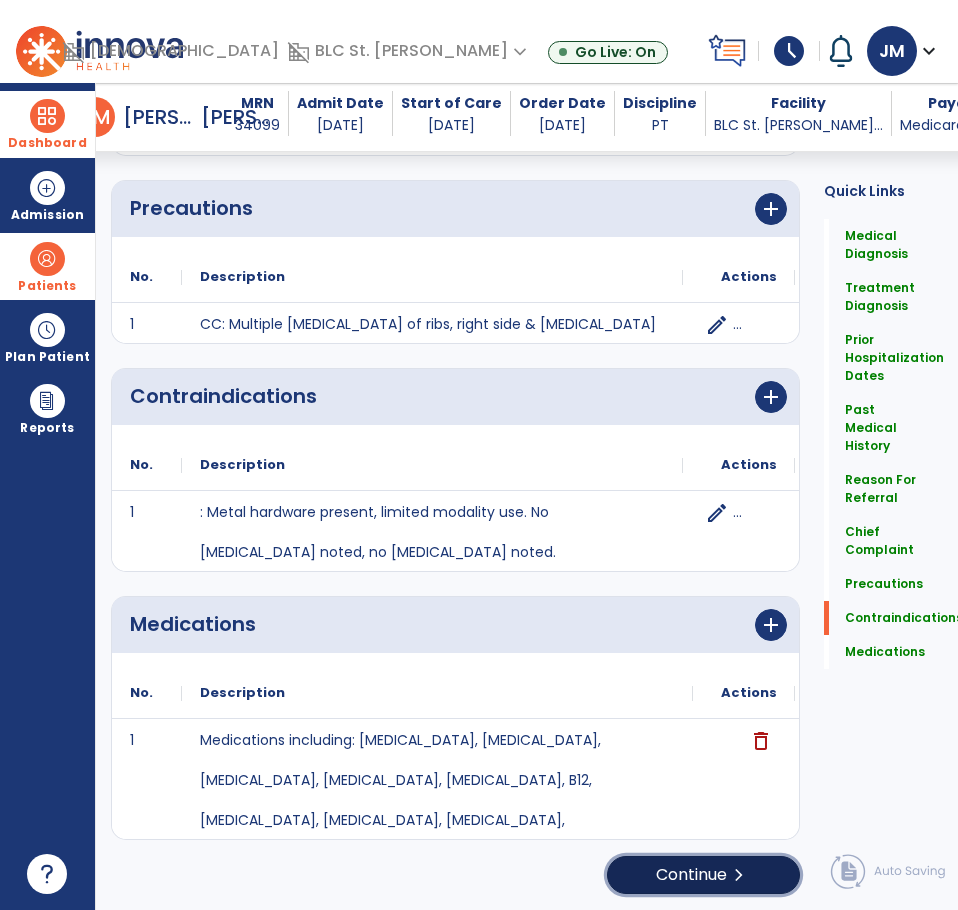 click on "chevron_right" 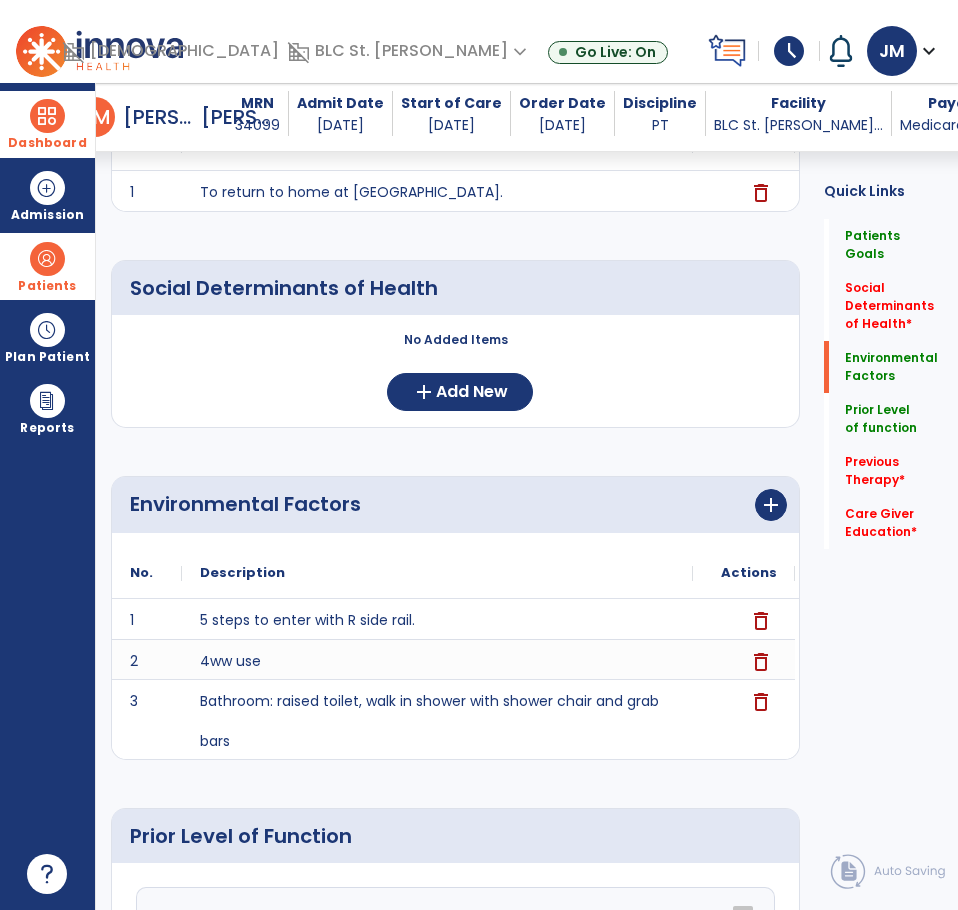scroll, scrollTop: 500, scrollLeft: 0, axis: vertical 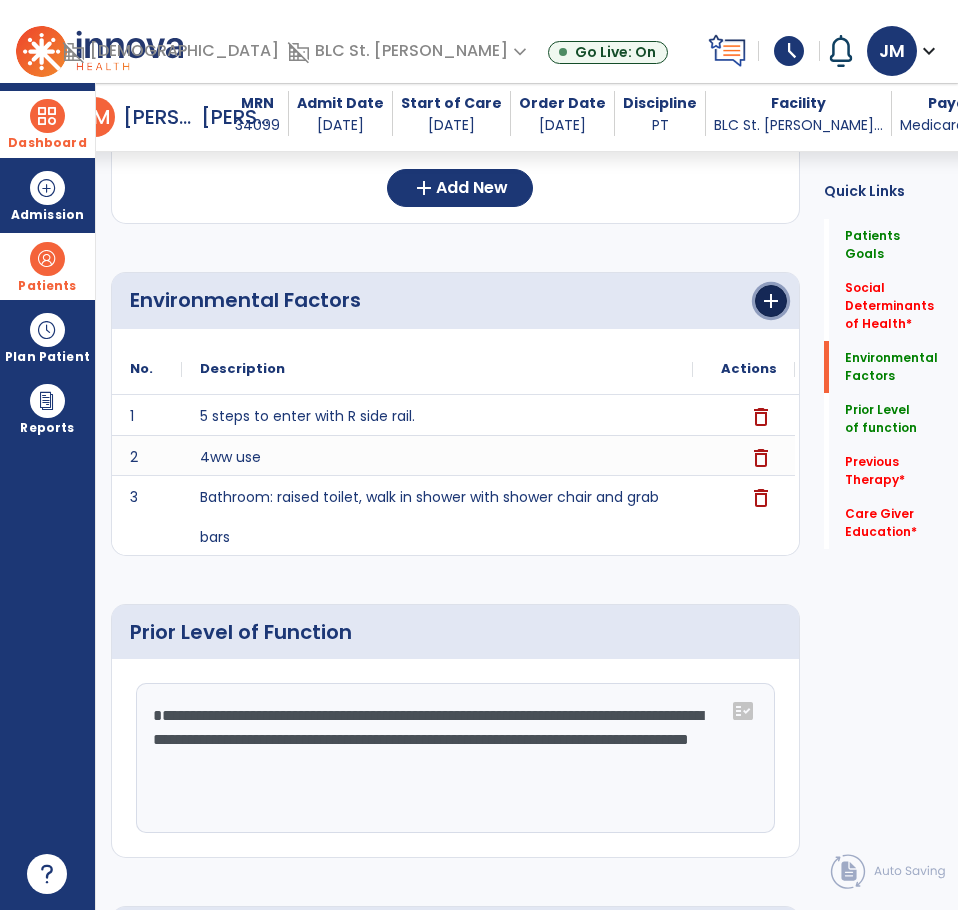 click on "add" 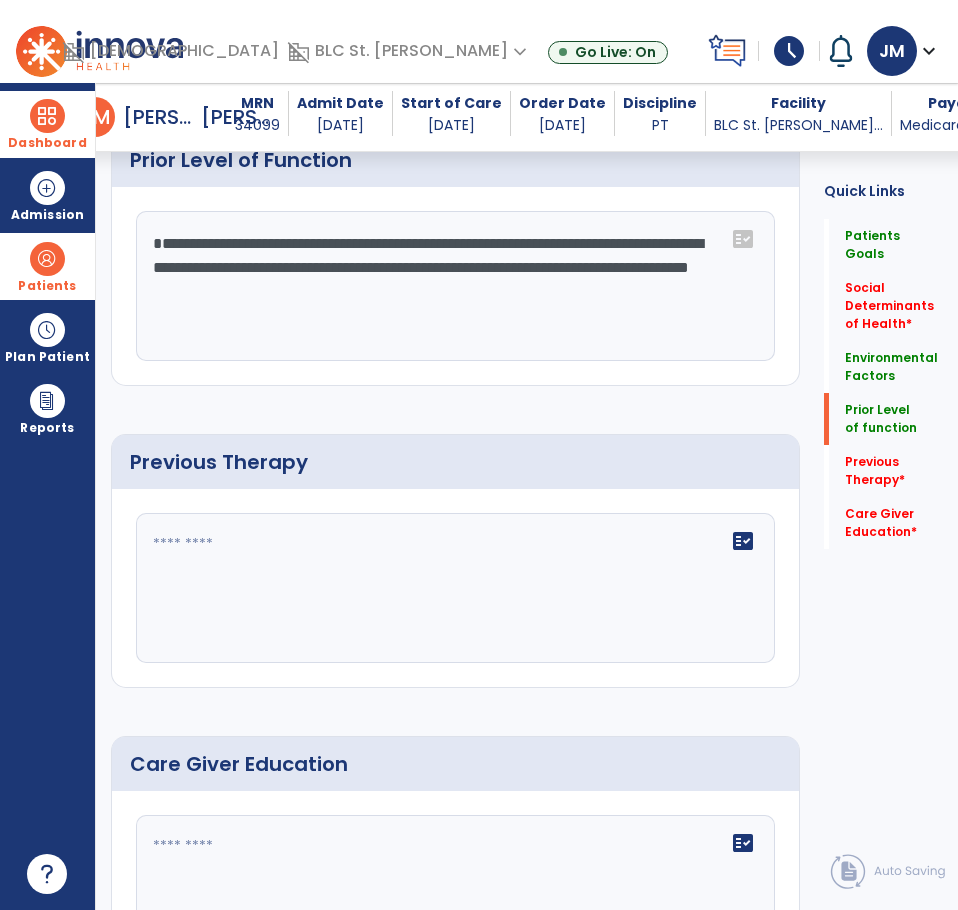 scroll, scrollTop: 1300, scrollLeft: 0, axis: vertical 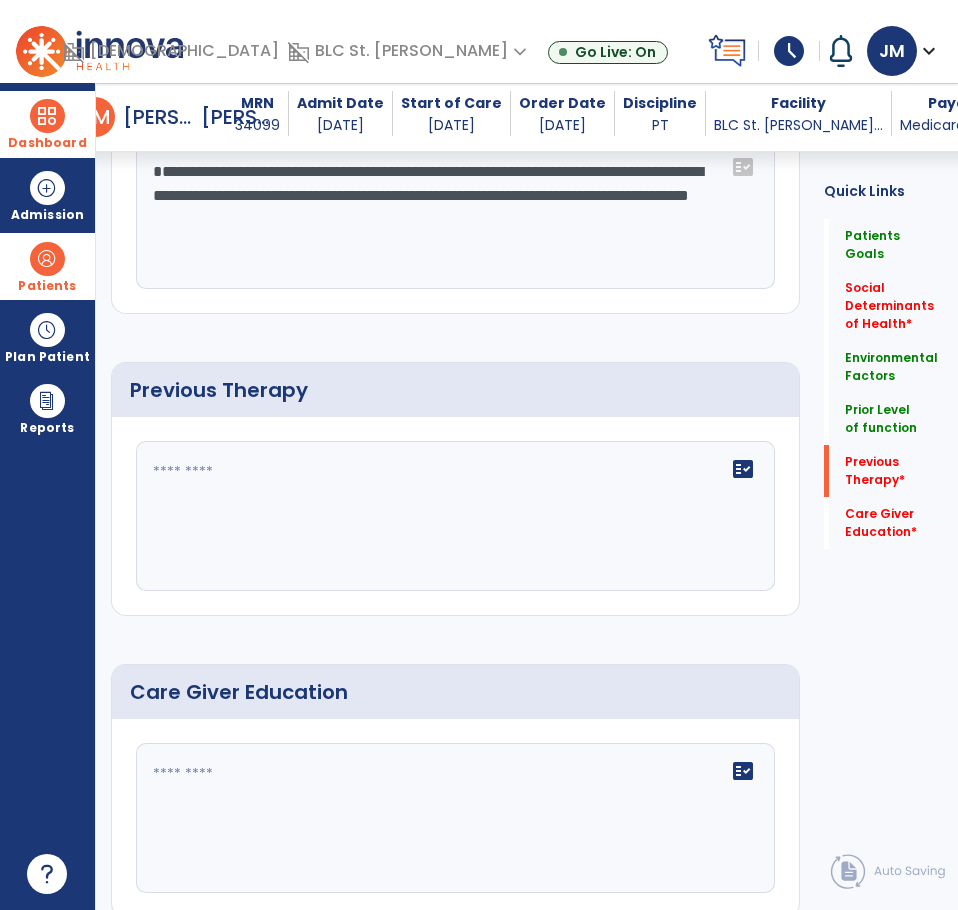 click on "fact_check" 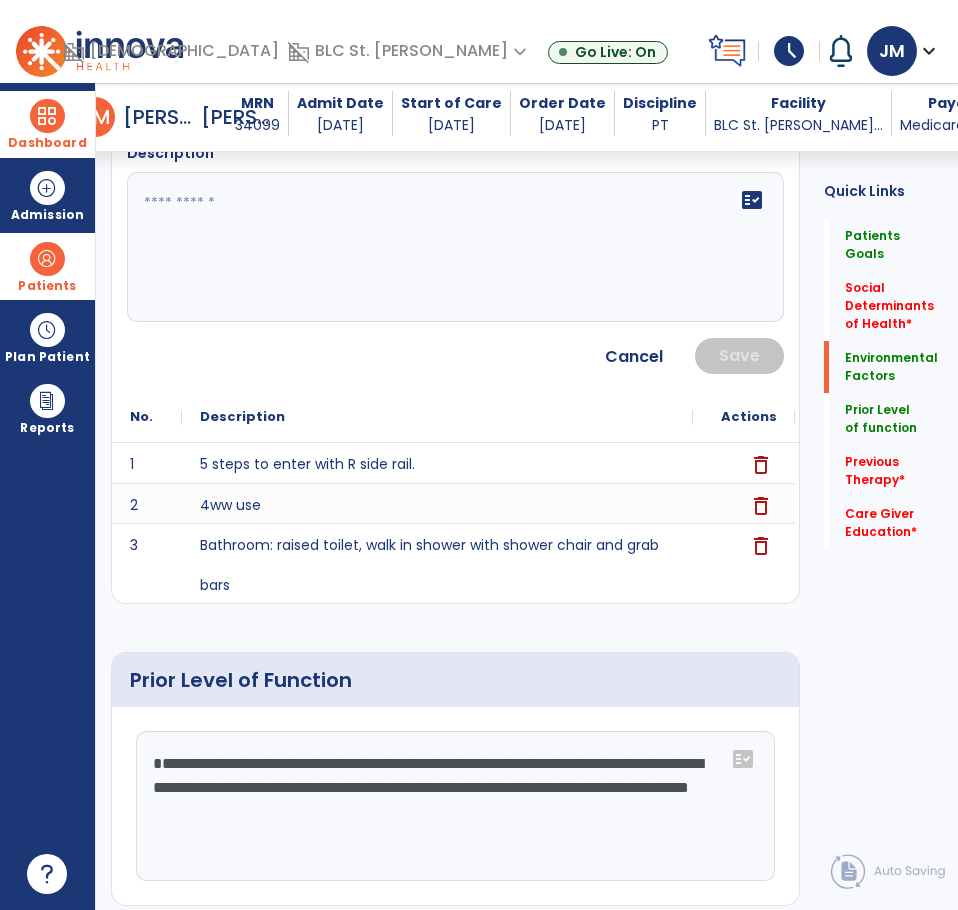 scroll, scrollTop: 578, scrollLeft: 0, axis: vertical 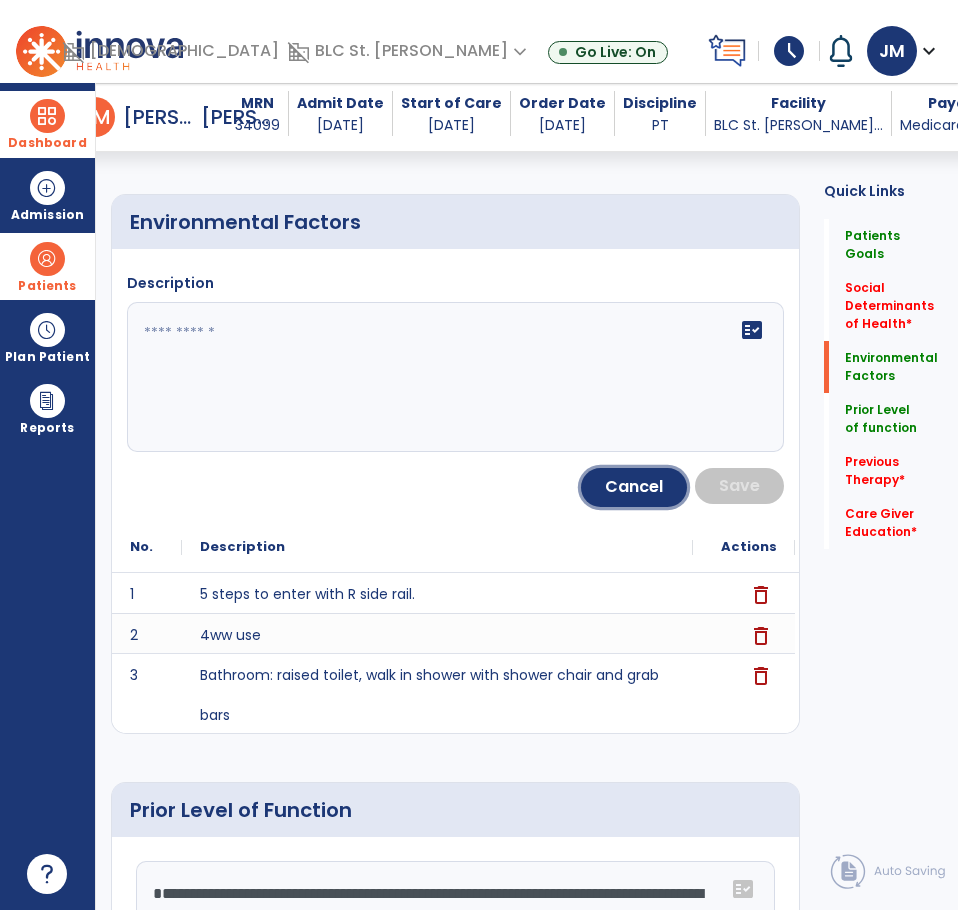 click on "Cancel" 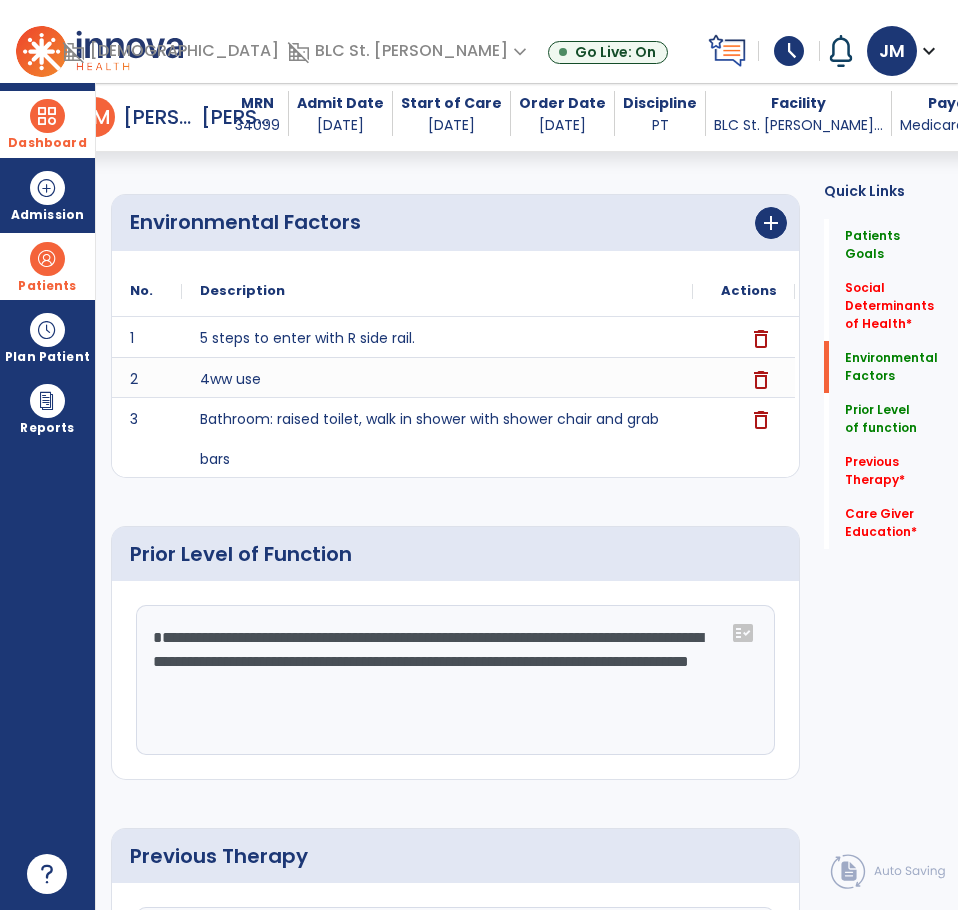 scroll, scrollTop: 0, scrollLeft: 0, axis: both 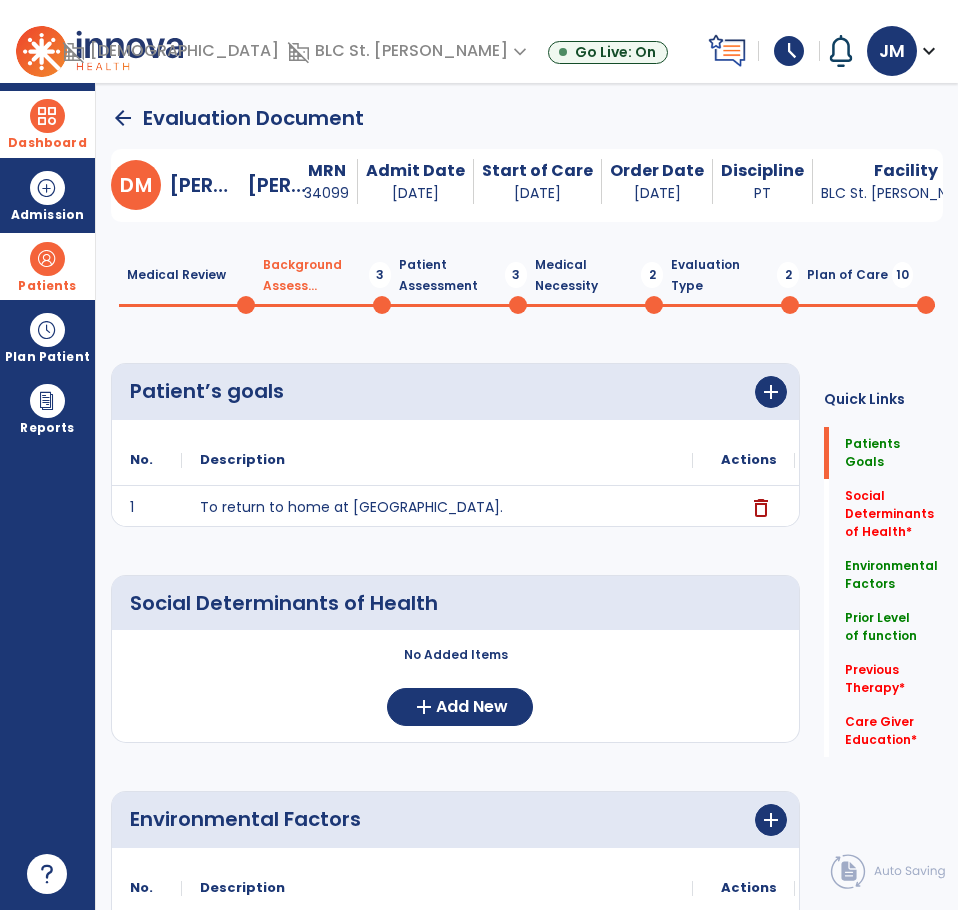 click on "arrow_back" 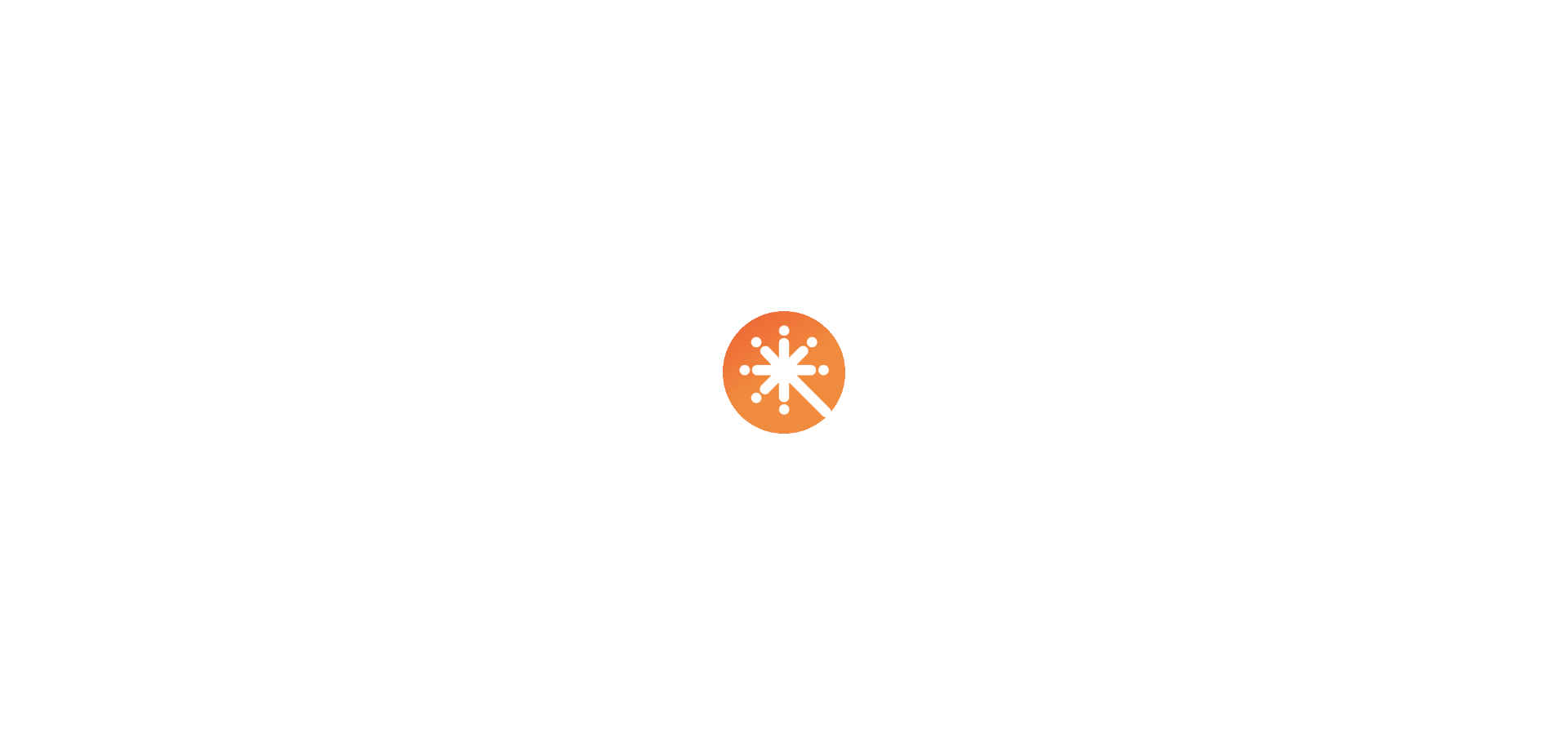 scroll, scrollTop: 0, scrollLeft: 0, axis: both 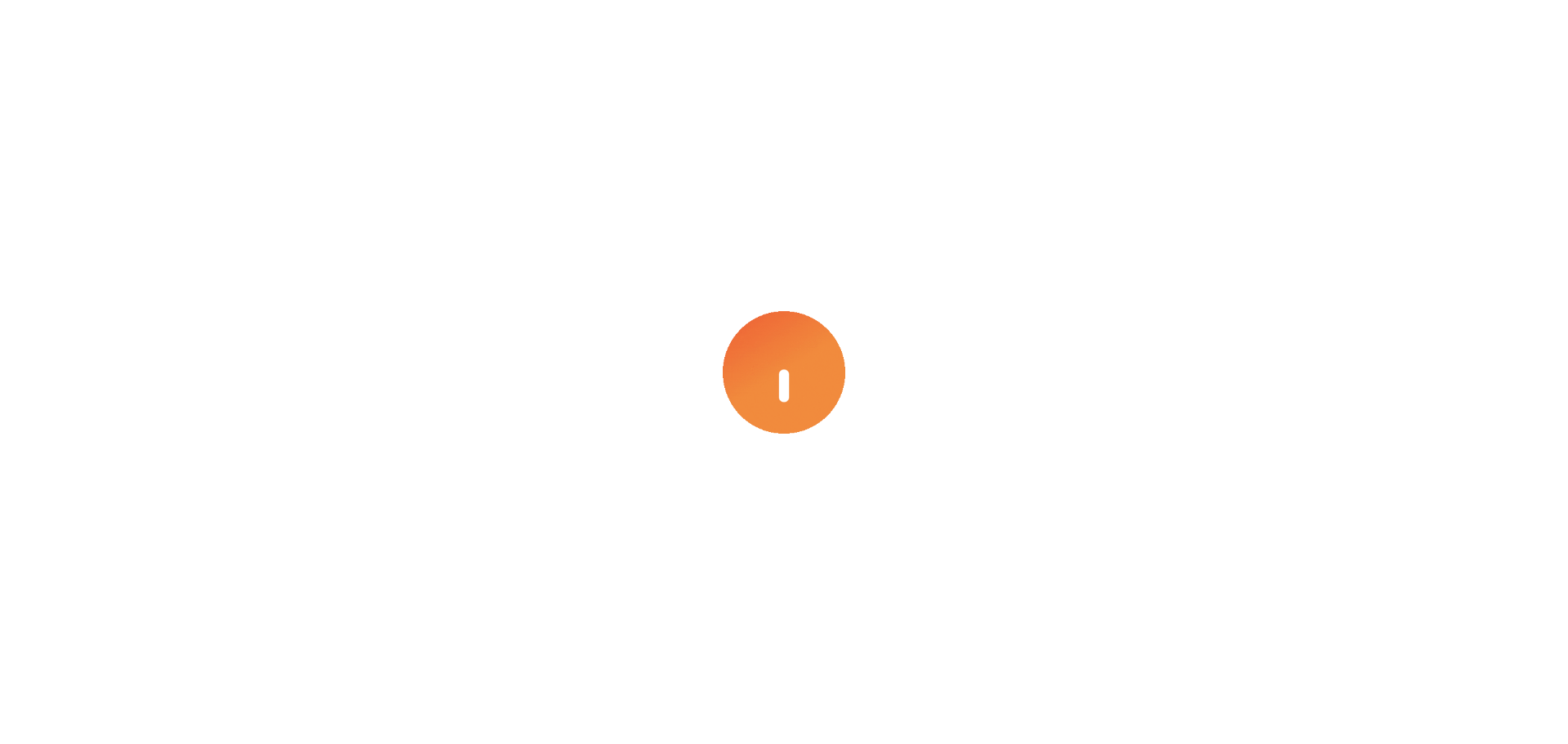 select on "****" 